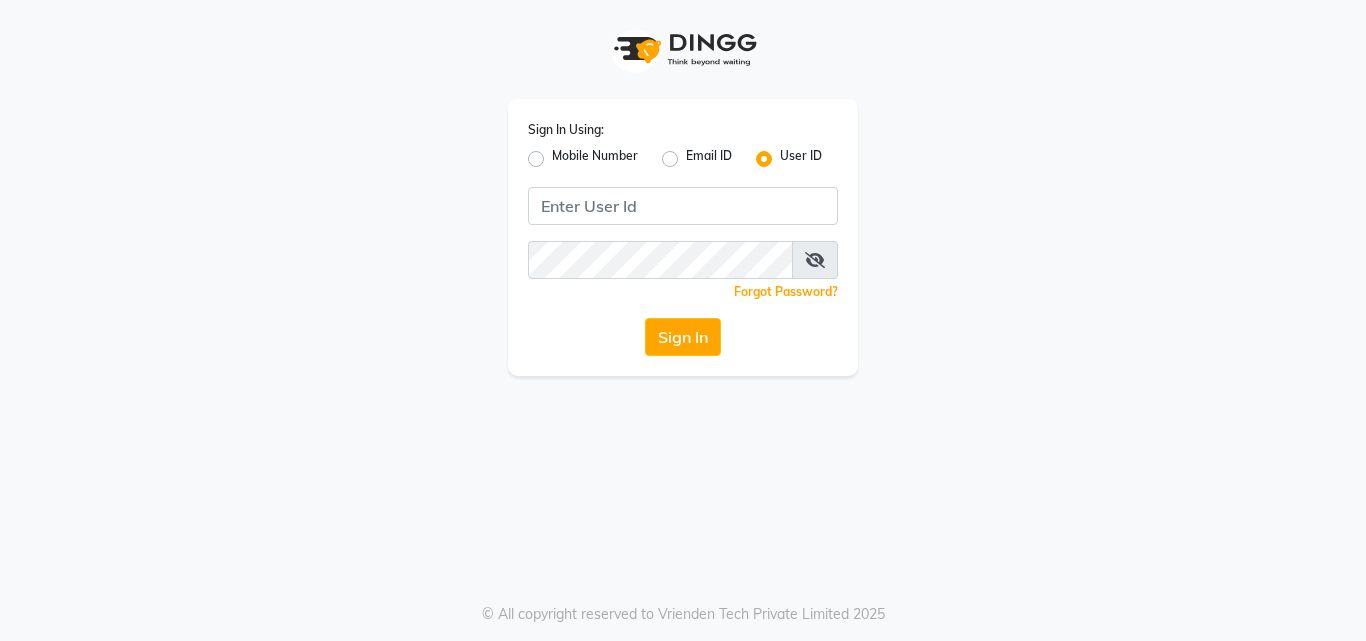 scroll, scrollTop: 0, scrollLeft: 0, axis: both 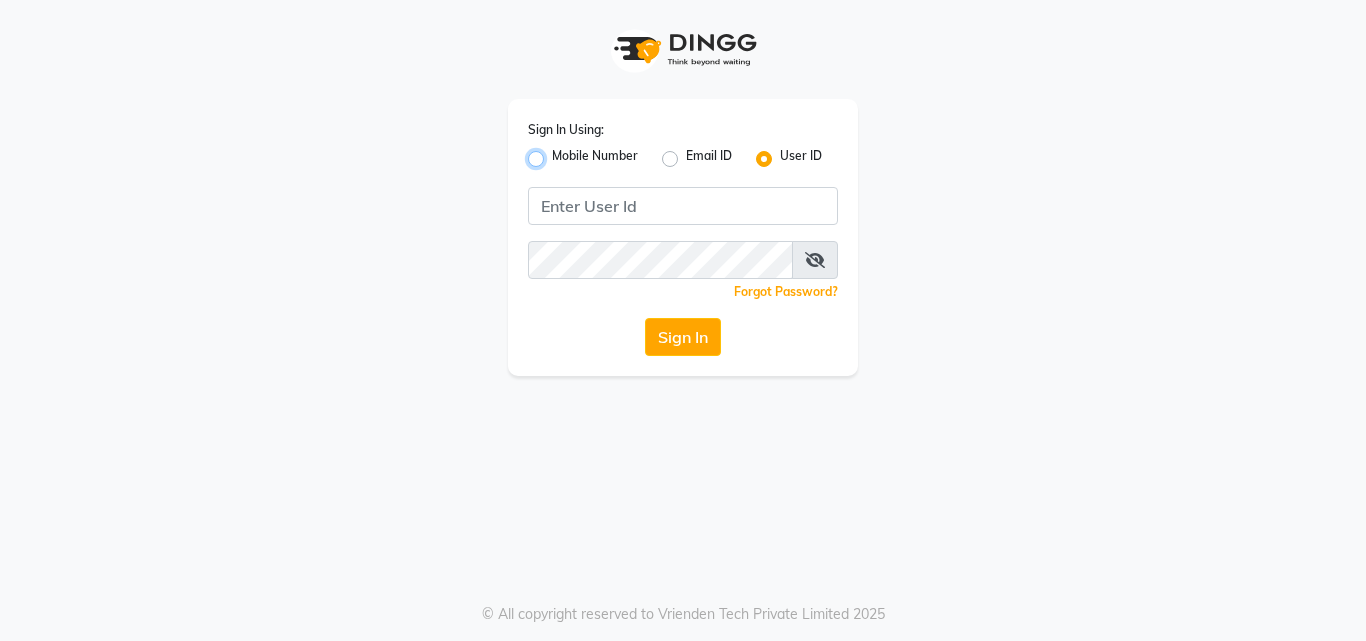 click on "Mobile Number" at bounding box center [558, 153] 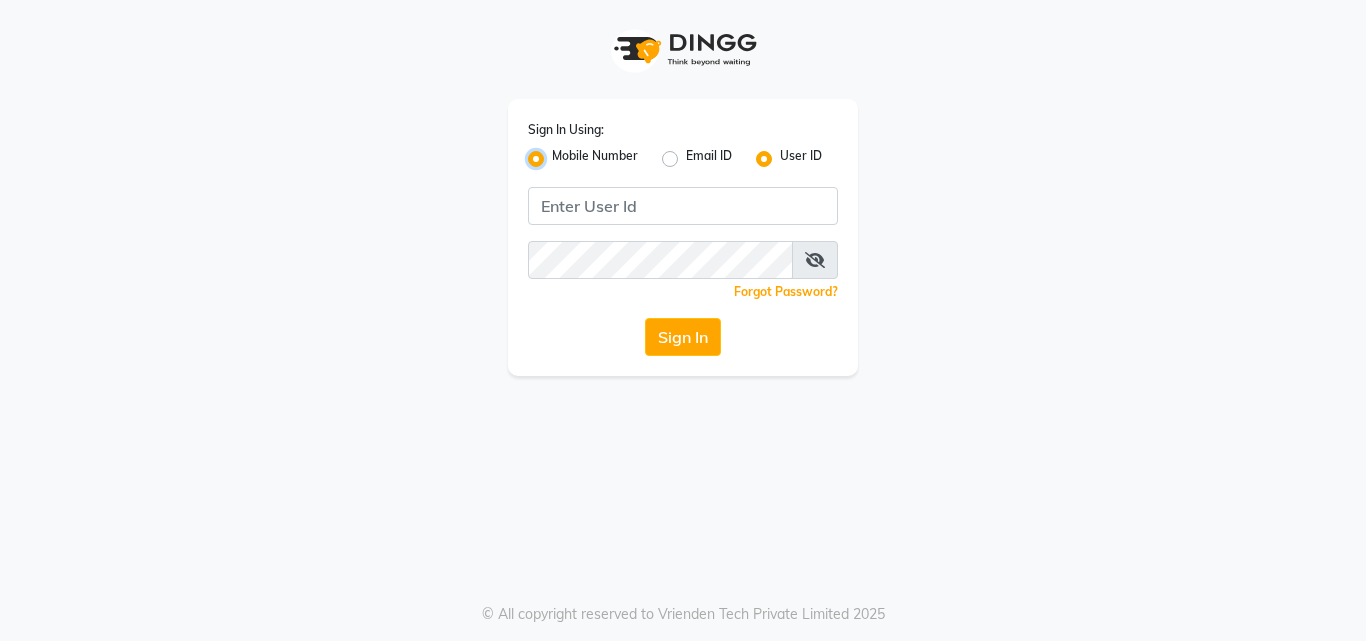 radio on "false" 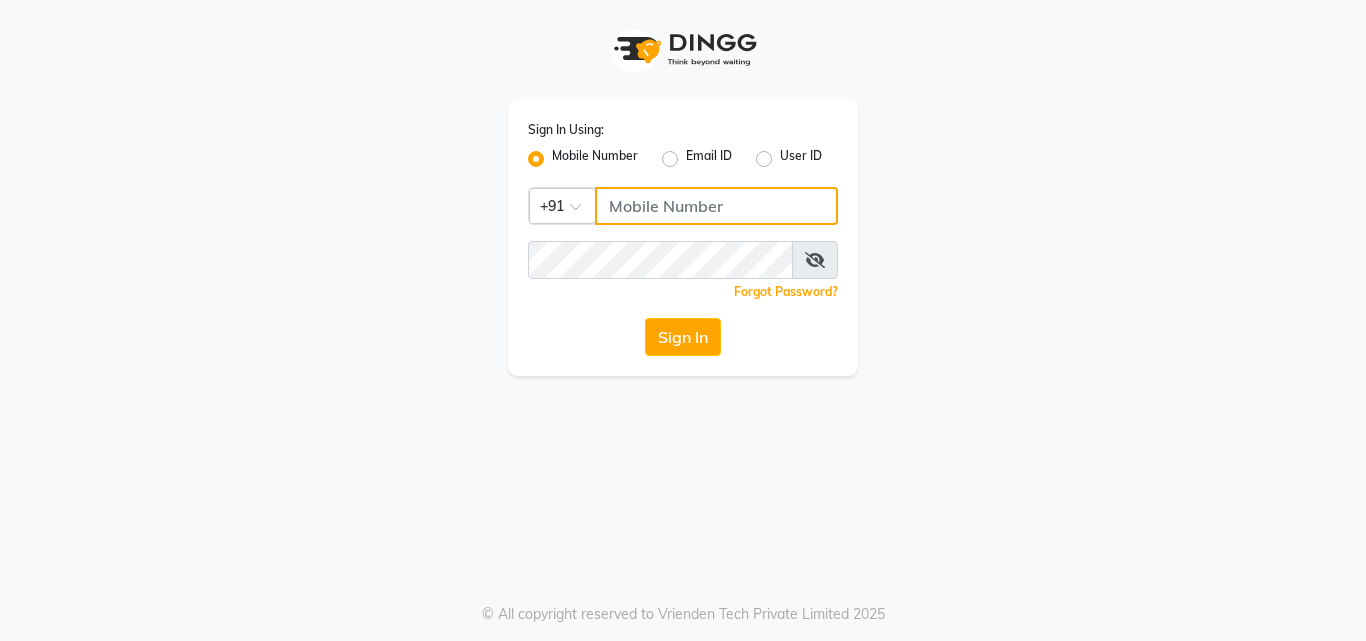 click 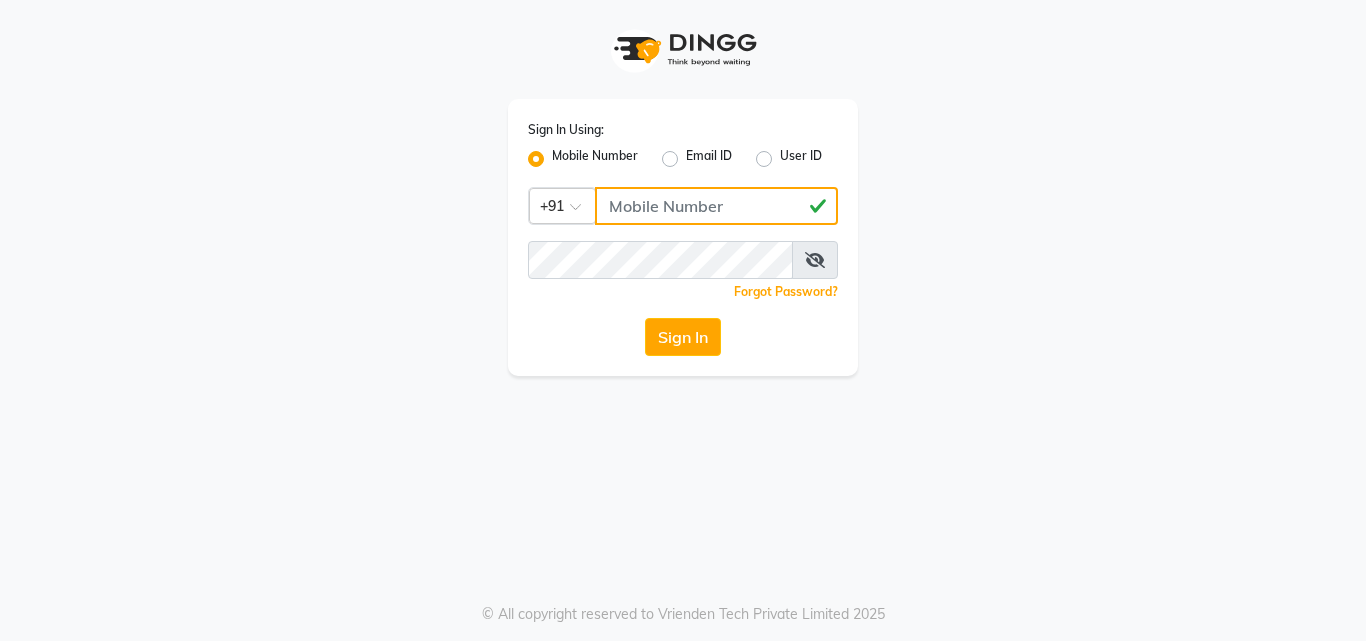 type on "[PHONE]" 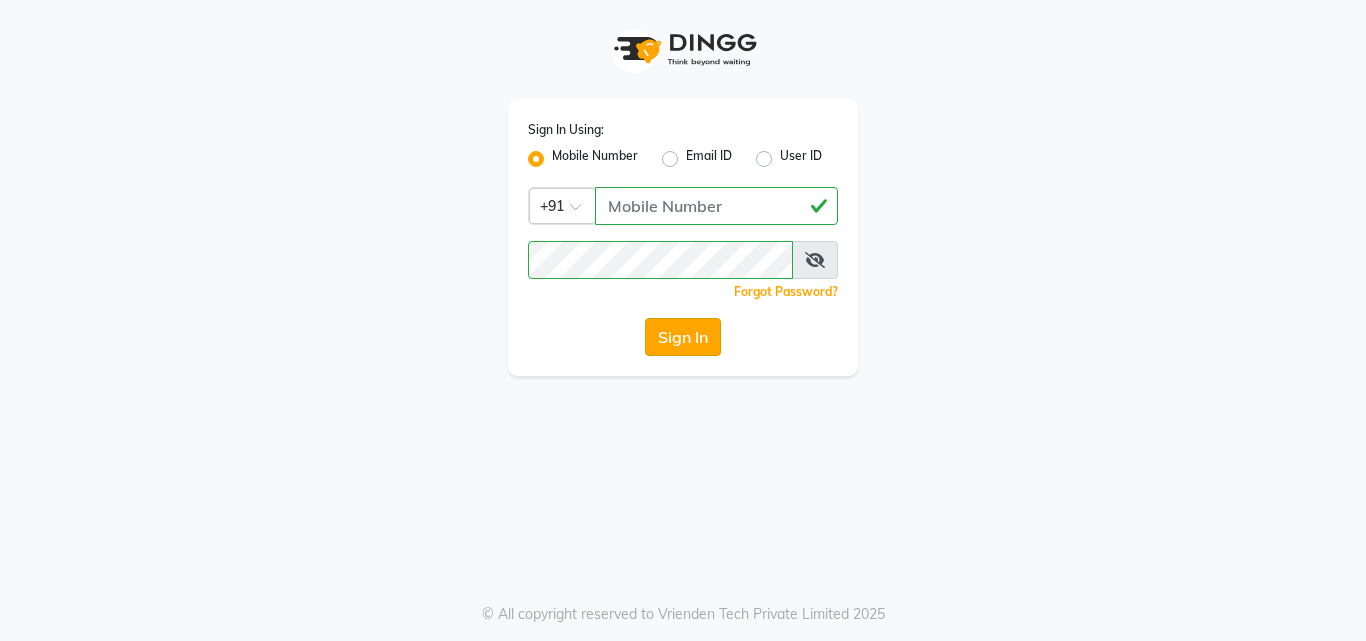 click on "Sign In" 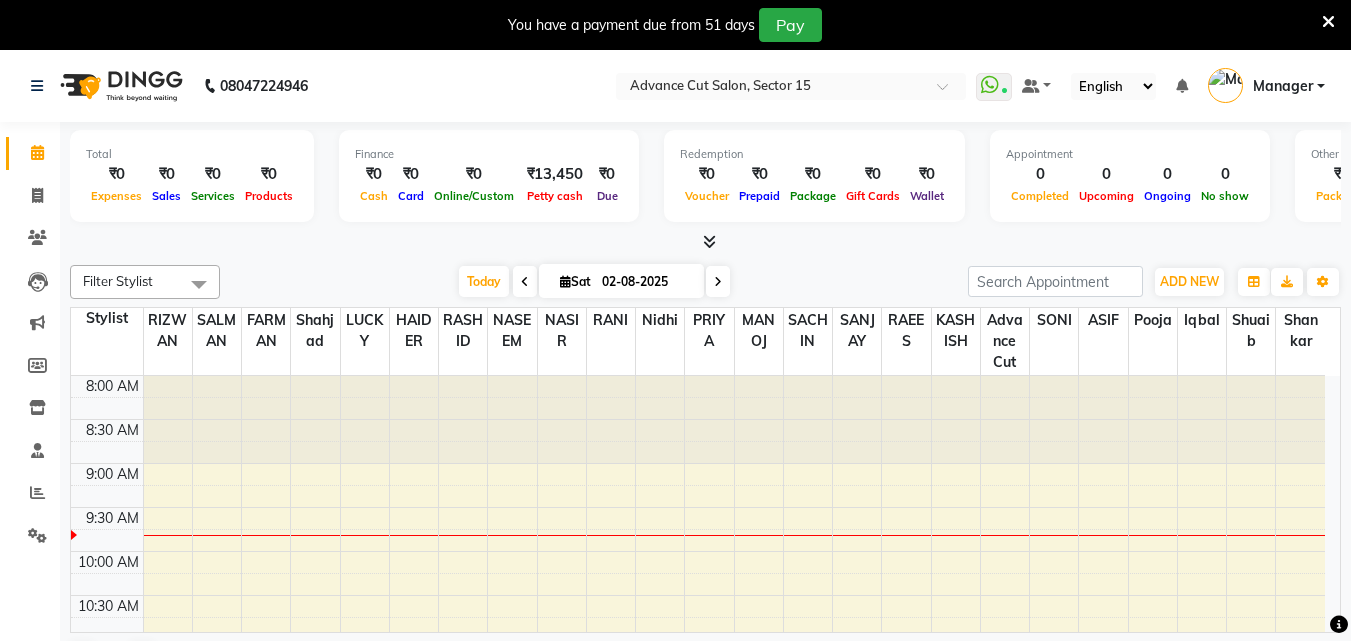 click on "You have a payment due from 51 days   Pay" at bounding box center [665, 25] 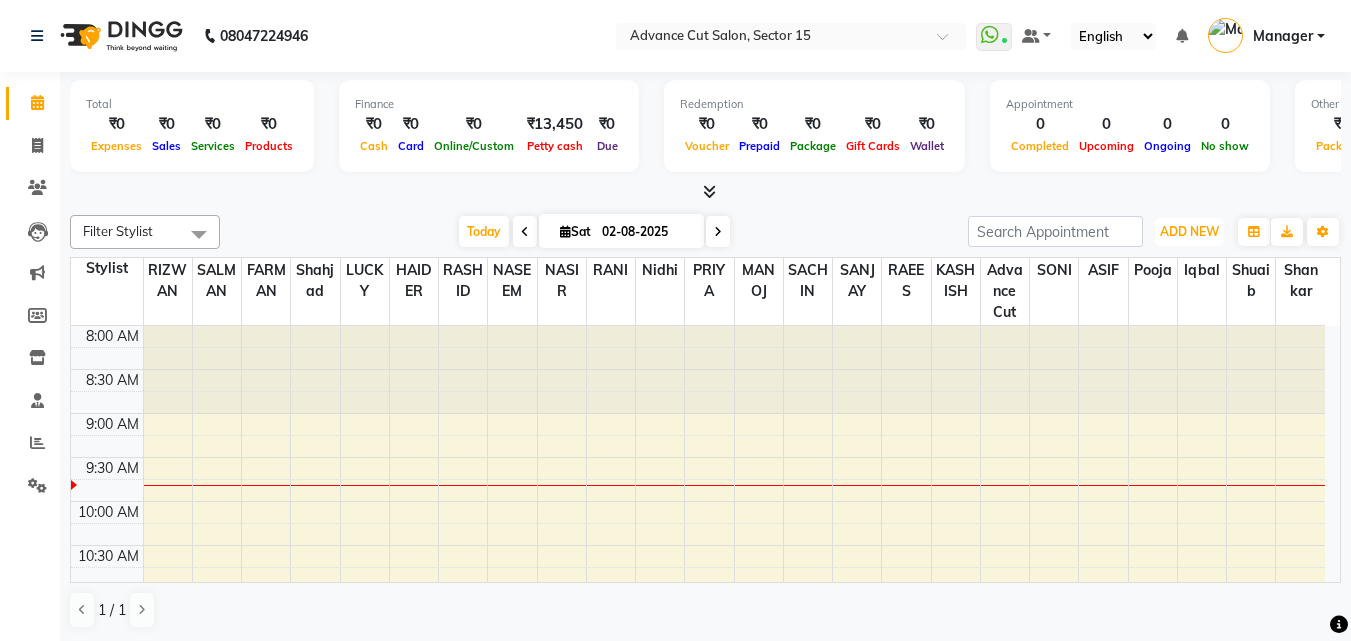 click on "ADD NEW" at bounding box center (1189, 231) 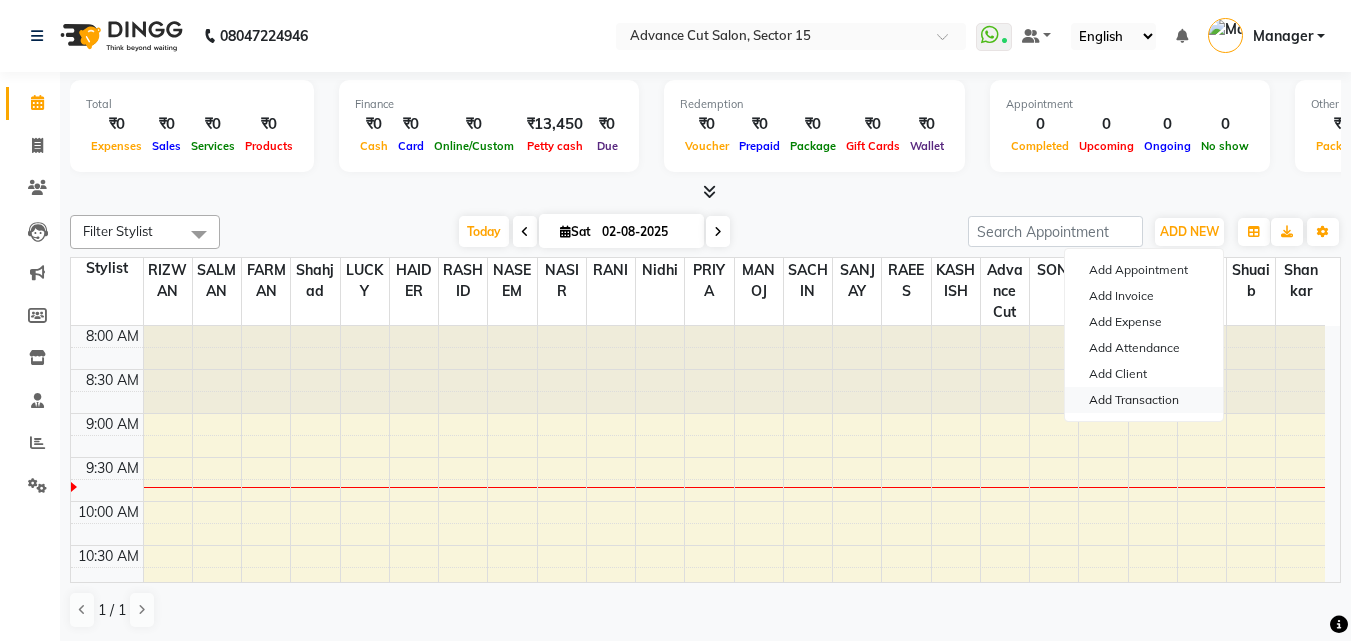 click on "Add Transaction" at bounding box center (1144, 400) 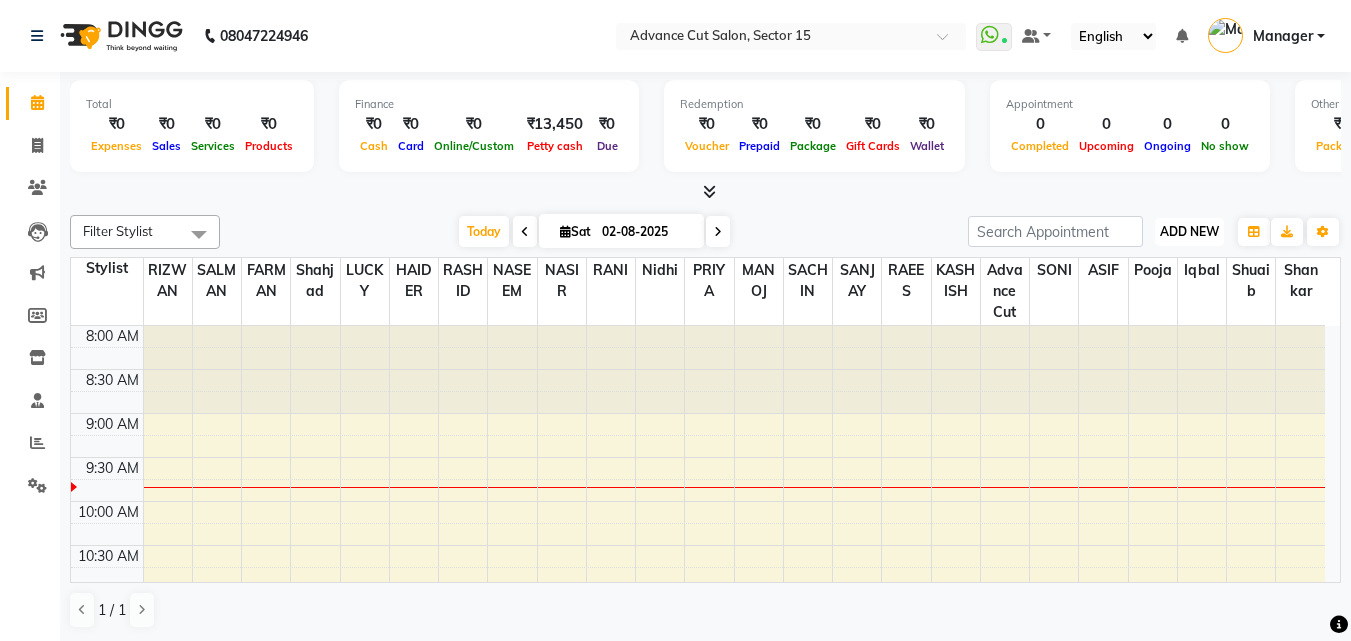 scroll, scrollTop: 0, scrollLeft: 0, axis: both 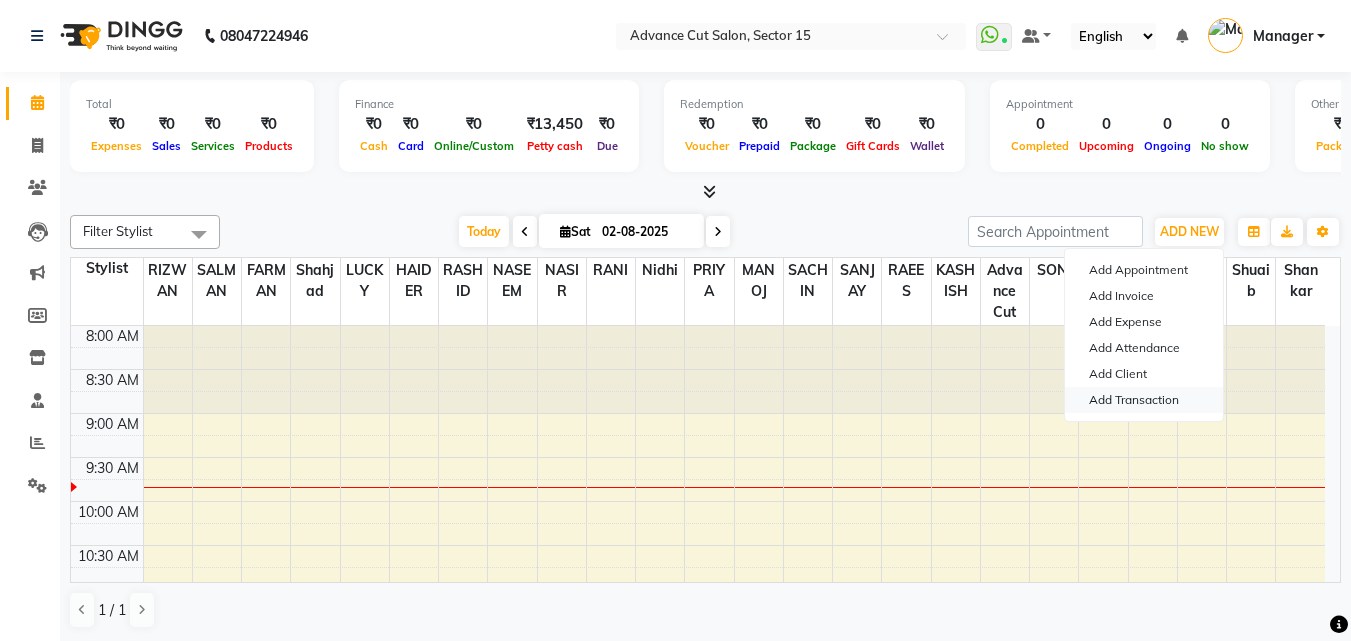 click on "Add Transaction" at bounding box center [1144, 400] 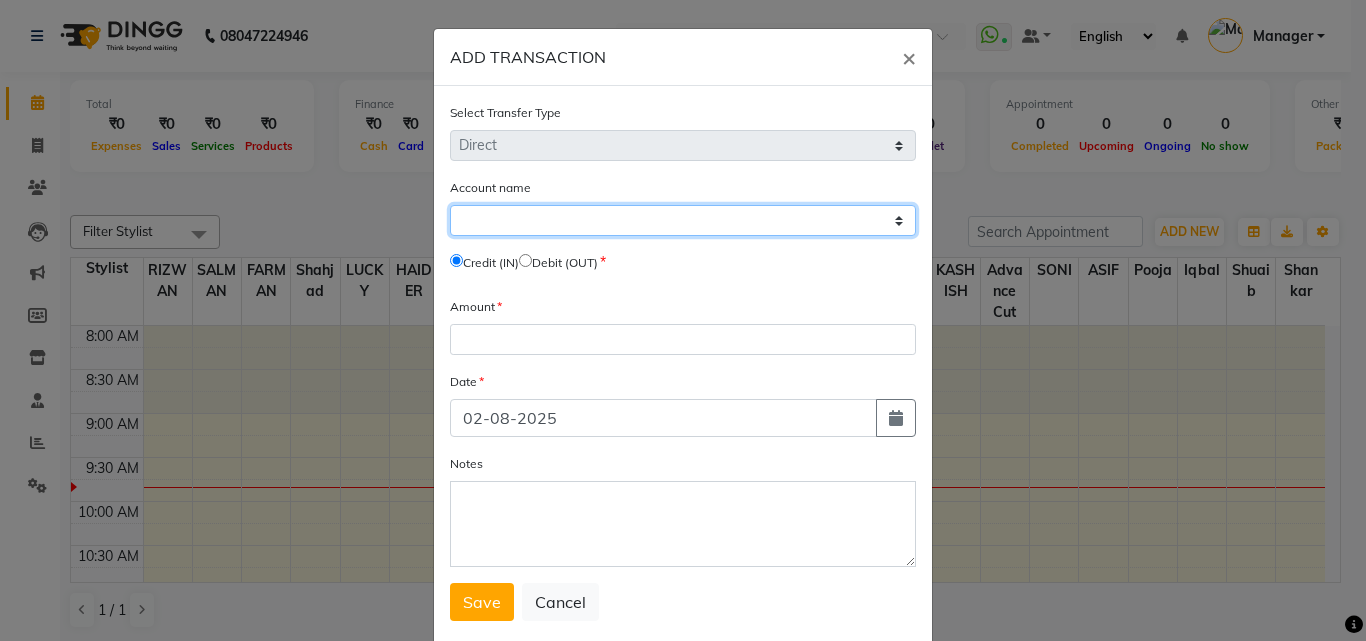click on "Select Petty Cash Default Account" 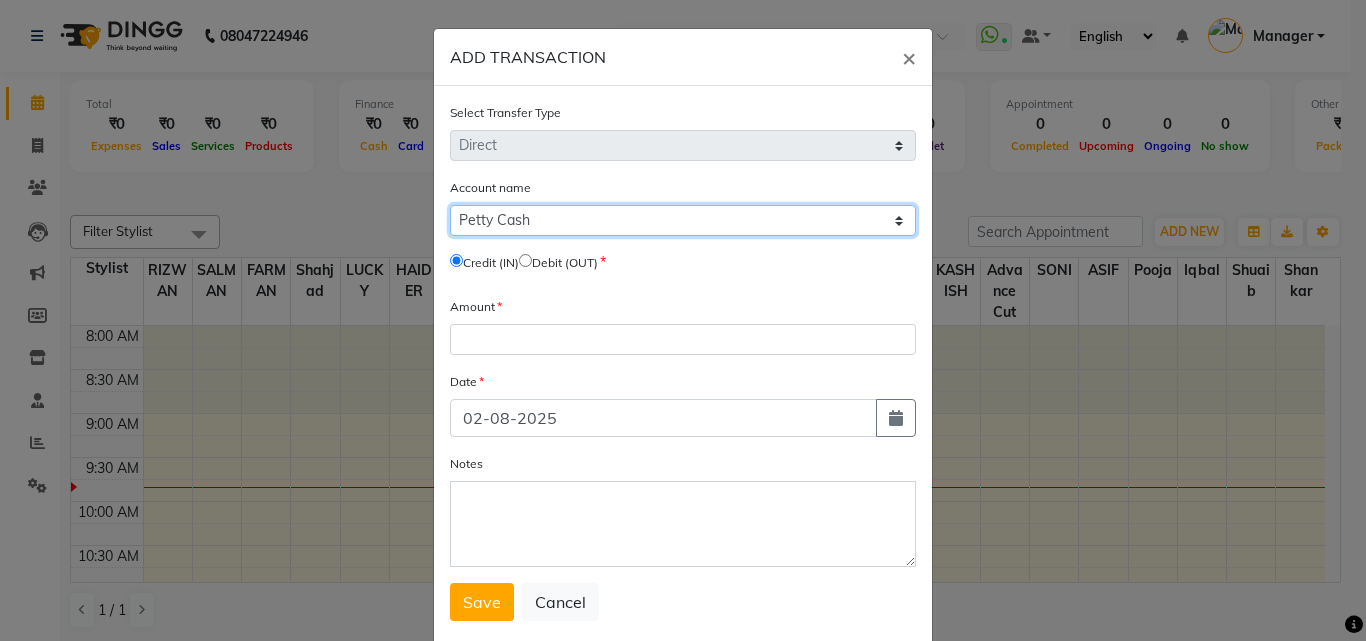 click on "Select Petty Cash Default Account" 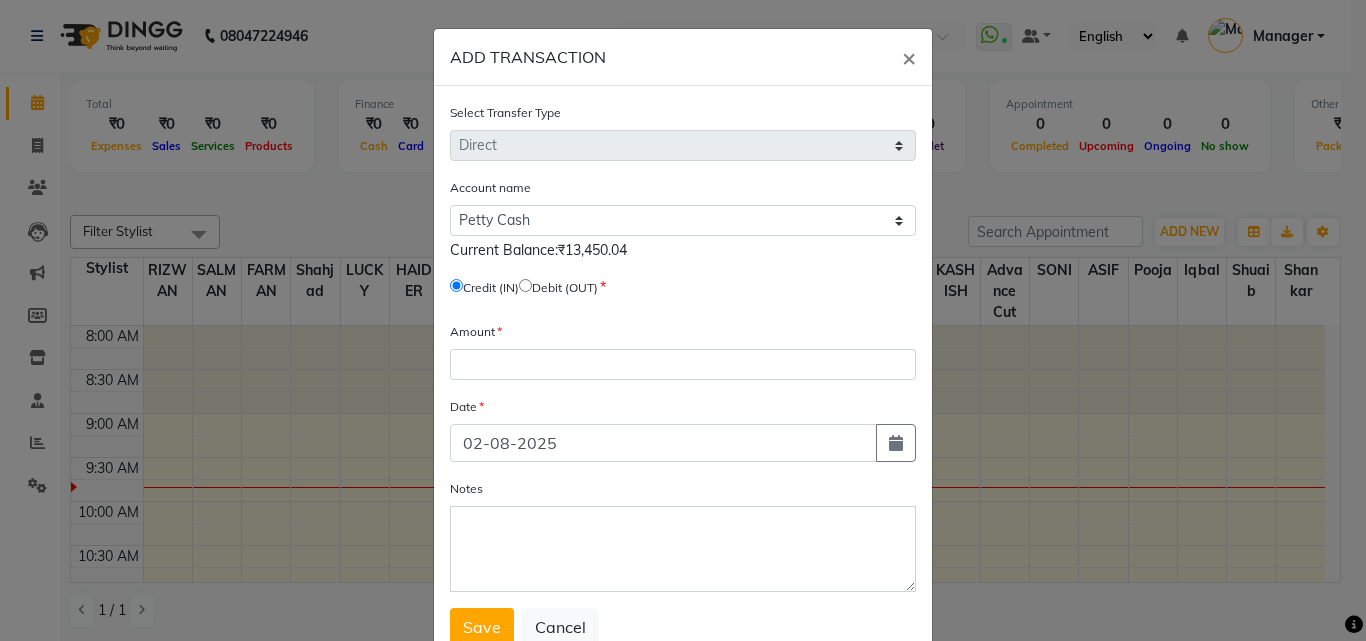 click 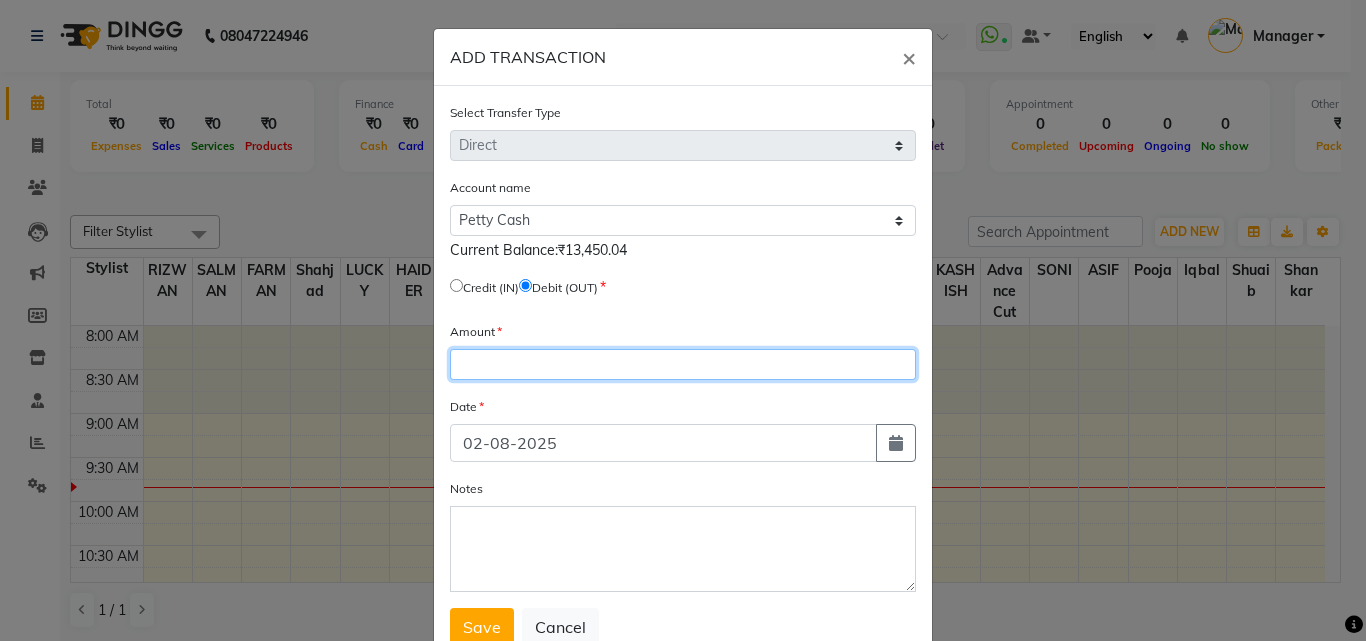 click 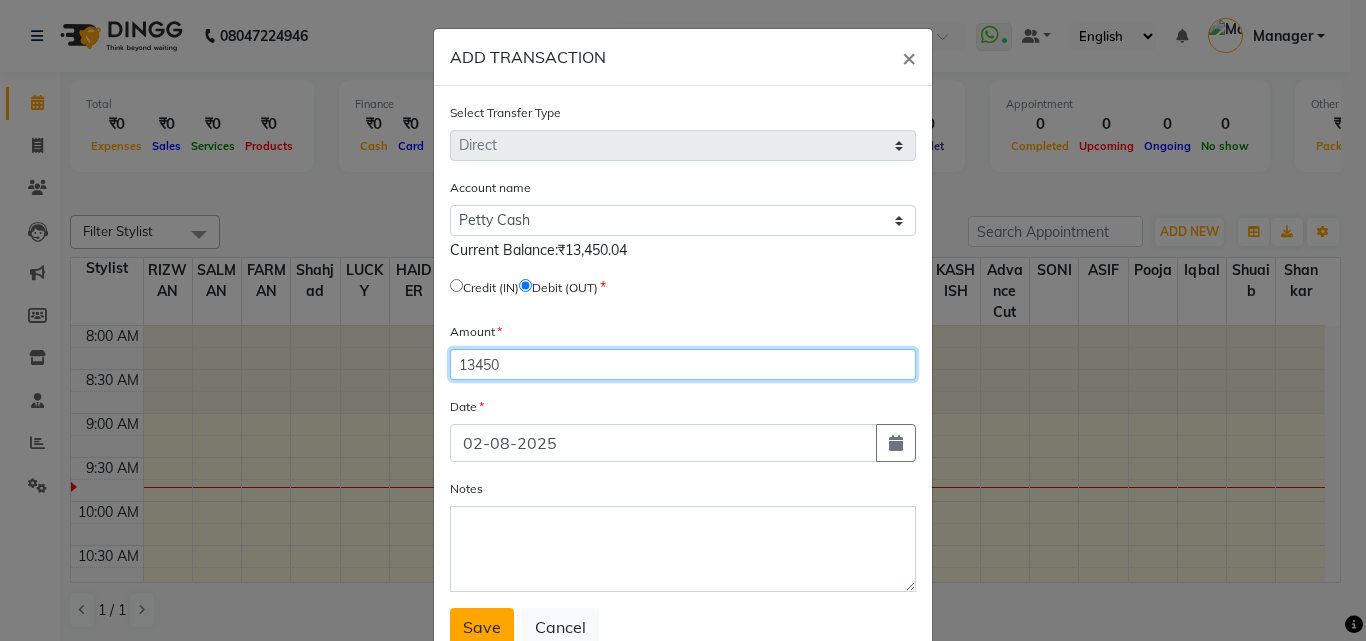 type on "13450" 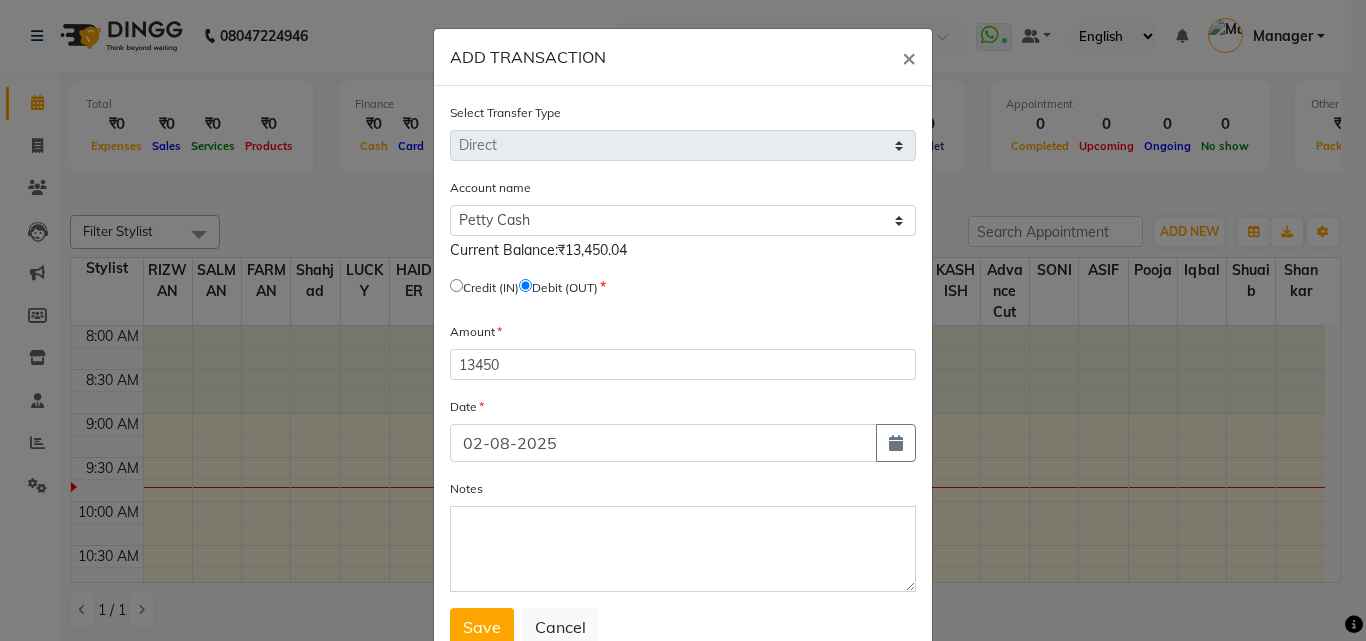 click on "Save" at bounding box center (482, 627) 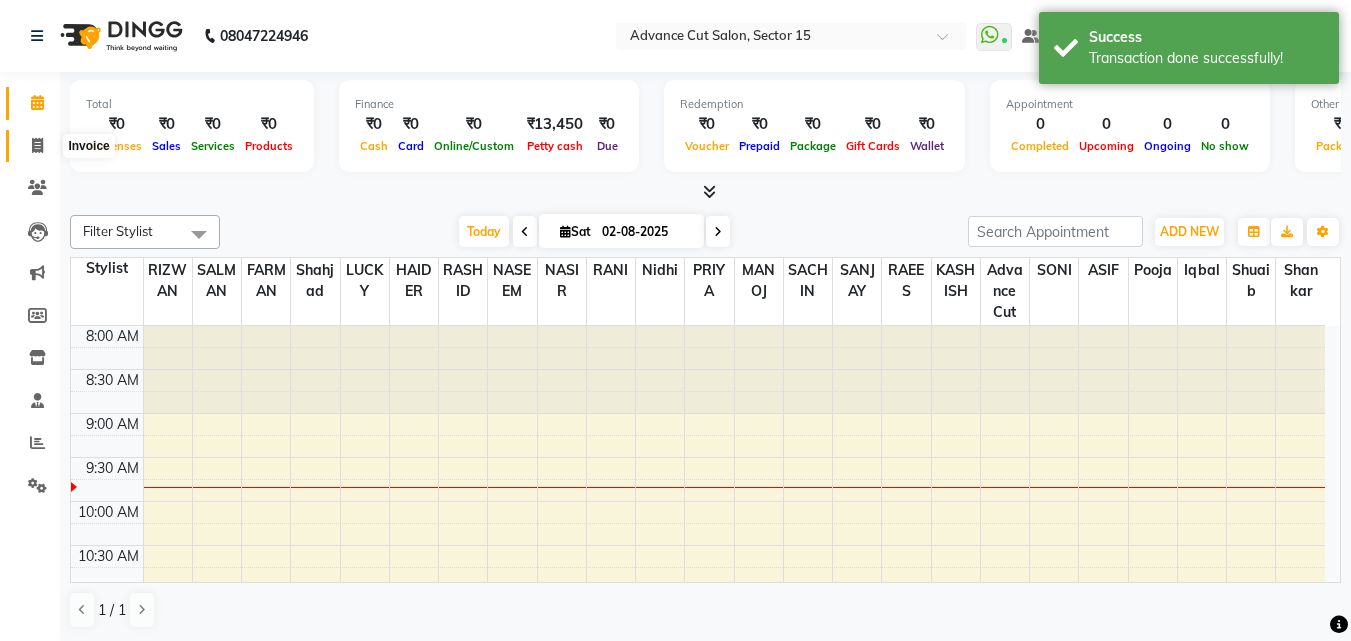 click 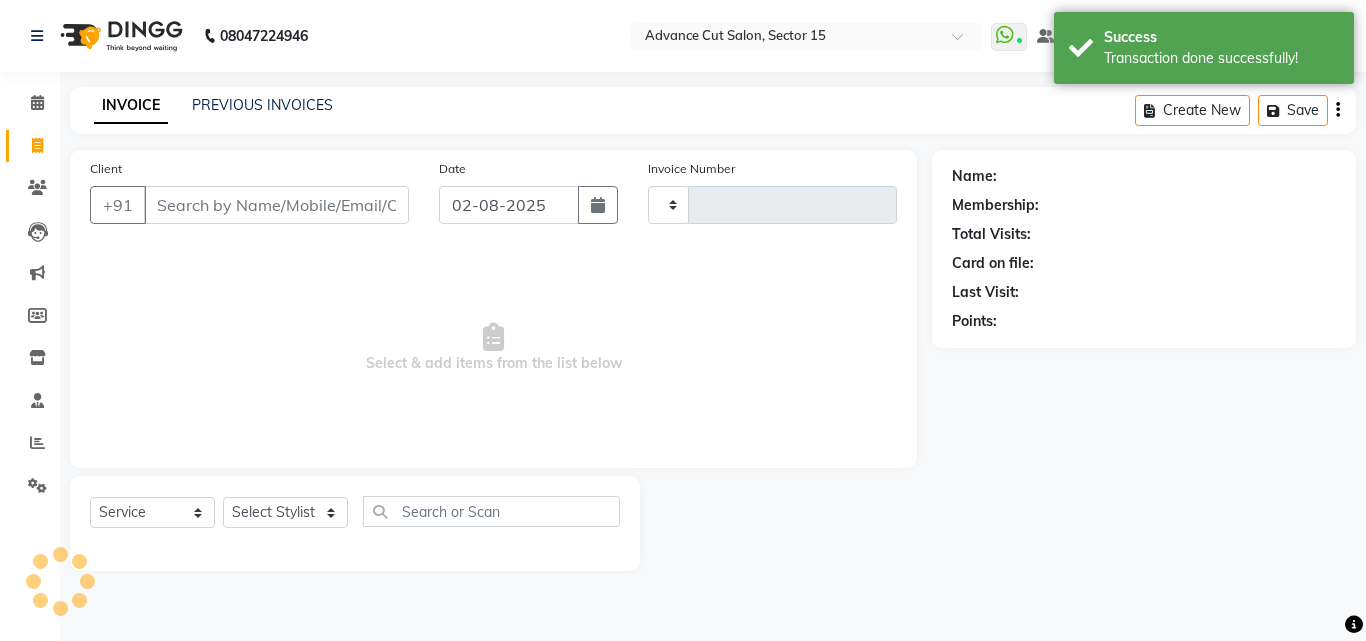 type on "5442" 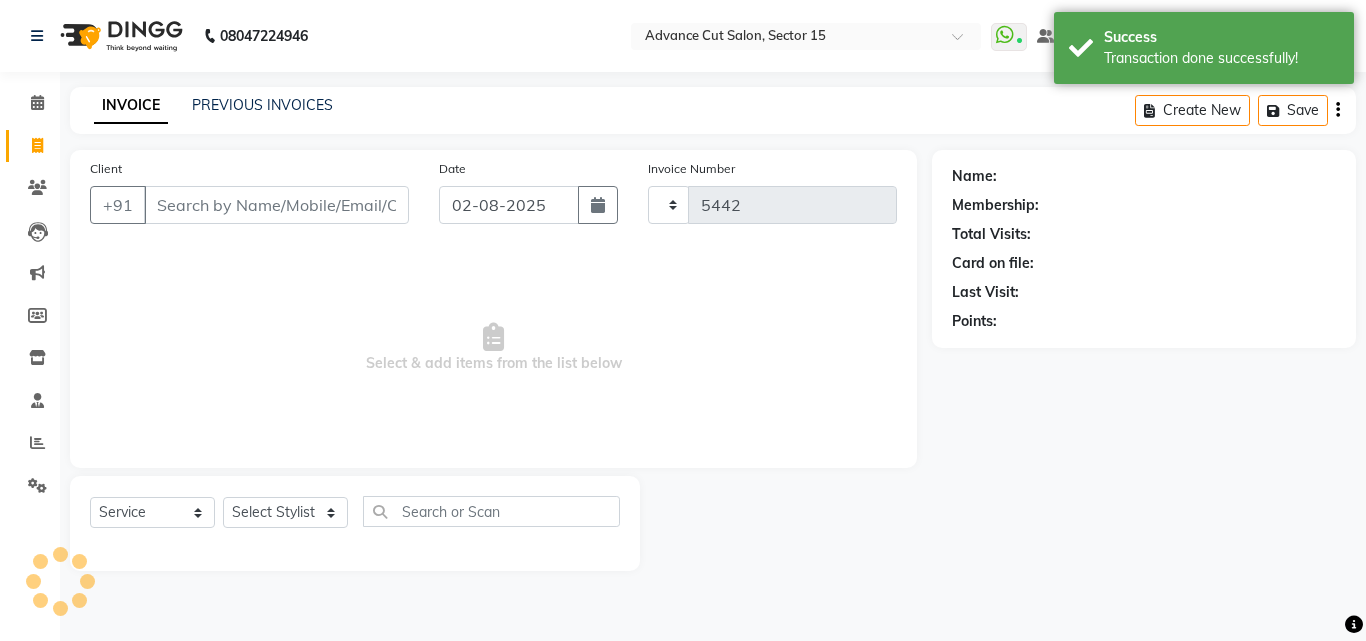 select on "6255" 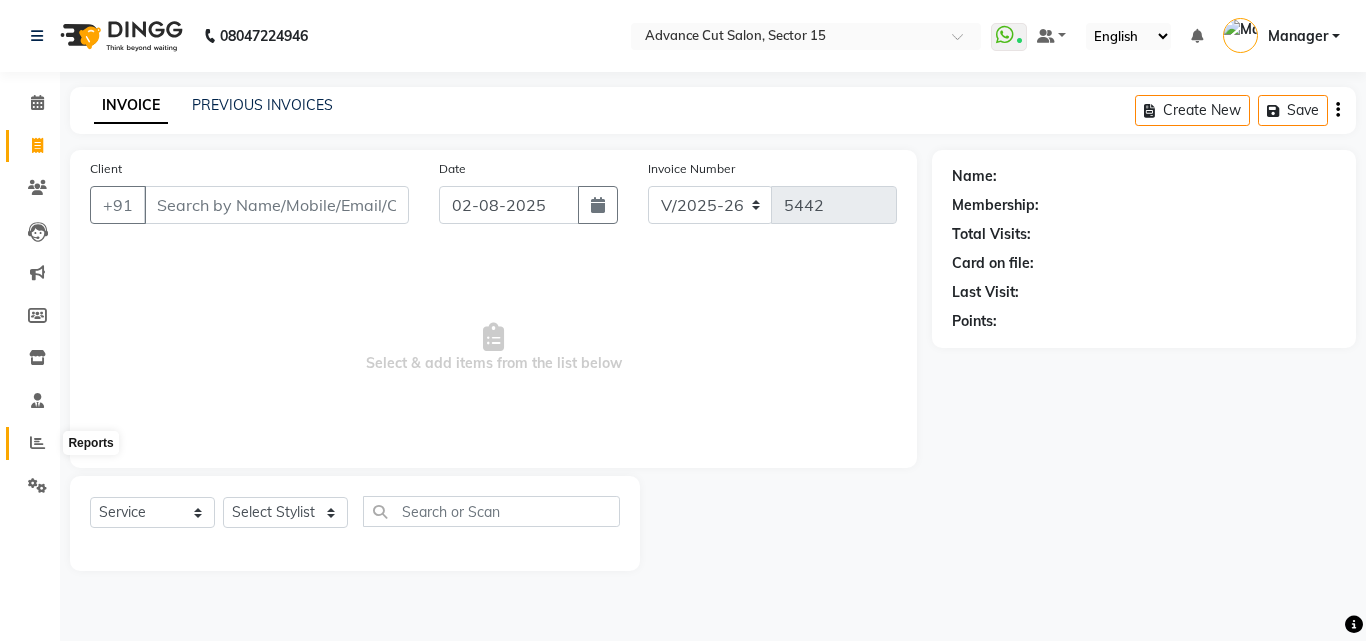 click 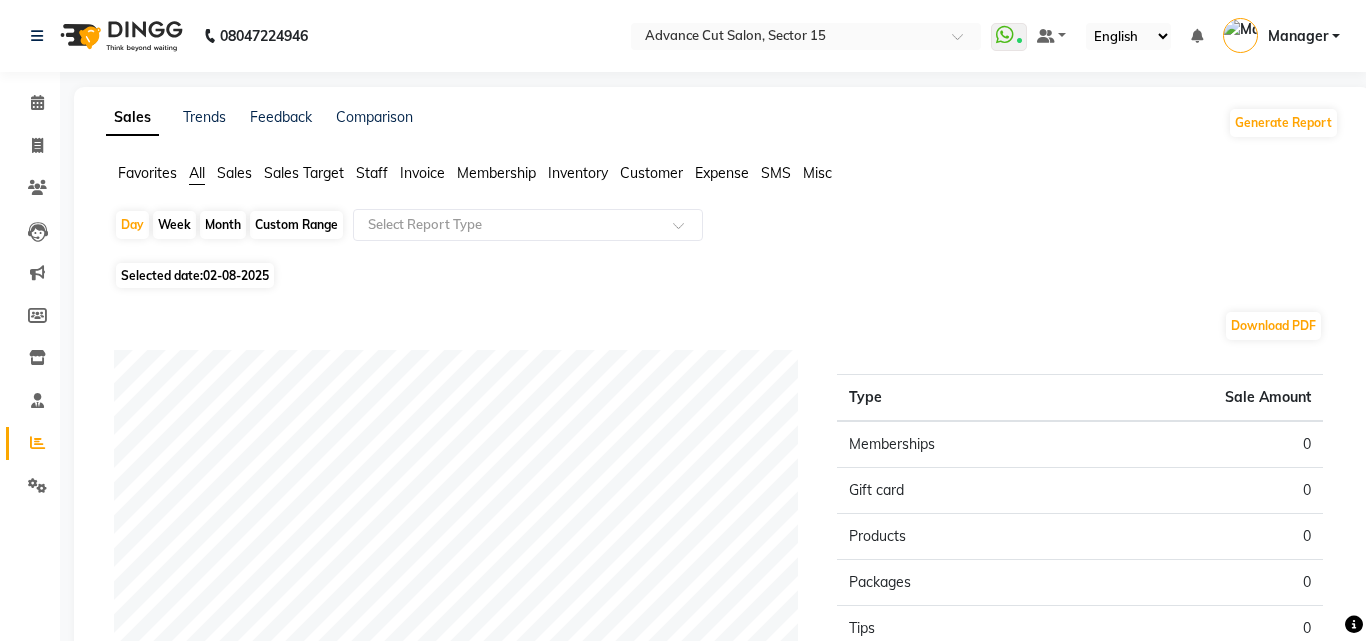 click on "Selected date:  02-08-2025" 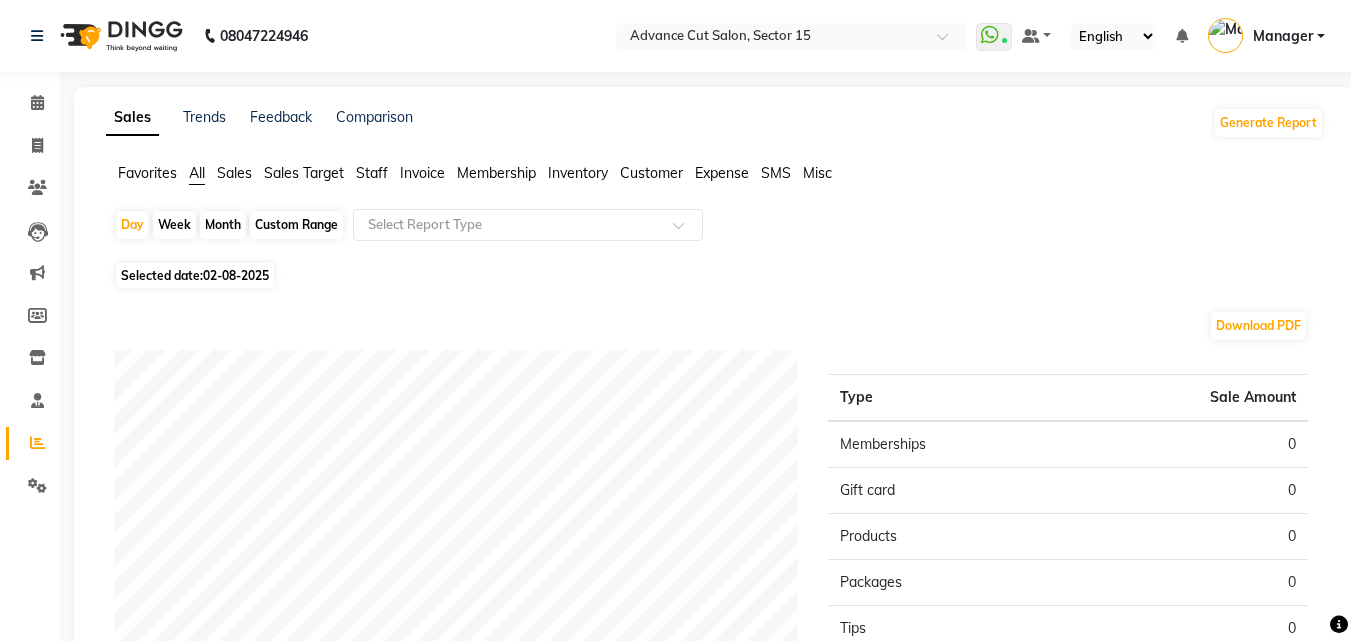 click on "02-08-2025" 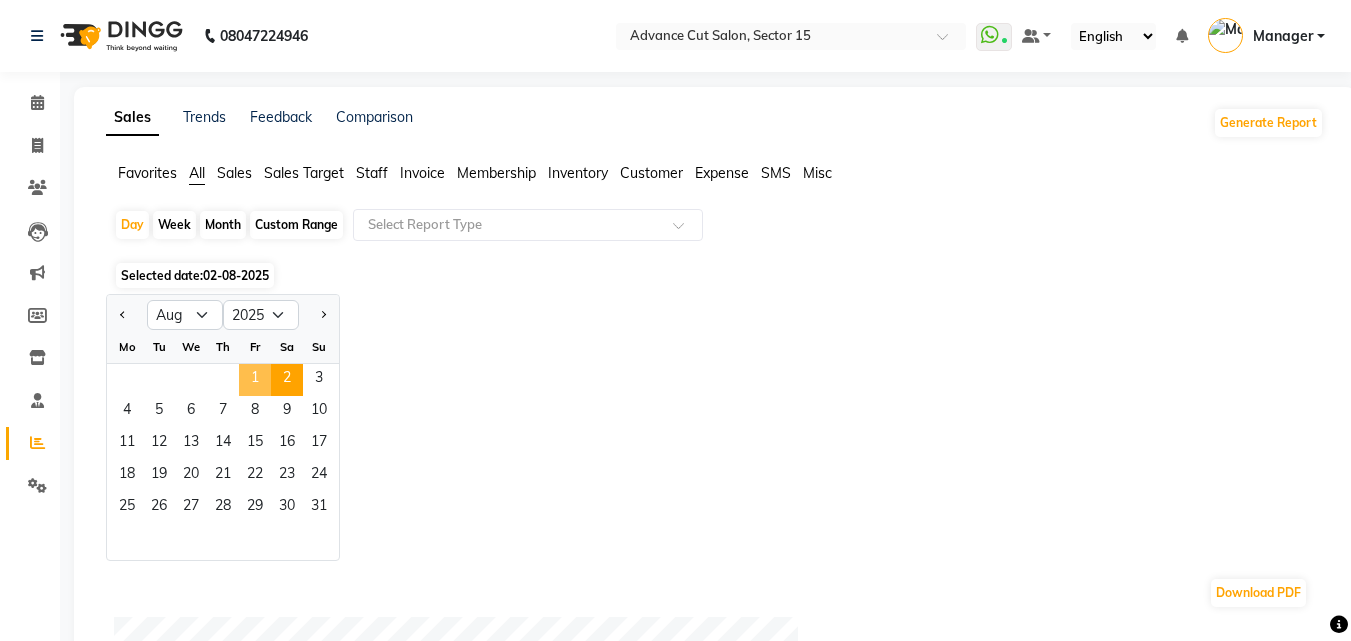 click on "1" 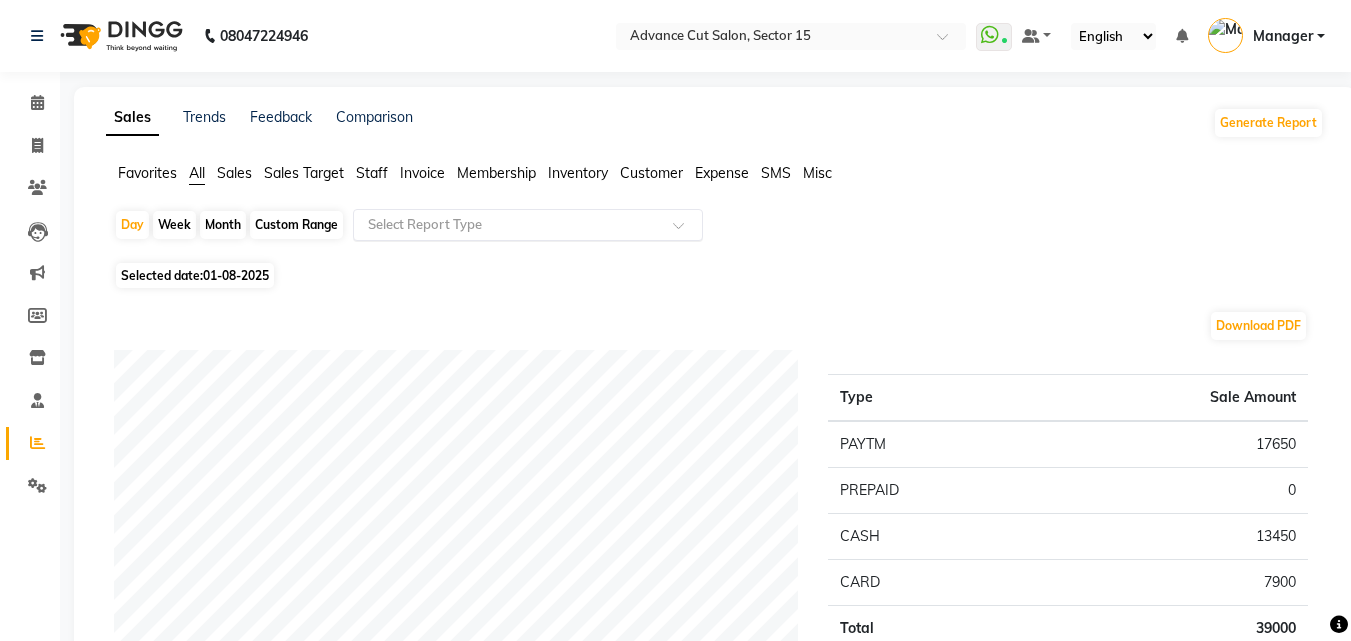 click 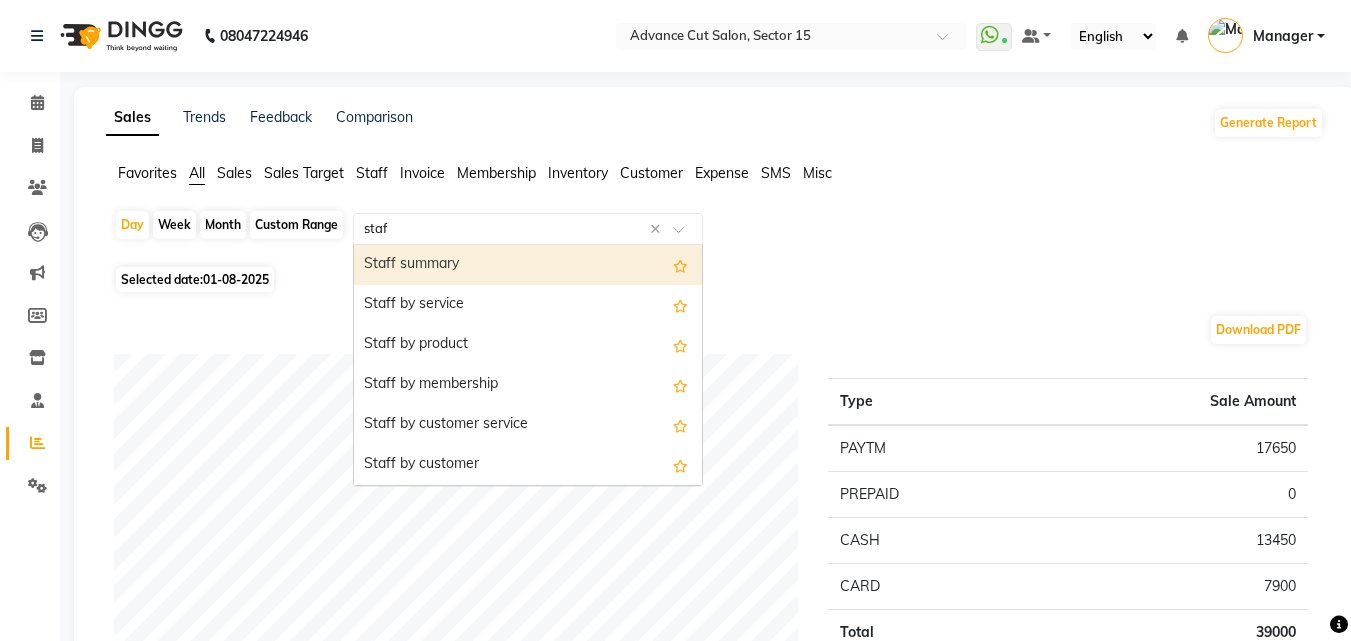 type on "staff" 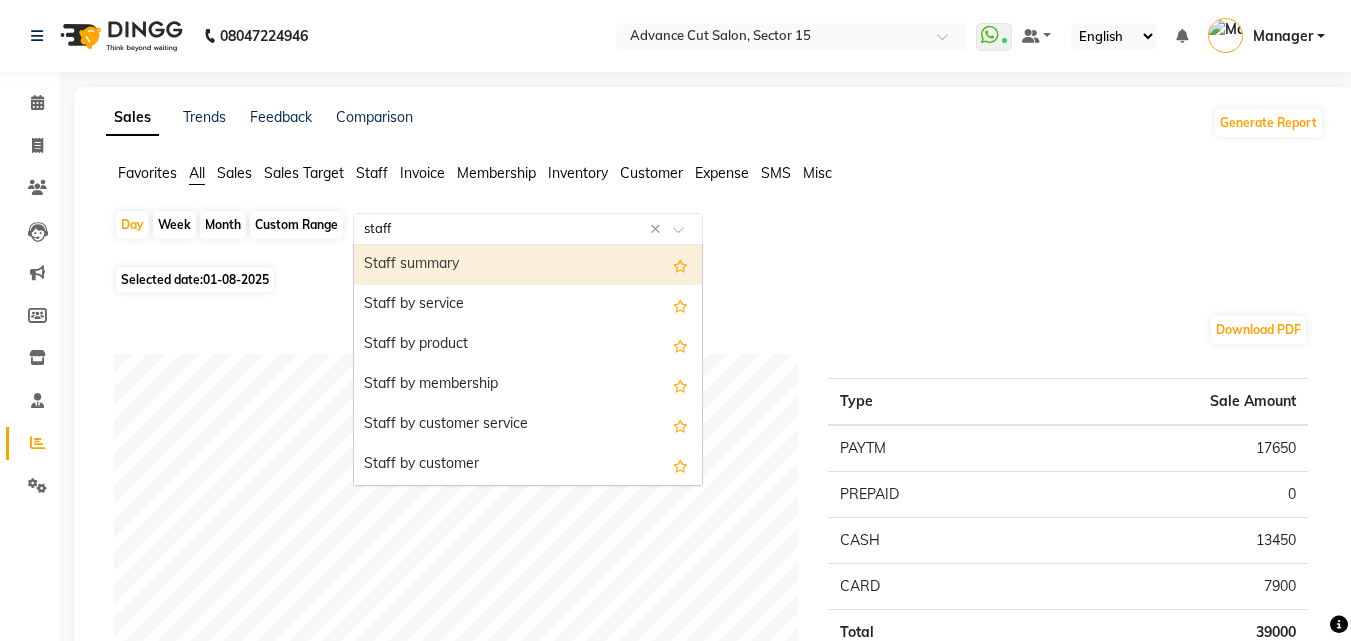 click on "Staff summary" at bounding box center [528, 265] 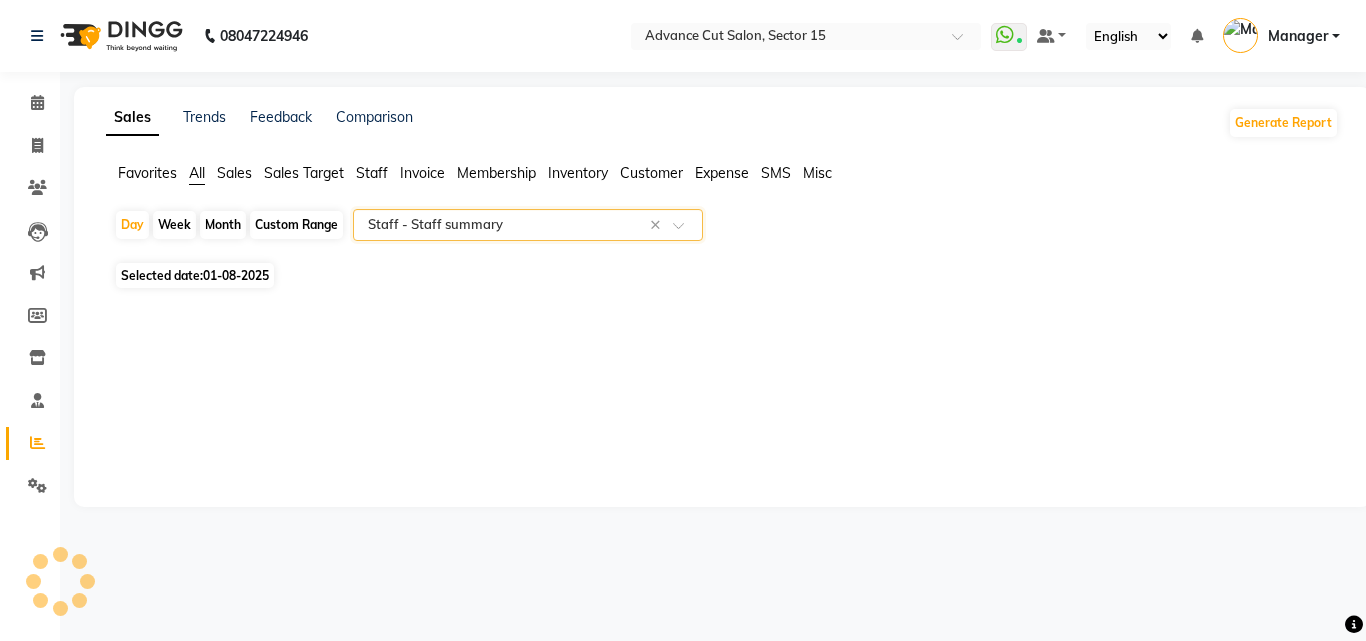select on "full_report" 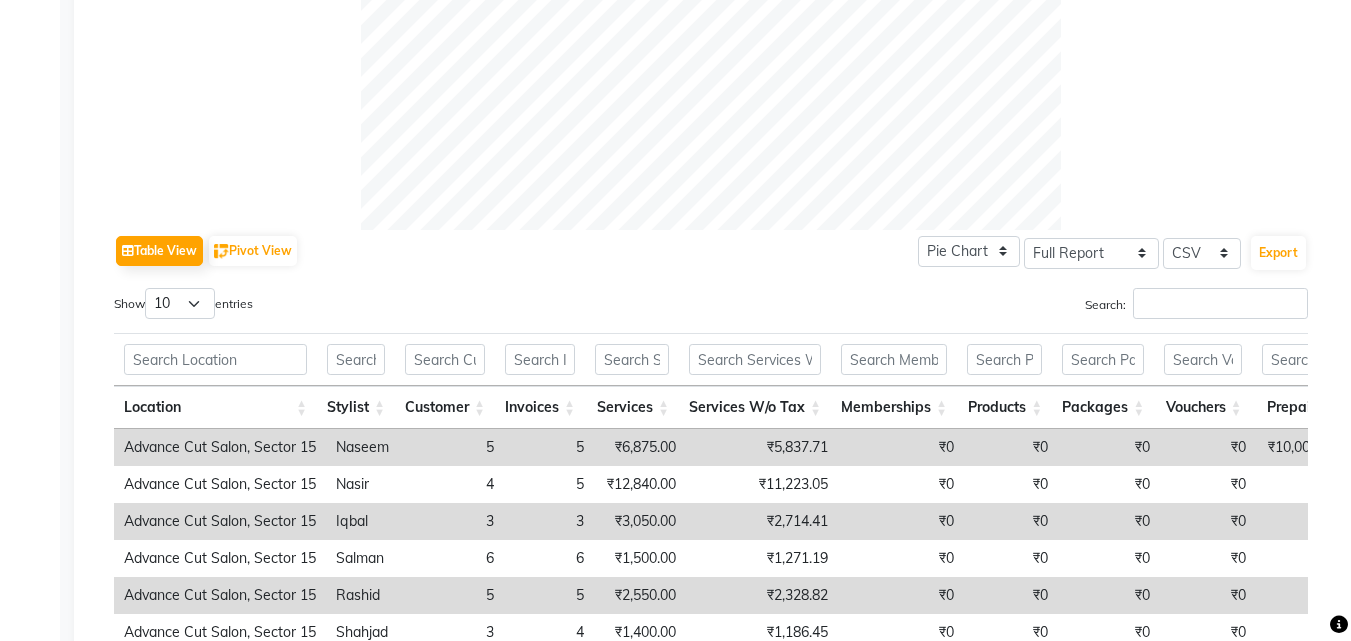 scroll, scrollTop: 819, scrollLeft: 0, axis: vertical 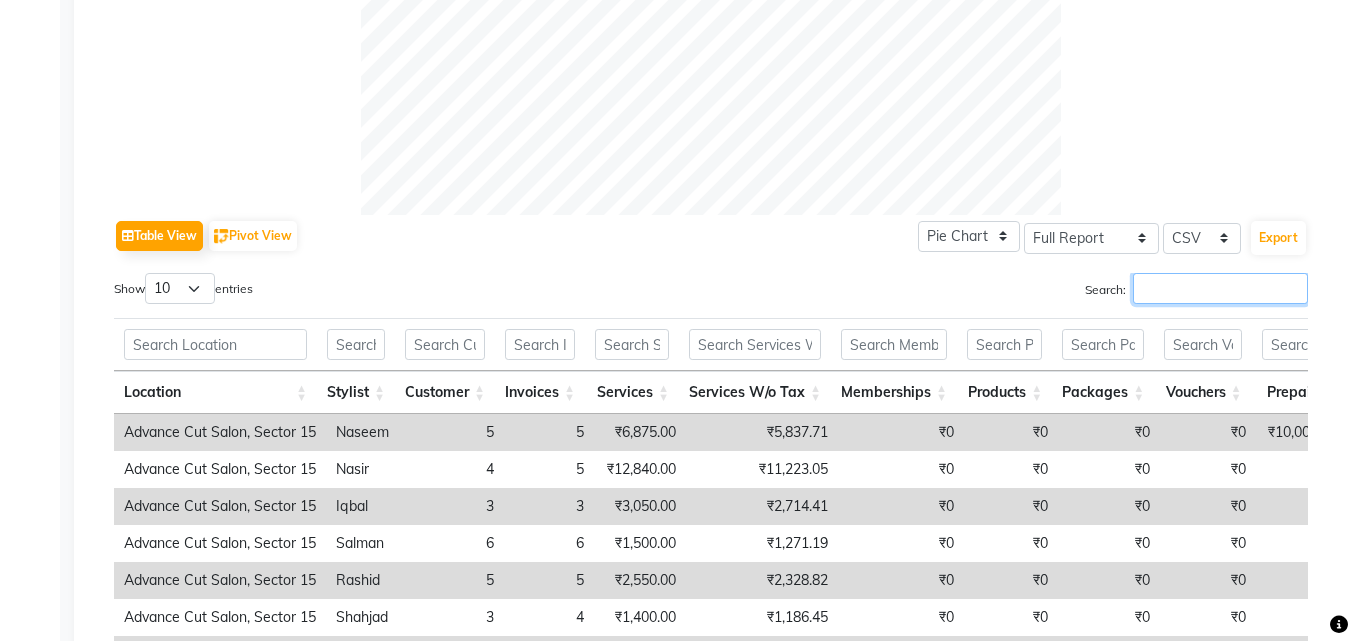 click on "Search:" at bounding box center (1220, 288) 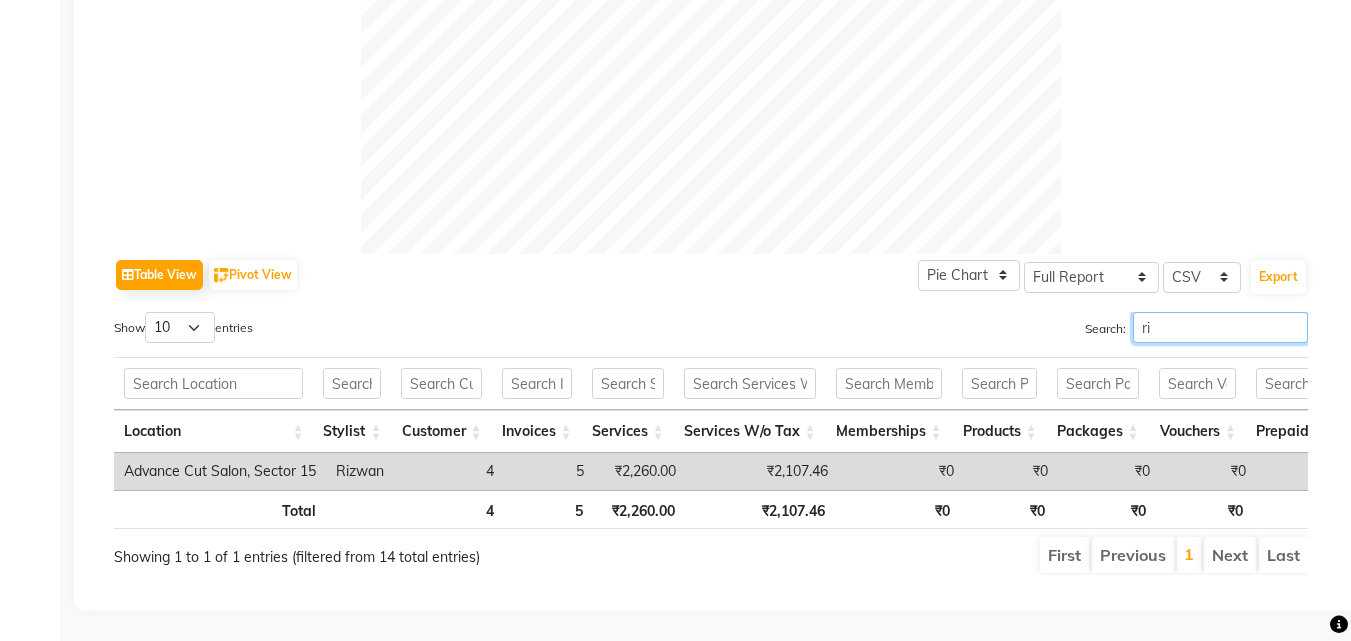 scroll, scrollTop: 810, scrollLeft: 0, axis: vertical 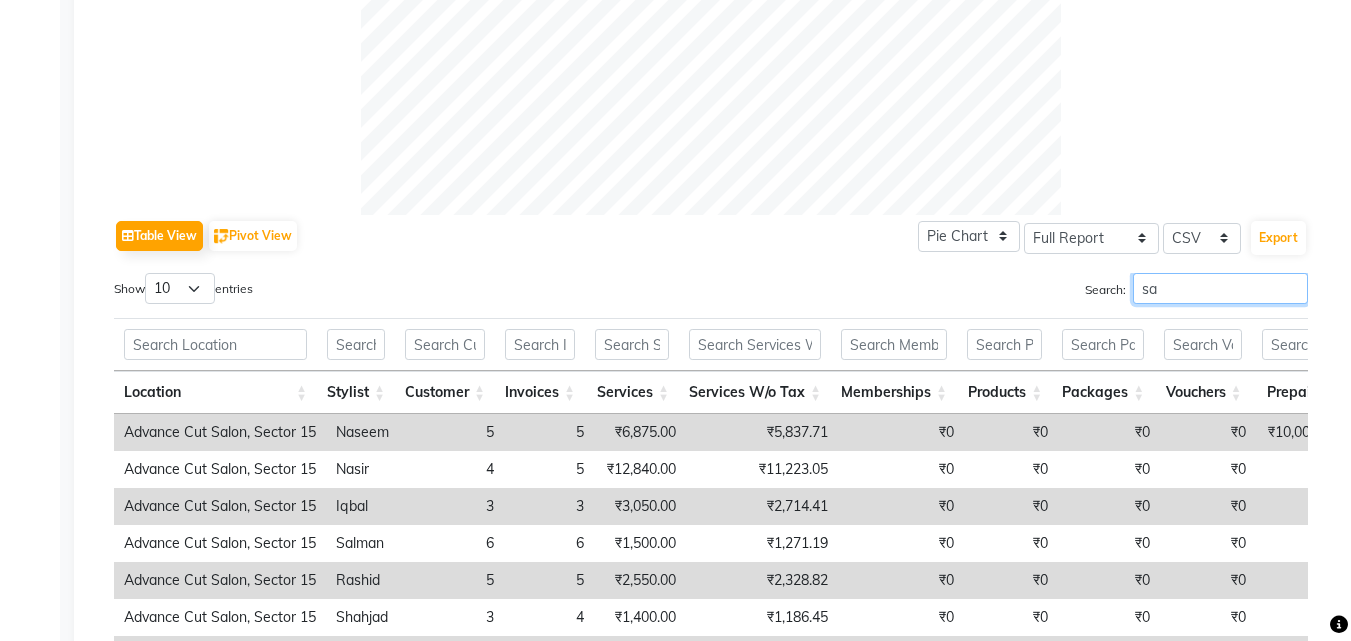 type on "s" 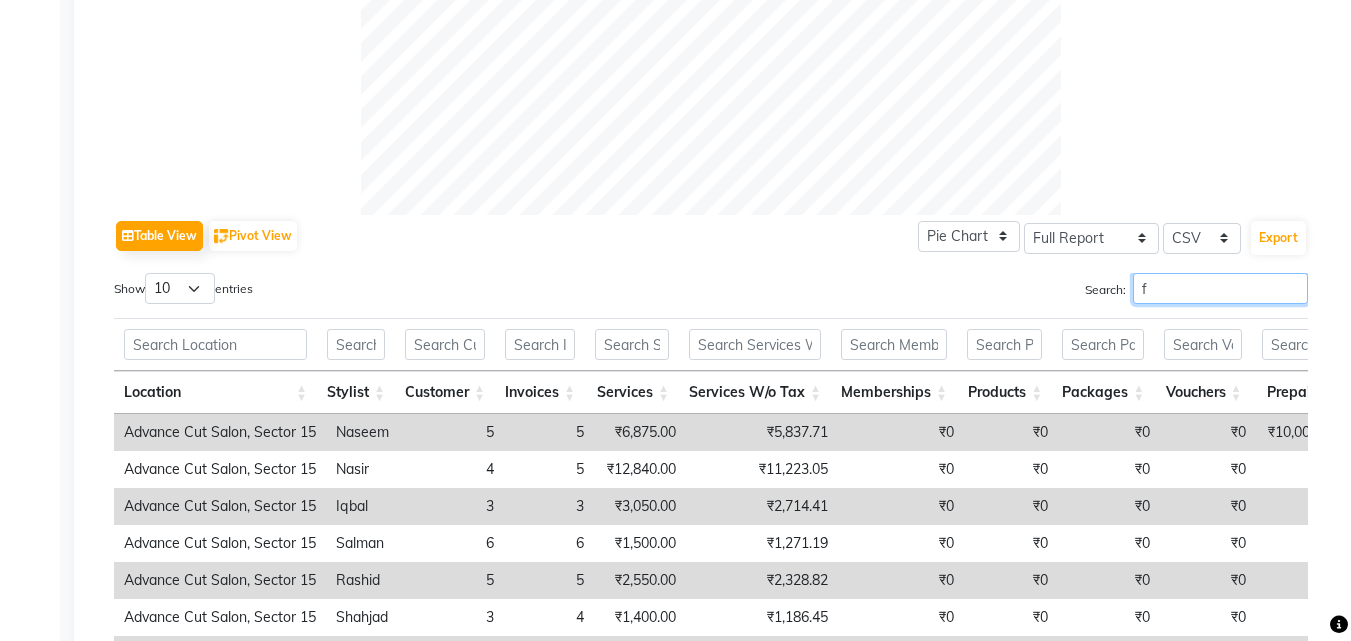 scroll, scrollTop: 810, scrollLeft: 0, axis: vertical 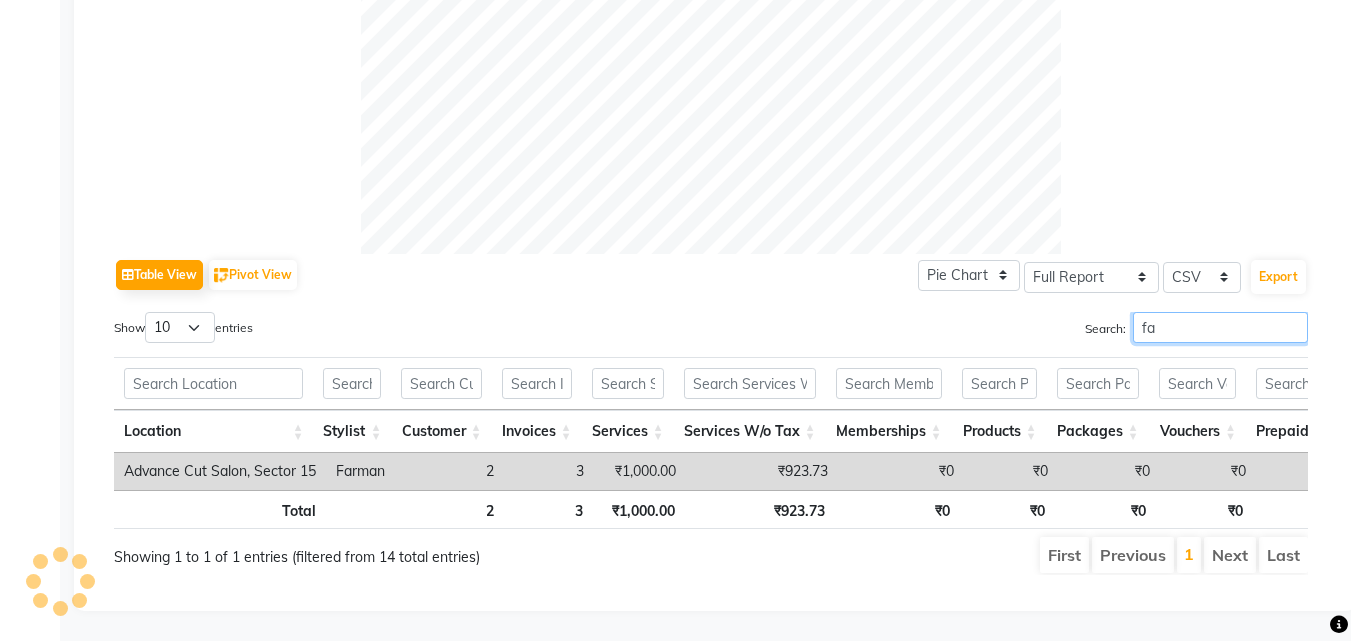 type on "f" 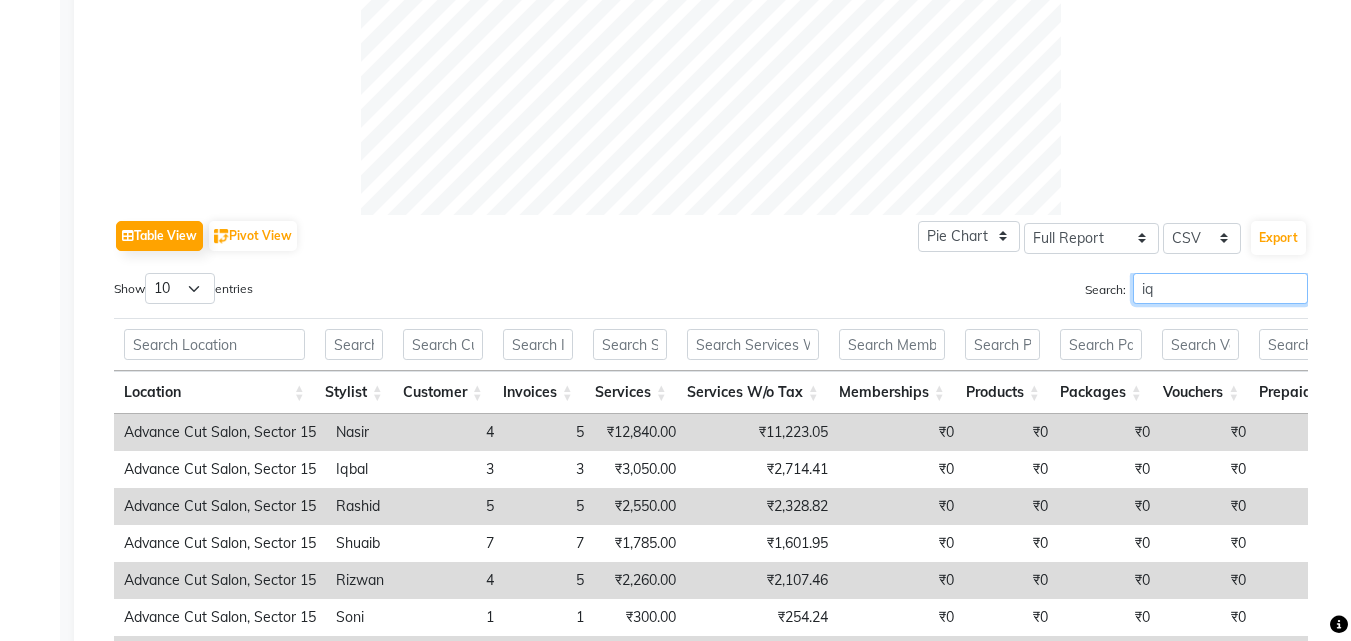 scroll, scrollTop: 810, scrollLeft: 0, axis: vertical 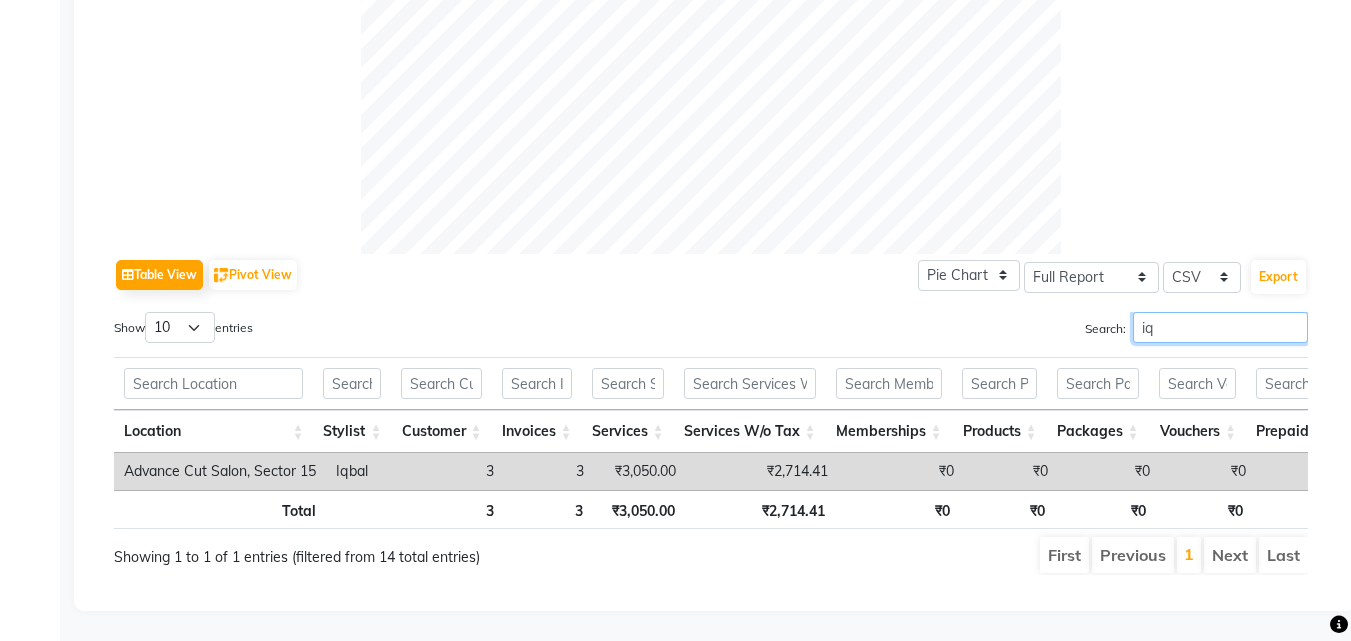 type on "i" 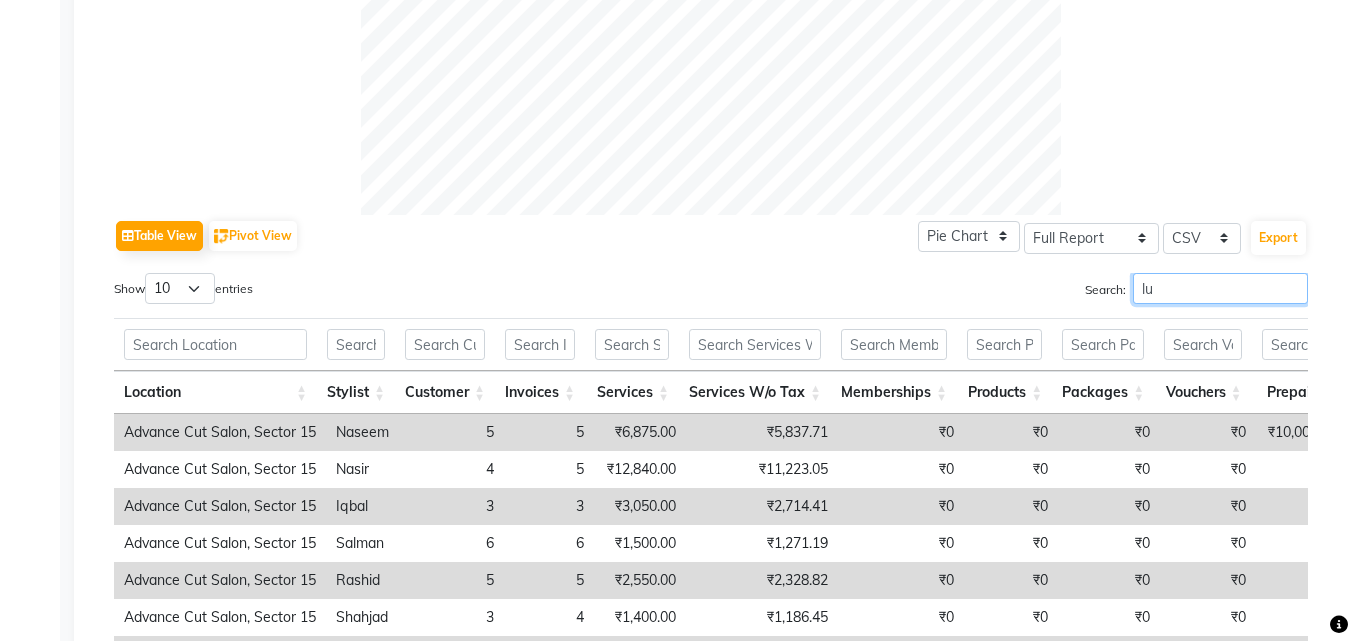 scroll, scrollTop: 810, scrollLeft: 0, axis: vertical 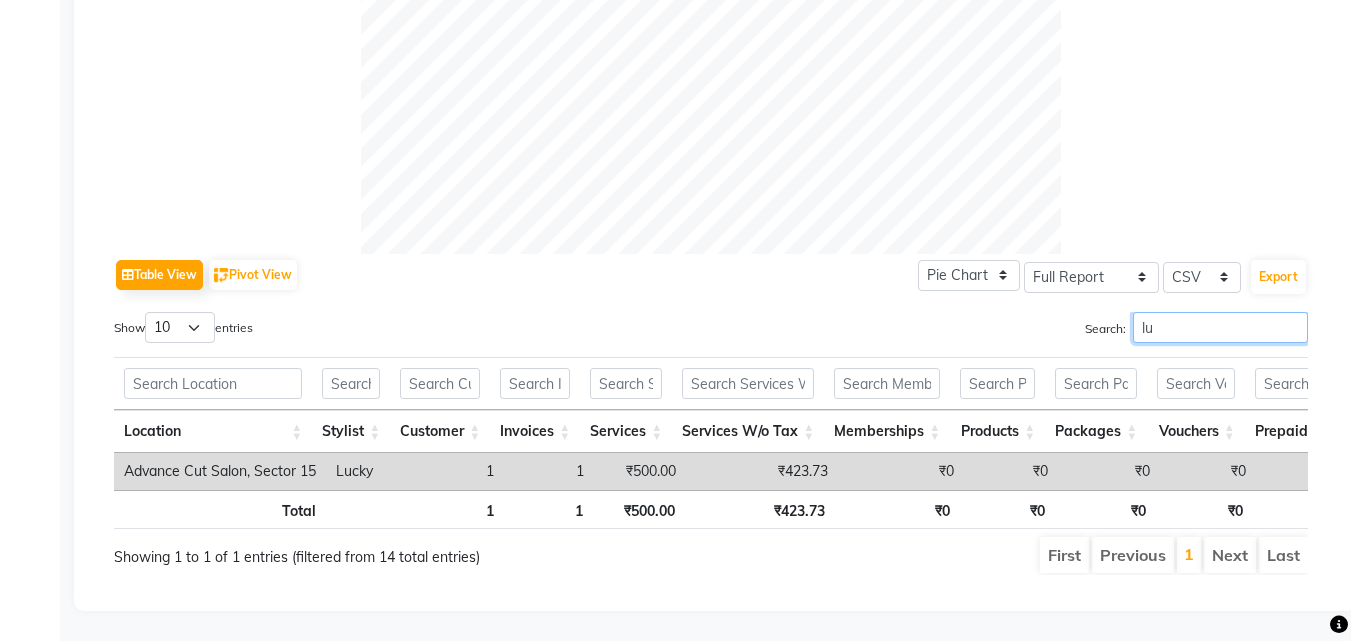 type on "l" 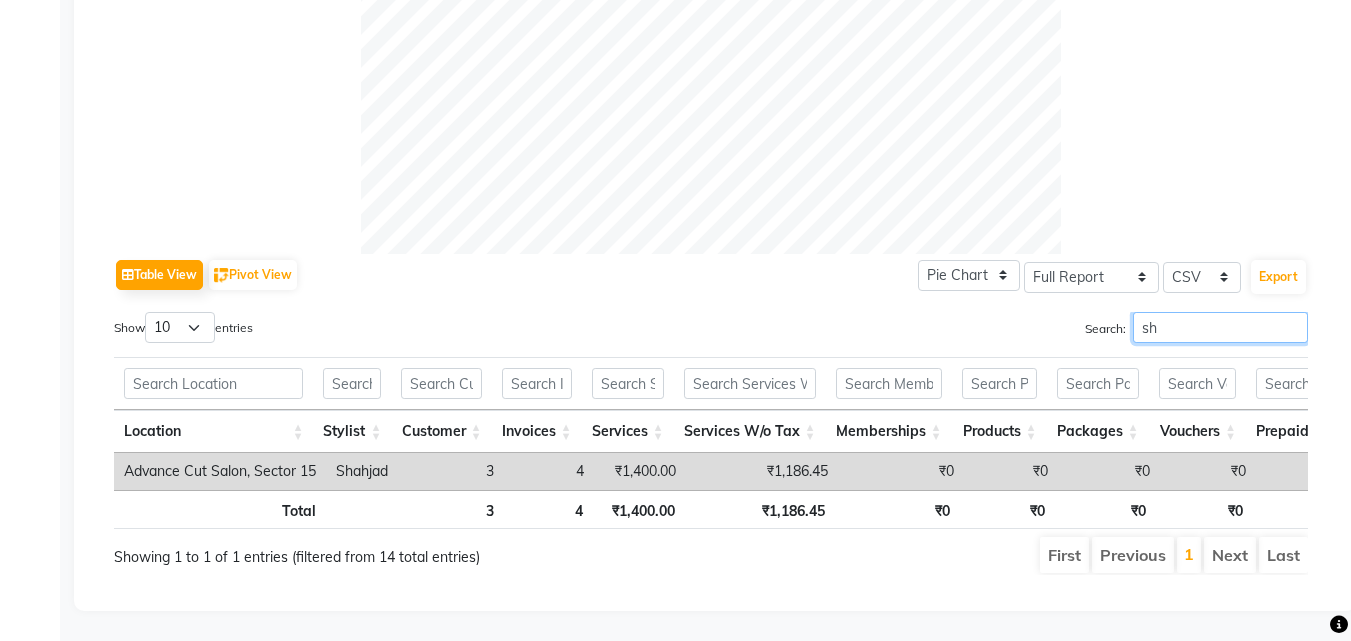 scroll, scrollTop: 819, scrollLeft: 0, axis: vertical 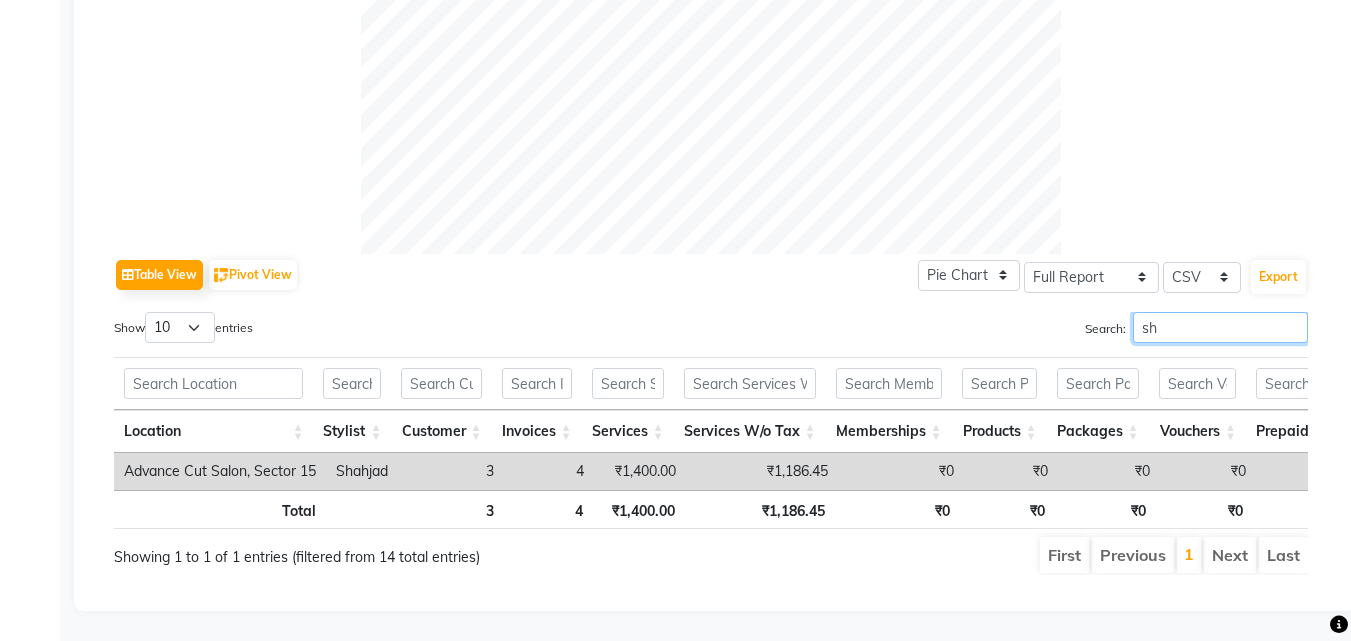 type on "s" 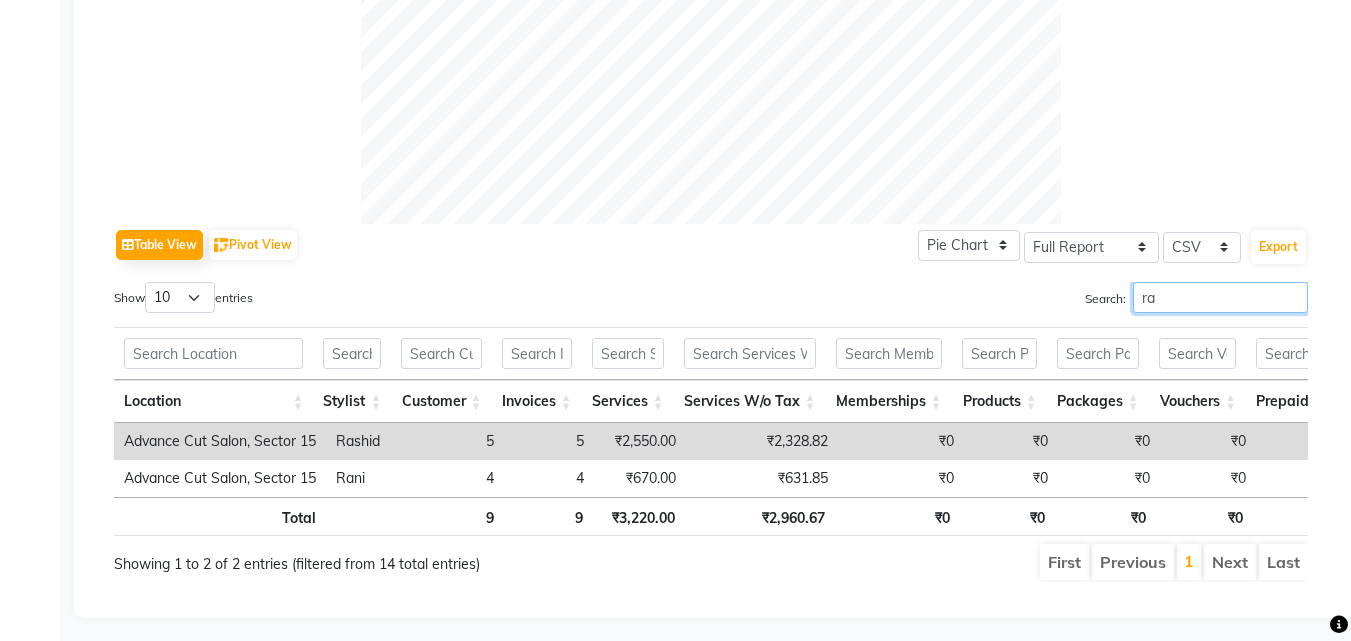 scroll, scrollTop: 819, scrollLeft: 0, axis: vertical 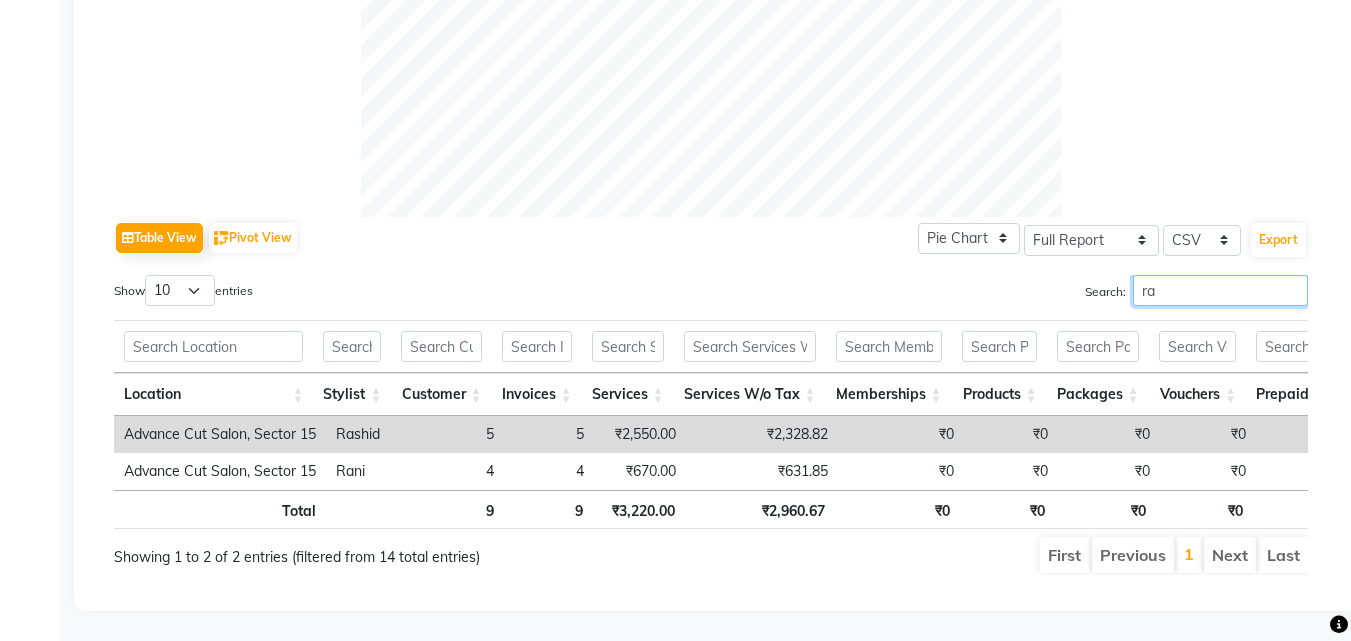 type on "r" 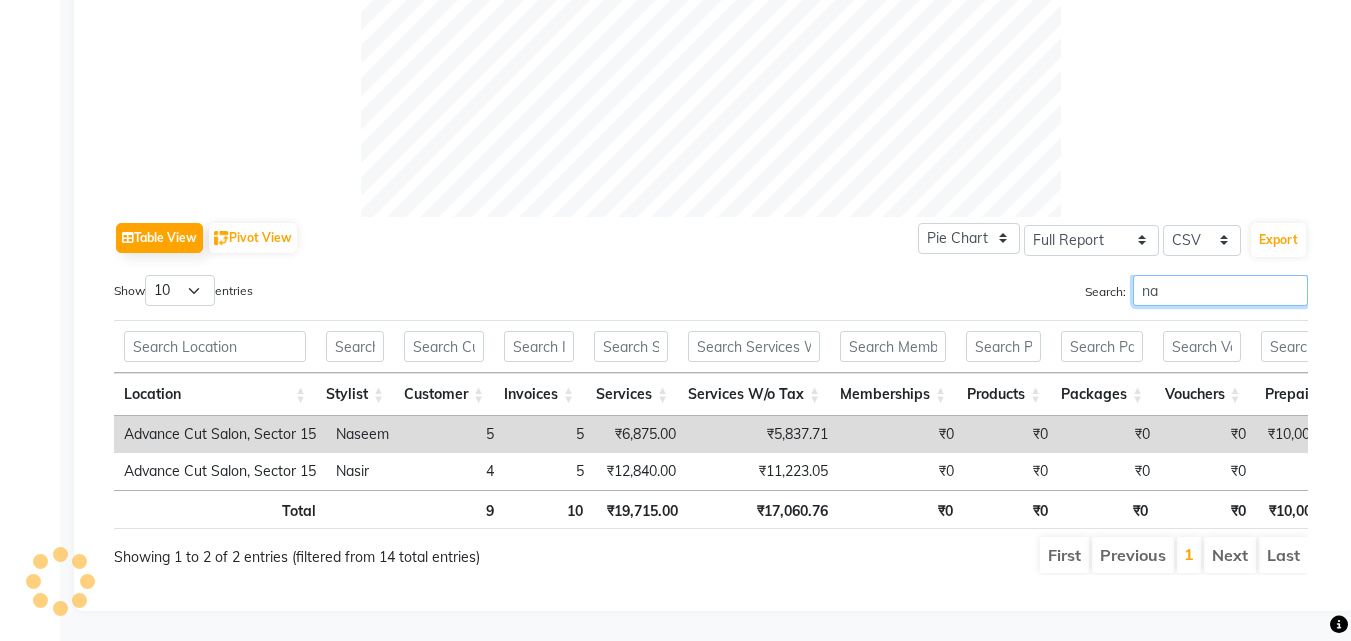 type on "n" 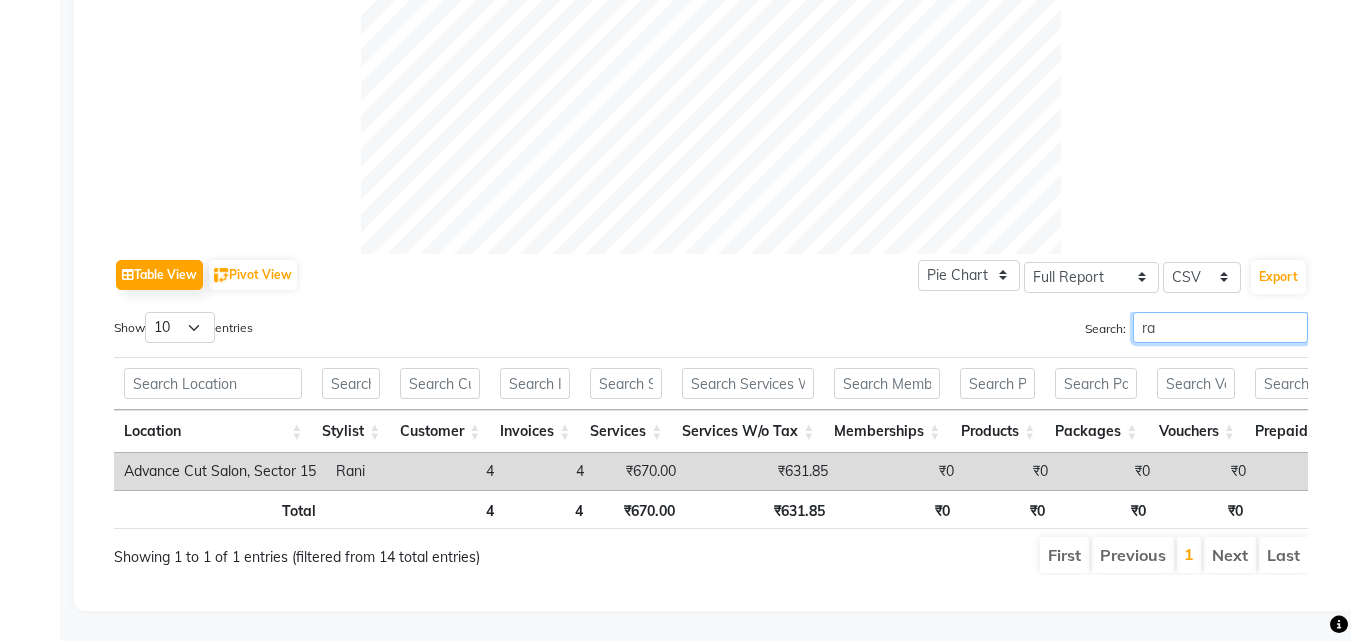 scroll, scrollTop: 819, scrollLeft: 0, axis: vertical 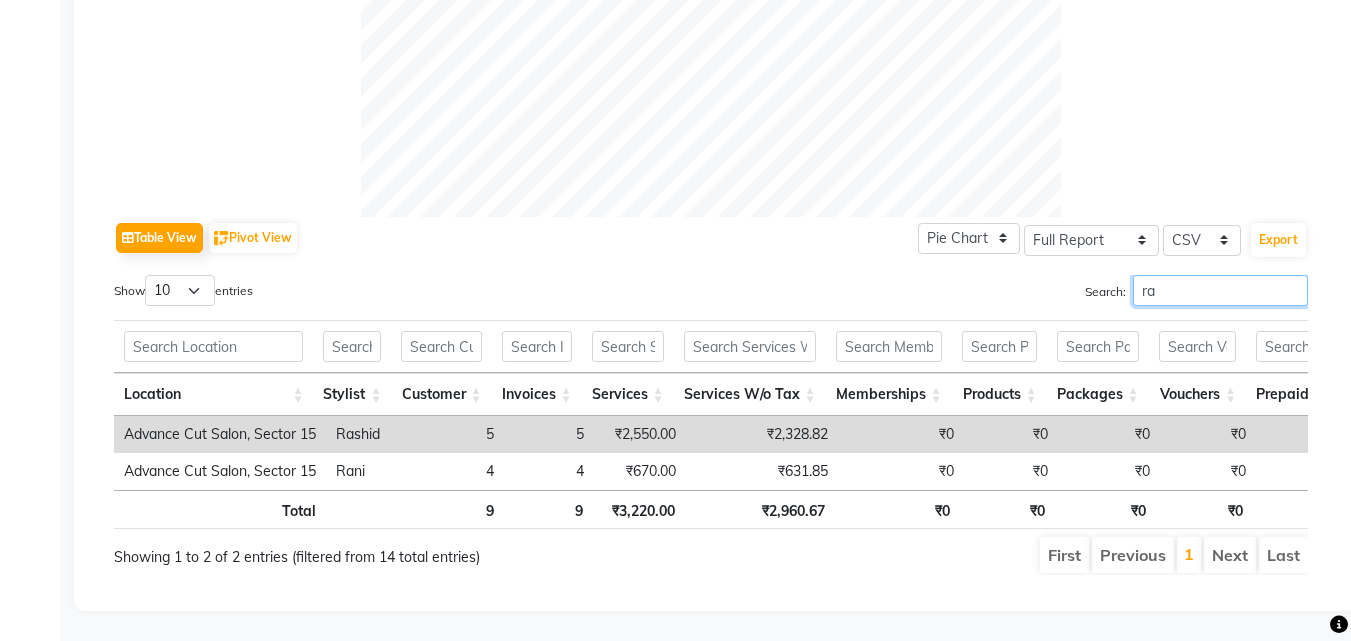 type on "r" 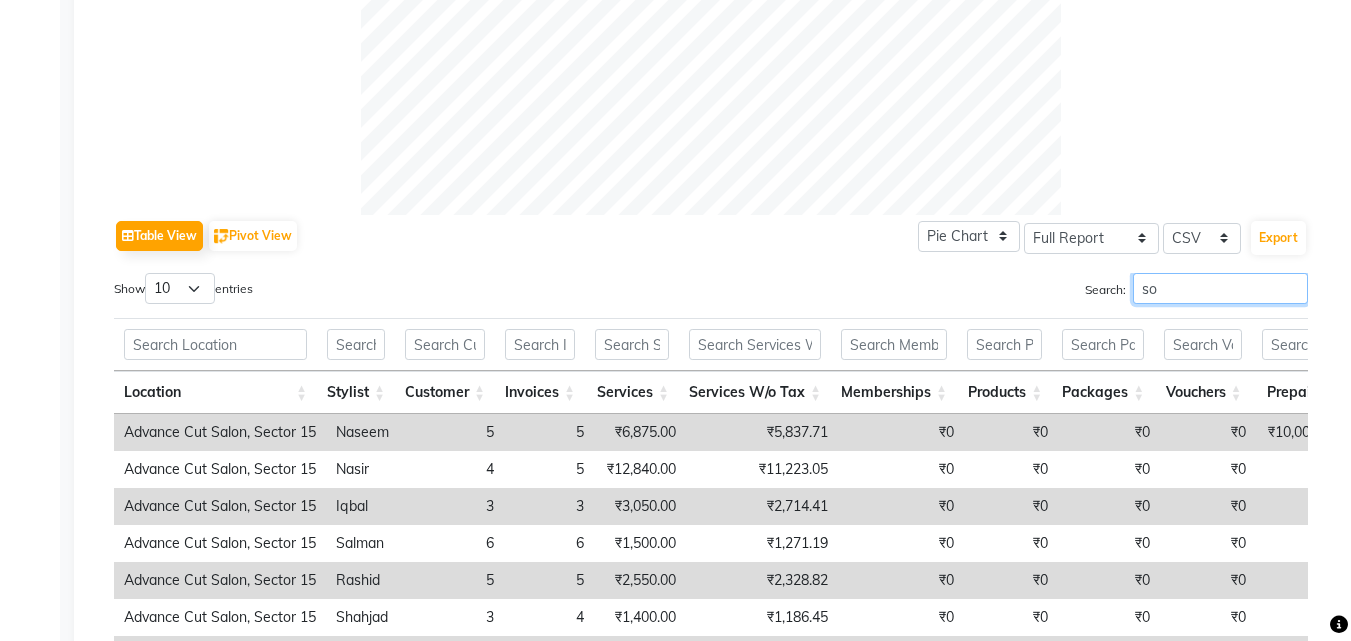 scroll, scrollTop: 810, scrollLeft: 0, axis: vertical 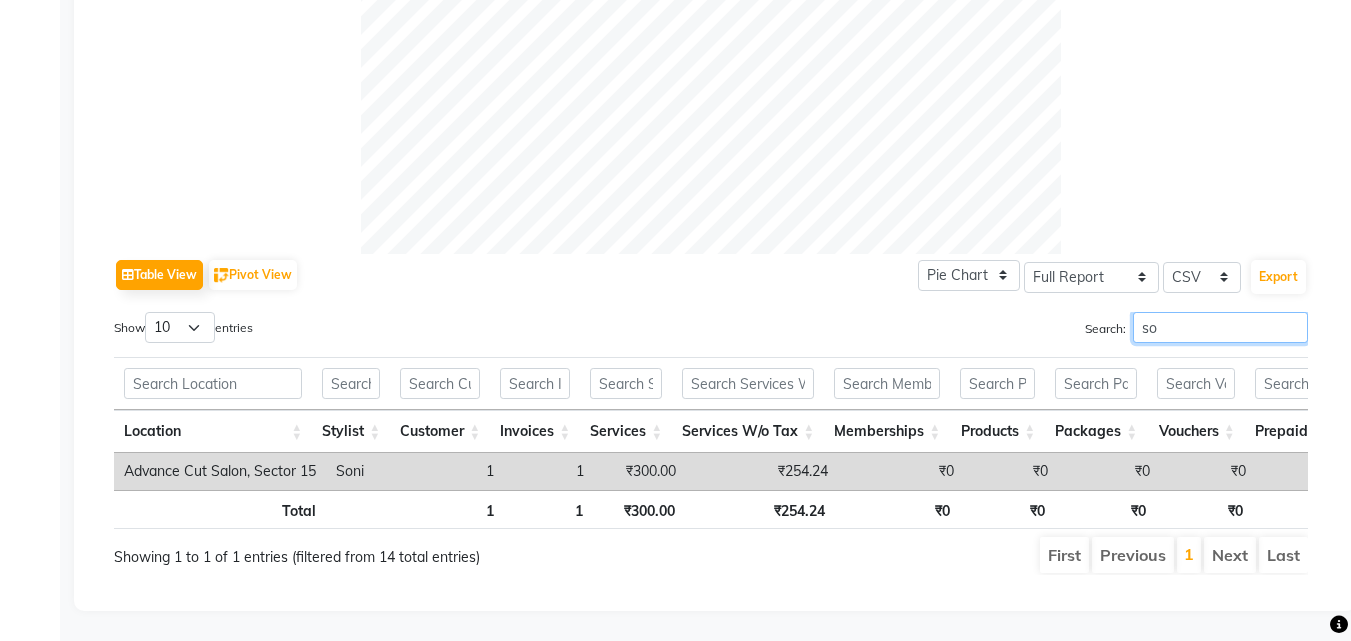 type on "s" 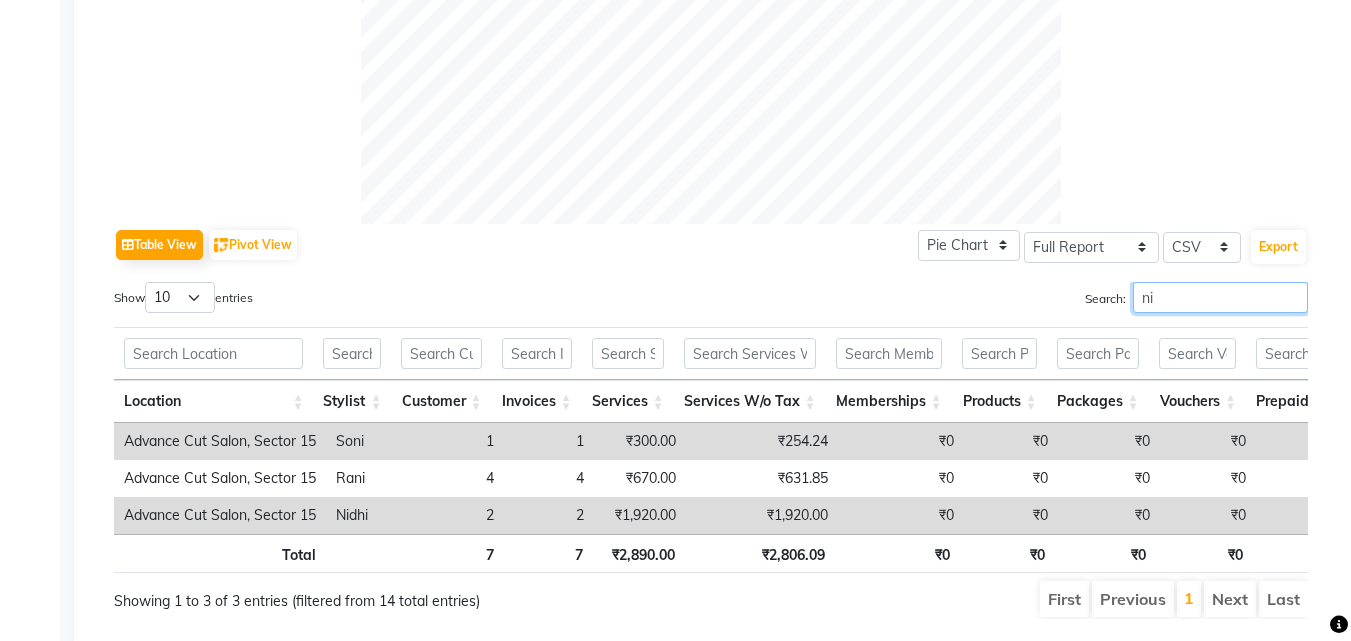 scroll, scrollTop: 819, scrollLeft: 0, axis: vertical 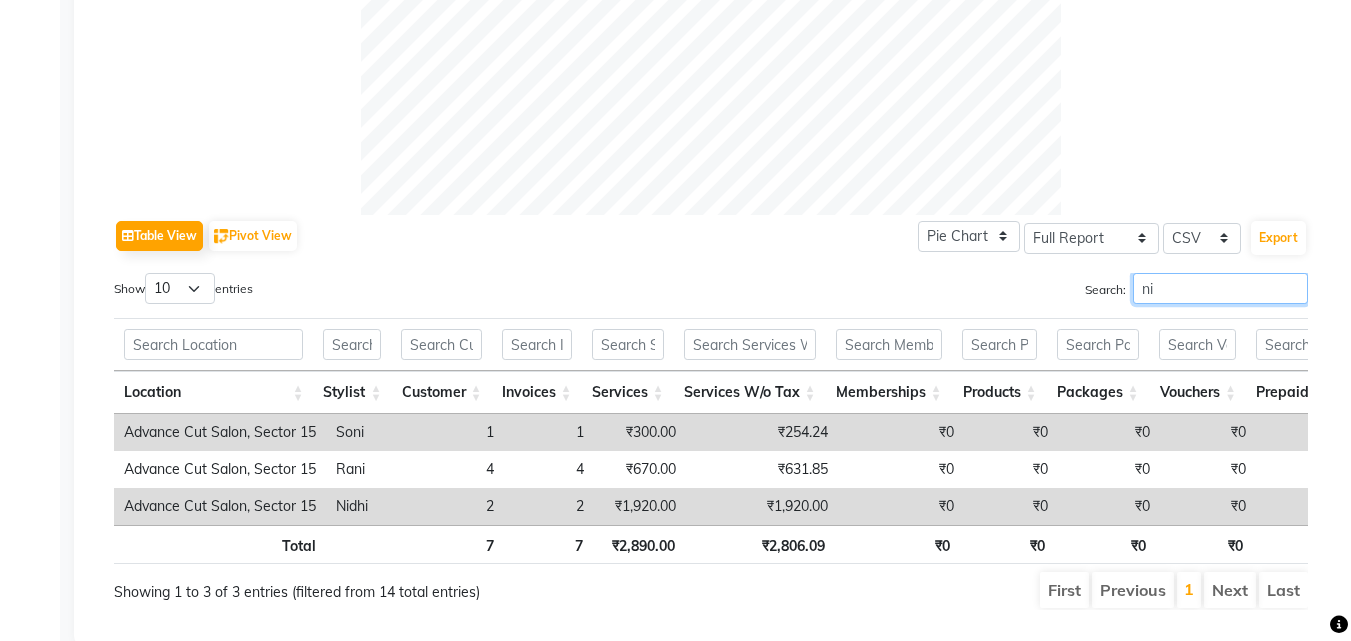 type on "n" 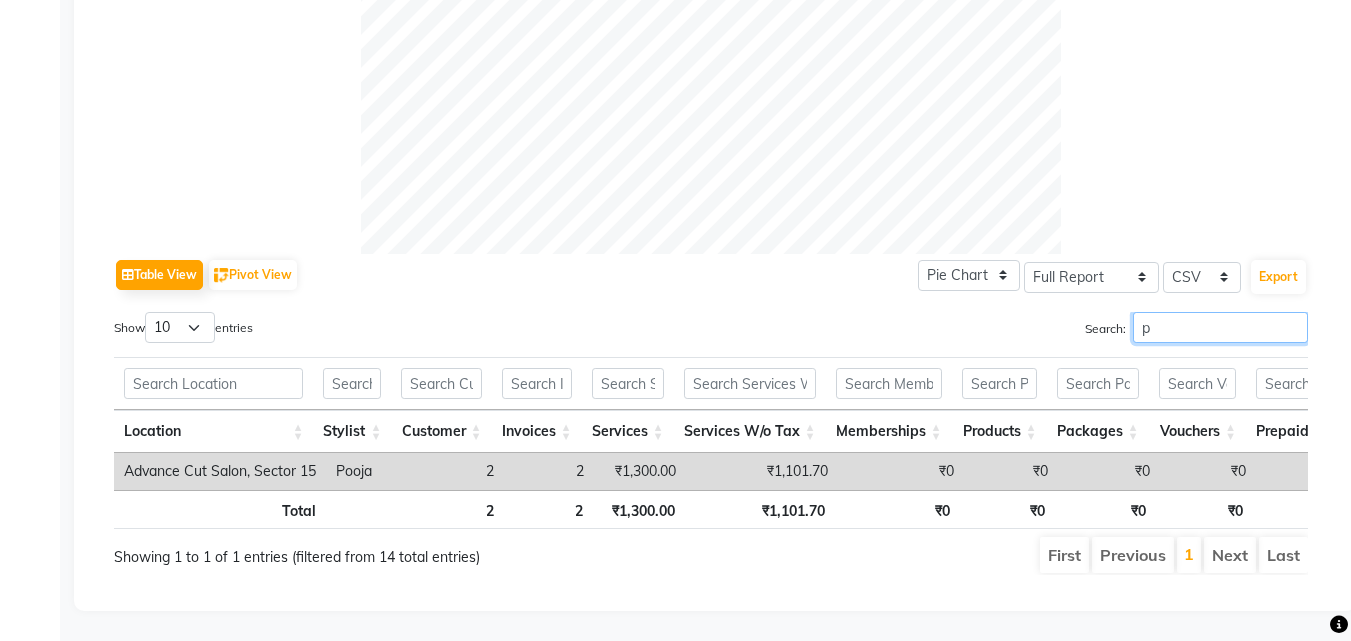 scroll, scrollTop: 810, scrollLeft: 0, axis: vertical 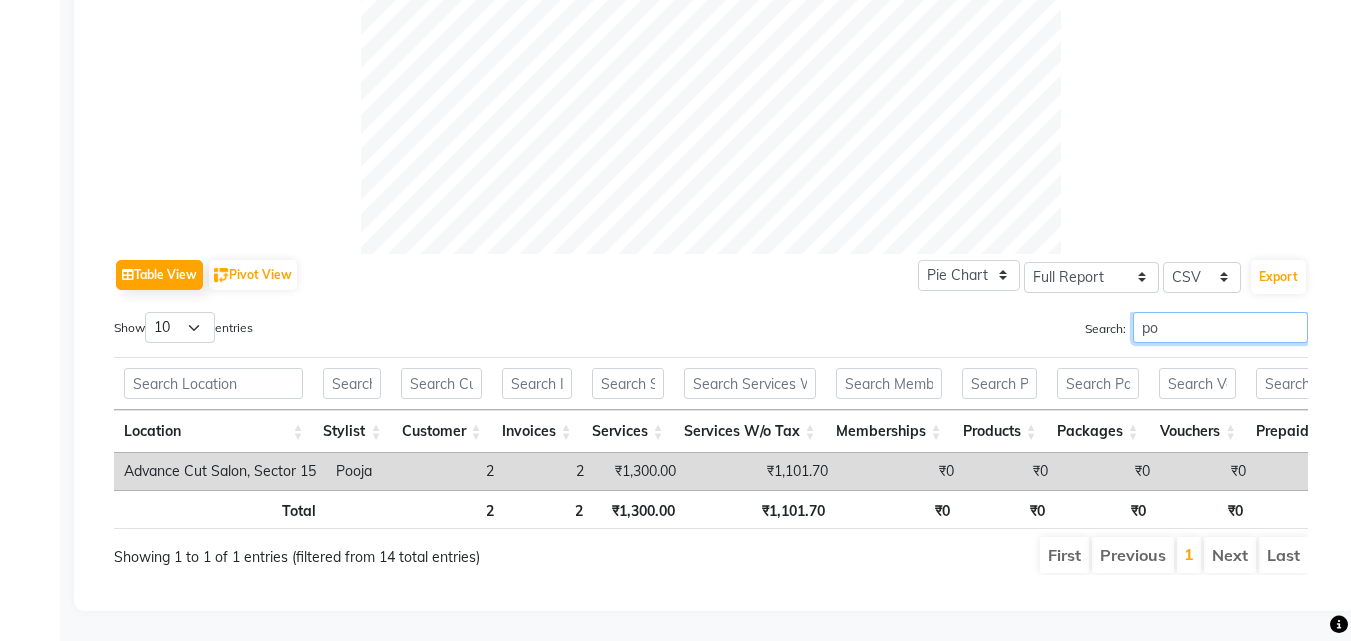 type on "p" 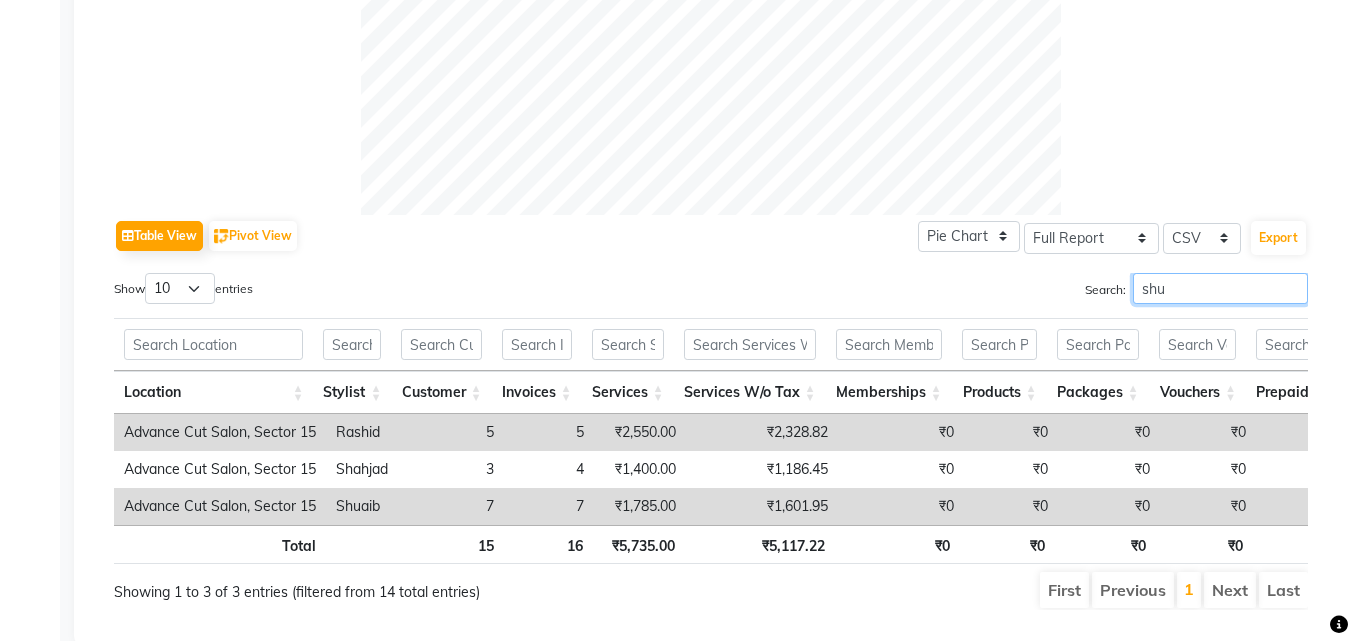 scroll, scrollTop: 810, scrollLeft: 0, axis: vertical 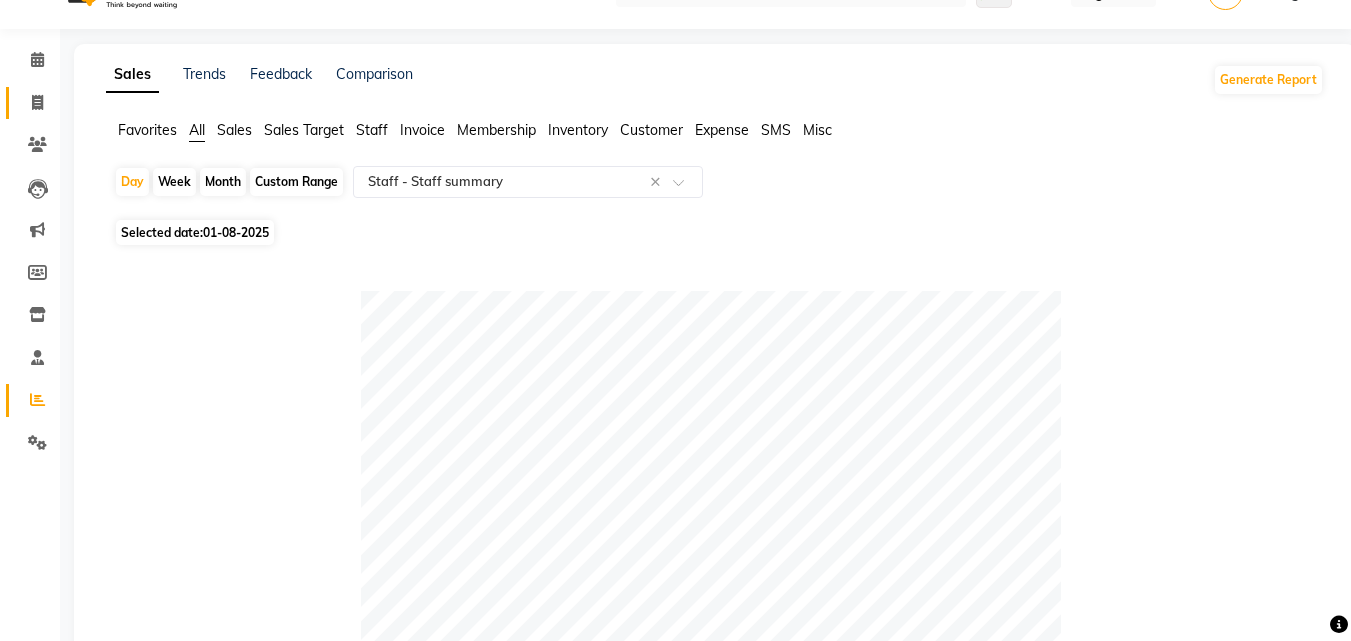 type on "shu" 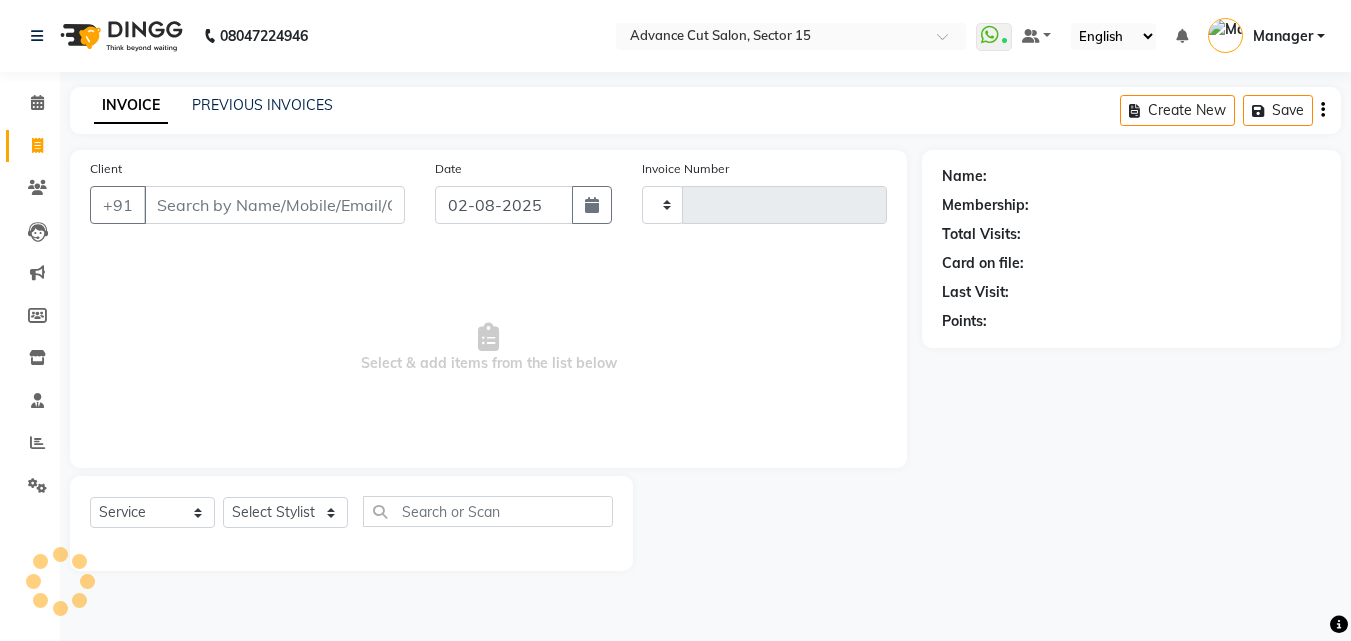 scroll, scrollTop: 0, scrollLeft: 0, axis: both 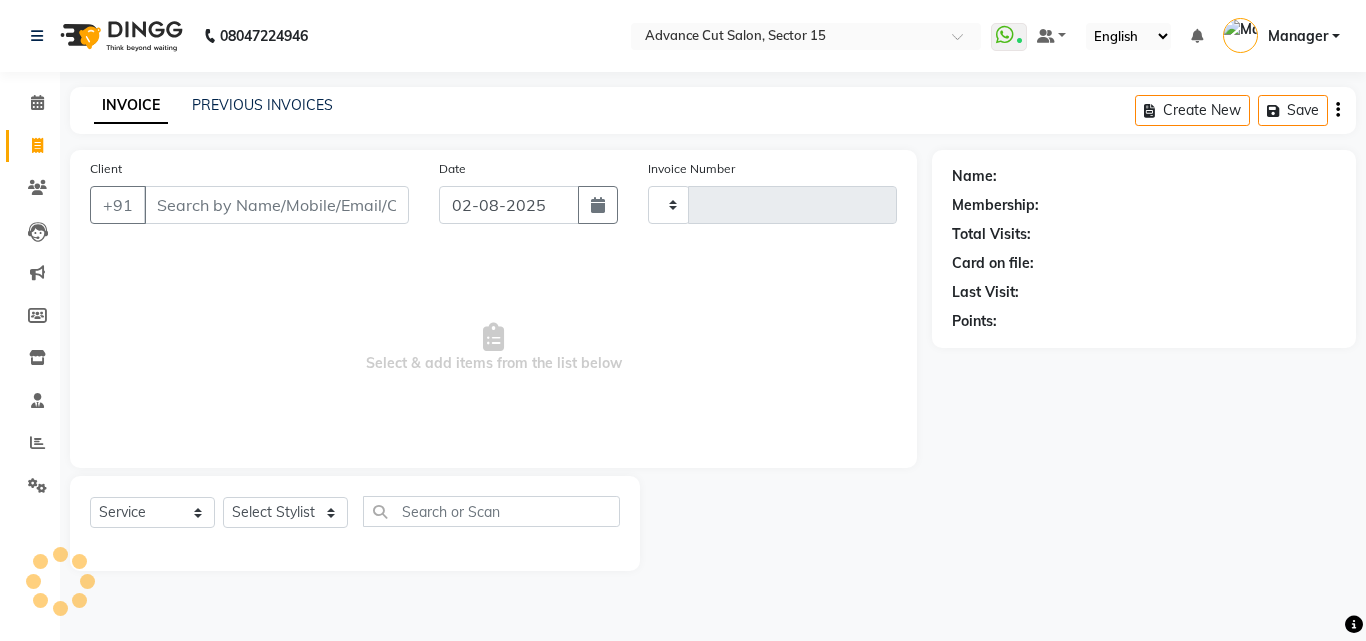 click on "Client" at bounding box center [276, 205] 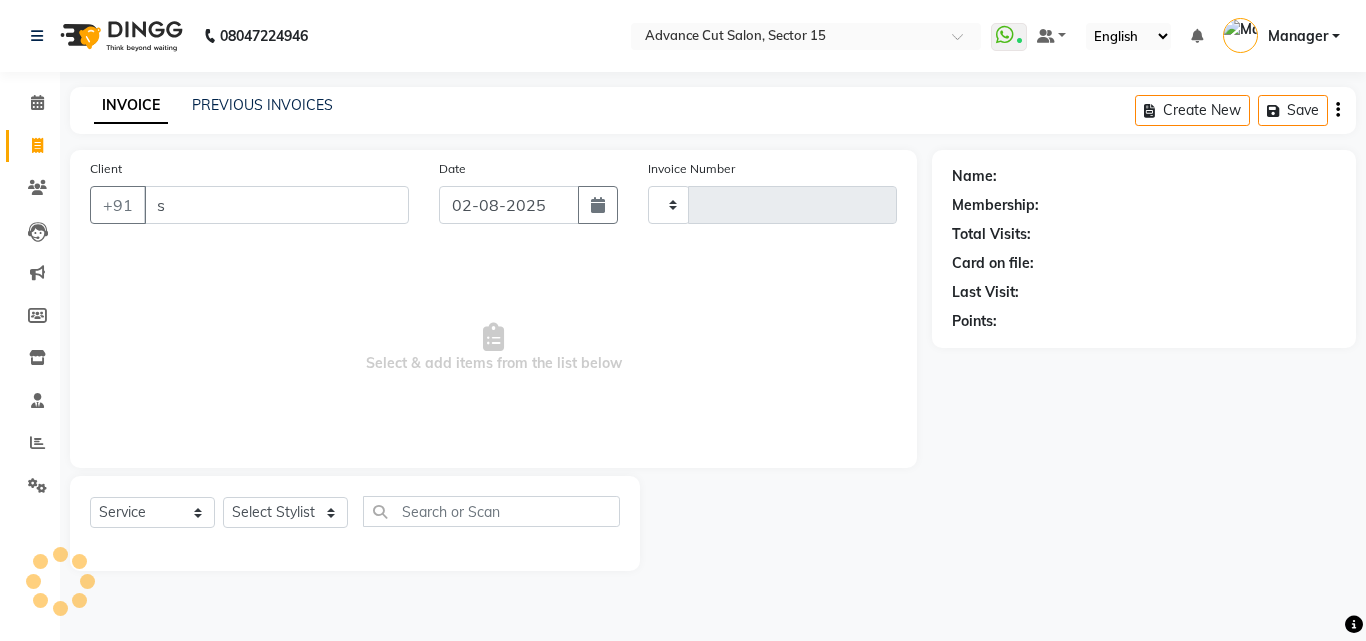 type on "so" 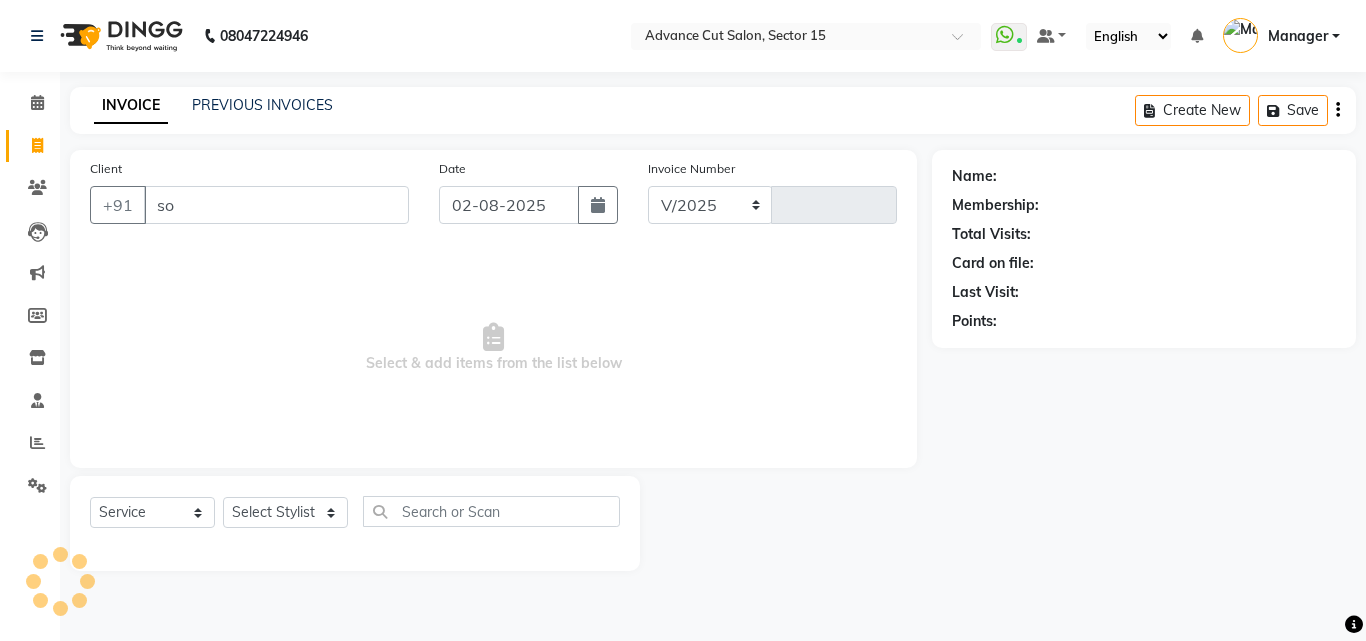 select on "6255" 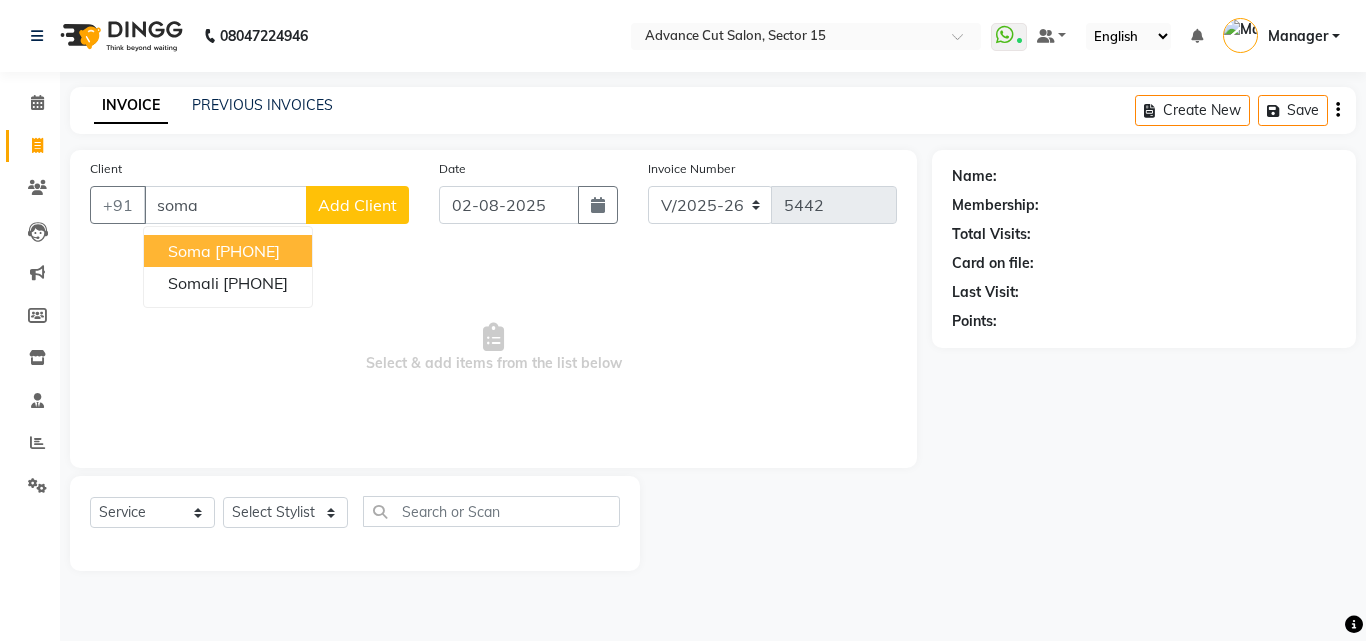 click on "9811750666" at bounding box center (247, 251) 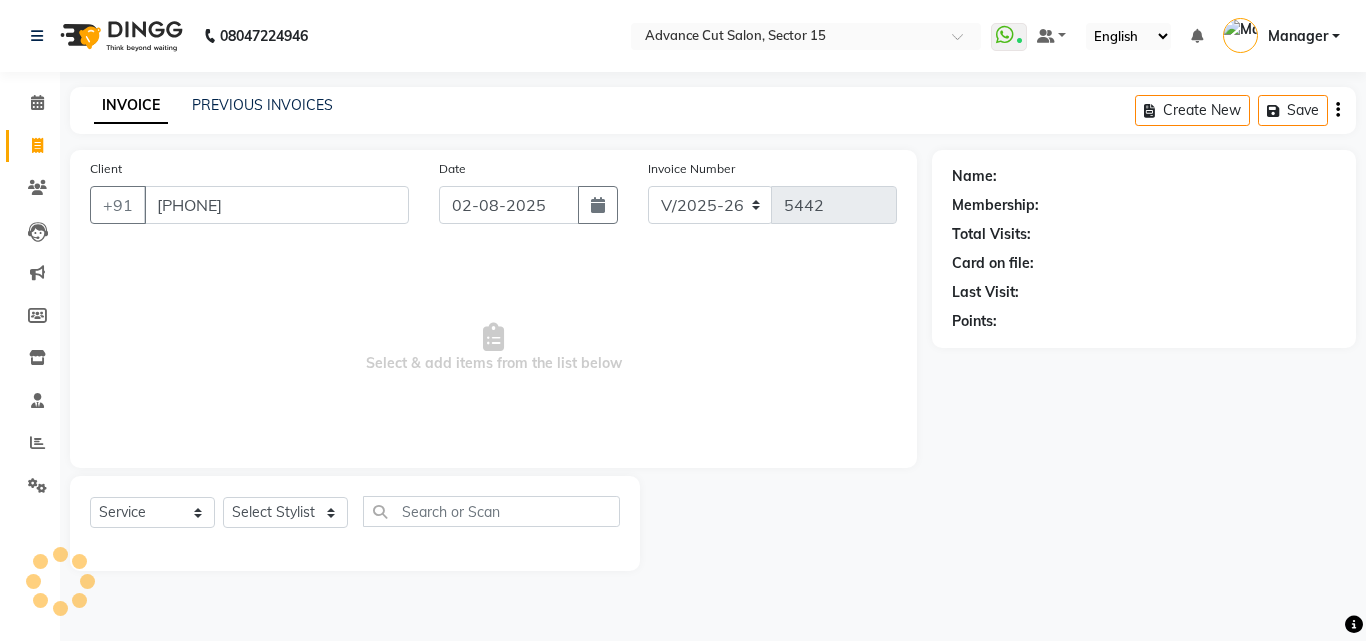 type on "9811750666" 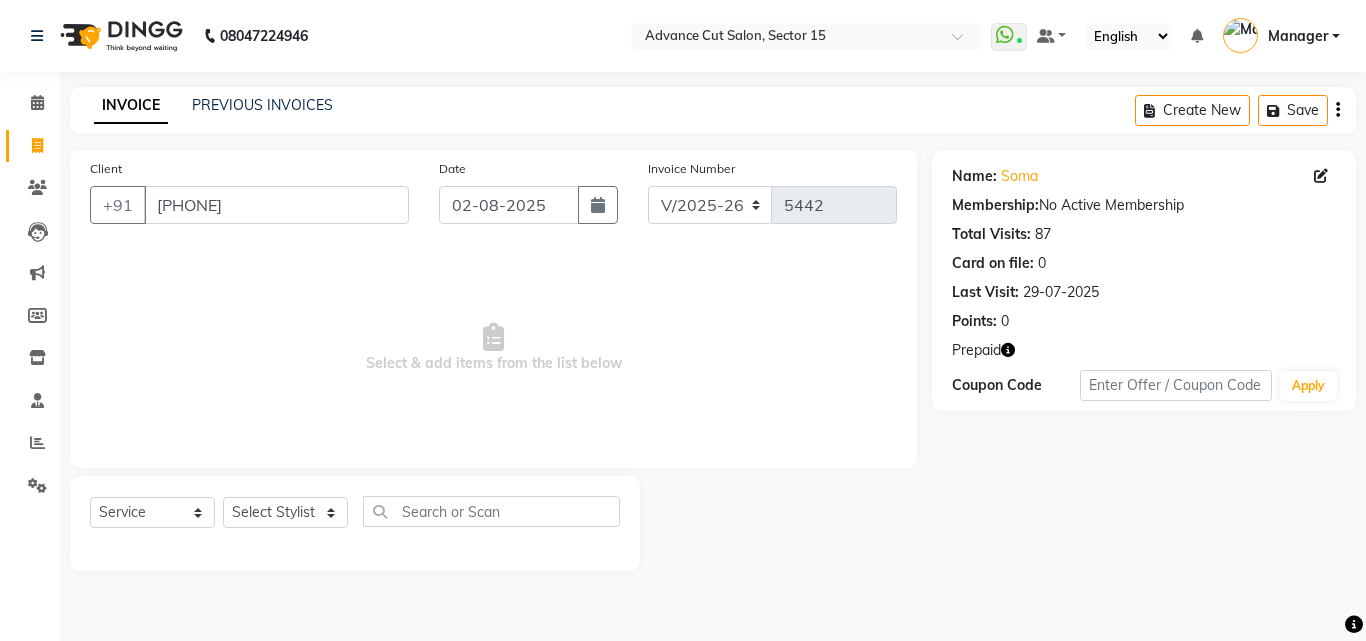 click 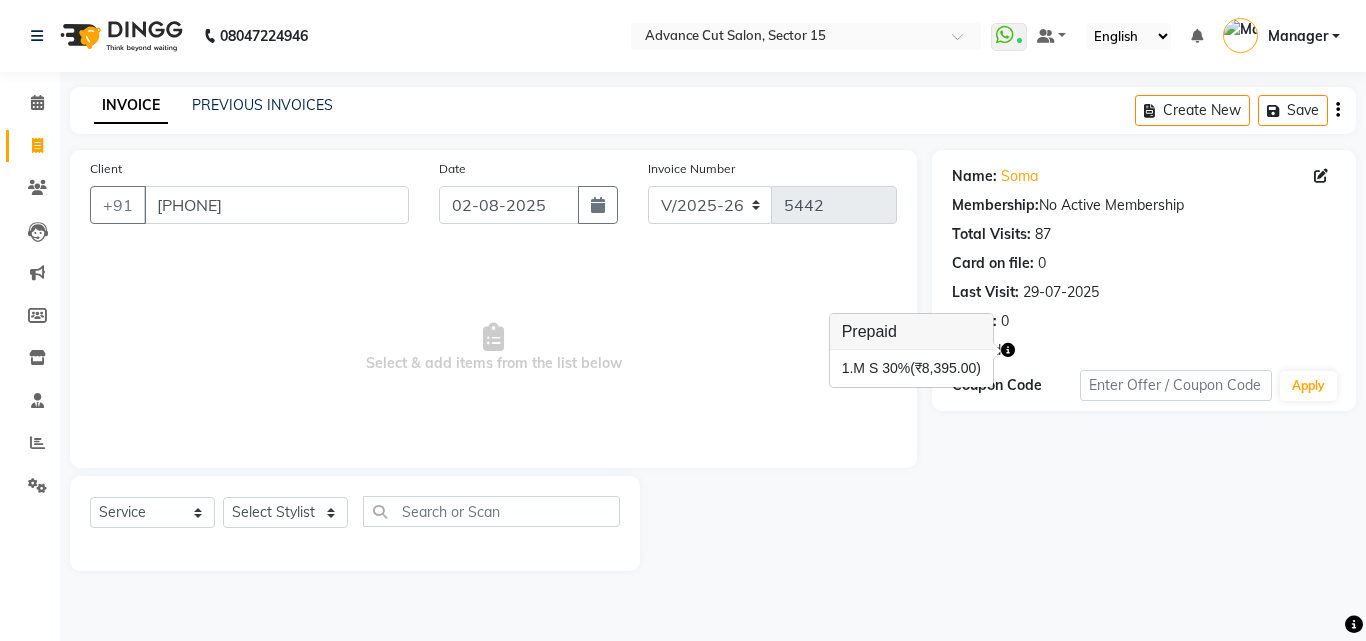 click 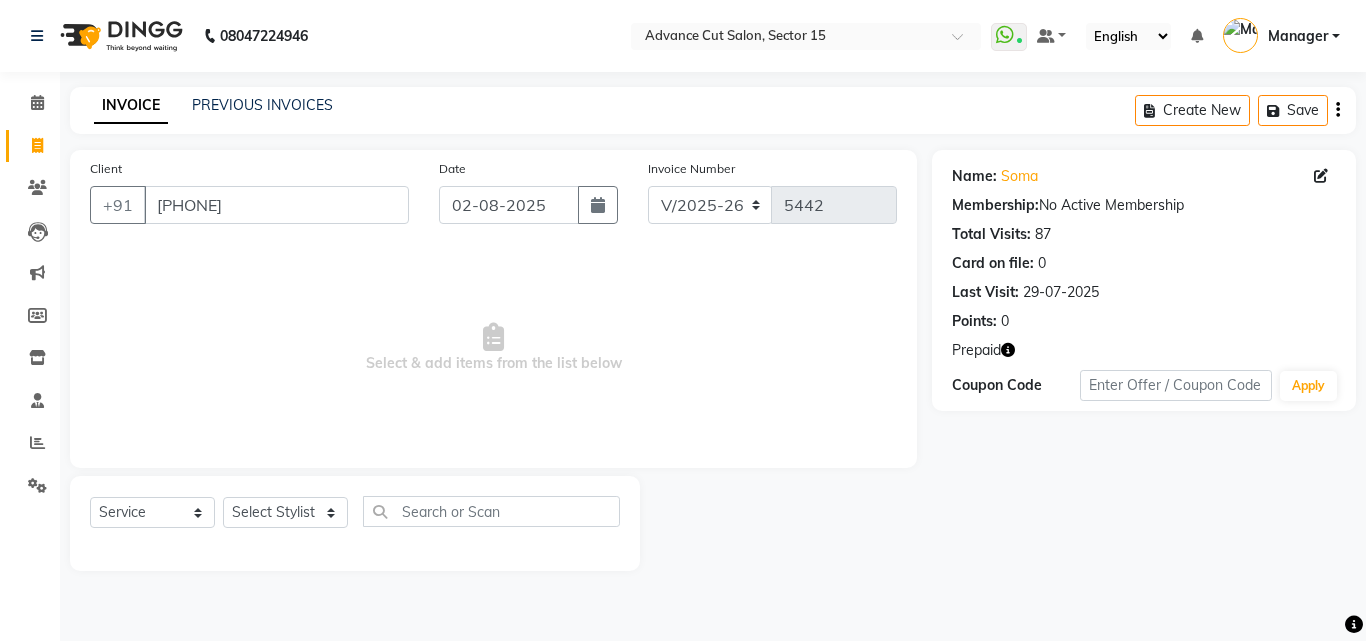 click 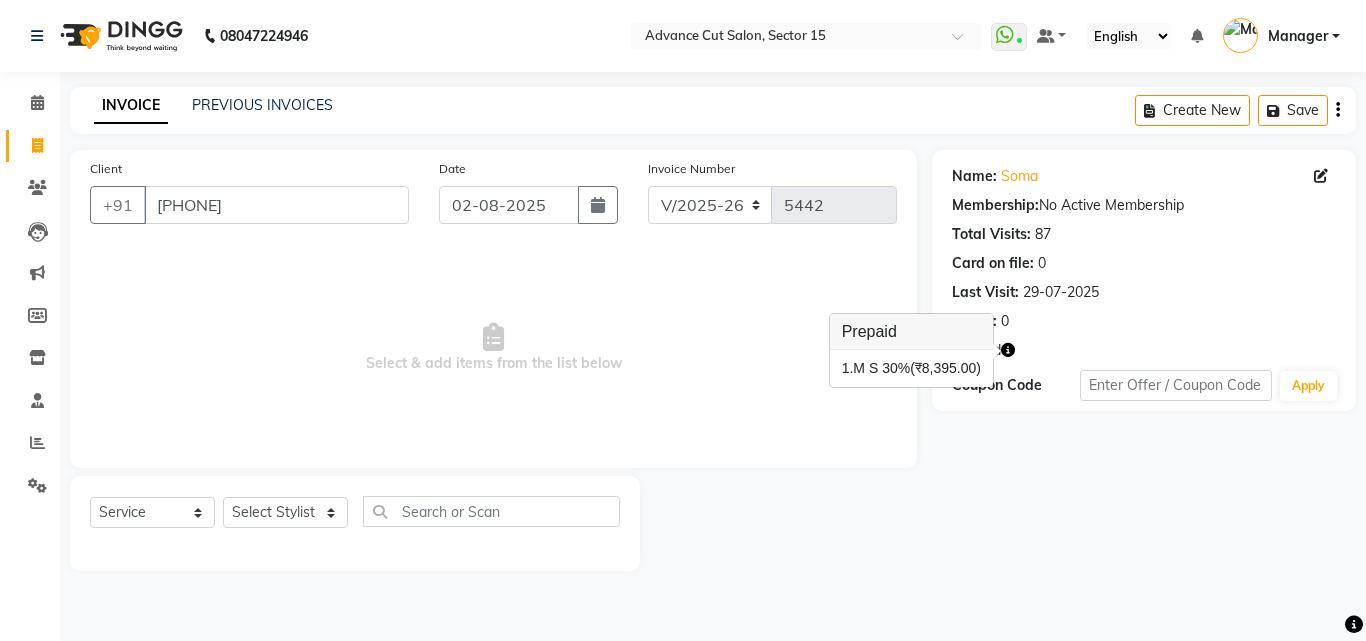 click 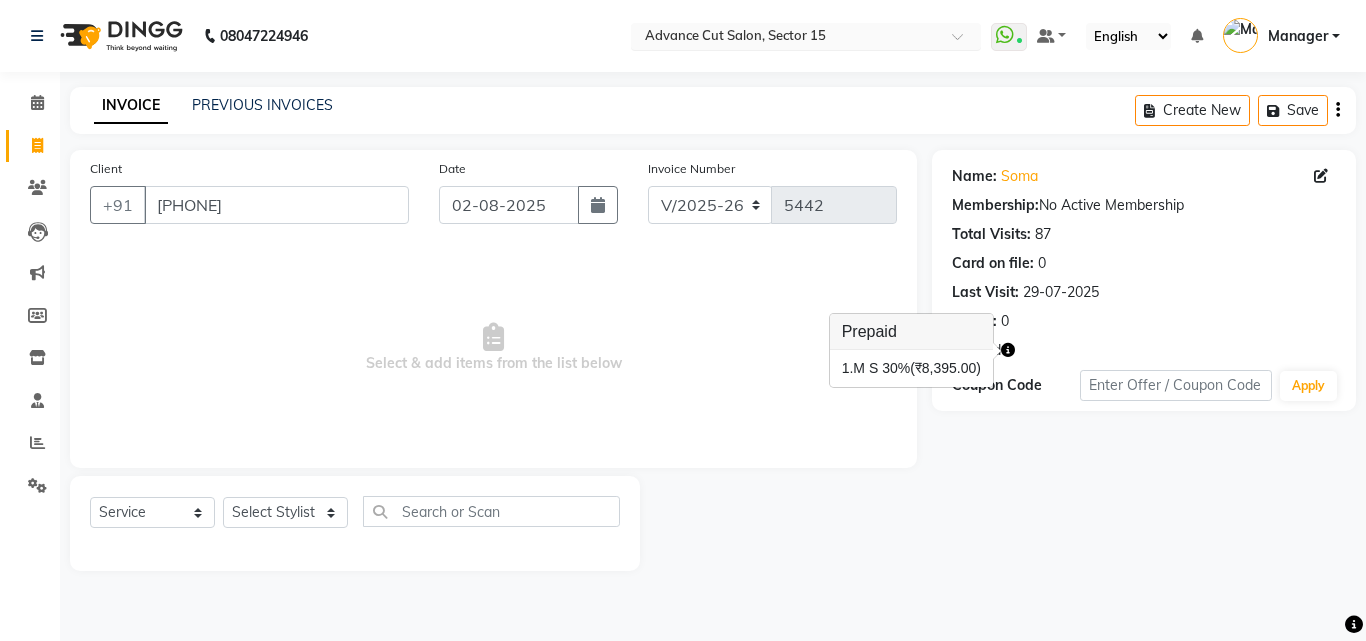 select on "service" 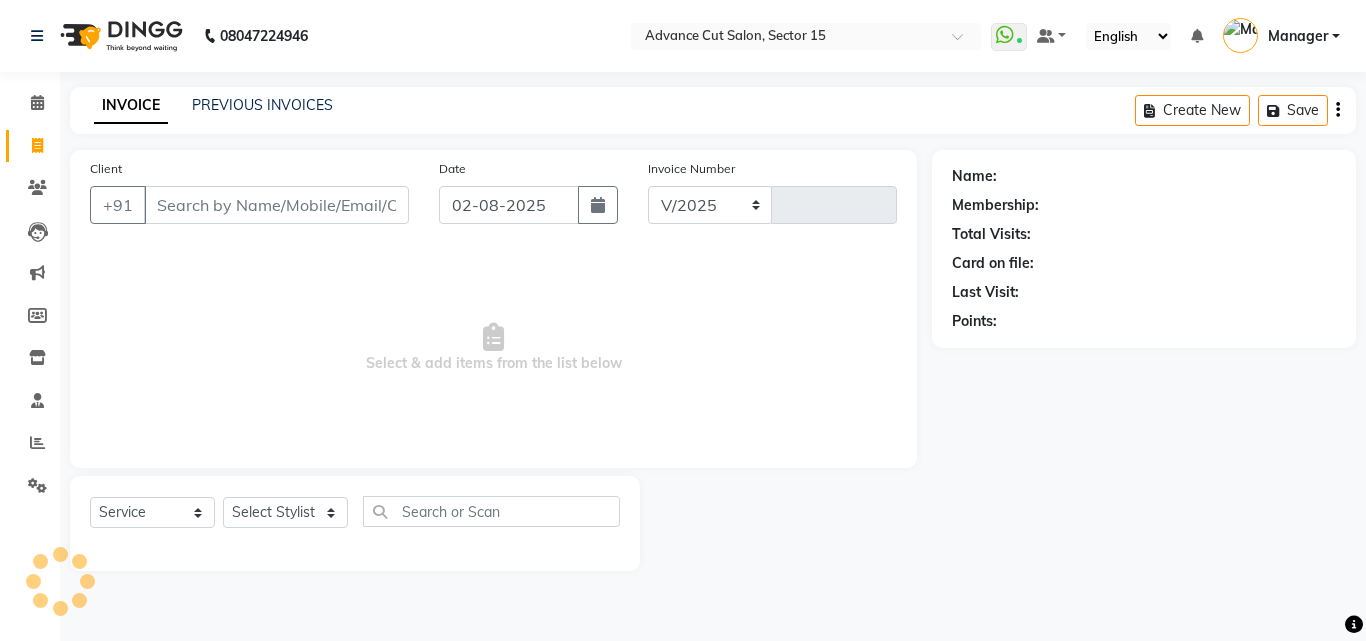 select on "6255" 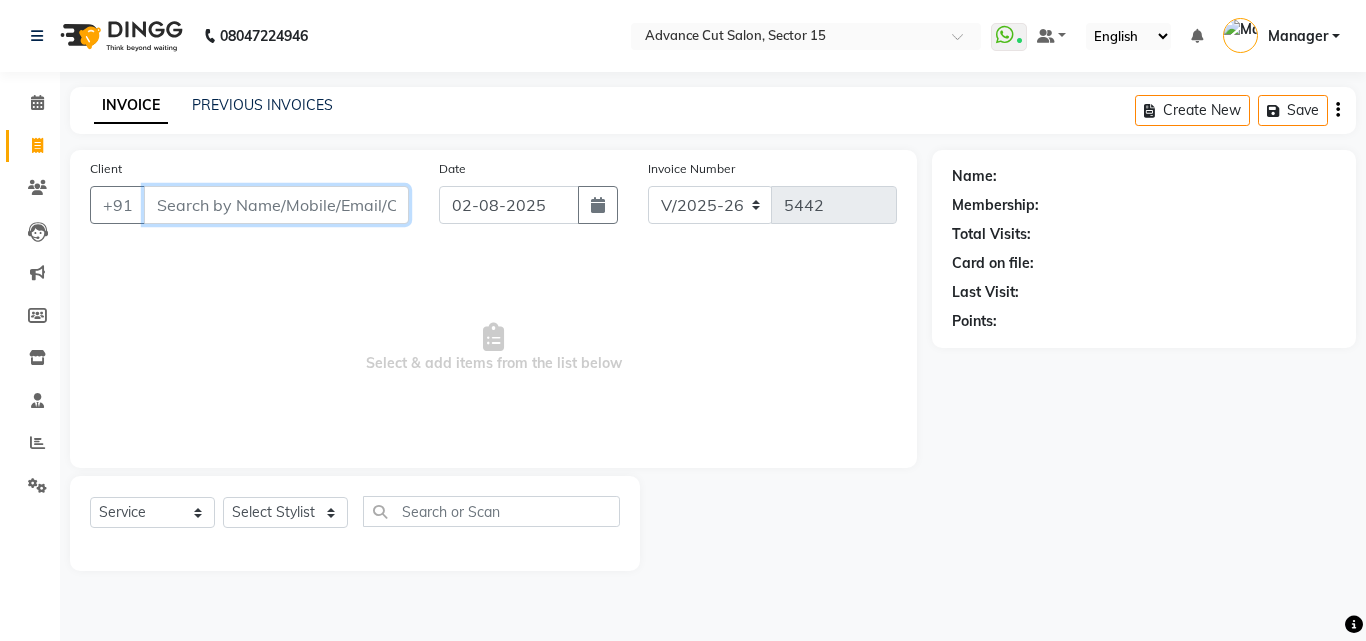 click on "Client" at bounding box center (276, 205) 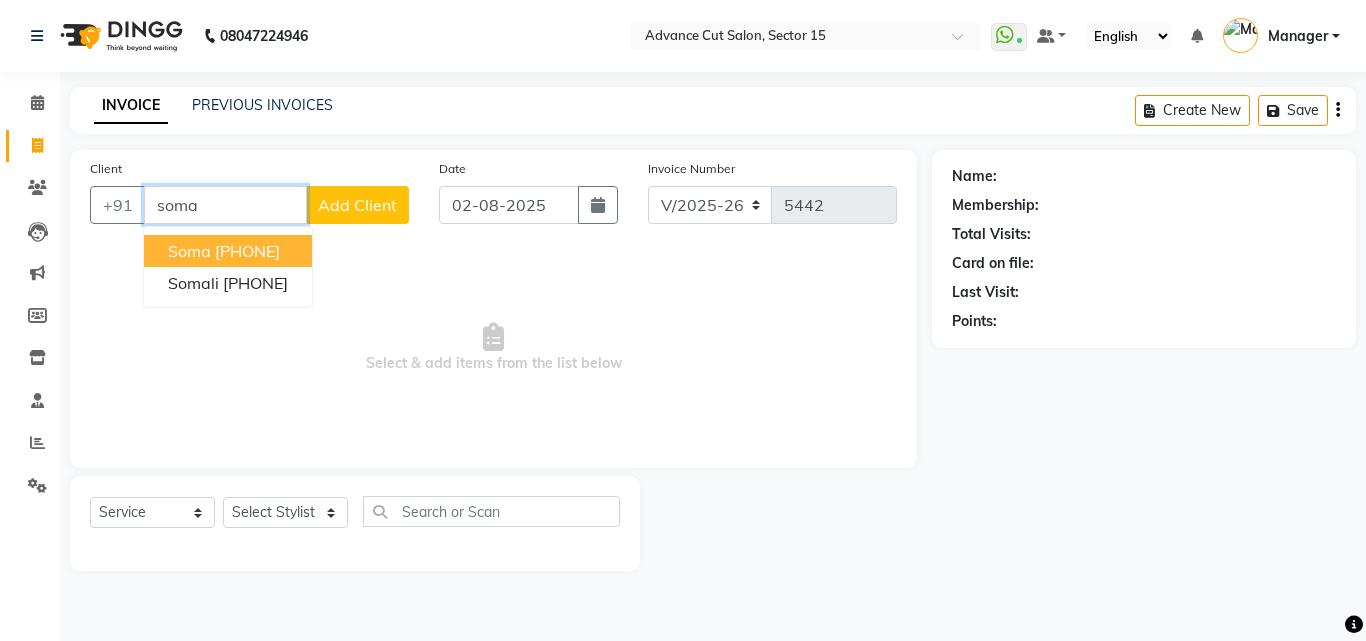 click on "9811750666" at bounding box center (247, 251) 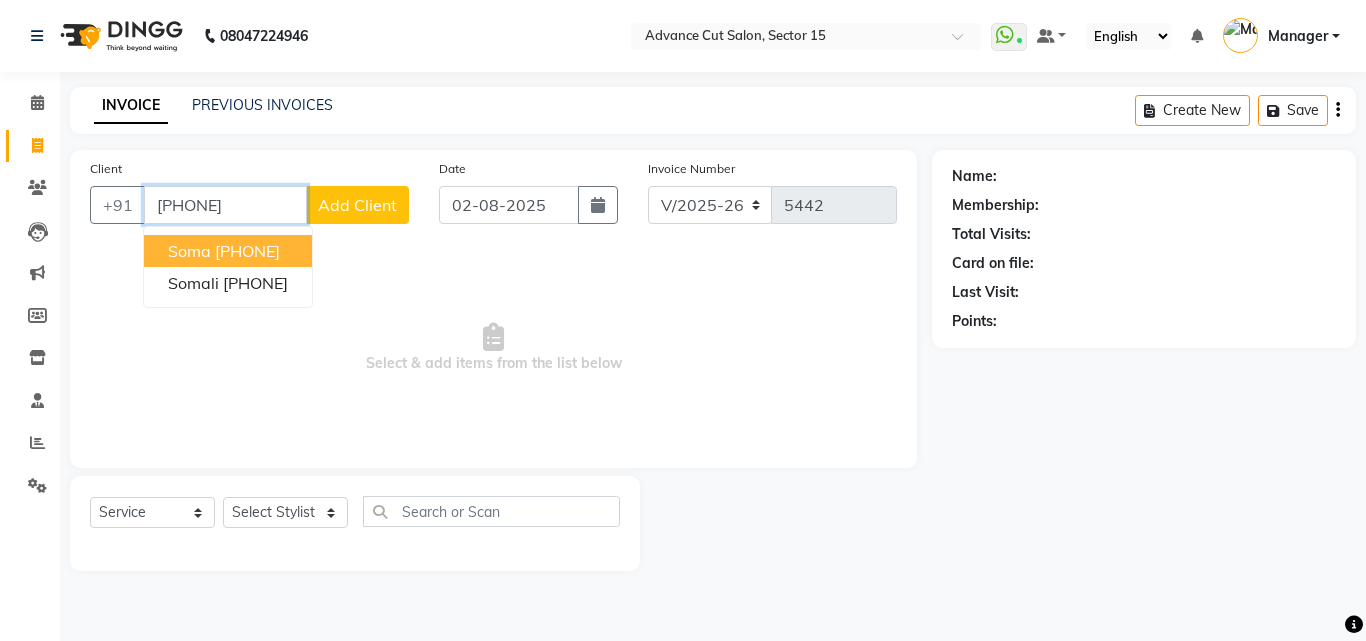 type on "9811750666" 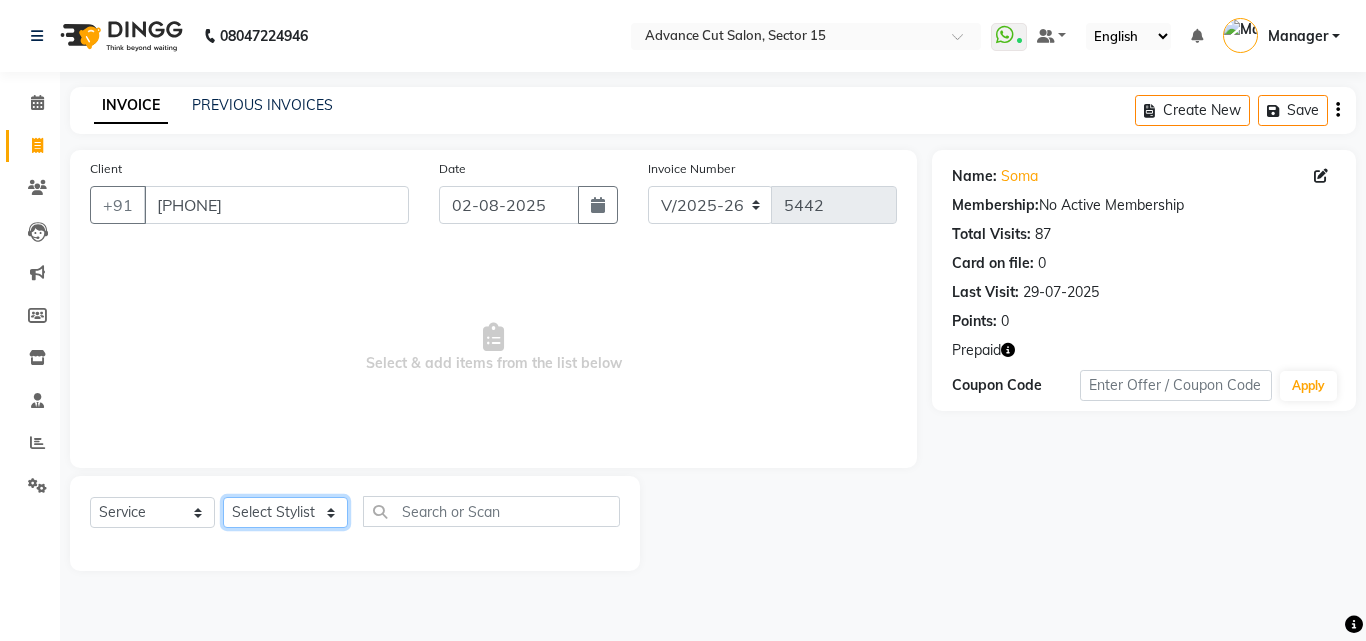 click on "Select Stylist Advance Cut  ASIF FARMAN HAIDER Iqbal KASHISH LUCKY Manager MANOJ NASEEM NASIR Nidhi Pooja  PRIYA RAEES RANI RASHID RIZWAN SACHIN SALMAN SANJAY Shahjad Shankar shuaib SONI" 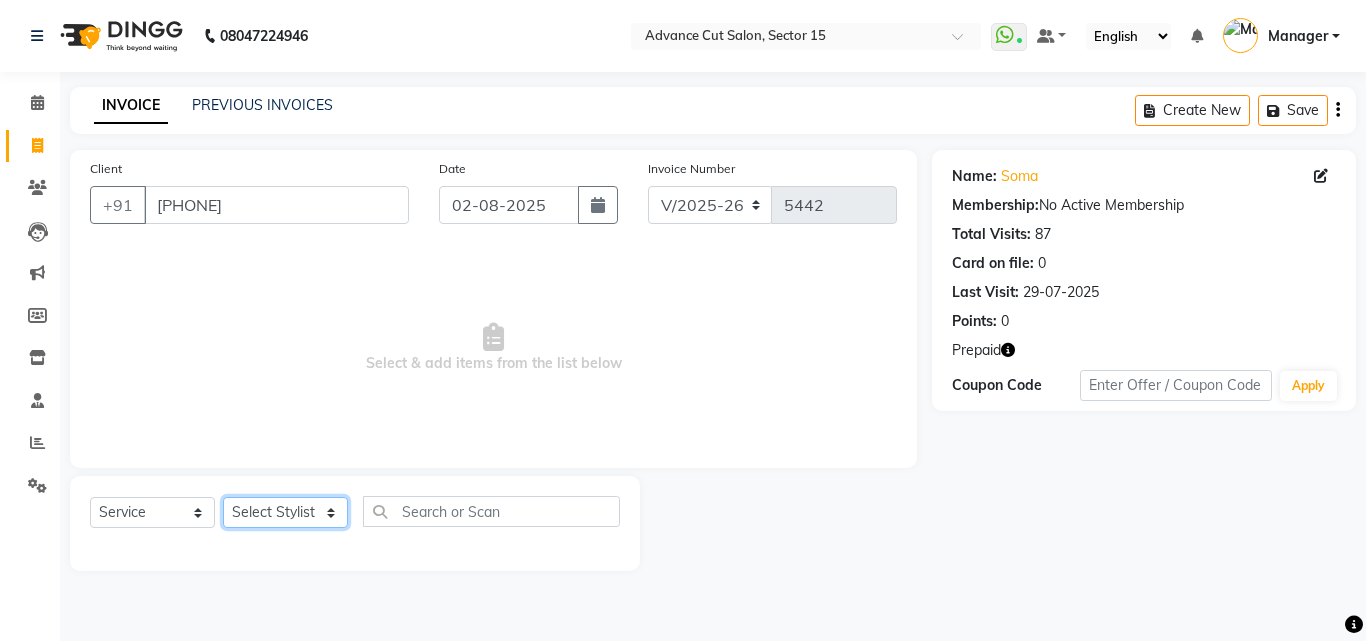 select on "46517" 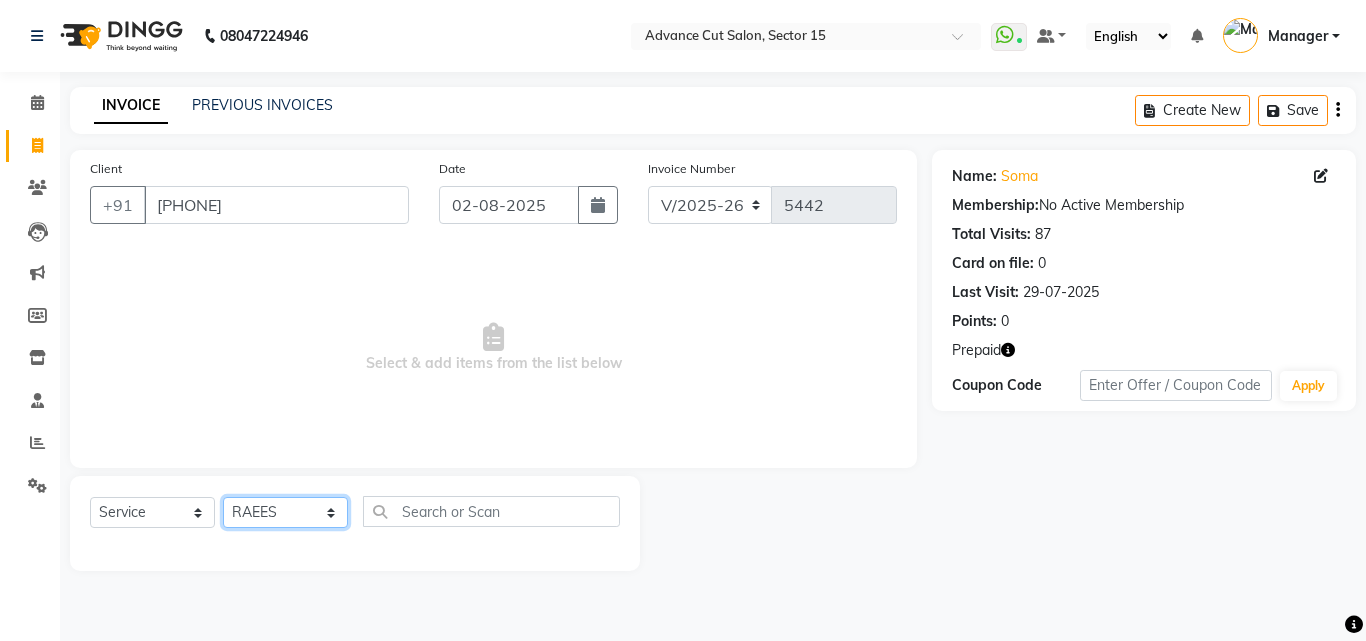 drag, startPoint x: 282, startPoint y: 504, endPoint x: 177, endPoint y: 492, distance: 105.68349 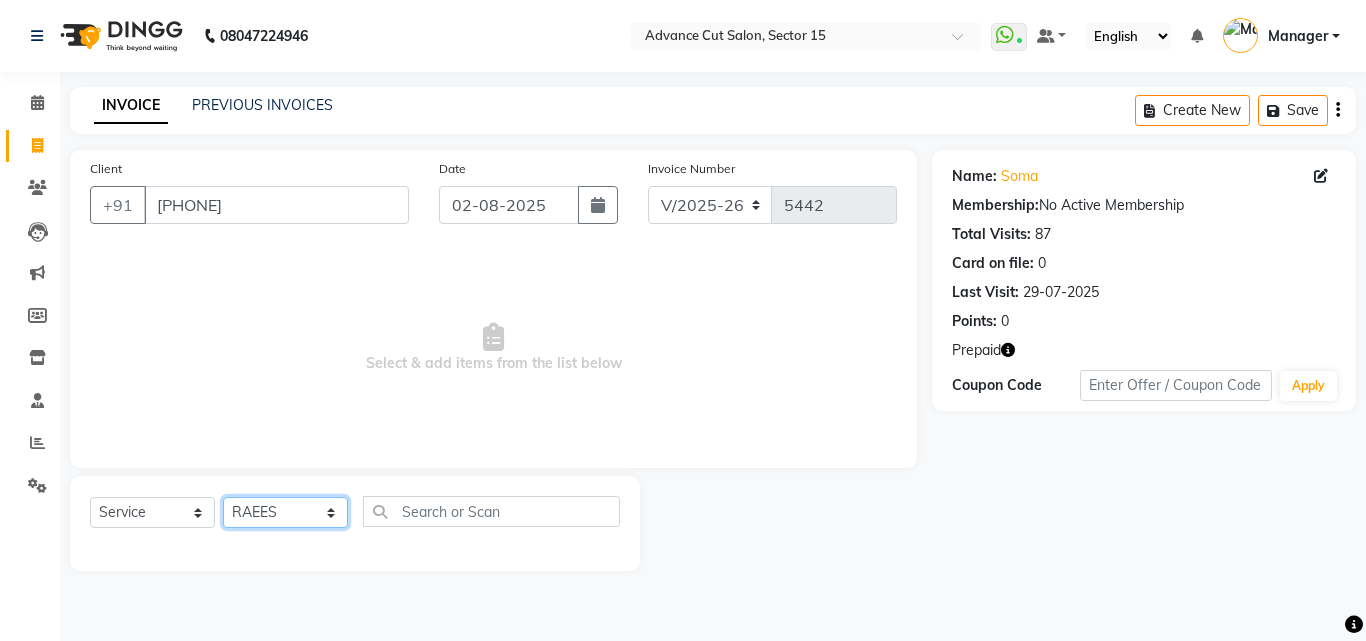 click on "Select Stylist Advance Cut  ASIF FARMAN HAIDER Iqbal KASHISH LUCKY Manager MANOJ NASEEM NASIR Nidhi Pooja  PRIYA RAEES RANI RASHID RIZWAN SACHIN SALMAN SANJAY Shahjad Shankar shuaib SONI" 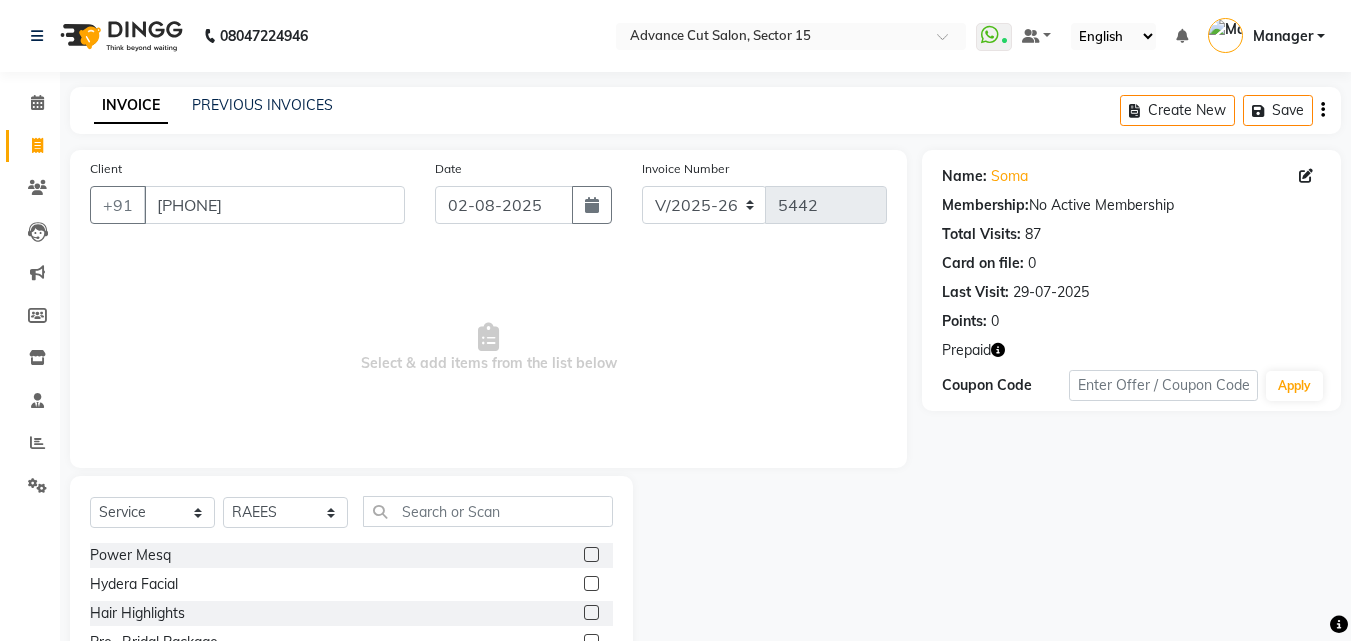 click on "Select  Service  Product  Membership  Package Voucher Prepaid Gift Card  Select Stylist Advance Cut  ASIF FARMAN HAIDER Iqbal KASHISH LUCKY Manager MANOJ NASEEM NASIR Nidhi Pooja  PRIYA RAEES RANI RASHID RIZWAN SACHIN SALMAN SANJAY Shahjad Shankar shuaib SONI Power Mesq  Hydera Facial  Hair Highlights  Pre- Bridal Package  Skin Care Treatment  Face Cleanup/ Organic Facial  Organic Radiance Facial  Body Massage  Body Dtan  Body Polishing  Balayage Color  Kanpeki Facial  Face De-Tan  Hair Spa Package  Skin Door Facial  Kara-Smooth  Groom Makeup  Hair Set  Package Male  Keratin Treatment  Package Female  Arms Trimming  Full Body Wax  Kanpeki Cleanup  Pro Longer Hair Treatment  Fiber Plex Hair Treatment  Foot Massage  Kera Shine Treatment  Metal Dx Hair Treatment  Nano Plastia  Beard Color  Aminexil  Botox Hair Treatment  Gel Nail Paint  Nail Extension  Nail Arts  Pre - Groom Package   Nail Removal   Pulpveda Facial  NanoGel Organic treatment   Ear wax   Nose wax  Pumming   Upper Lip Brazilian Wax Female" 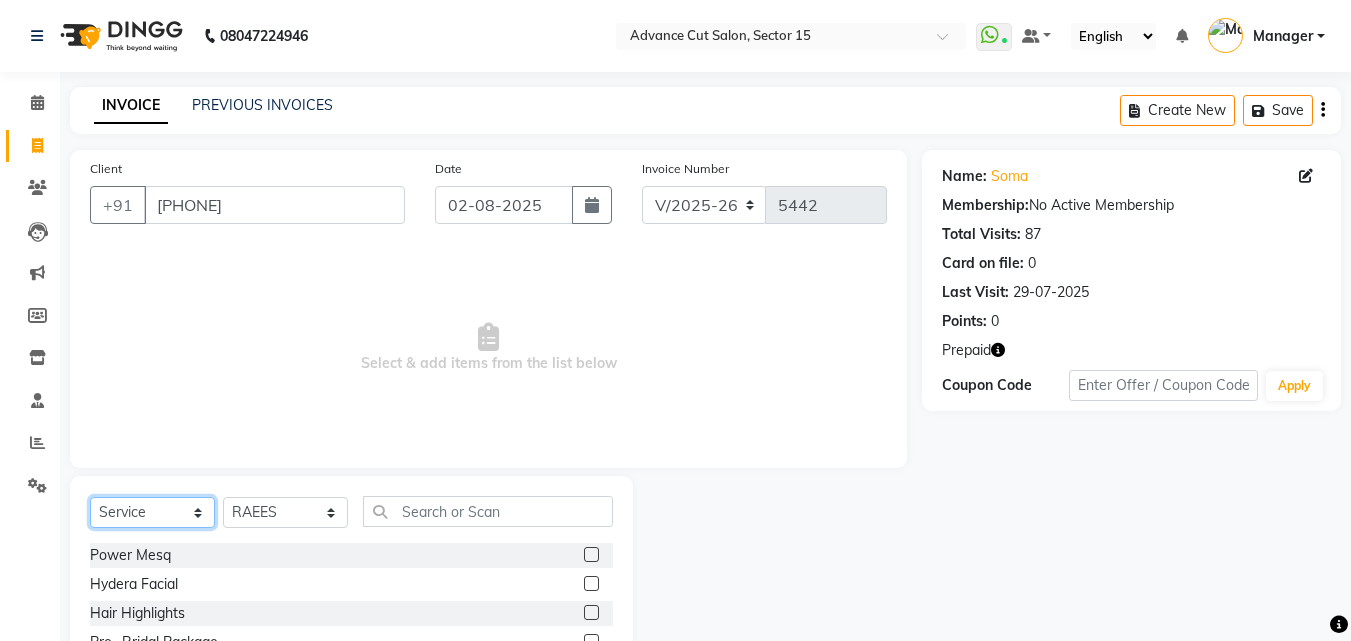 click on "Select  Service  Product  Membership  Package Voucher Prepaid Gift Card" 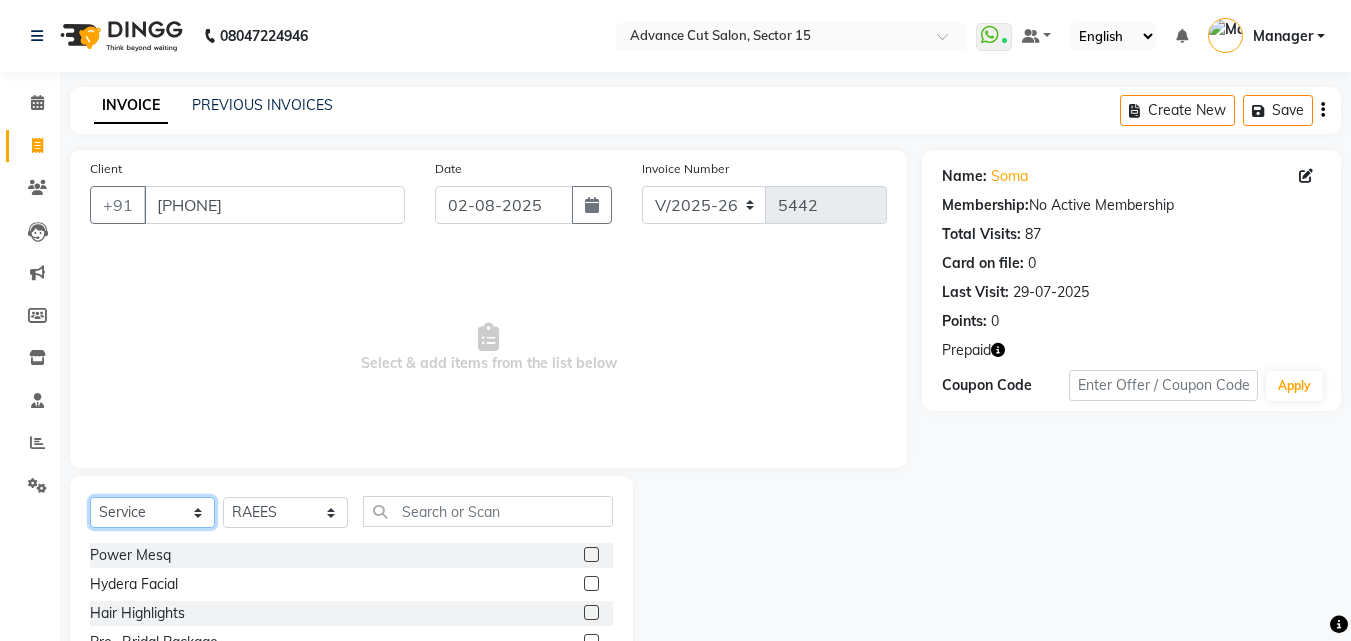 select on "product" 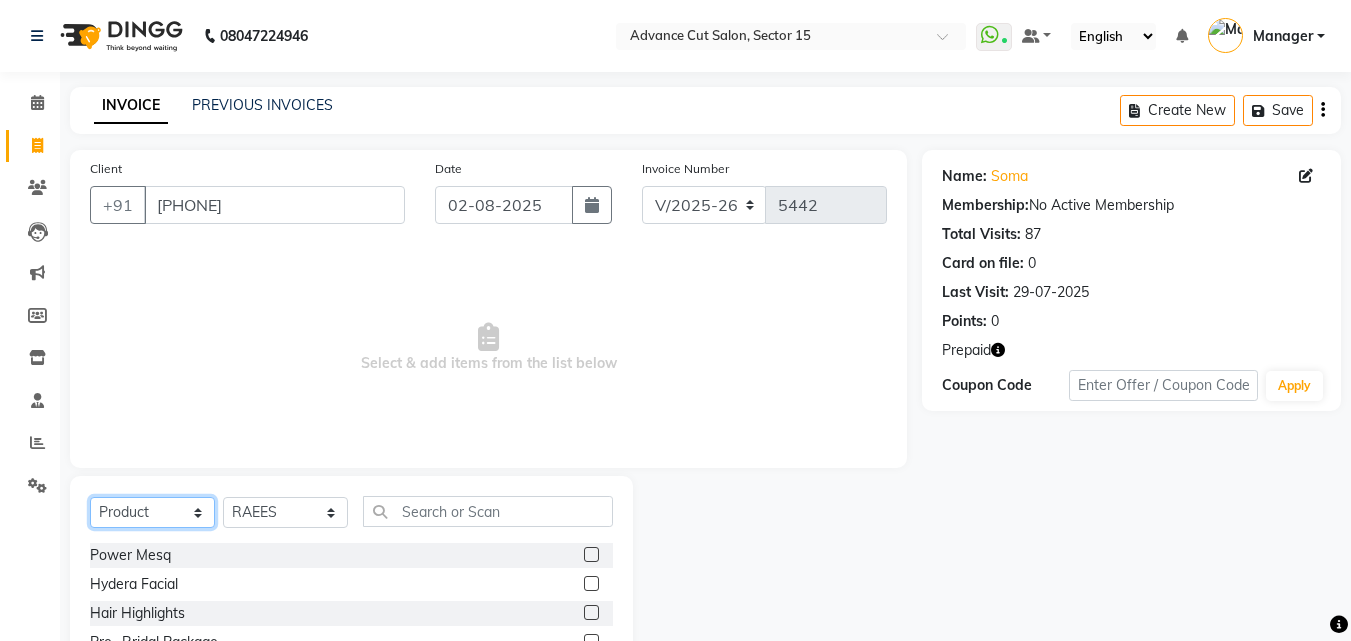 click on "Select  Service  Product  Membership  Package Voucher Prepaid Gift Card" 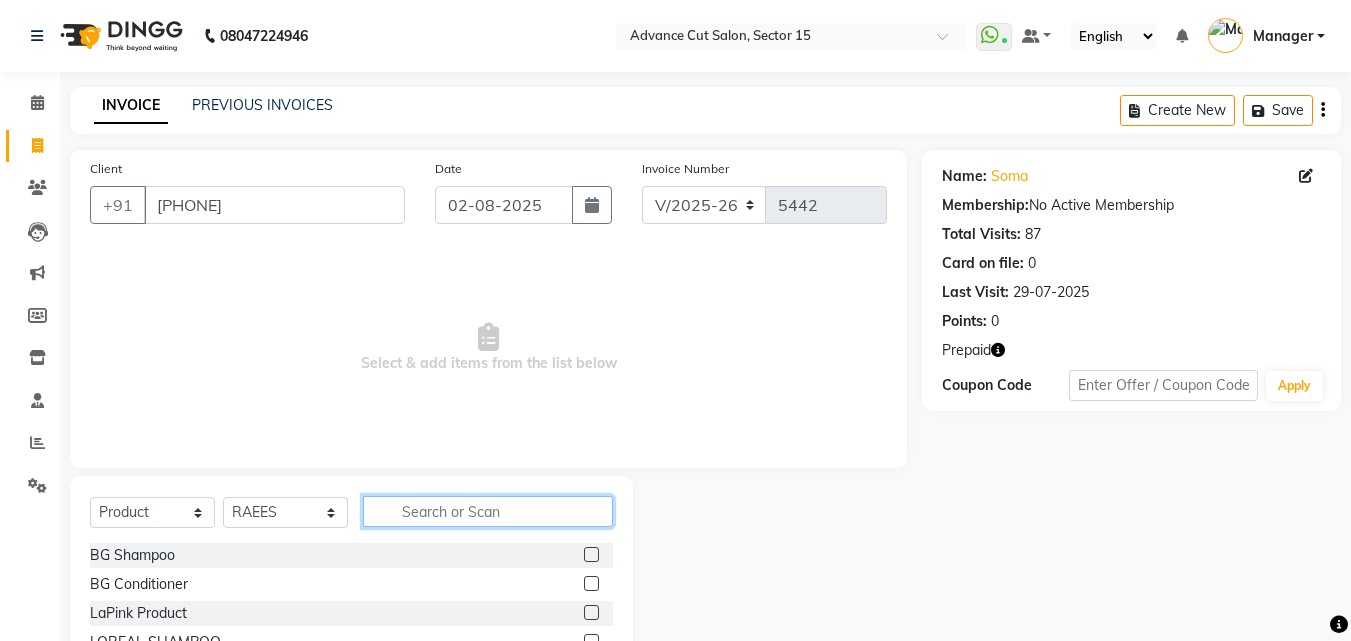 click 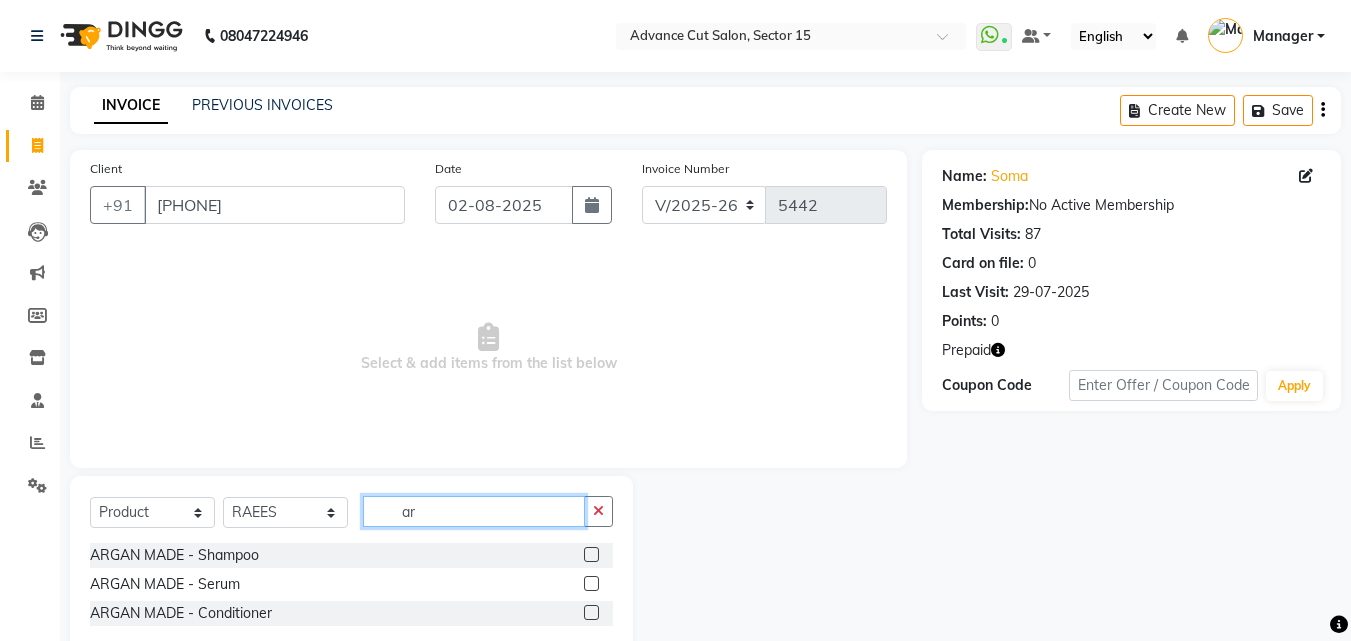 scroll, scrollTop: 47, scrollLeft: 0, axis: vertical 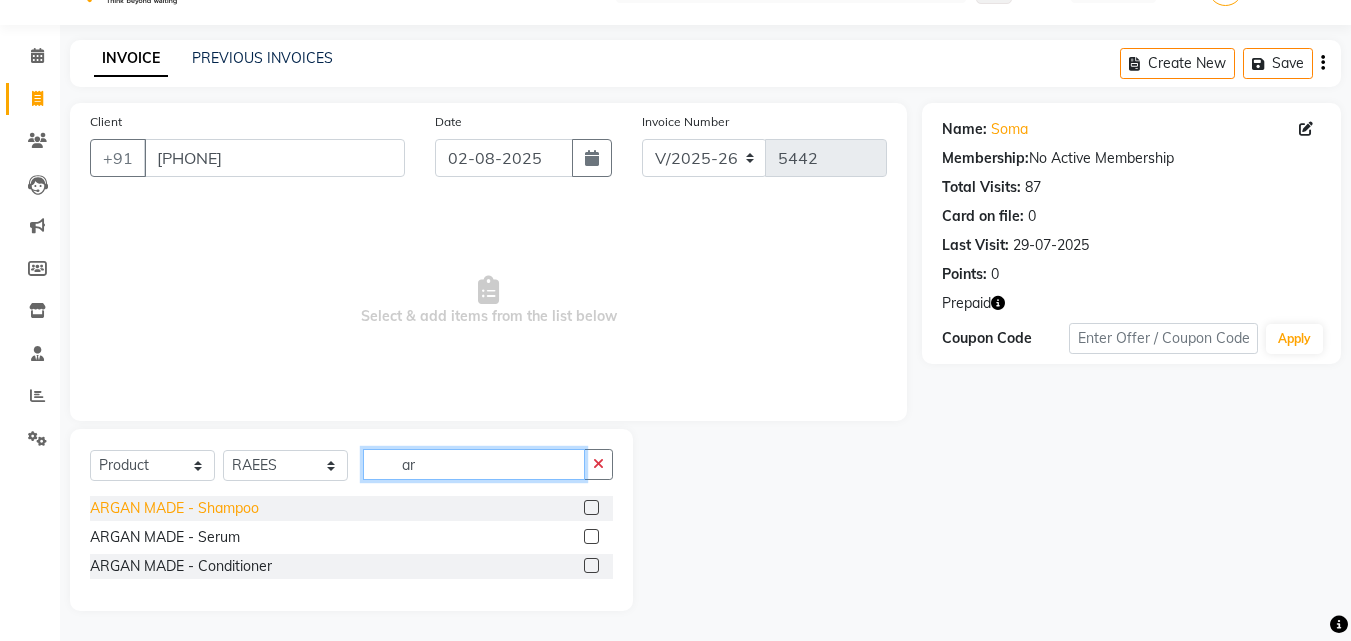 type on "ar" 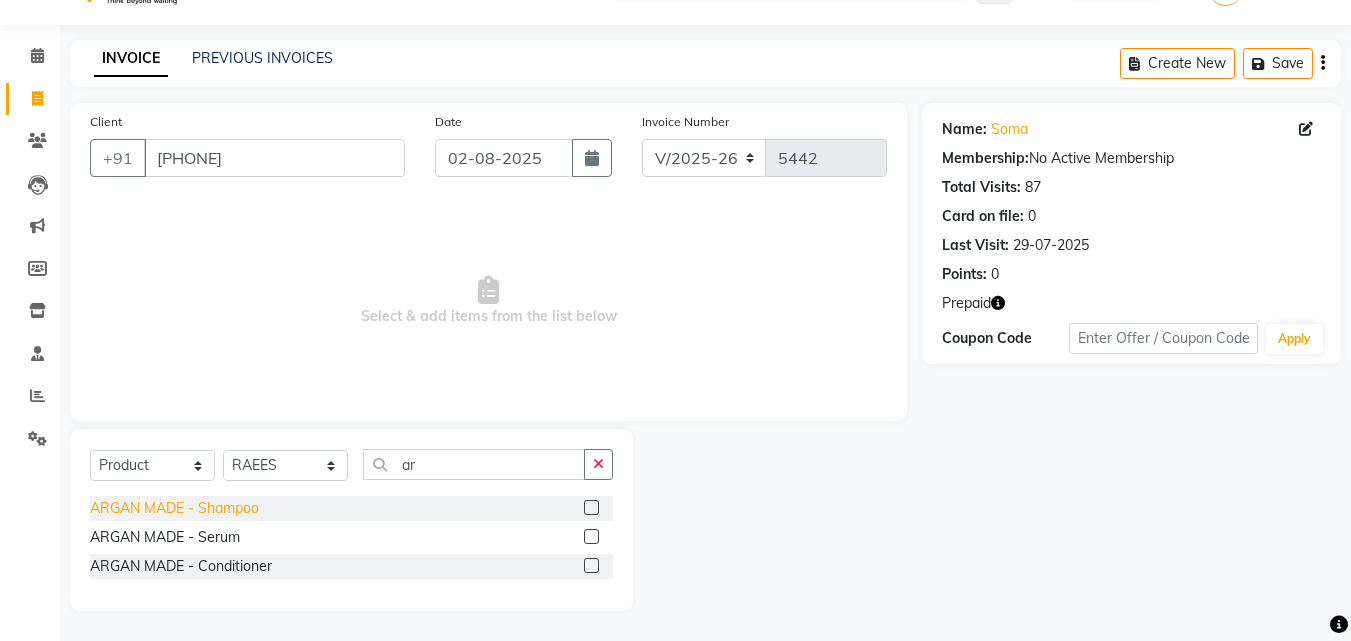 click on "ARGAN MADE - Shampoo" 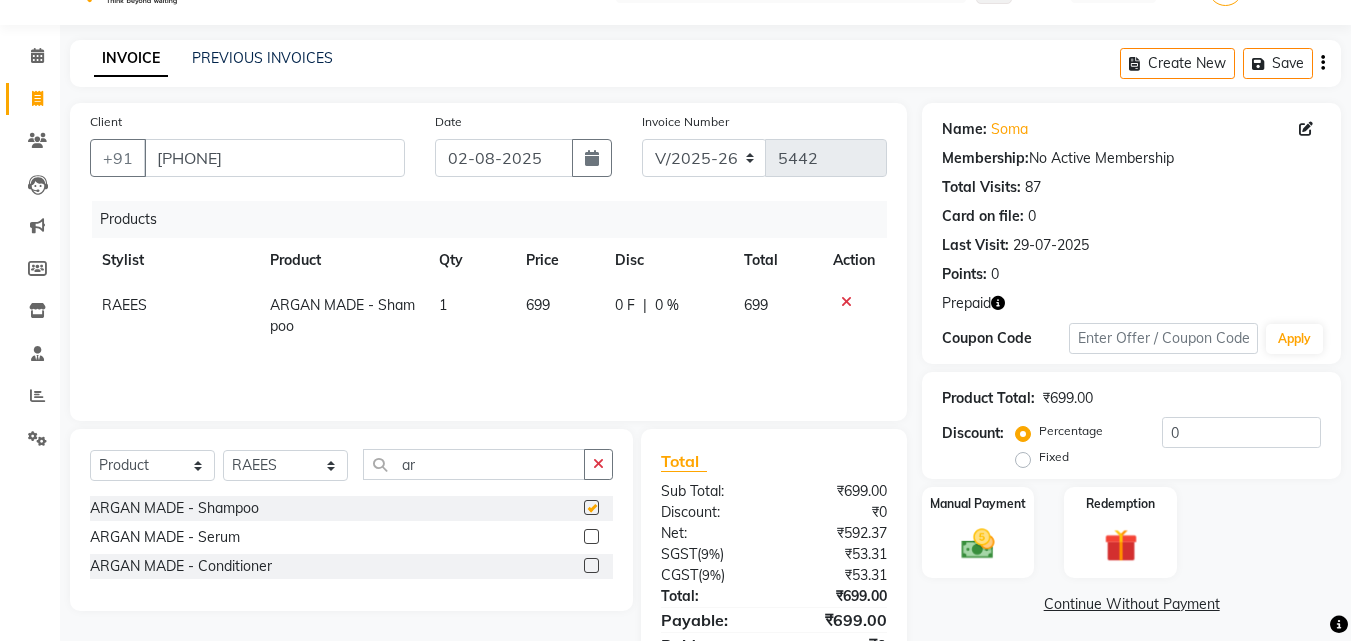checkbox on "false" 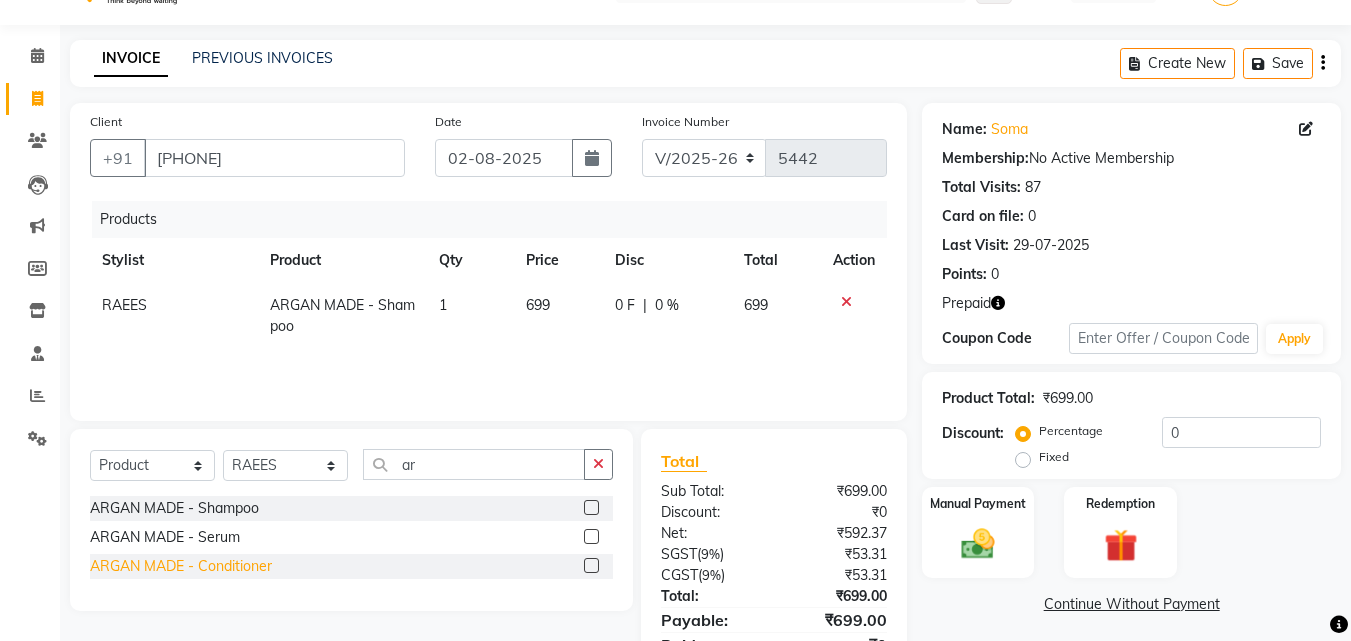 click on "ARGAN MADE - Conditioner" 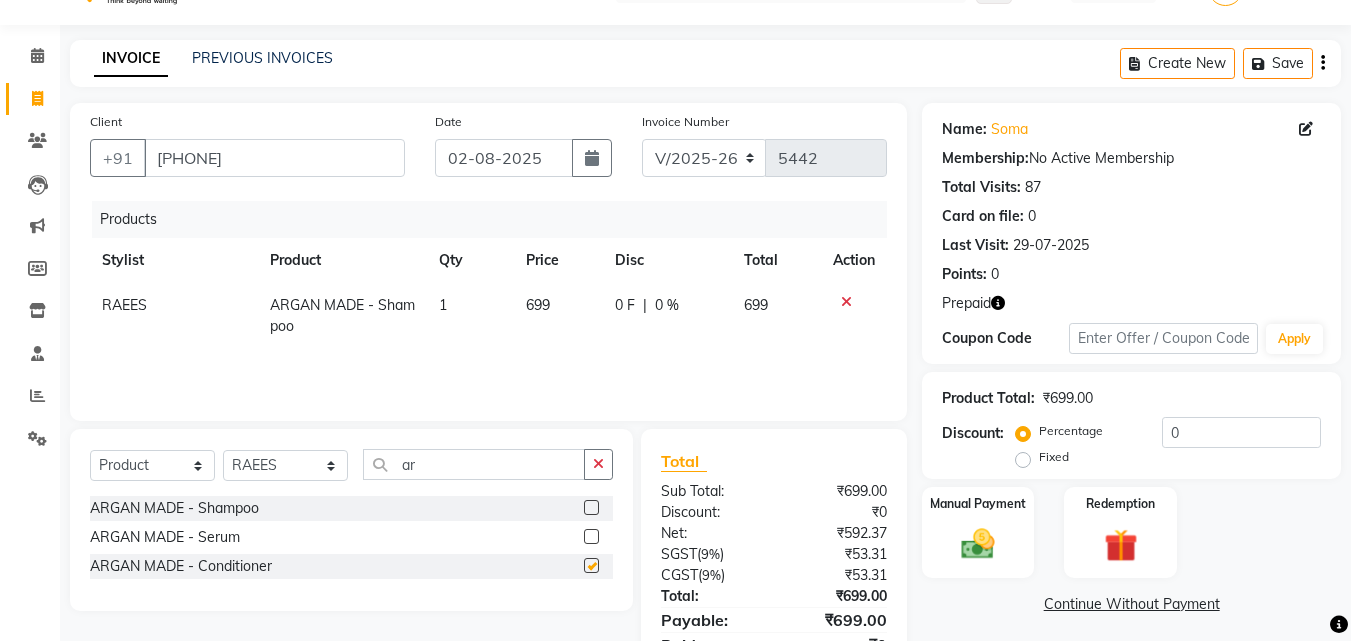 checkbox on "false" 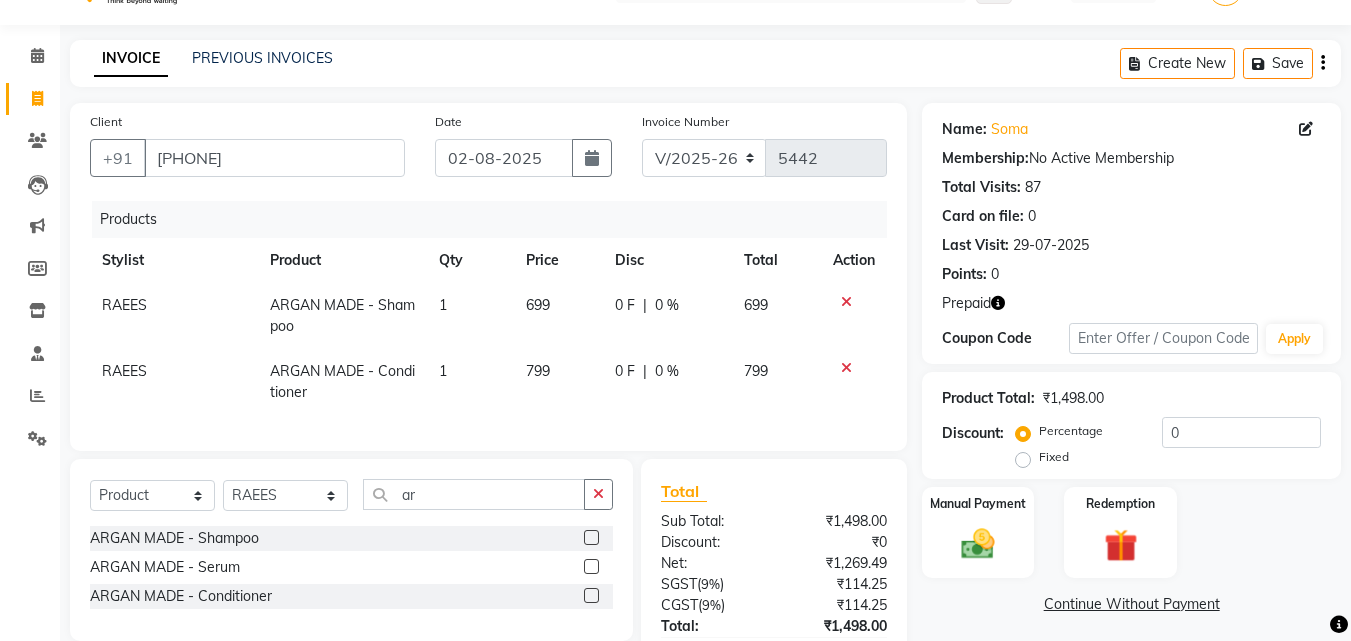 click on "699" 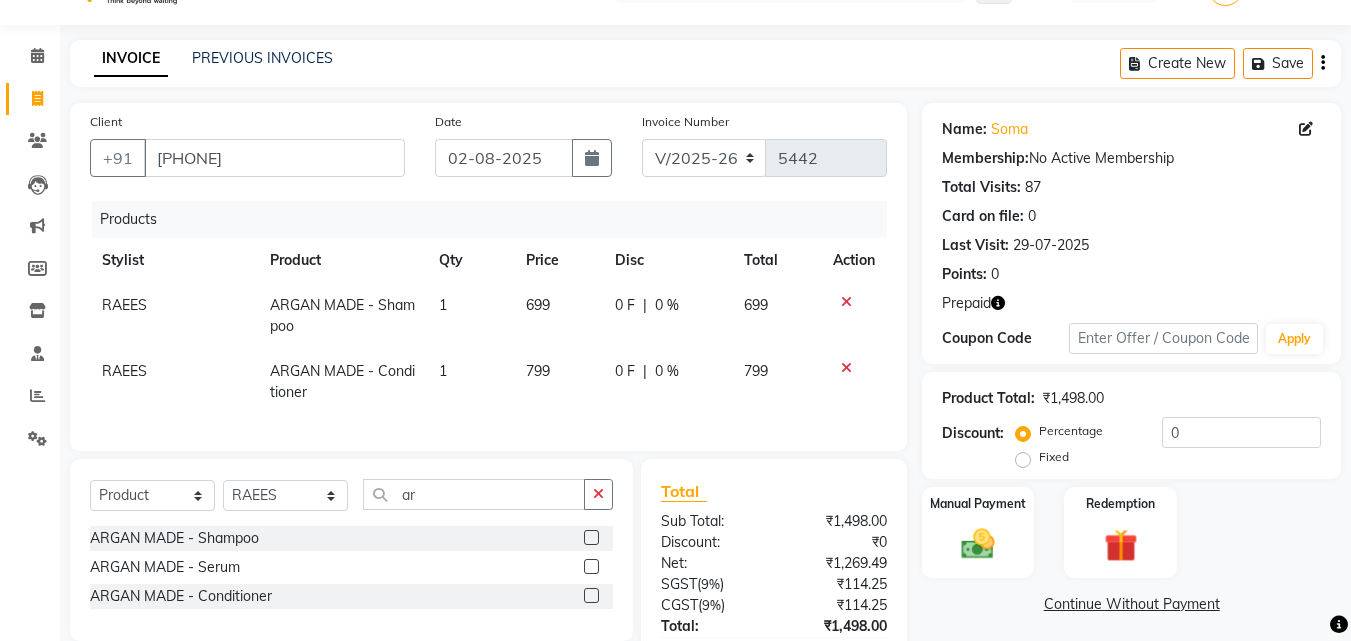 click on "699" 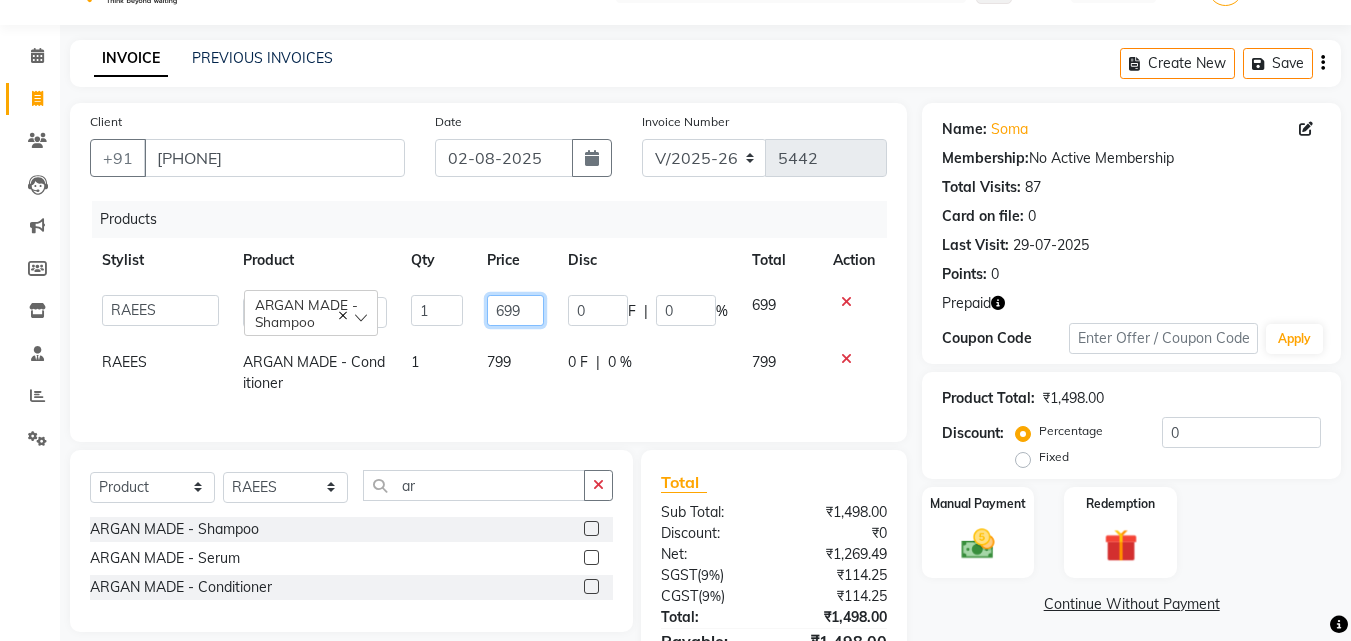 click on "699" 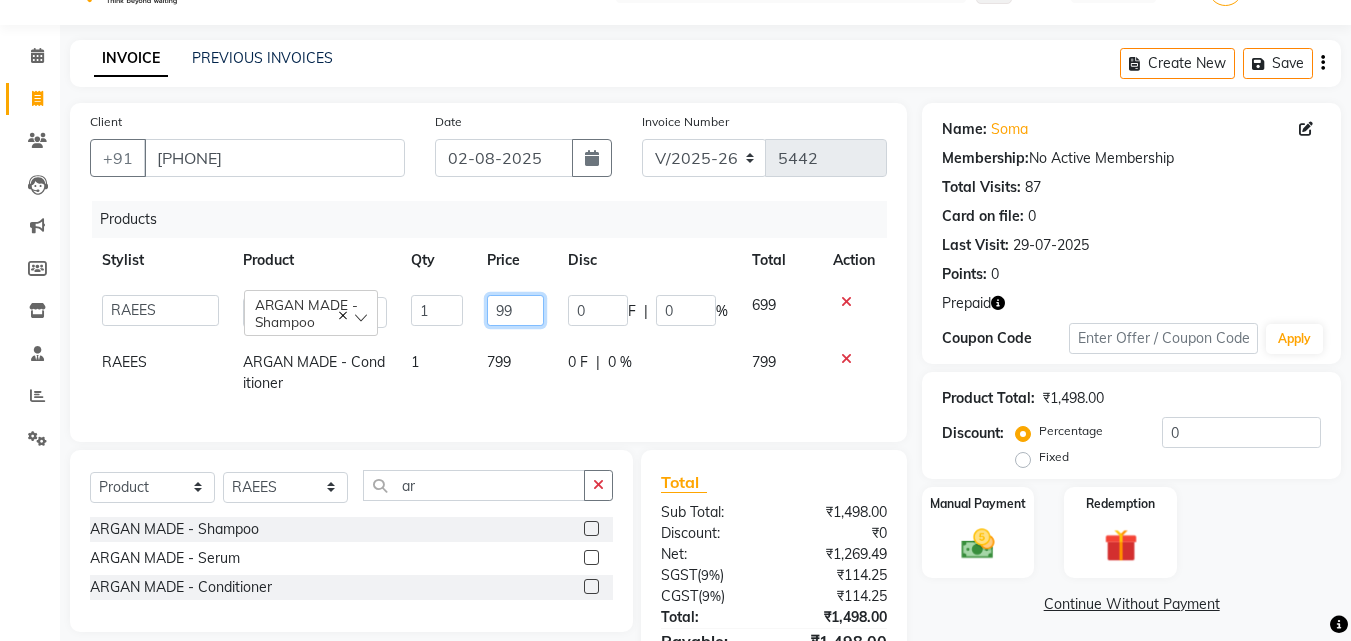 type on "799" 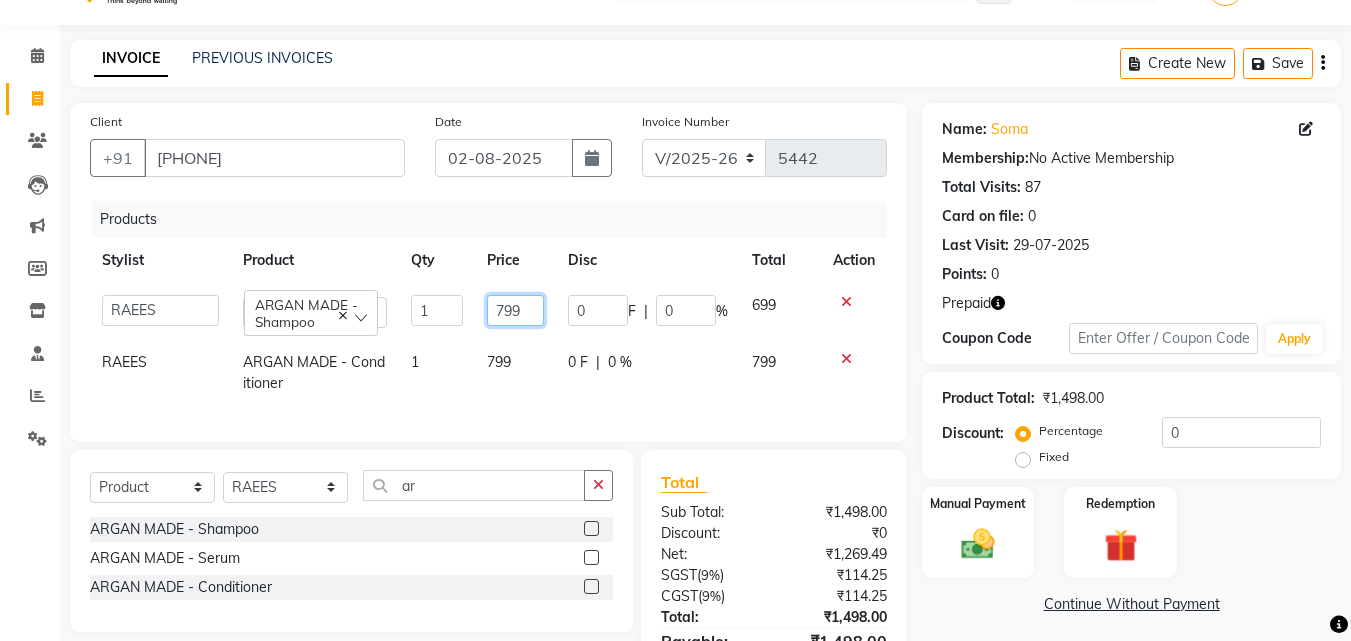 scroll, scrollTop: 174, scrollLeft: 0, axis: vertical 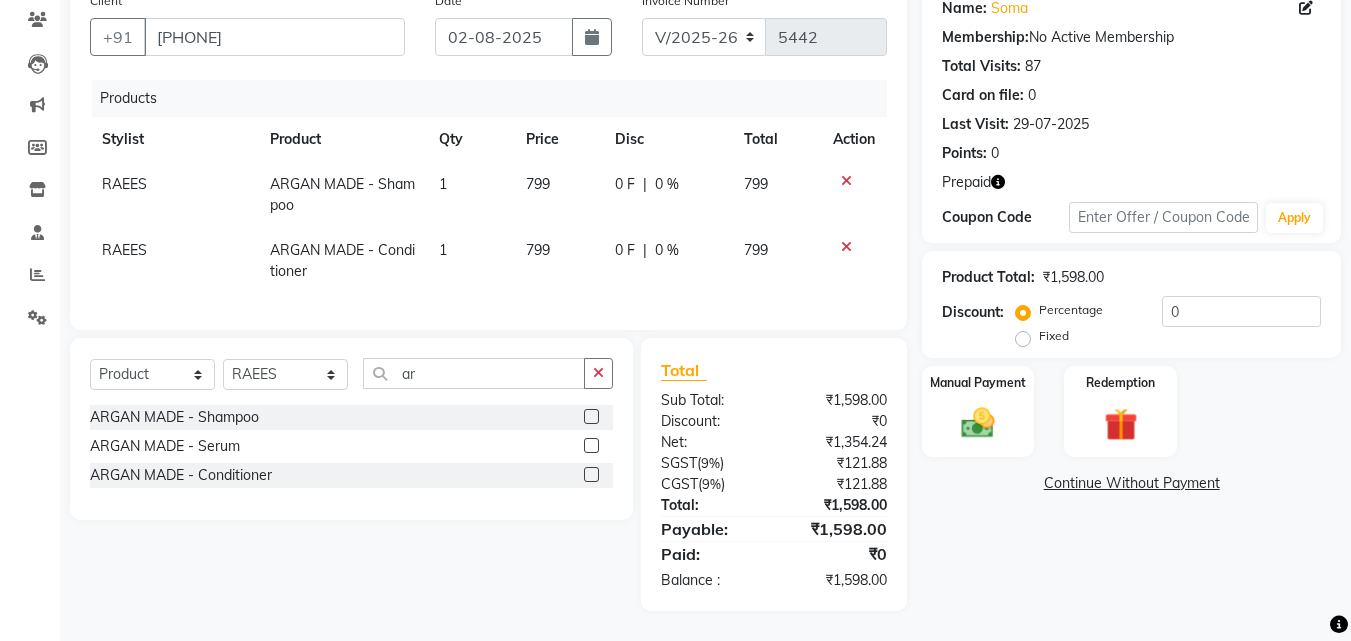 click on "Name: Soma  Membership:  No Active Membership  Total Visits:  87 Card on file:  0 Last Visit:   29-07-2025 Points:   0  Prepaid Coupon Code Apply Product Total:  ₹1,598.00  Discount:  Percentage   Fixed  0 Manual Payment Redemption  Continue Without Payment" 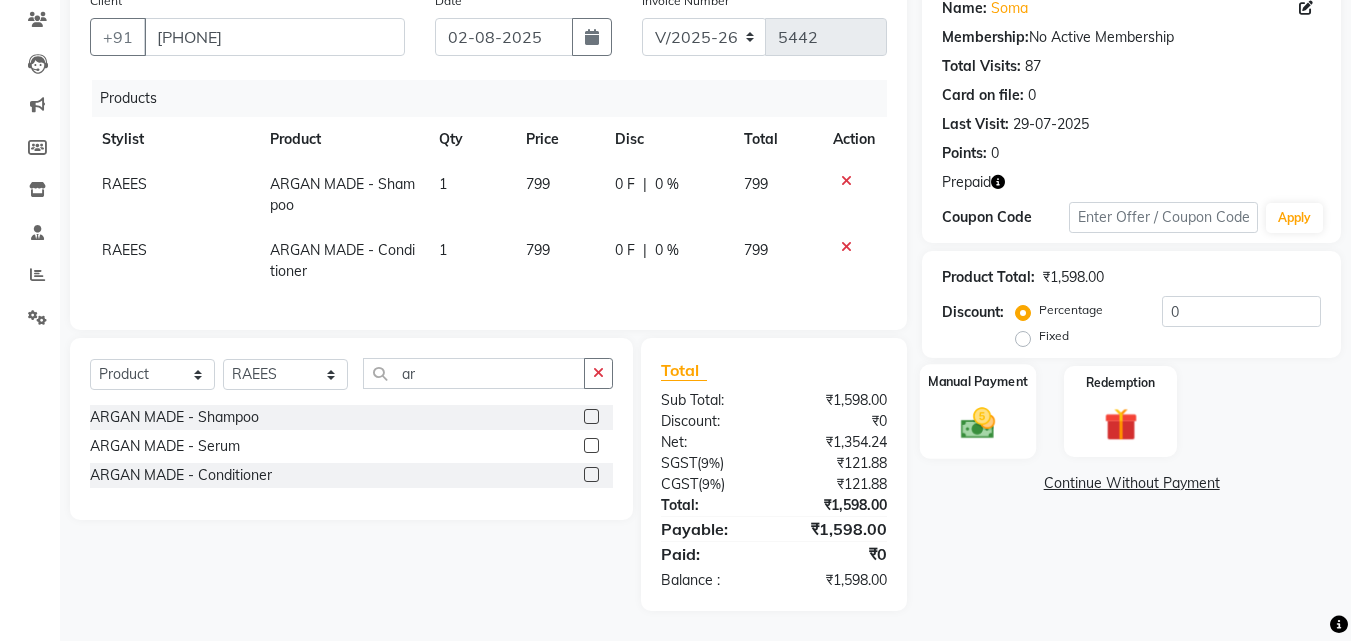 click 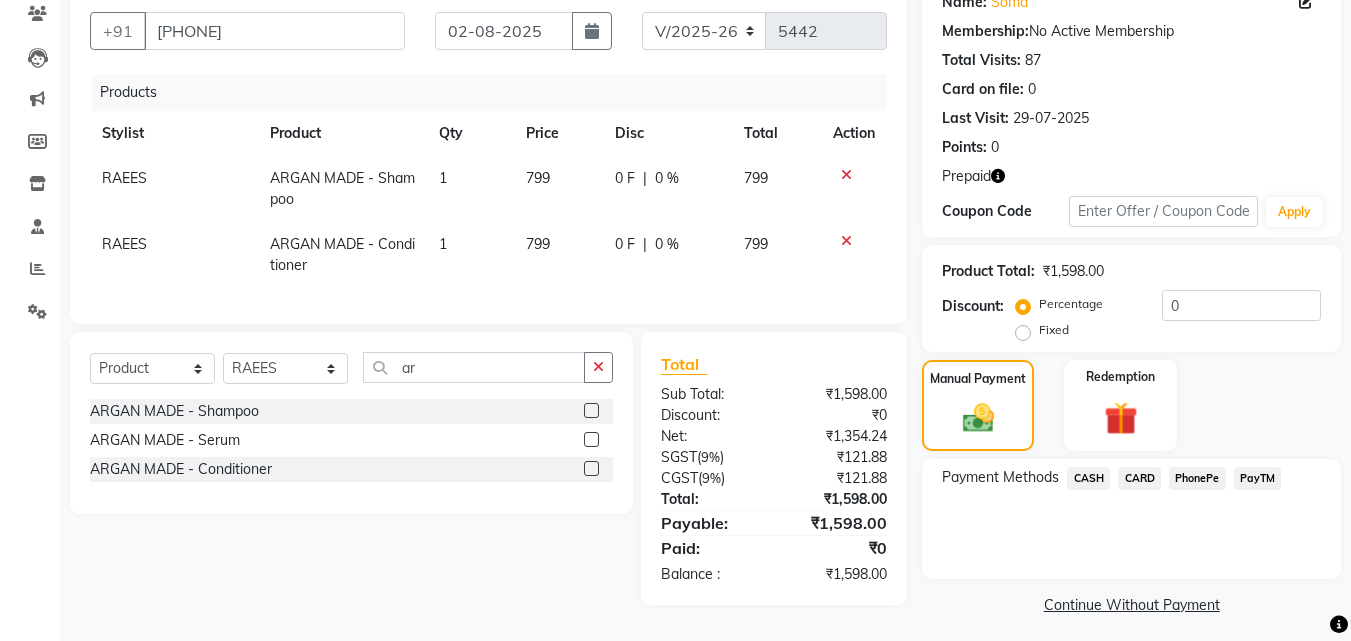 click on "CARD" 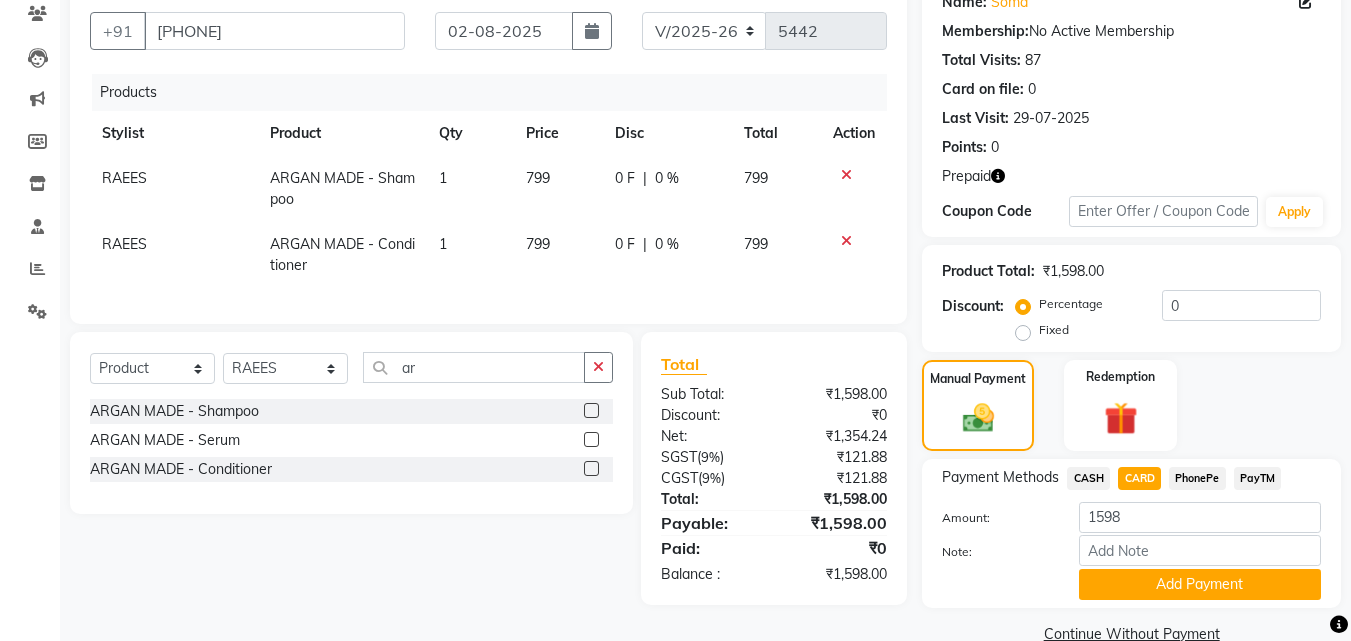 click on "Add Payment" 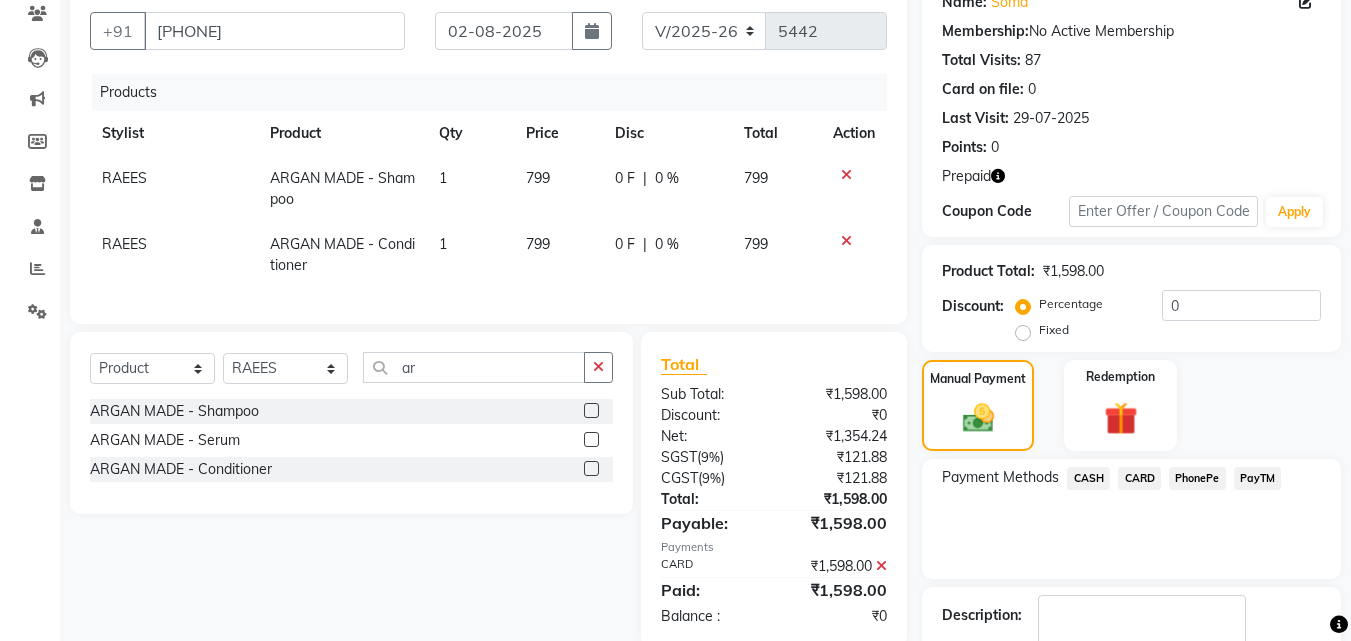 scroll, scrollTop: 296, scrollLeft: 0, axis: vertical 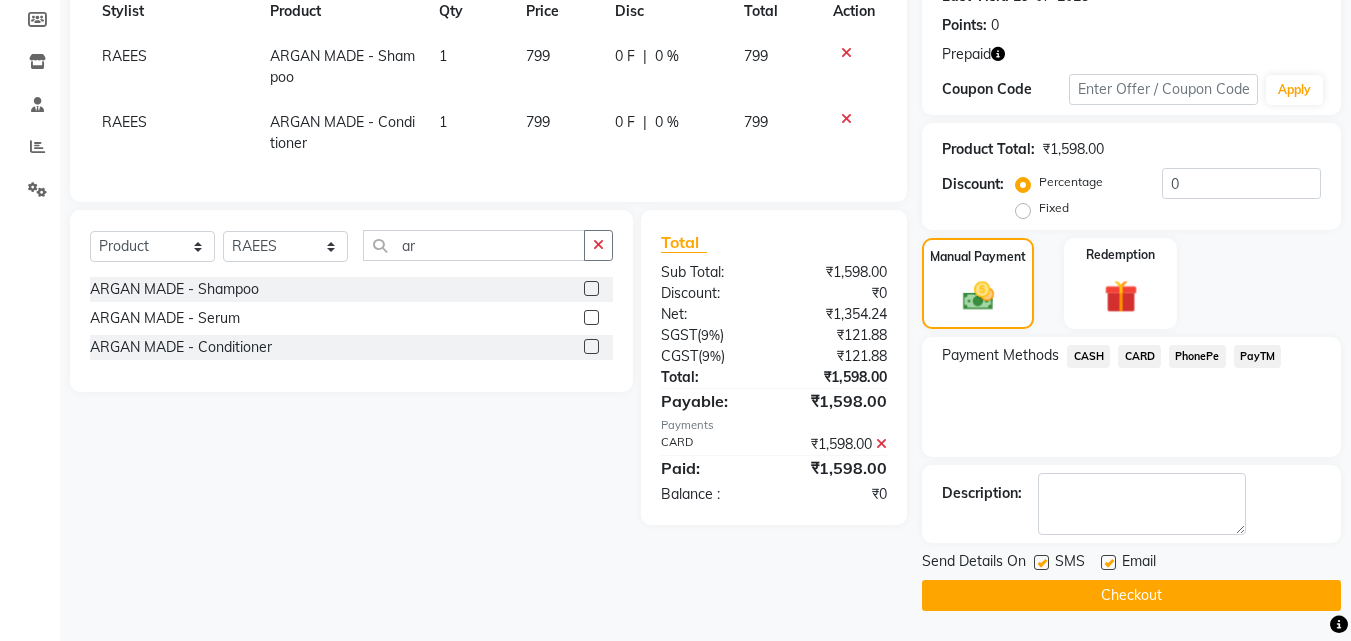 click 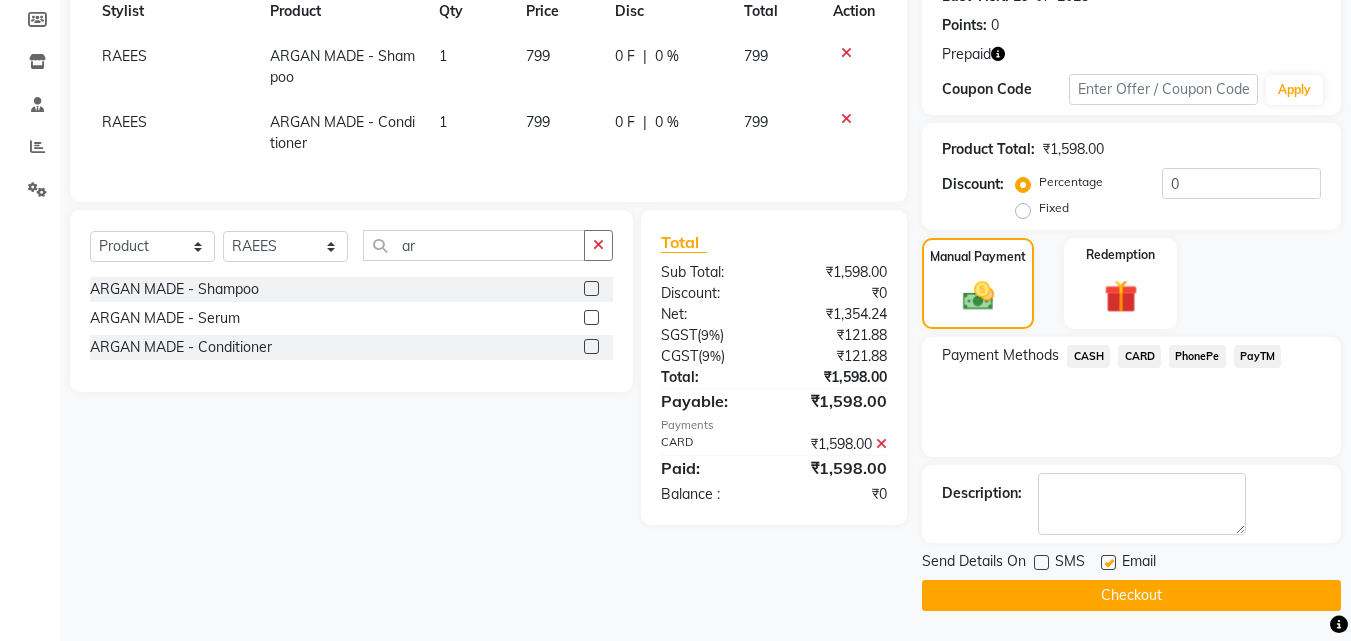 click 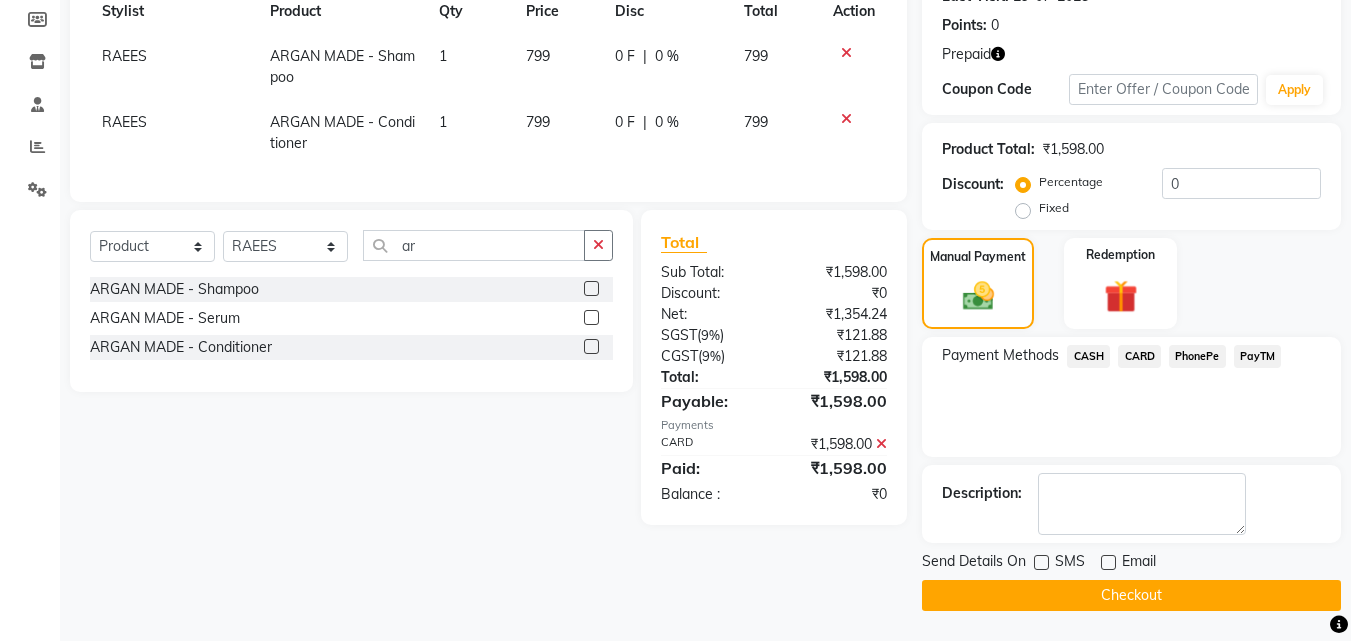 click on "Checkout" 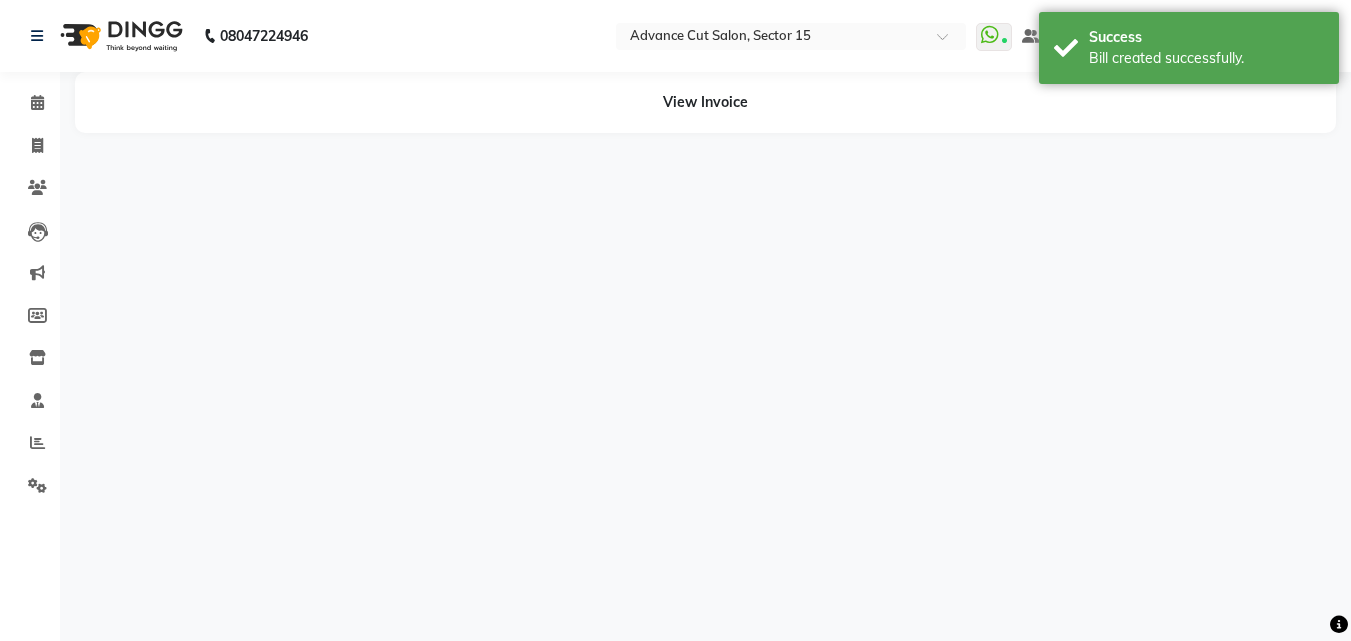 scroll, scrollTop: 0, scrollLeft: 0, axis: both 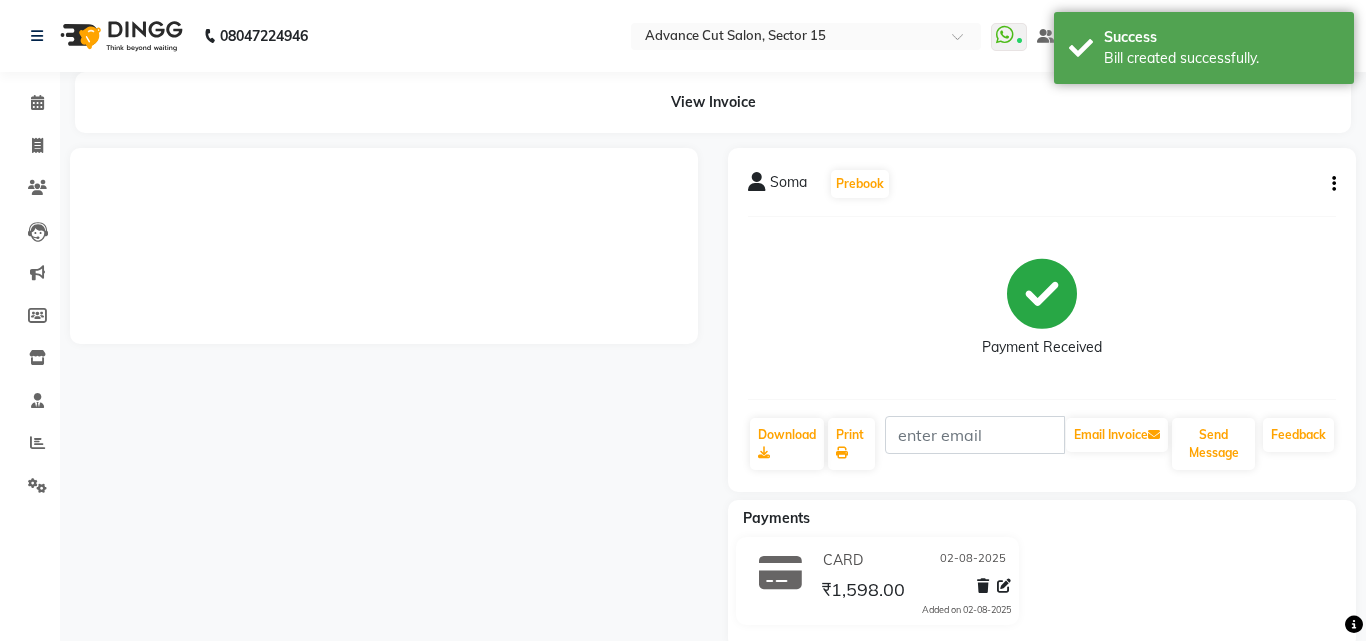 click on "Invoice" 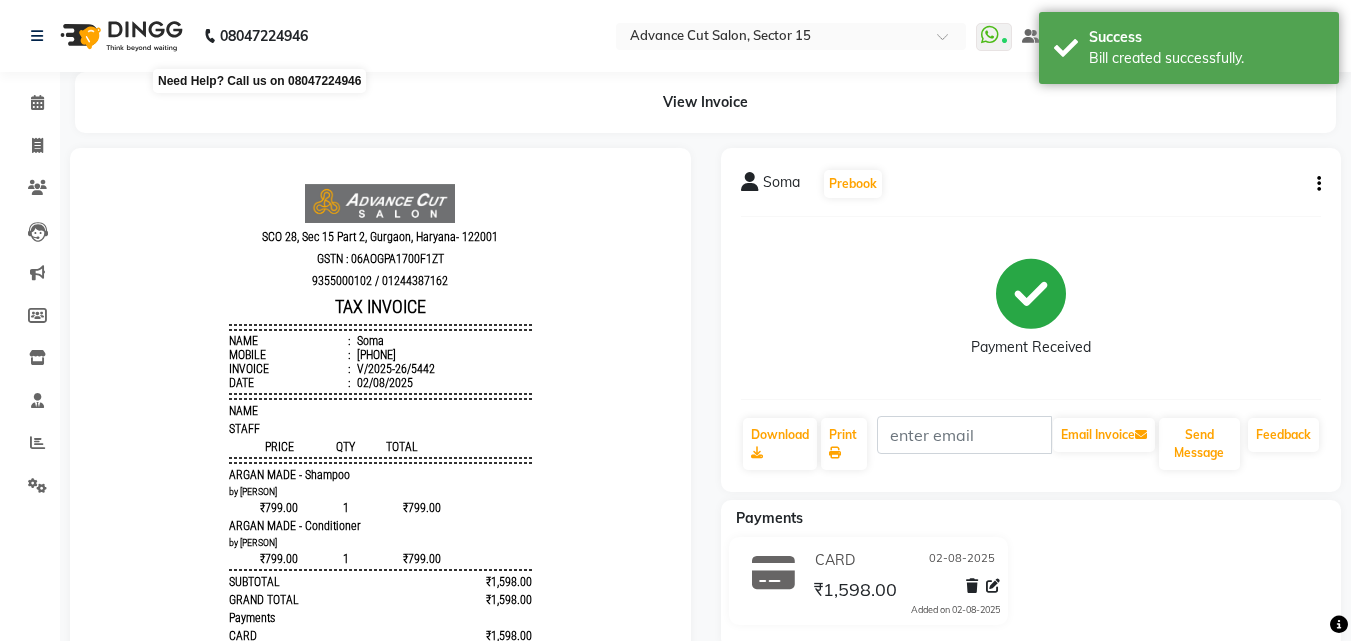 scroll, scrollTop: 0, scrollLeft: 0, axis: both 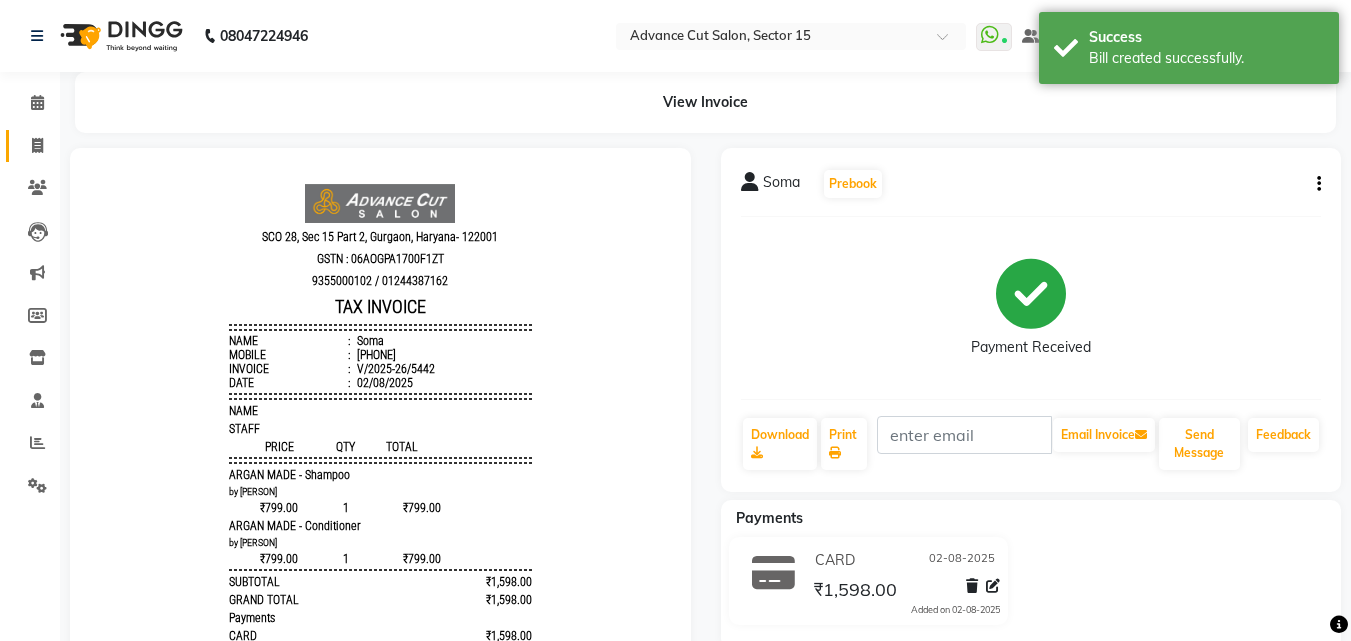 click on "Invoice" 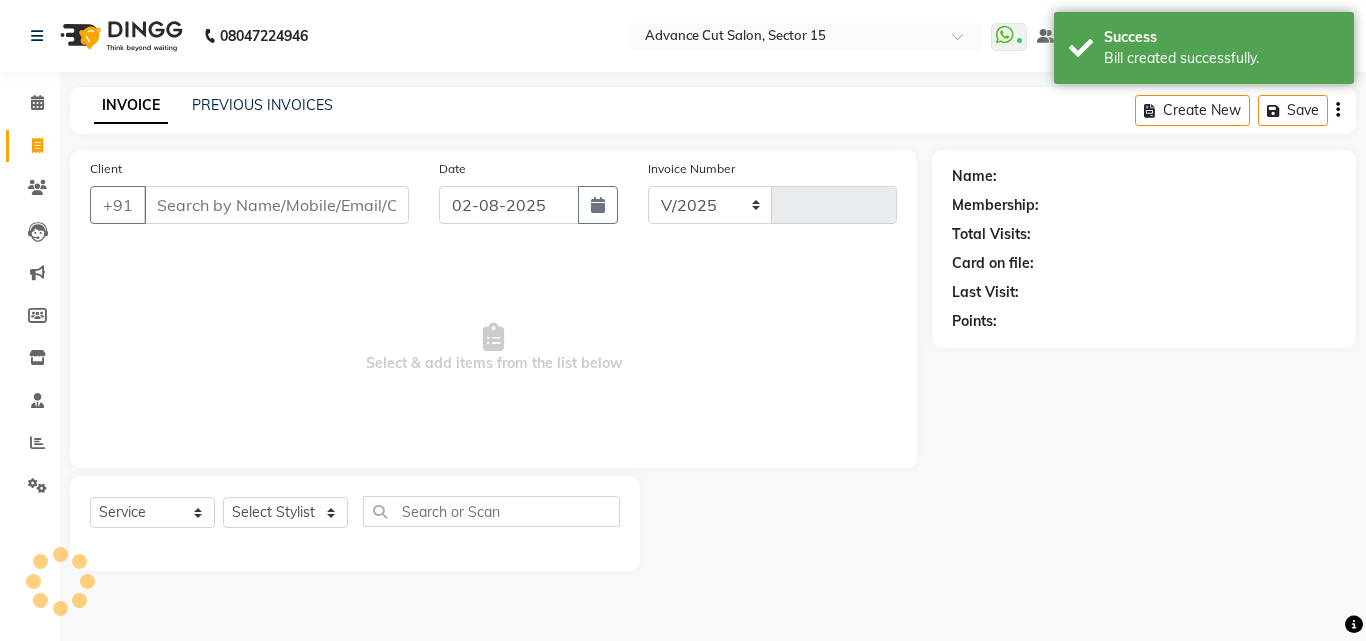 select on "6255" 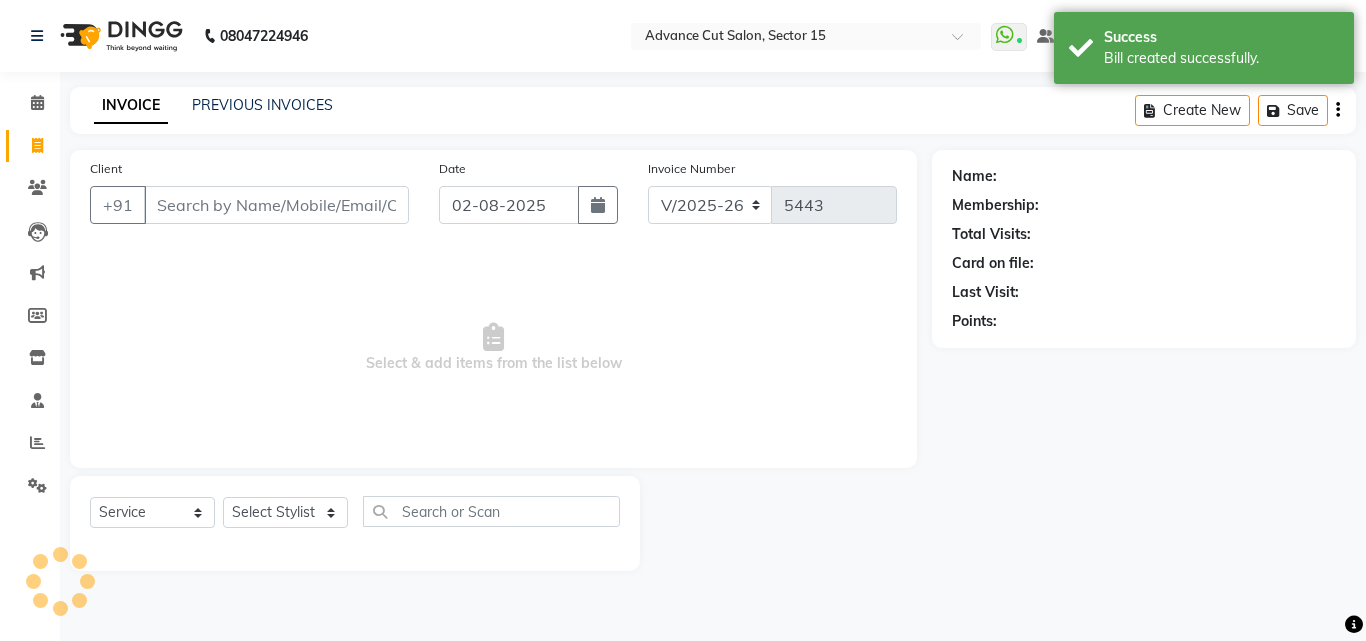 click on "INVOICE PREVIOUS INVOICES Create New   Save" 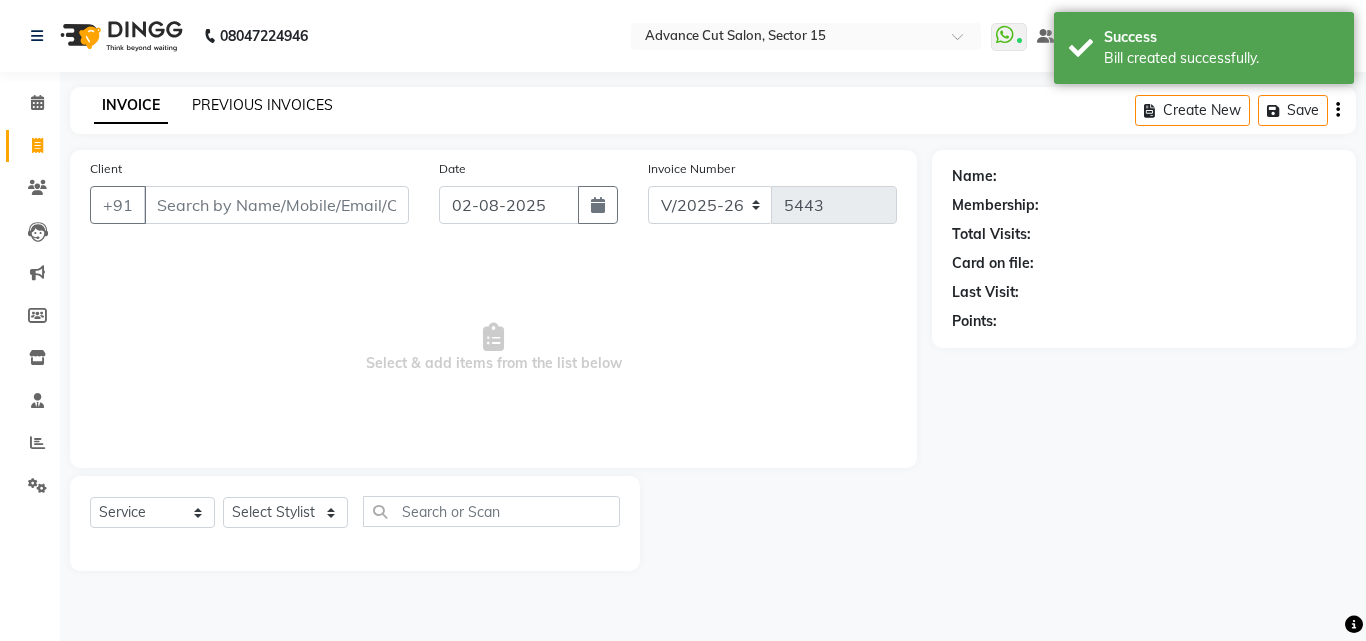 click on "PREVIOUS INVOICES" 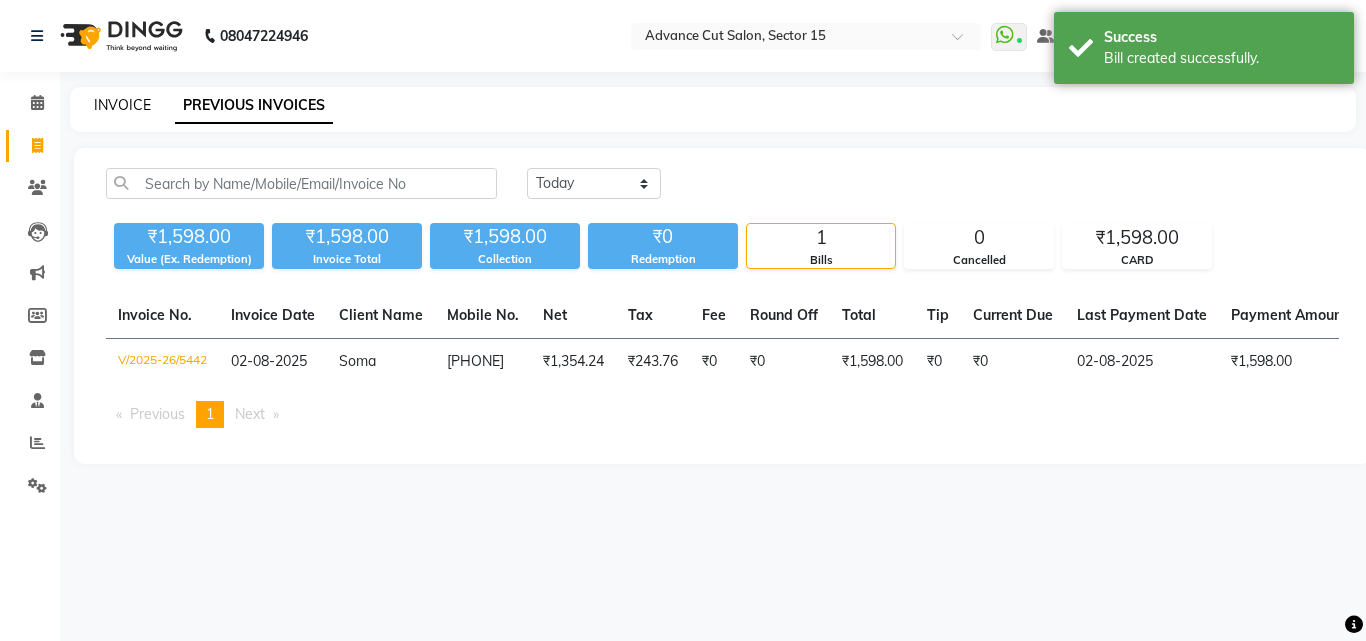 click on "INVOICE" 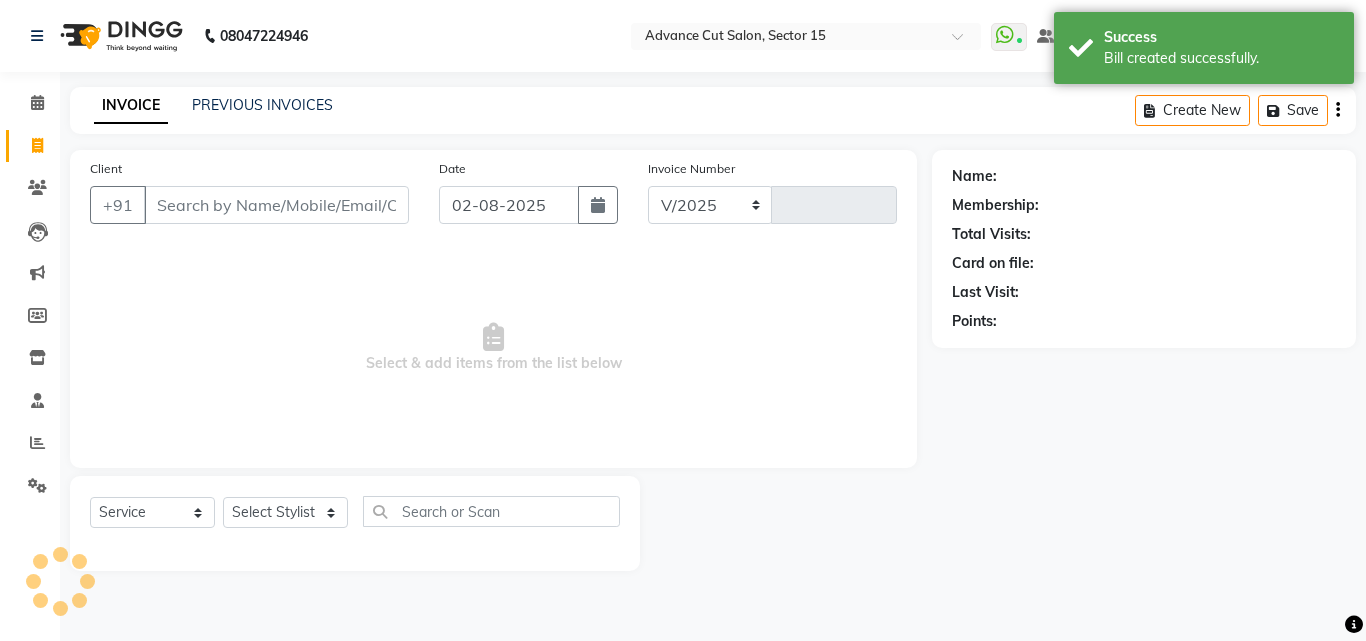 select on "6255" 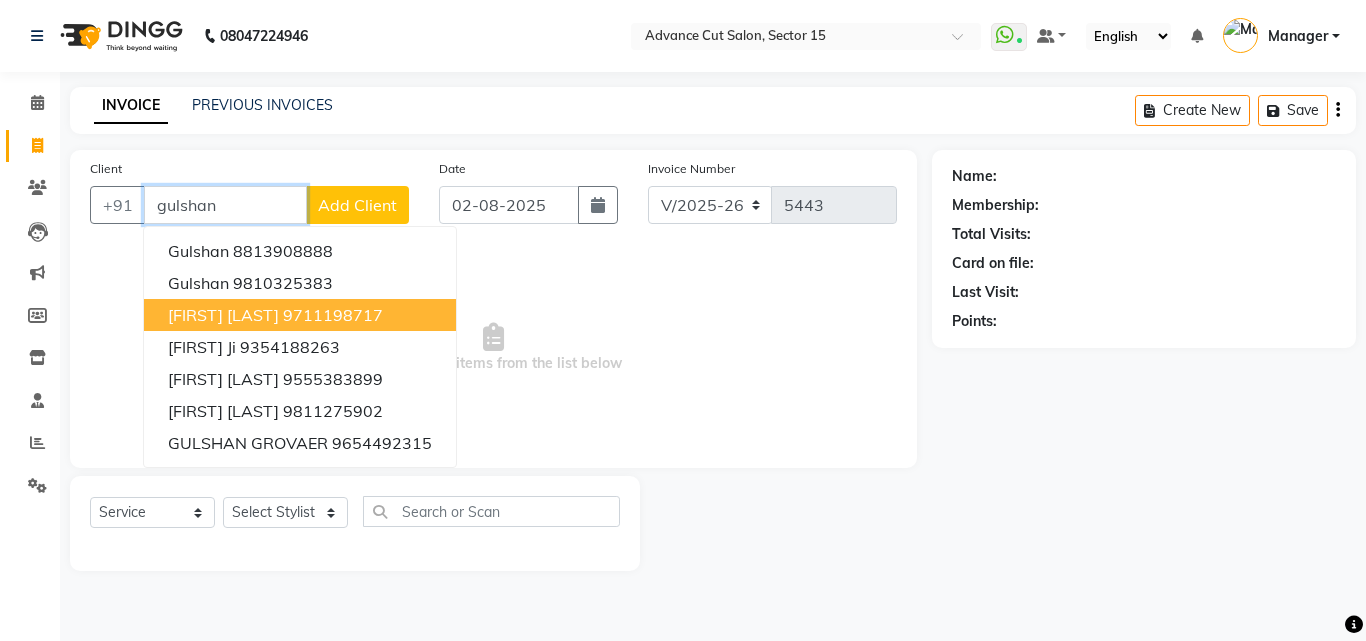 click on "9711198717" at bounding box center [333, 315] 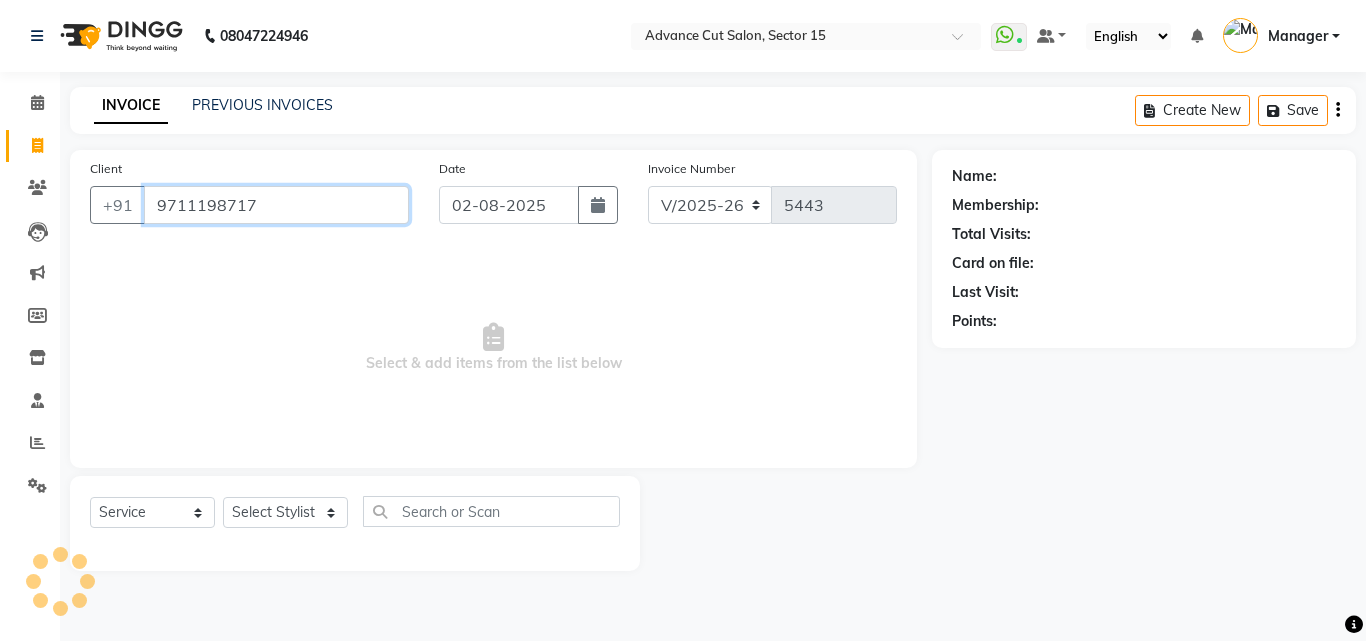 type on "9711198717" 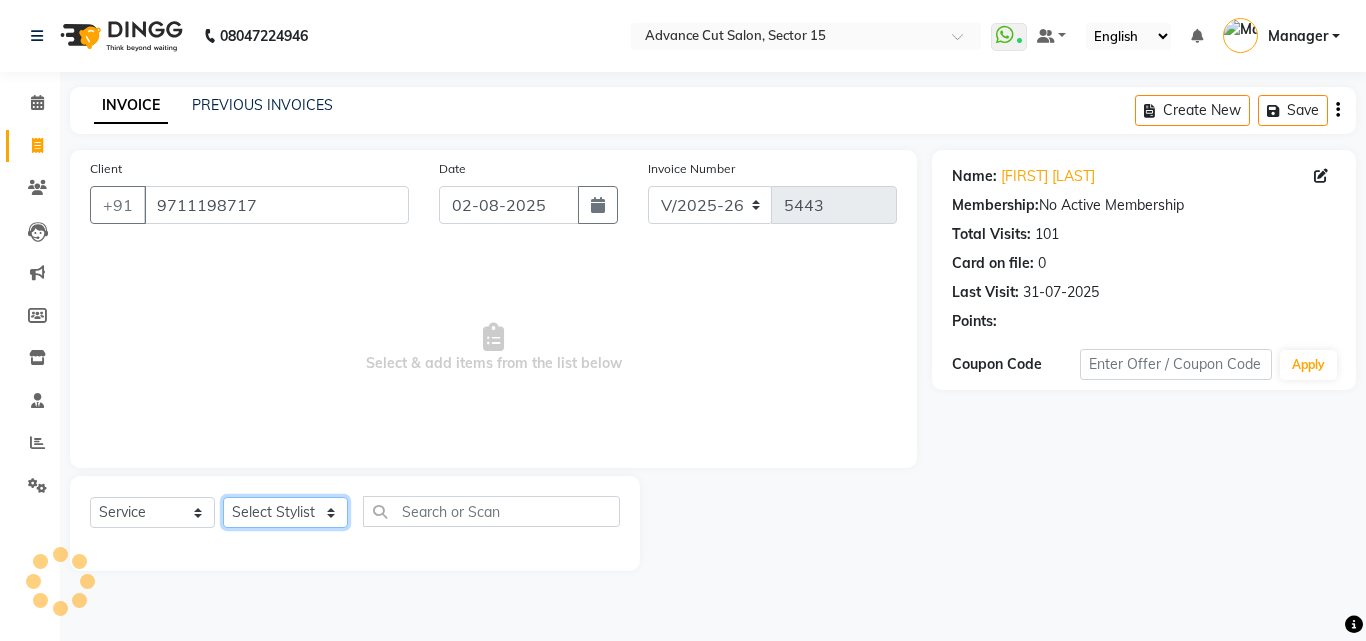 click on "Select Stylist Advance Cut  ASIF FARMAN HAIDER Iqbal KASHISH LUCKY Manager MANOJ NASEEM NASIR Nidhi Pooja  PRIYA RAEES RANI RASHID RIZWAN SACHIN SALMAN SANJAY Shahjad Shankar shuaib SONI" 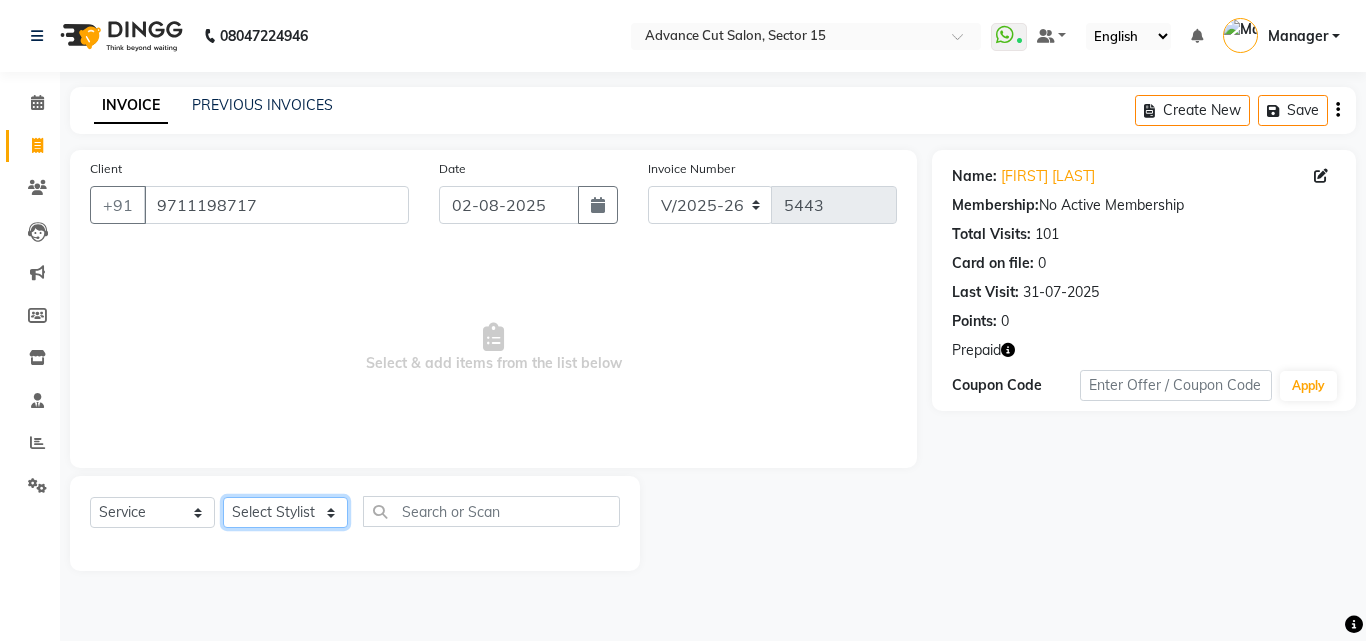 click on "Select Stylist Advance Cut  ASIF FARMAN HAIDER Iqbal KASHISH LUCKY Manager MANOJ NASEEM NASIR Nidhi Pooja  PRIYA RAEES RANI RASHID RIZWAN SACHIN SALMAN SANJAY Shahjad Shankar shuaib SONI" 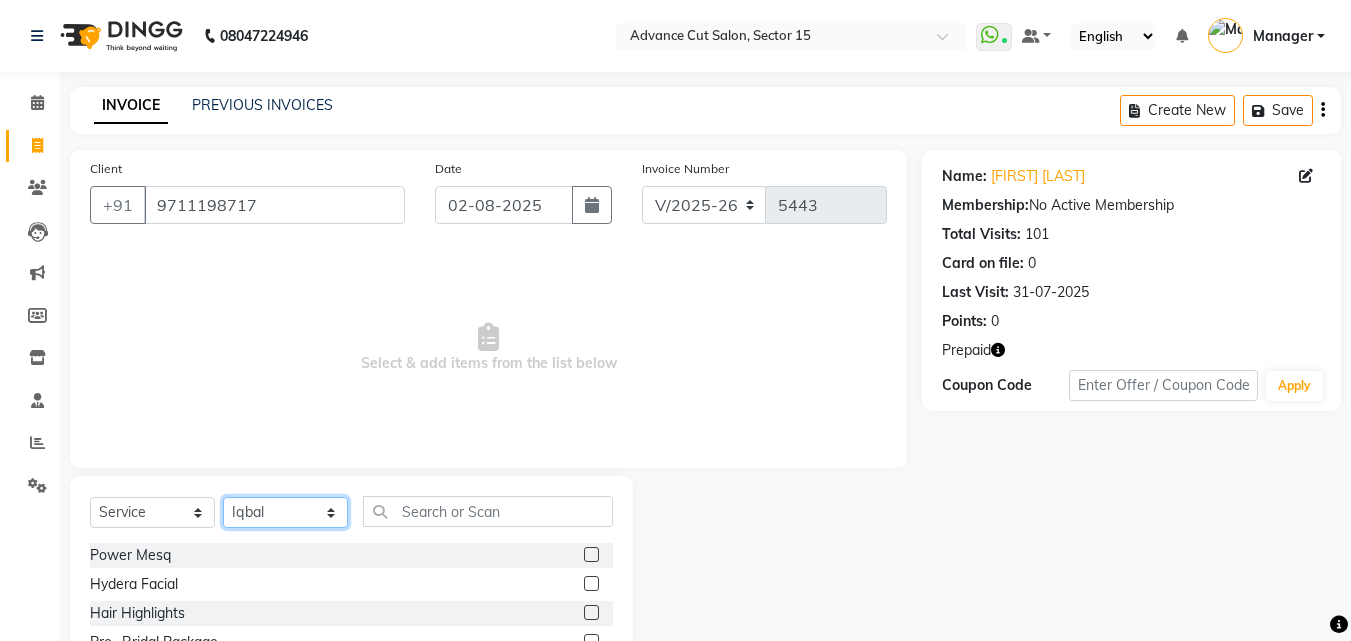 click on "Select Stylist Advance Cut  ASIF FARMAN HAIDER Iqbal KASHISH LUCKY Manager MANOJ NASEEM NASIR Nidhi Pooja  PRIYA RAEES RANI RASHID RIZWAN SACHIN SALMAN SANJAY Shahjad Shankar shuaib SONI" 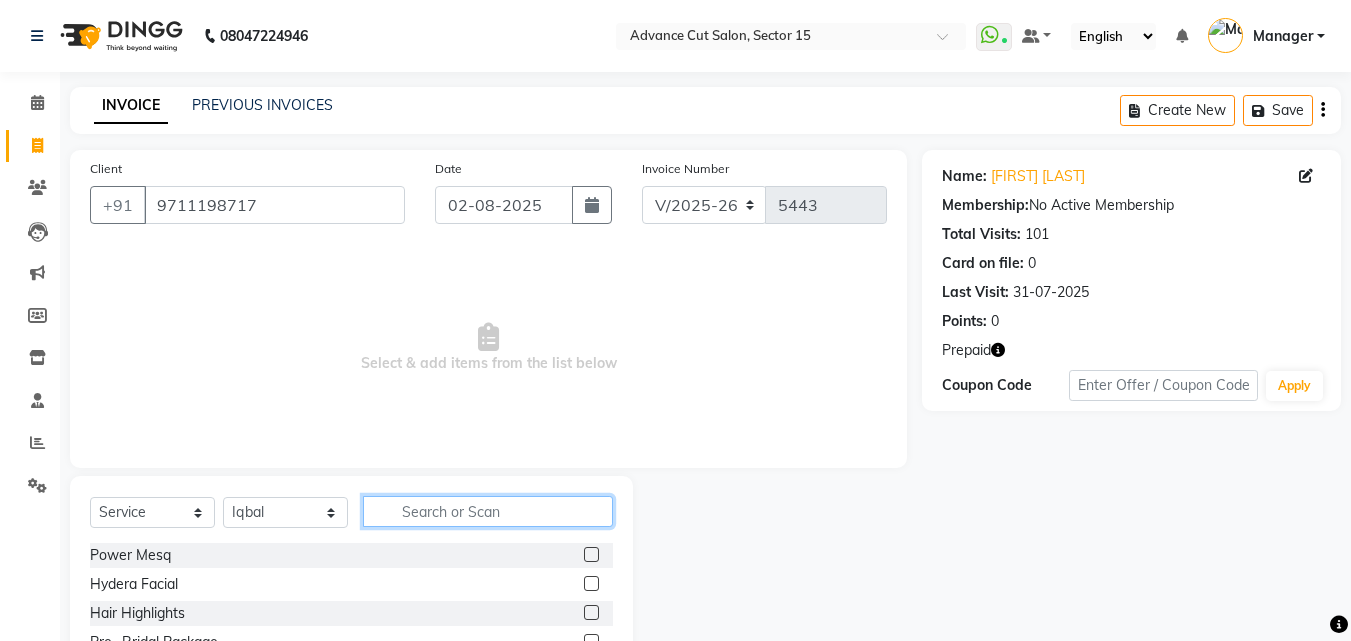 click 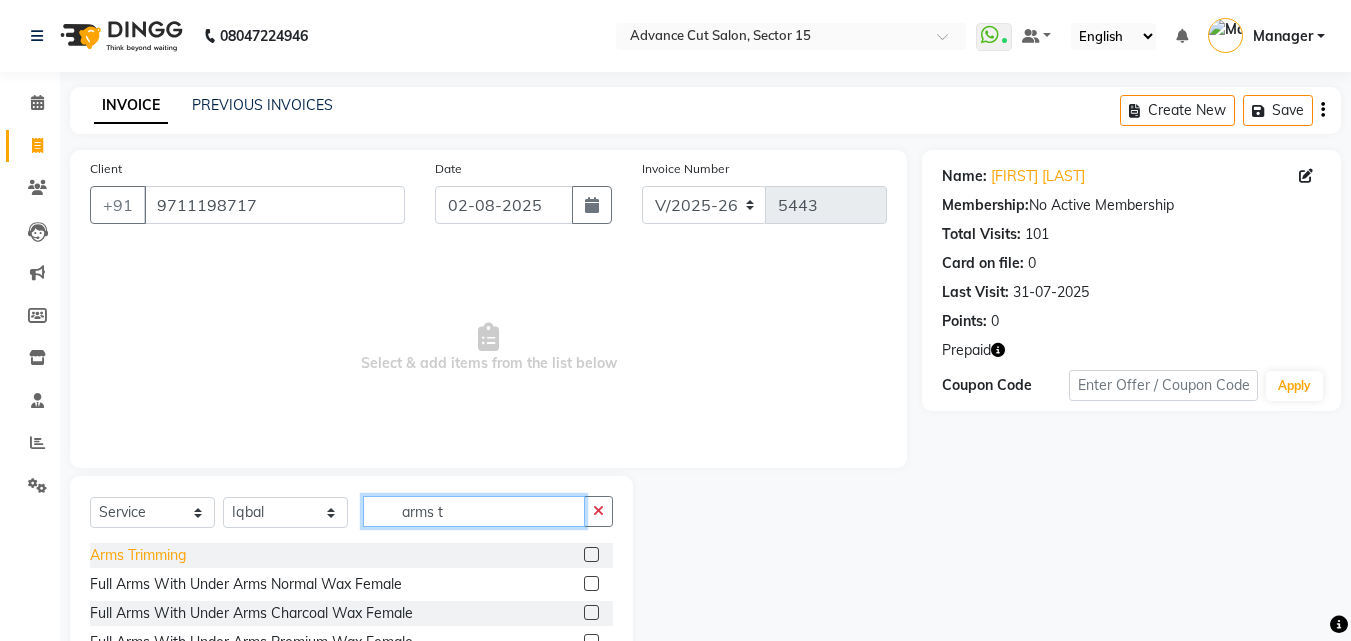 type on "arms t" 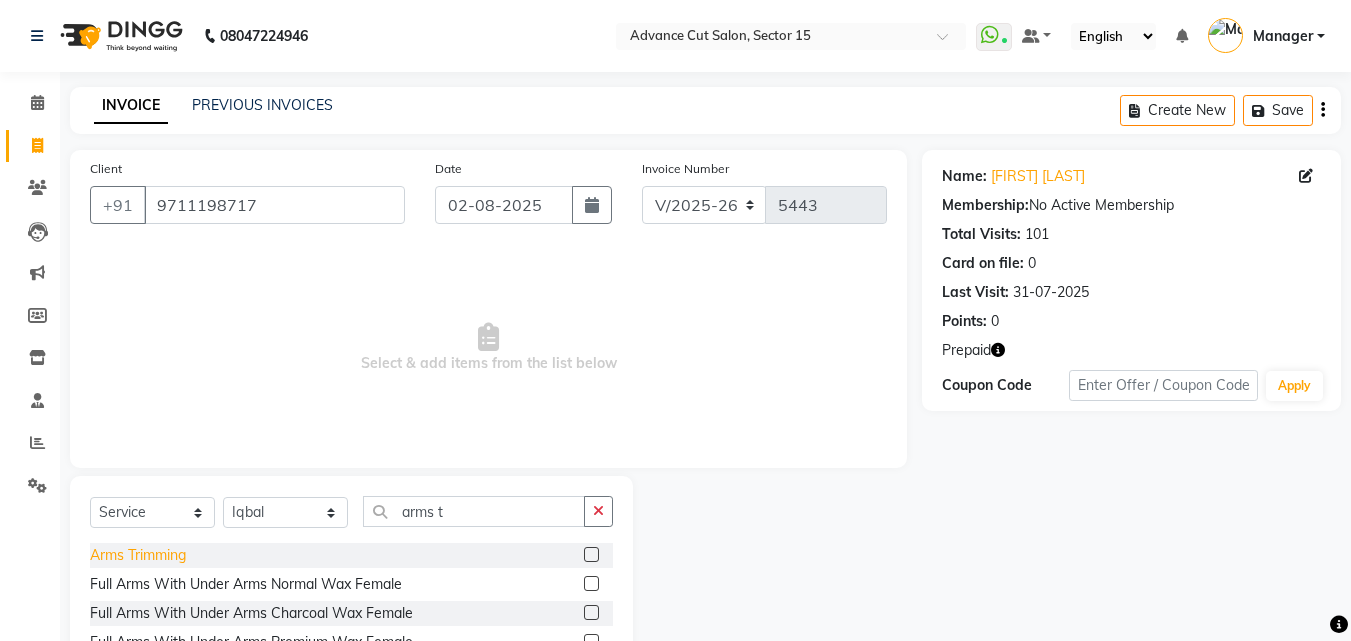 click on "Arms Trimming" 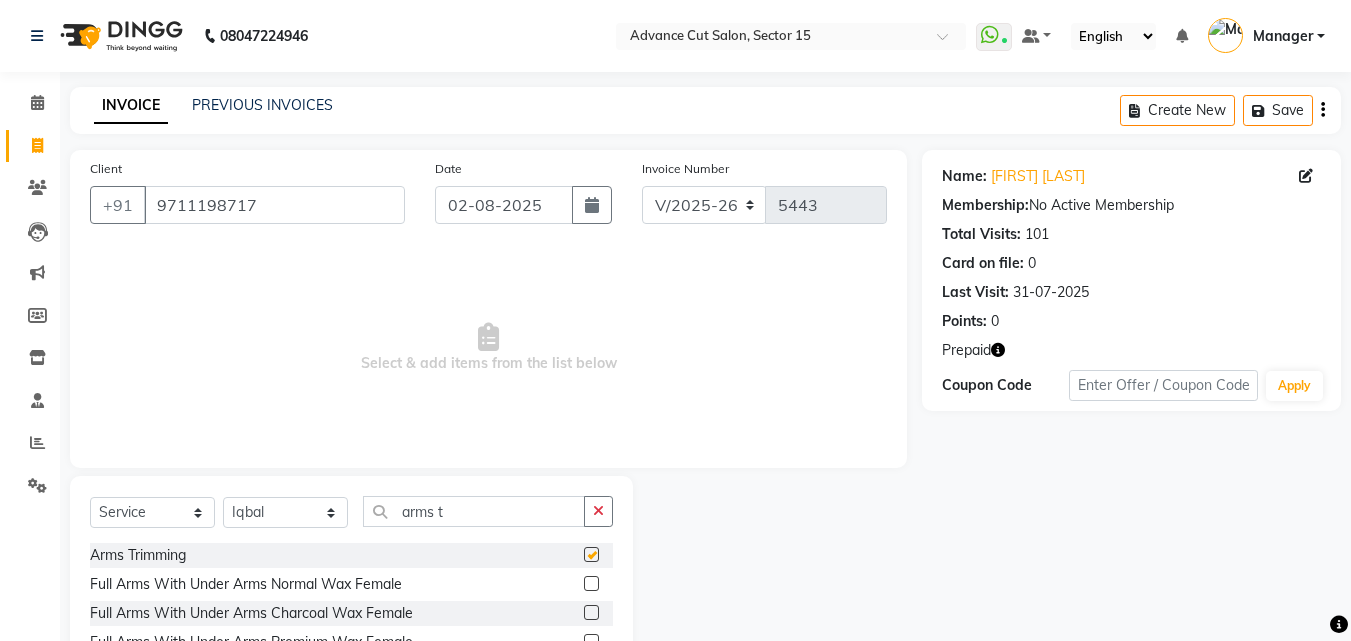 checkbox on "false" 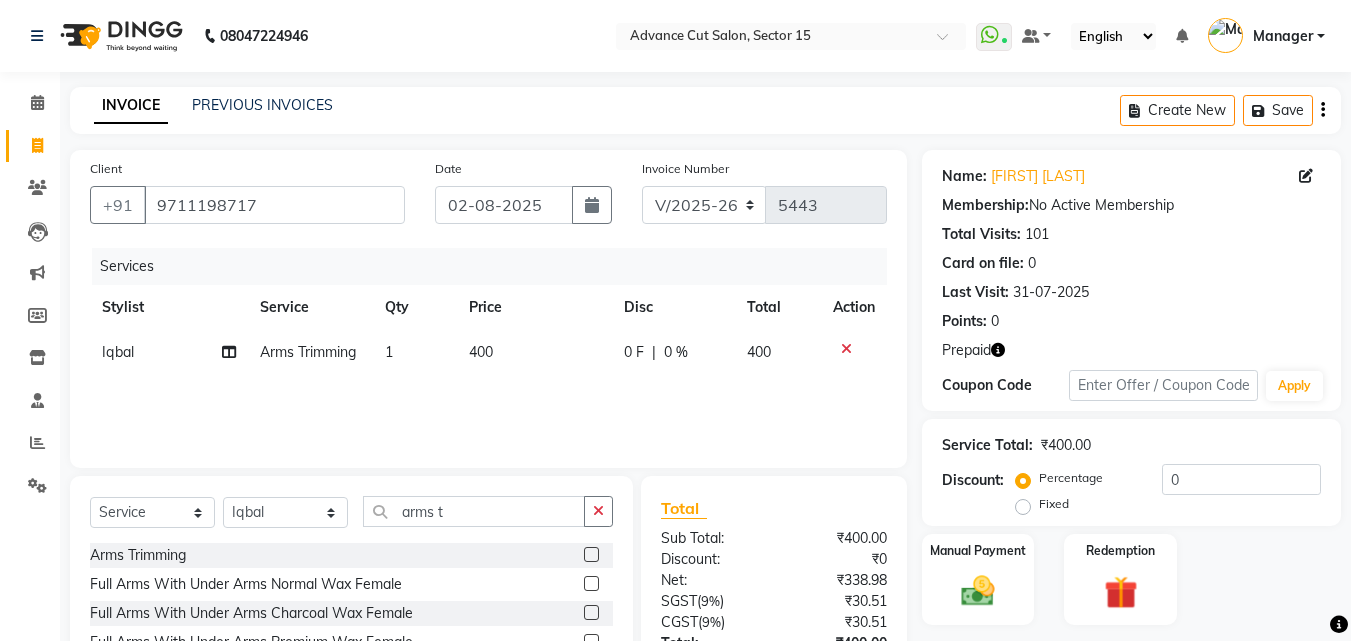 click on "400" 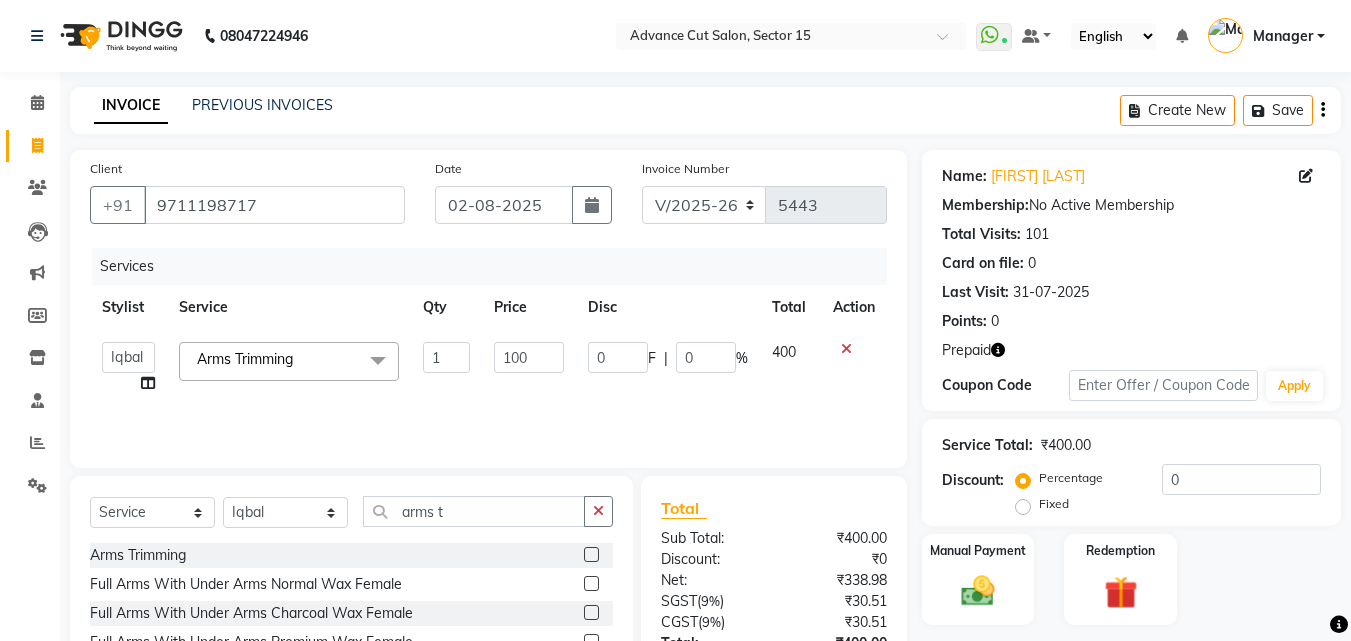 type on "1300" 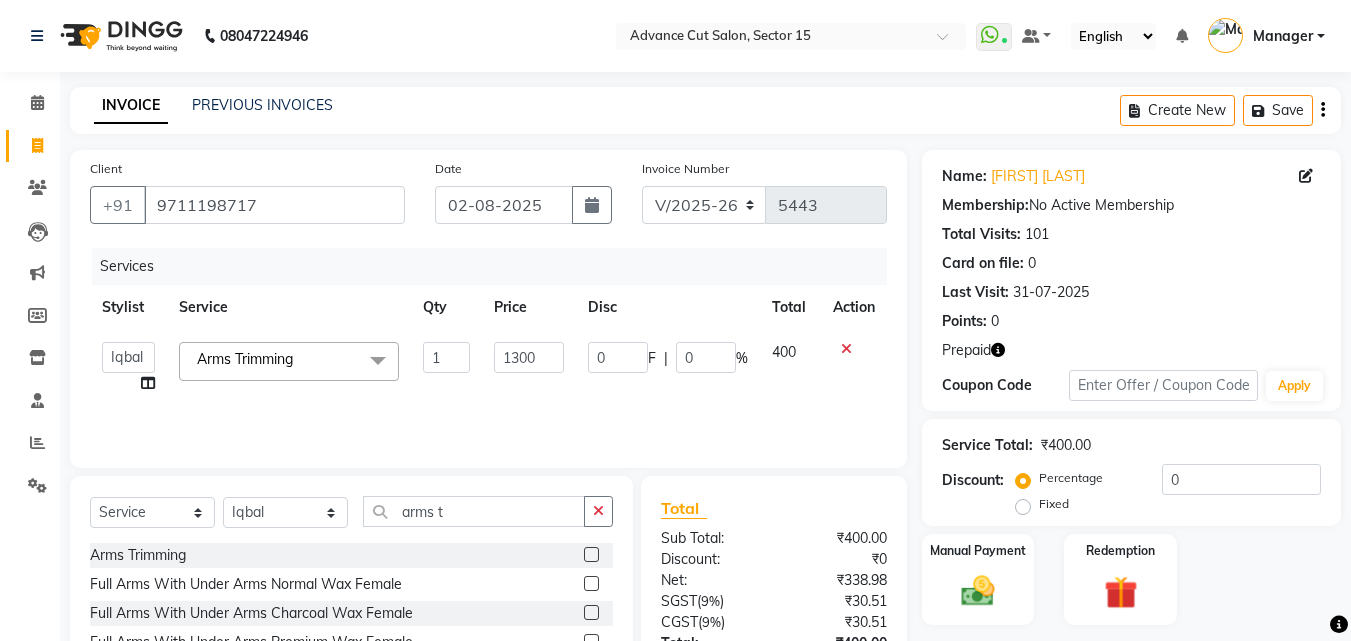 click on "Services Stylist Service Qty Price Disc Total Action  Advance Cut    ASIF   FARMAN   HAIDER   Iqbal   KASHISH   LUCKY   Manager   MANOJ   NASEEM   NASIR   Nidhi   Pooja    PRIYA   RAEES   RANI   RASHID   RIZWAN   SACHIN   SALMAN   SANJAY   Shahjad   Shankar   shuaib   SONI  Arms Trimming  x Power Mesq Hydera Facial Hair Highlights Pre- Bridal Package Skin Care Treatment Face Cleanup/ Organic Facial Organic Radiance Facial Body Massage Body Dtan Body Polishing Balayage Color Kanpeki Facial Face De-Tan Hair Spa Package Skin Door Facial Kara-Smooth Groom Makeup Hair Set Package Male Keratin Treatment Package Female Arms Trimming Full Body Wax Kanpeki Cleanup Pro Longer Hair Treatment Fiber Plex Hair Treatment Foot Massage Kera Shine Treatment Metal Dx Hair Treatment Nano Plastia Beard Color Aminexil Botox Hair Treatment Gel Nail Paint Nail Extension Nail Arts Pre - Groom Package  Nail Removal  Pulpveda Facial NanoGel Organic treatment  Ear wax  Nose wax Pumming  Upper Lip Brazilian Wax Female Full Thread Male 1" 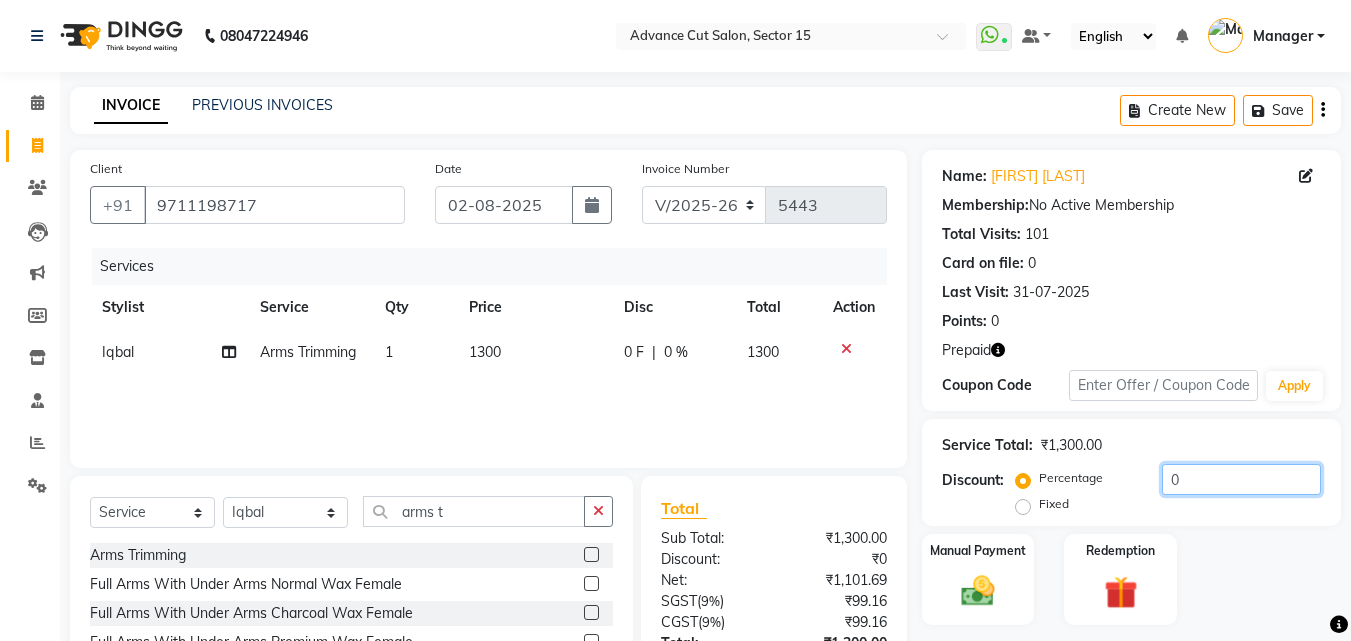 click on "0" 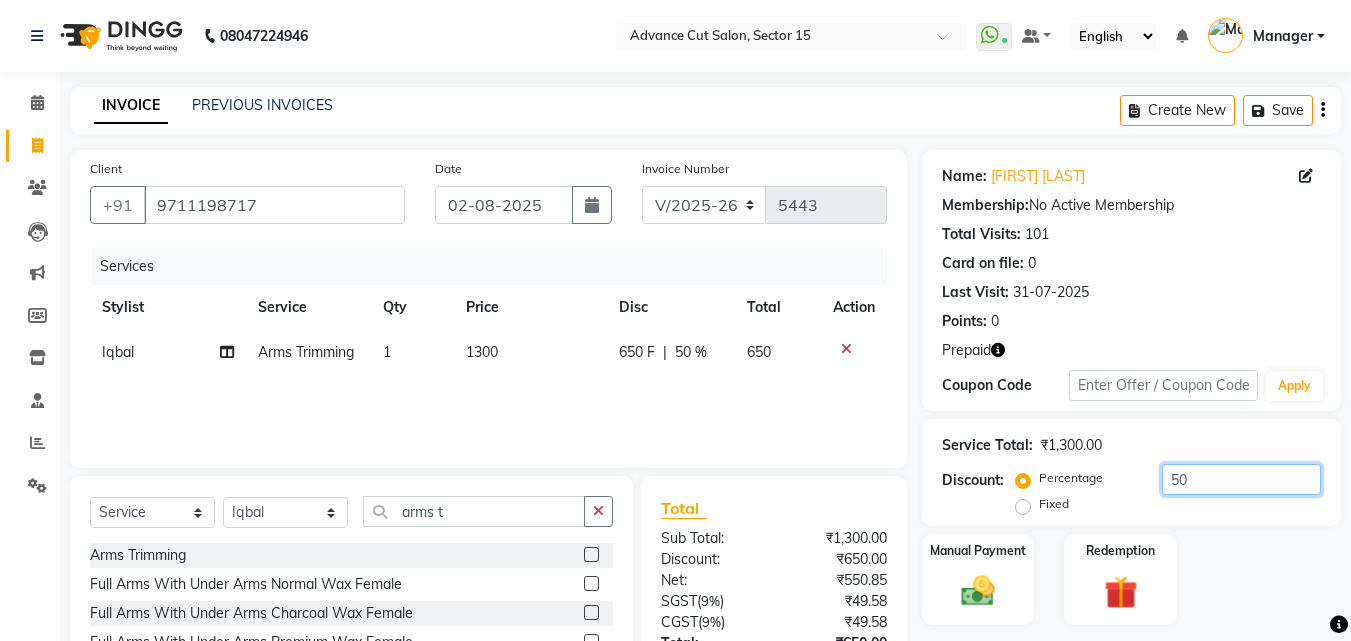 scroll, scrollTop: 159, scrollLeft: 0, axis: vertical 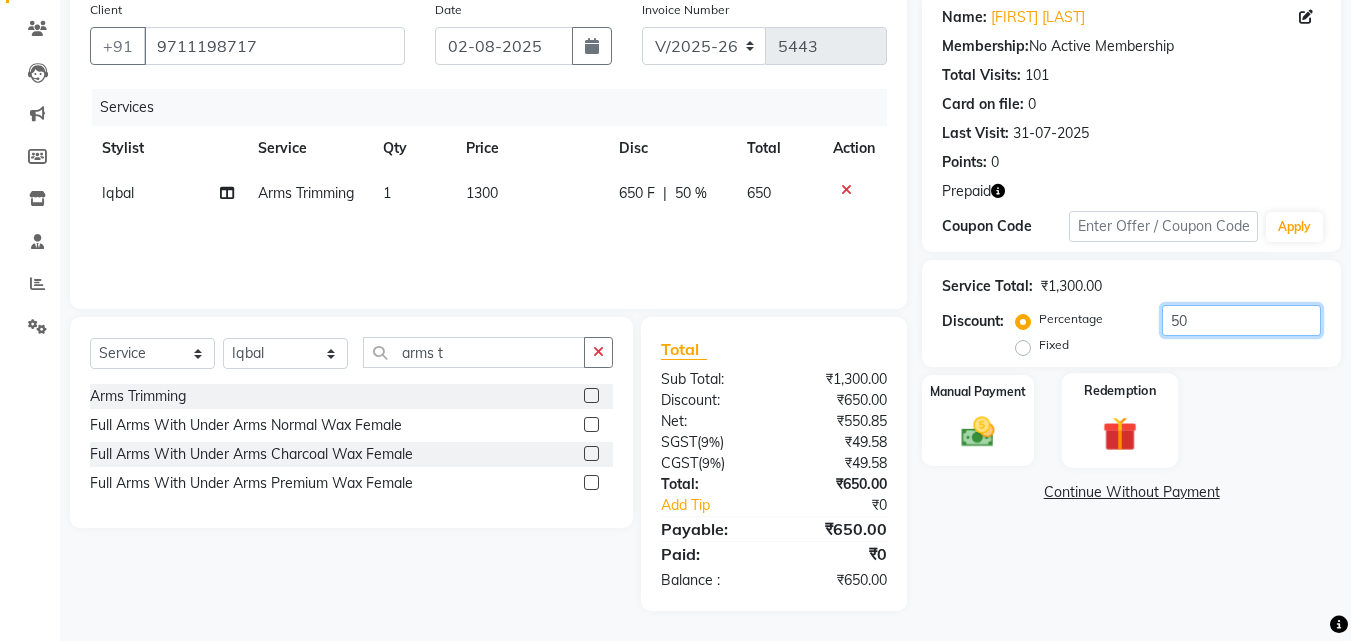 type on "50" 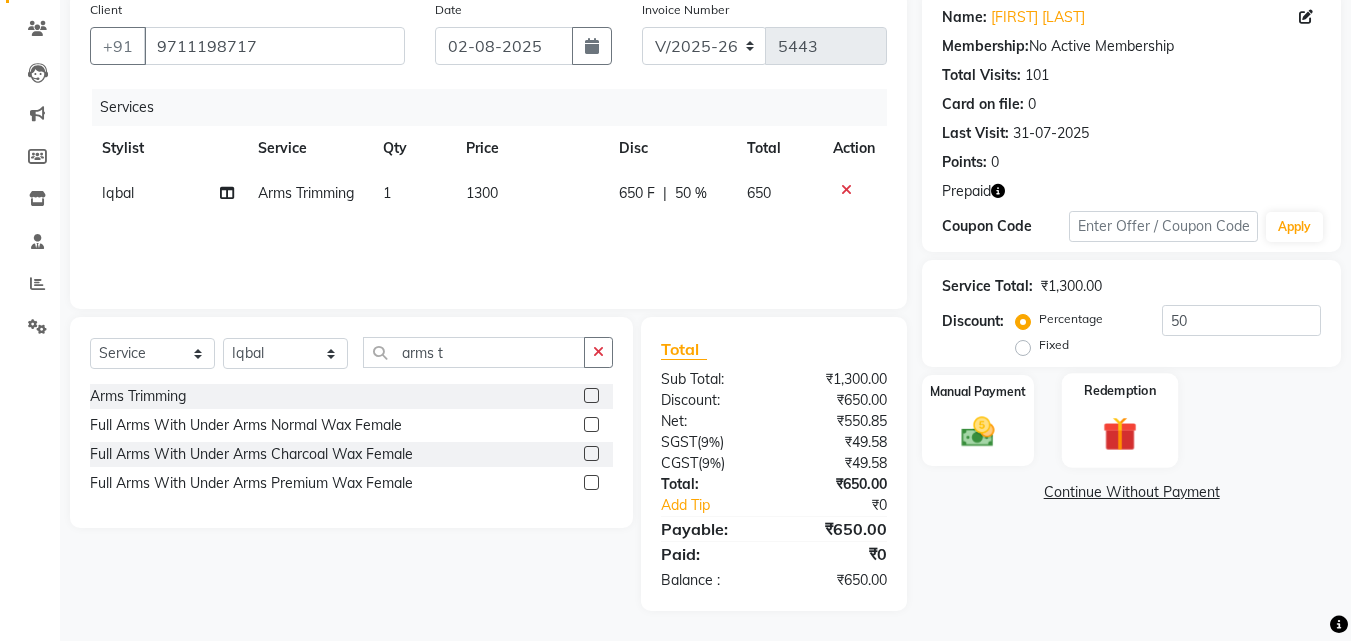 click 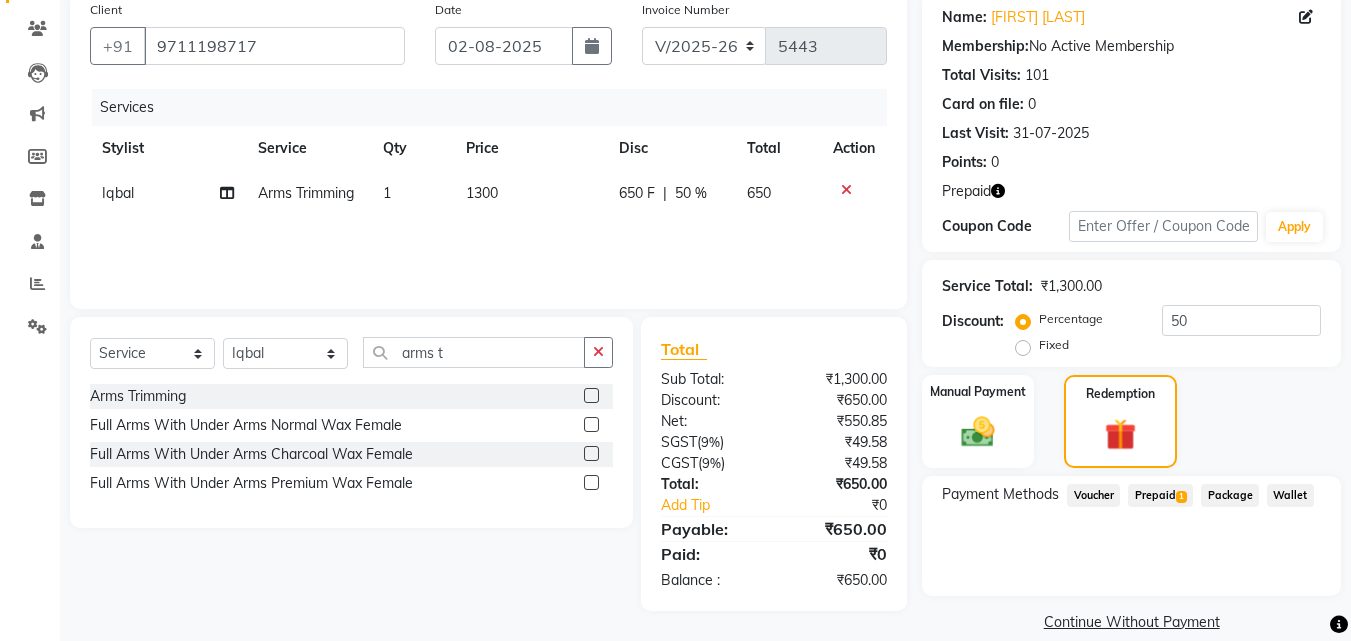 click on "Prepaid  1" 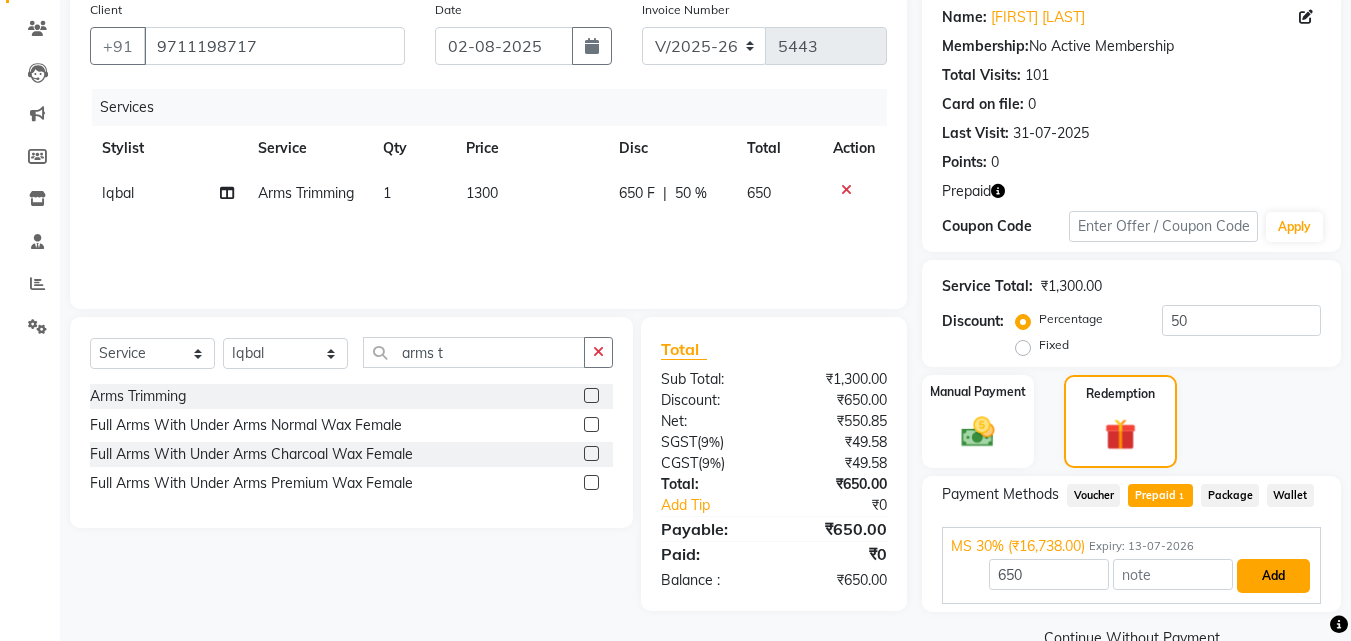 click on "Add" at bounding box center [1273, 576] 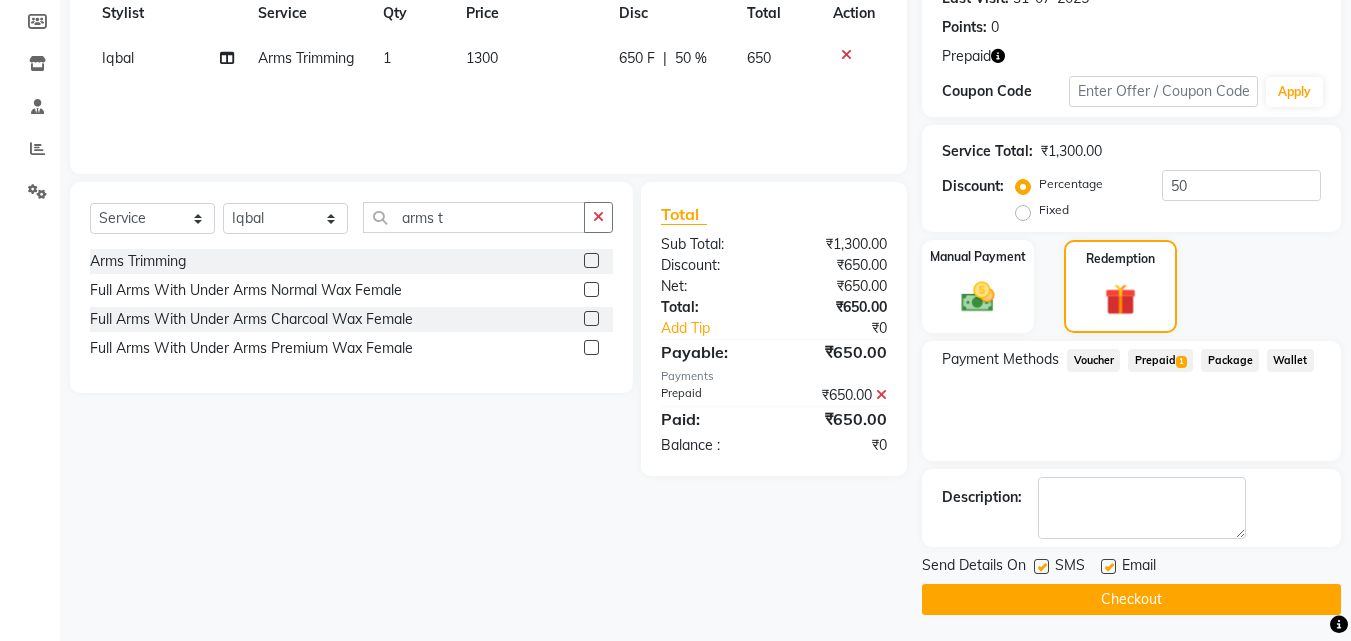 scroll, scrollTop: 298, scrollLeft: 0, axis: vertical 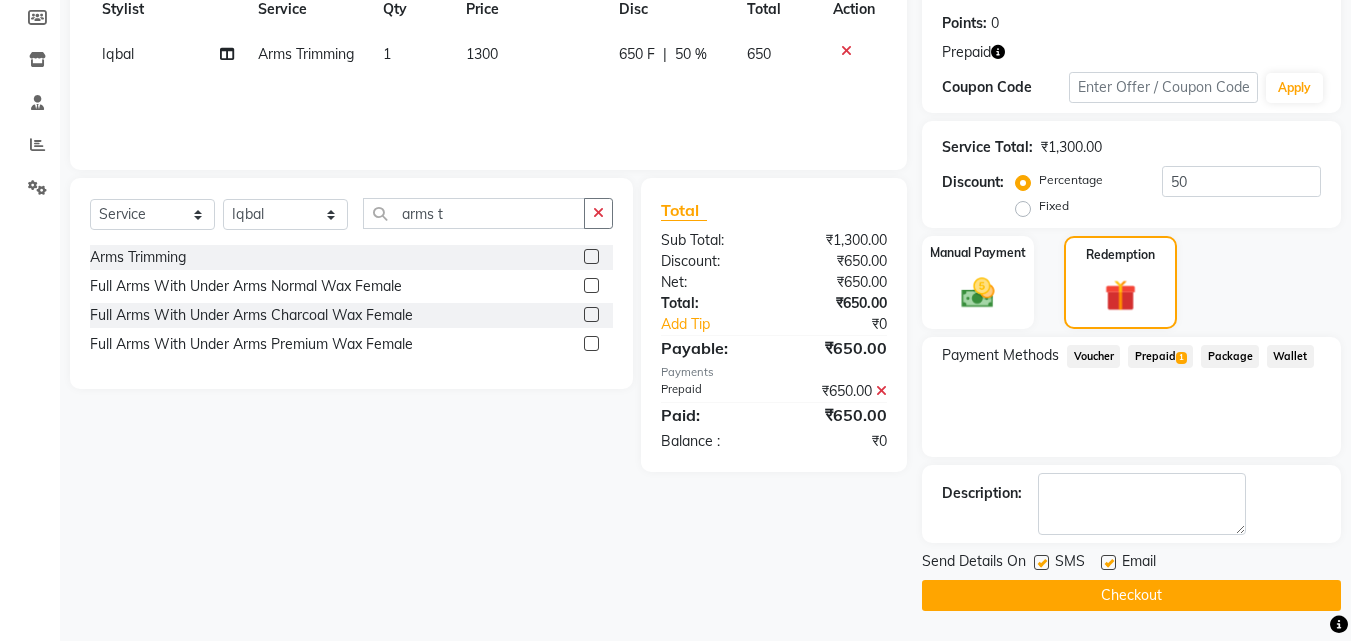 click on "Checkout" 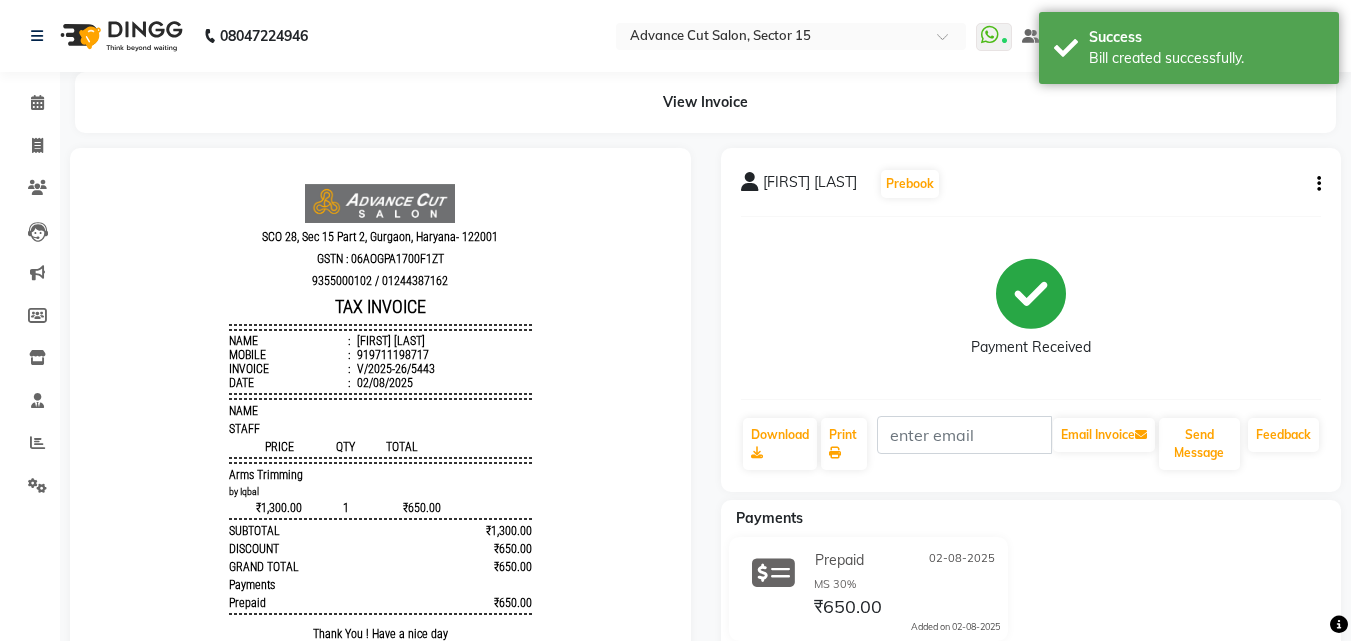 scroll, scrollTop: 0, scrollLeft: 0, axis: both 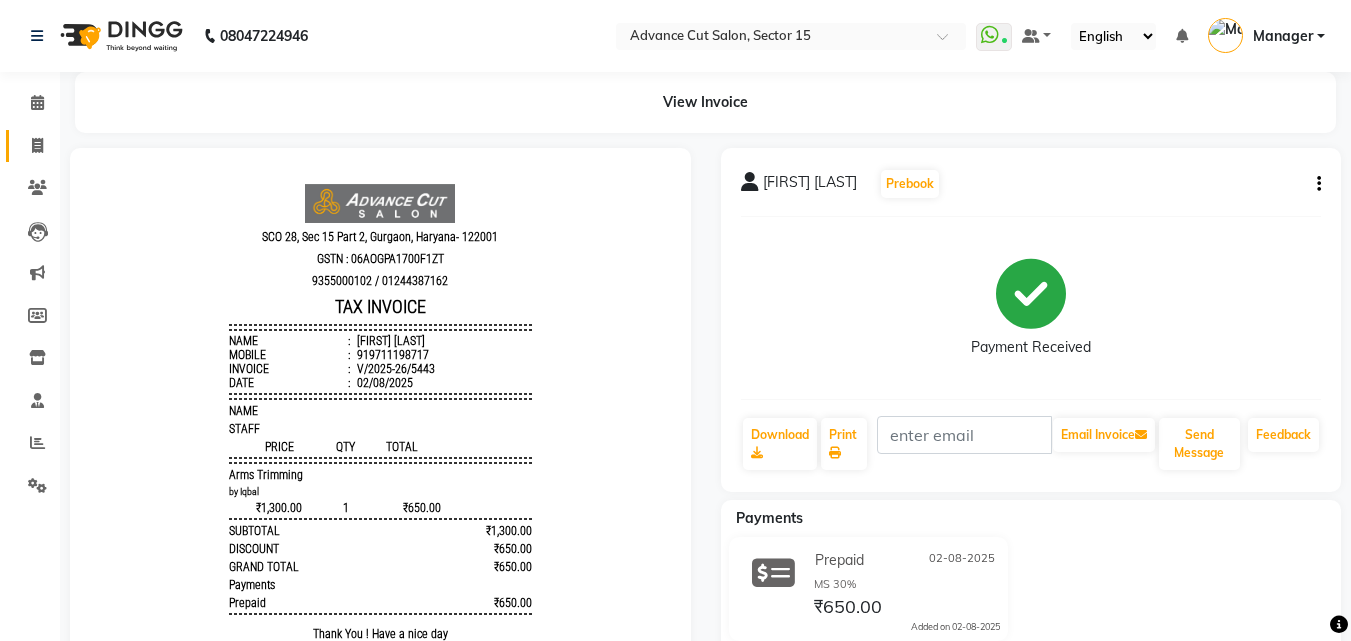 click on "Invoice" 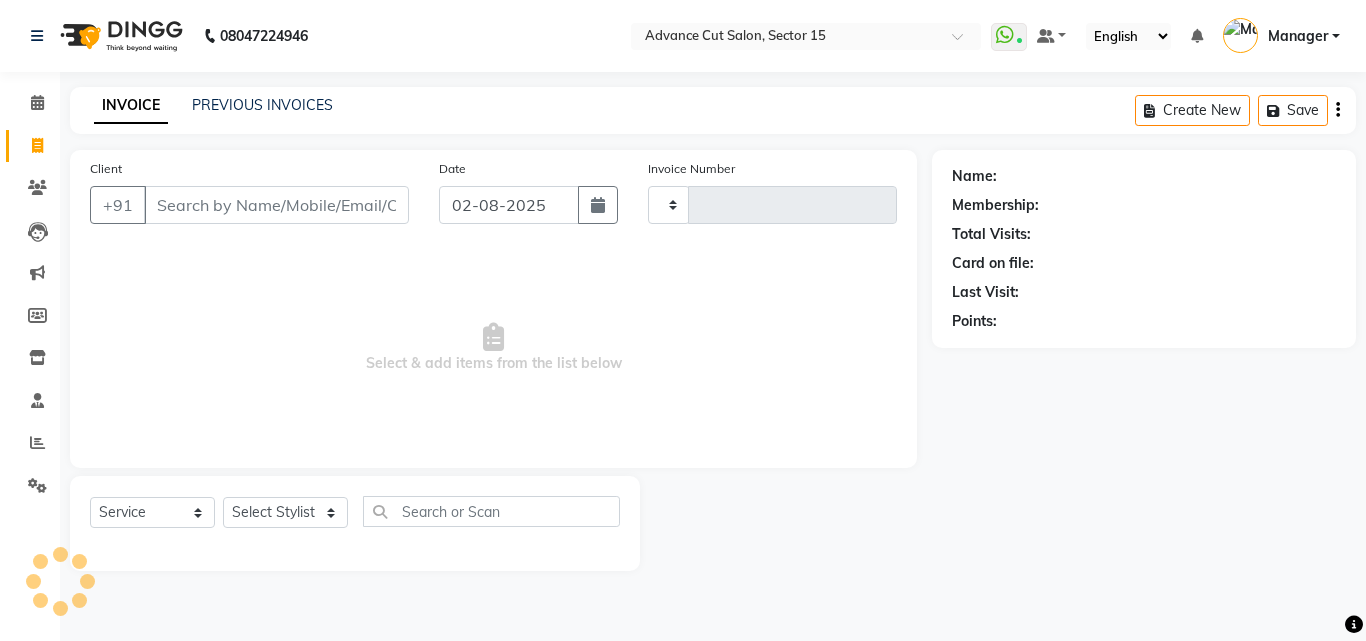 type on "5444" 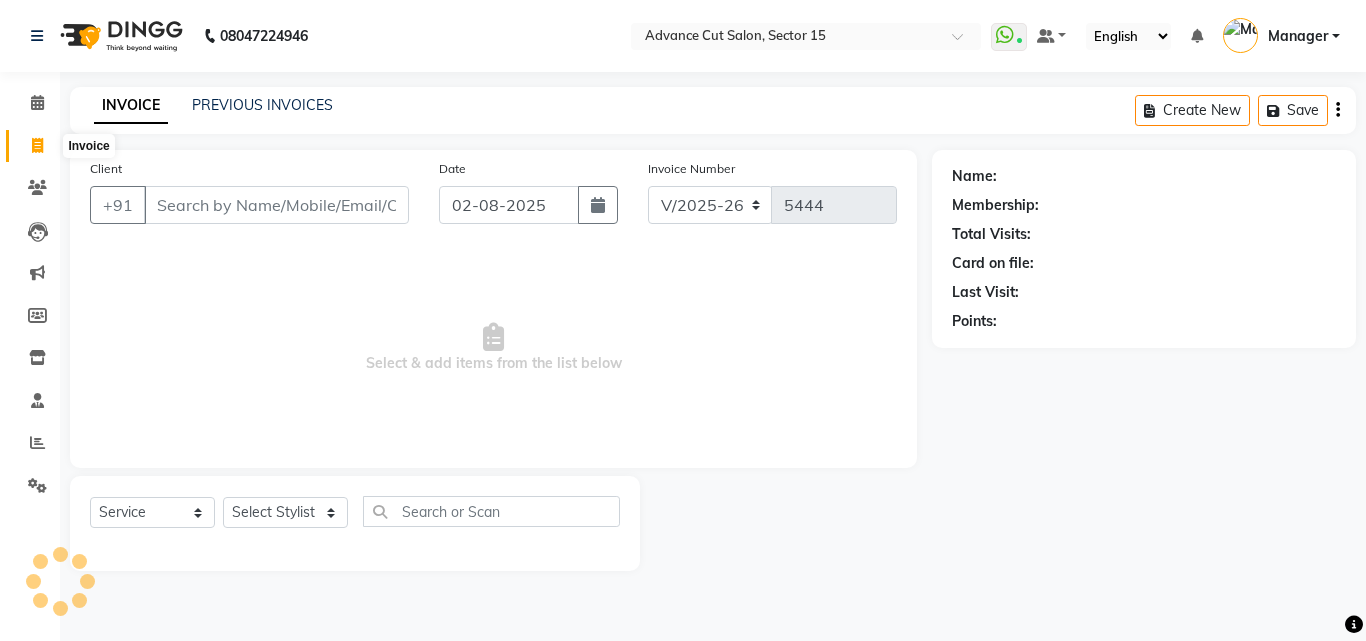 click 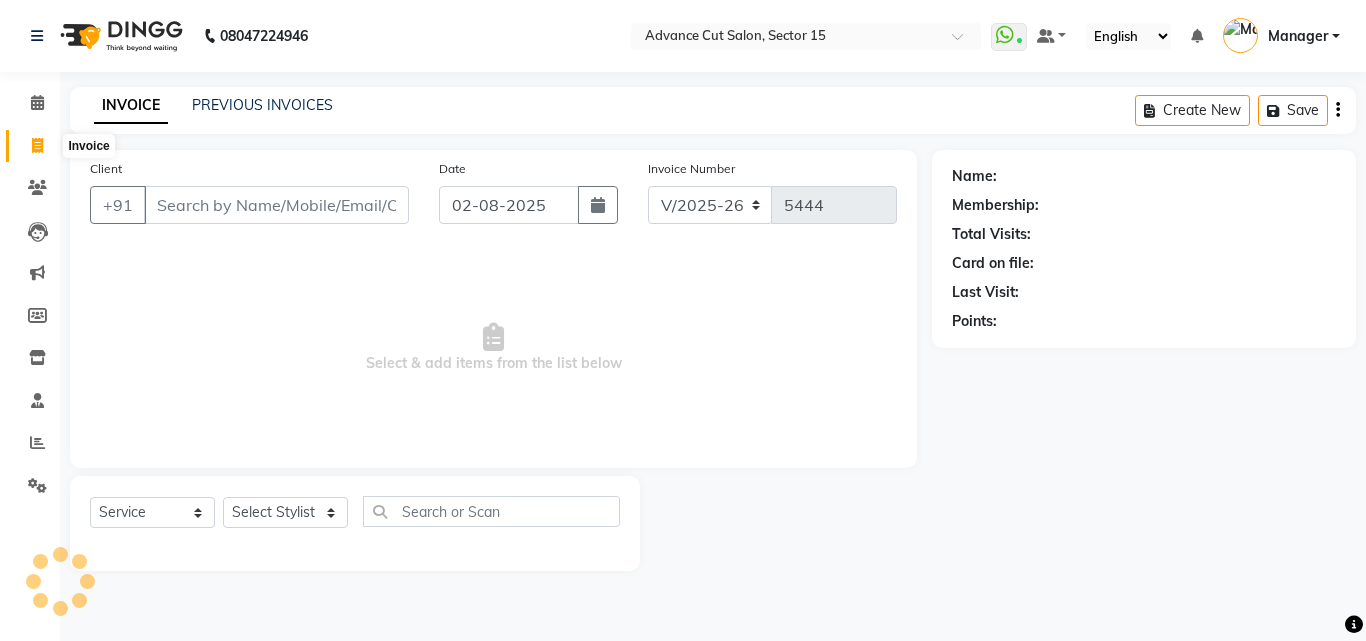 select on "service" 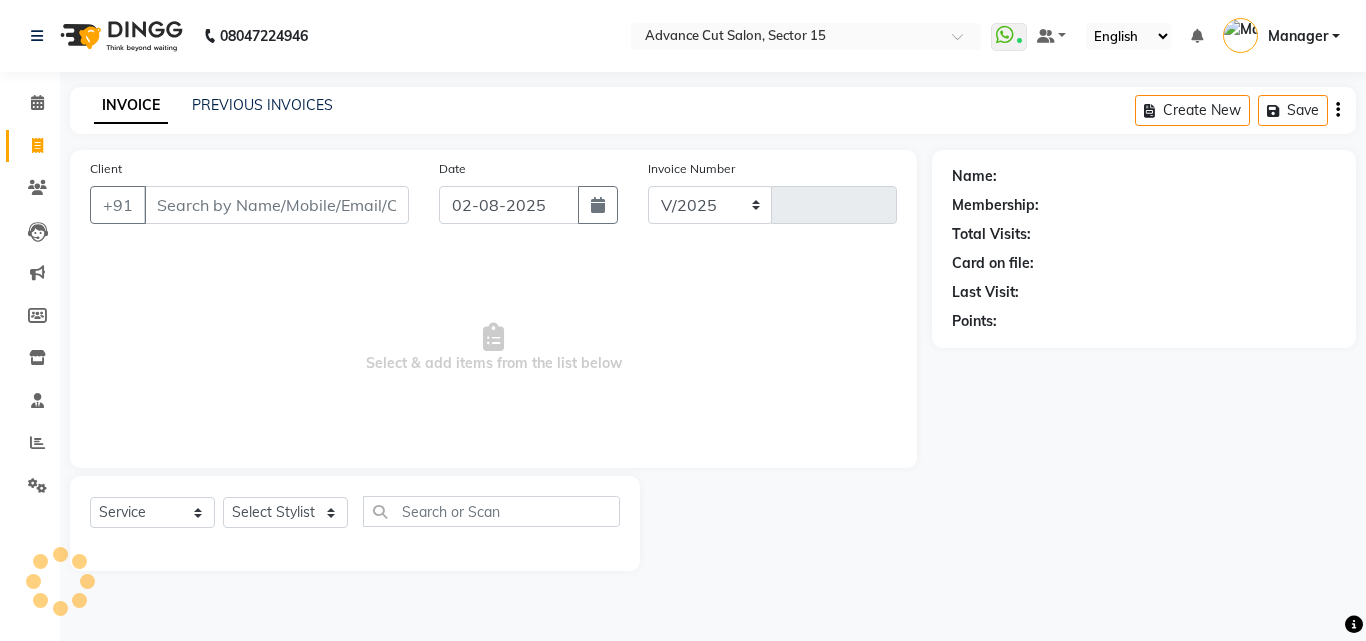 select on "6255" 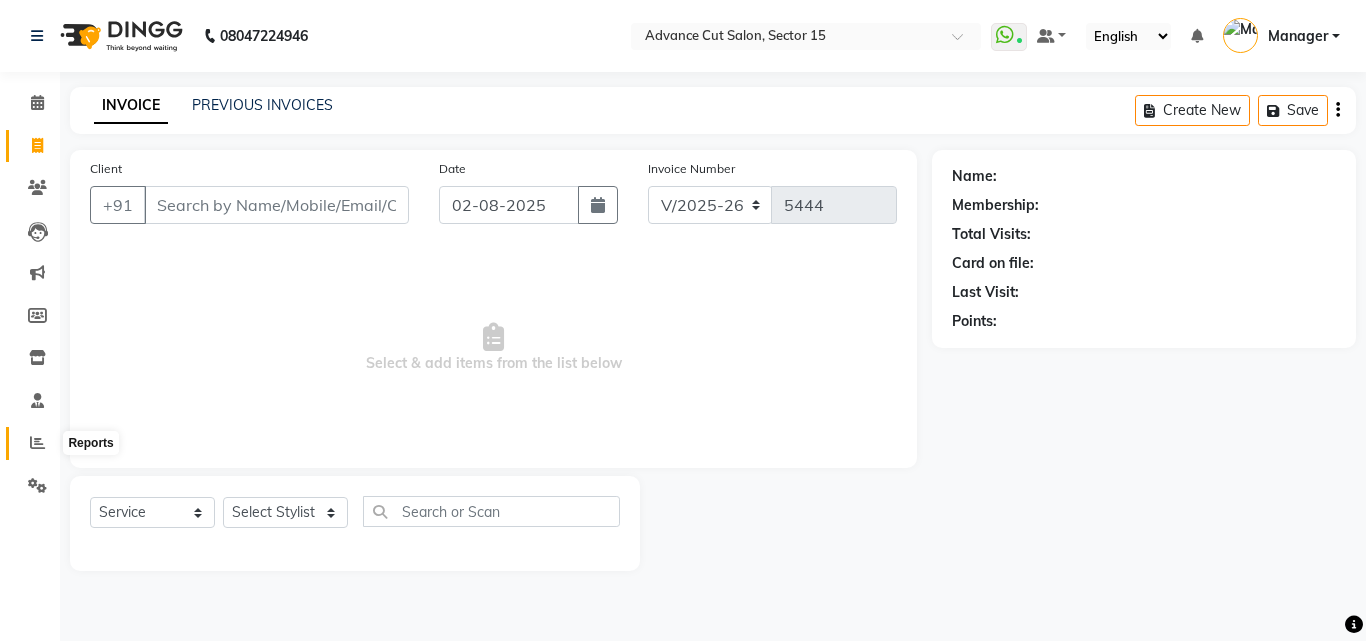 click 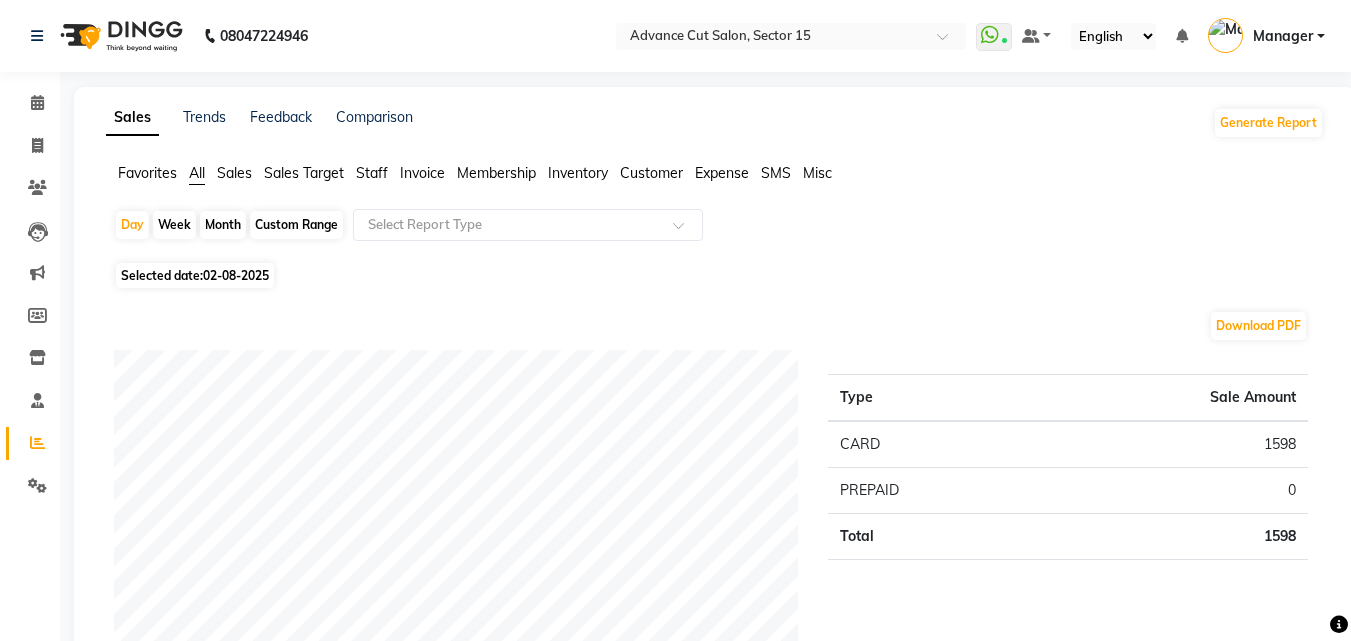 click on "Day   Week   Month   Custom Range  Select Report Type Selected date:  02-08-2025  Download PDF Payment mode Type Sale Amount CARD 1598 PREPAID 0 Total 1598 Staff summary Type Sale Amount Raees 1598 Iqbal 650 Total 2248 Sales summary Type Sale Amount Gift card 0 Prepaid 0 Vouchers 0 Memberships 0 Packages 0 Tips 0 Products 1598 Services 650 Fee 0 Total 2248 Service sales Type Sale Amount Arms Trimming 650 Total 650 ★ Mark as Favorite  Choose how you'd like to save "" report to favorites  Save to Personal Favorites:   Only you can see this report in your favorites tab. Share with Organization:   Everyone in your organization can see this report in their favorites tab.  Save to Favorites" 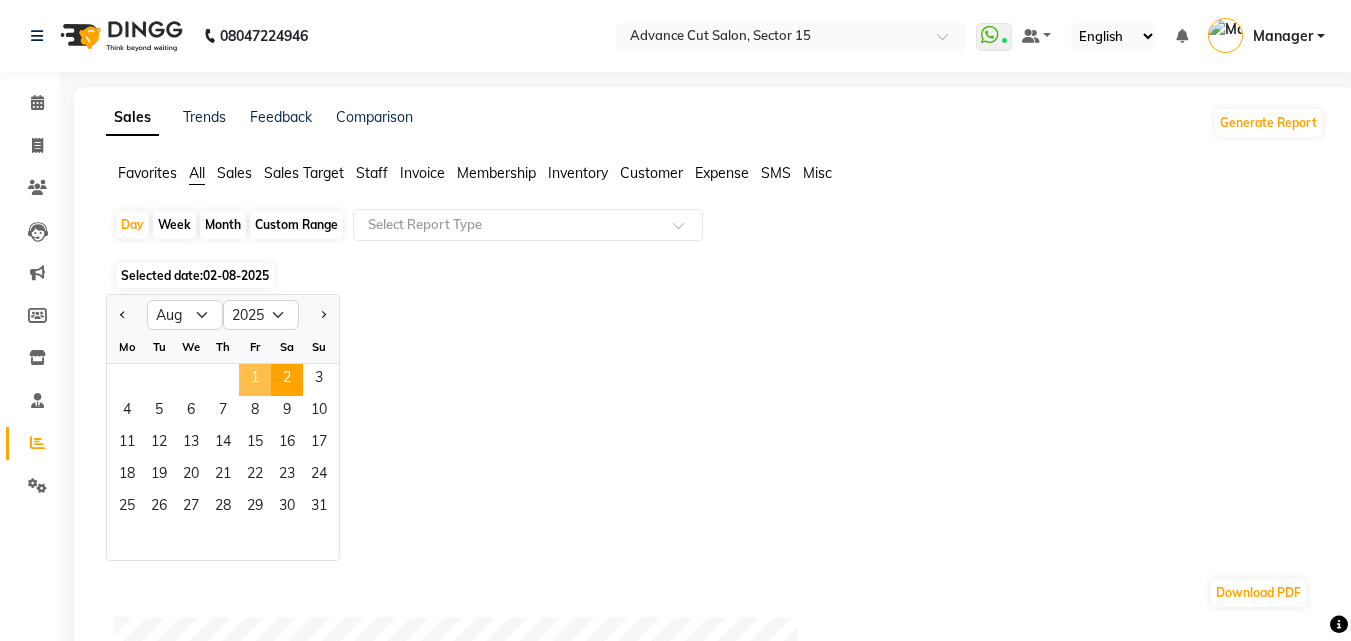 click on "1" 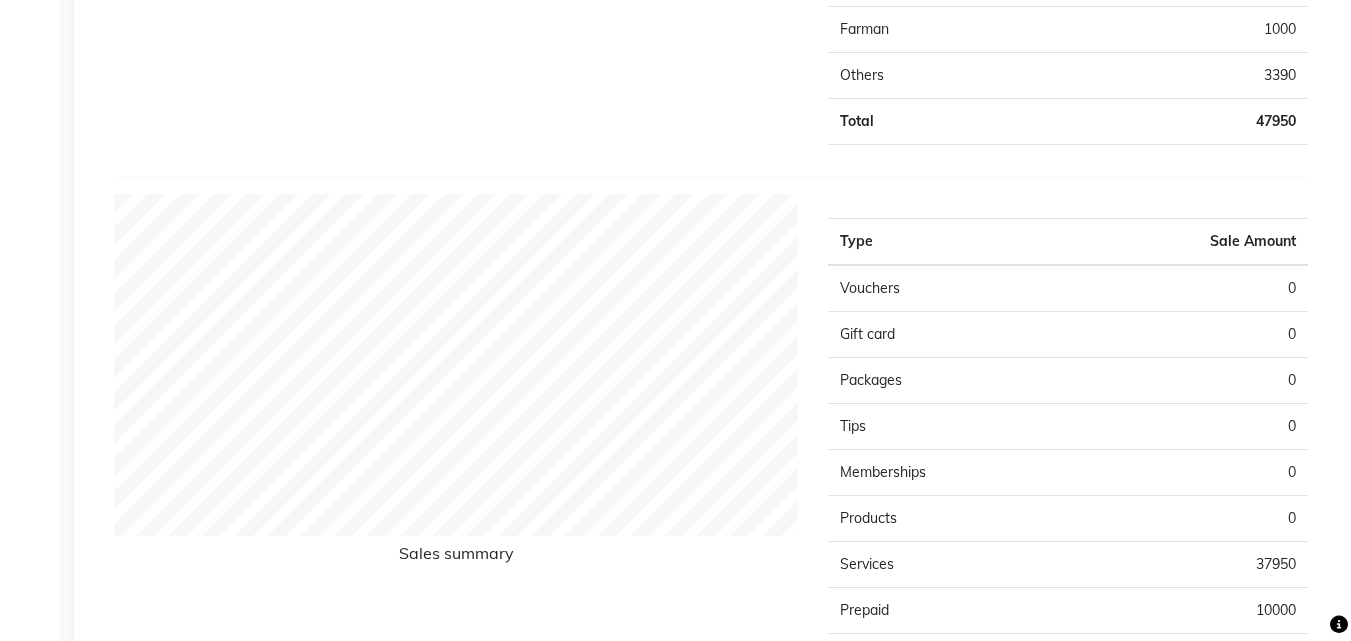 scroll, scrollTop: 1272, scrollLeft: 0, axis: vertical 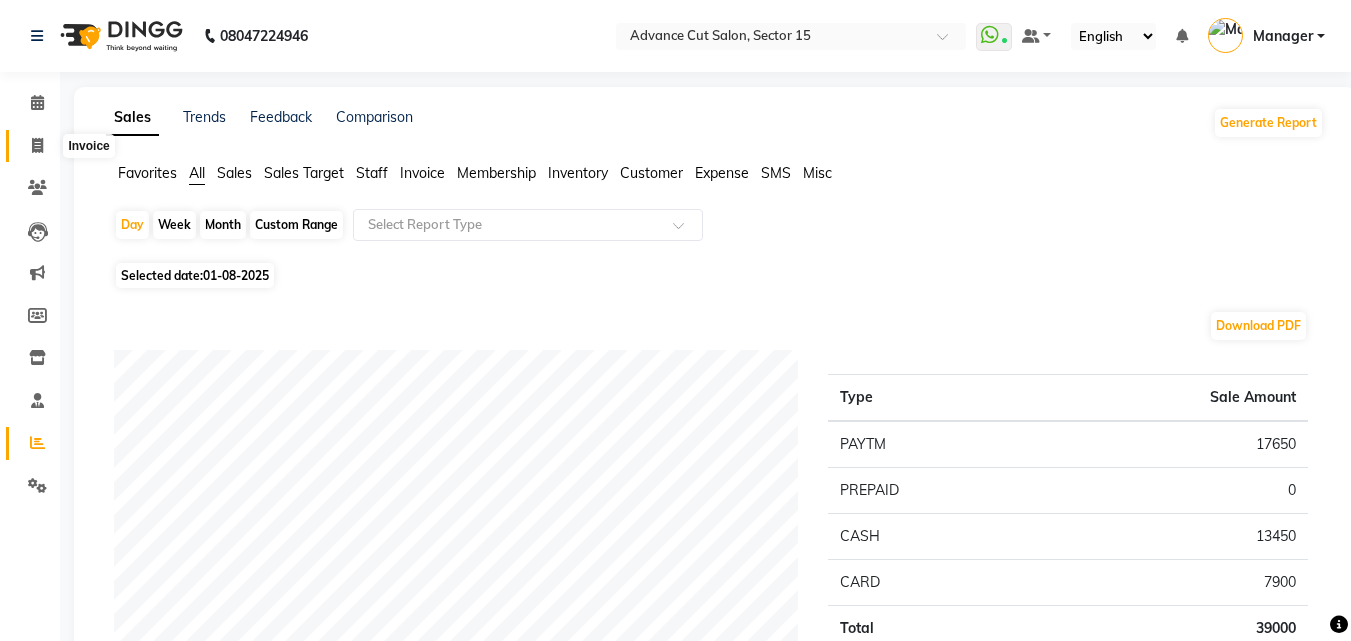 click 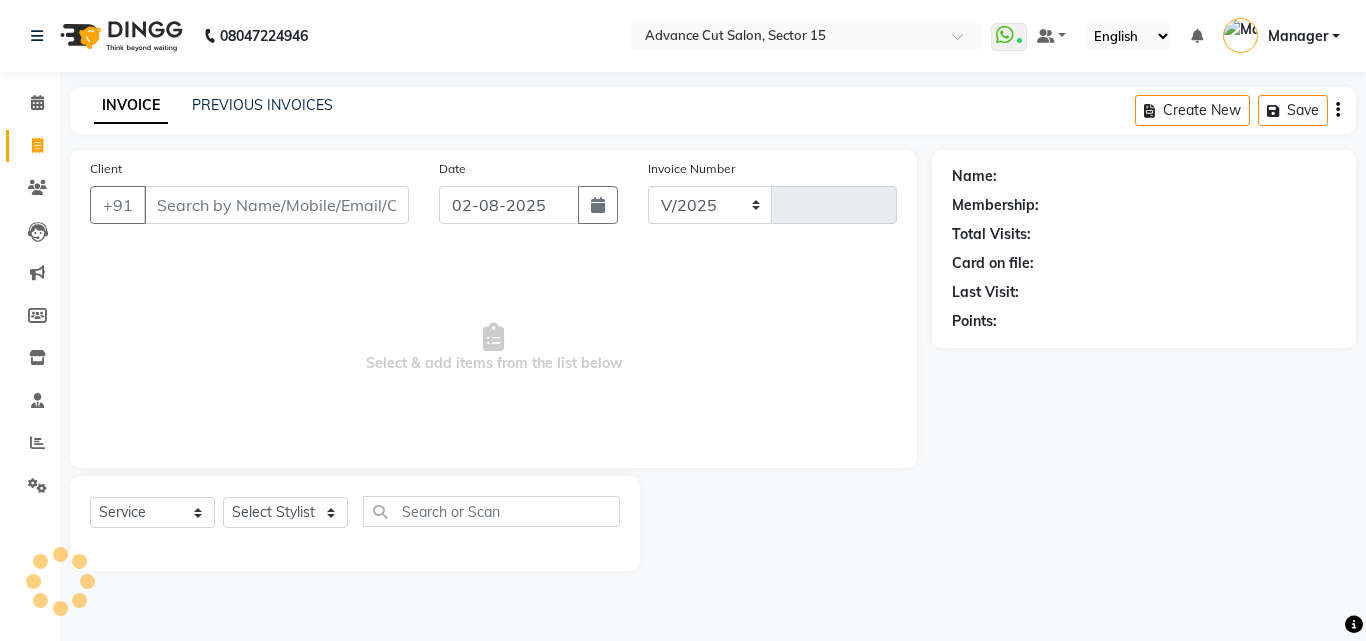 select on "6255" 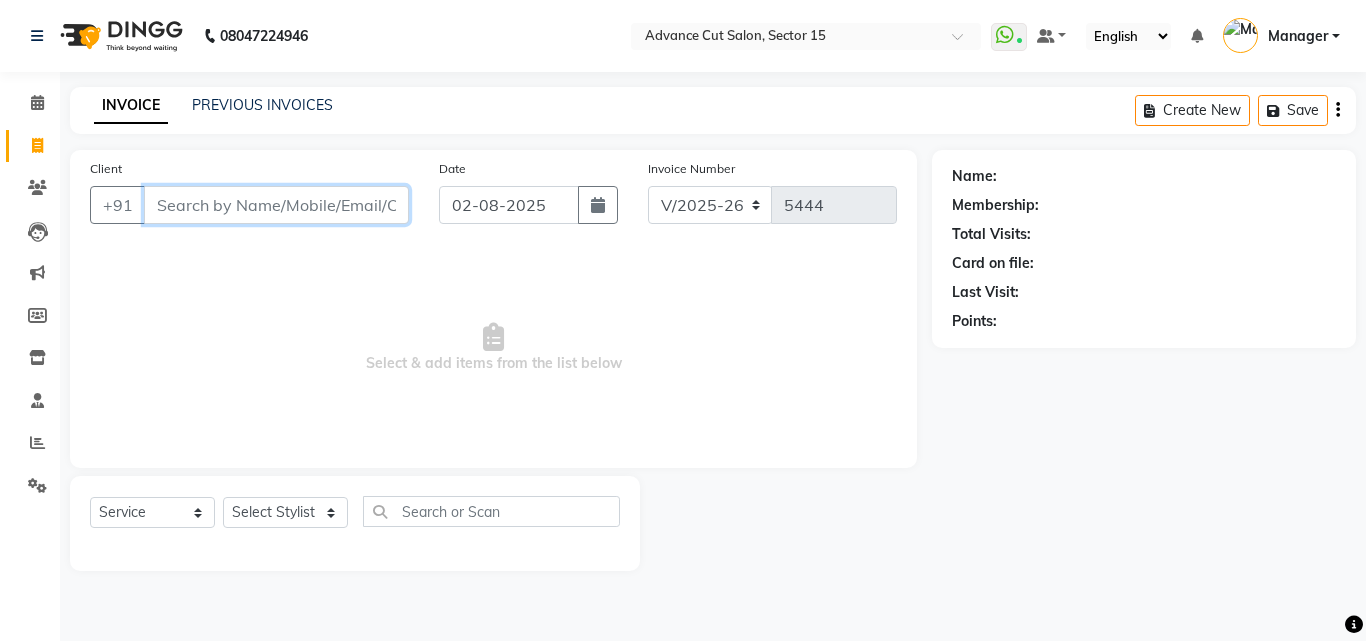 click on "Client" at bounding box center [276, 205] 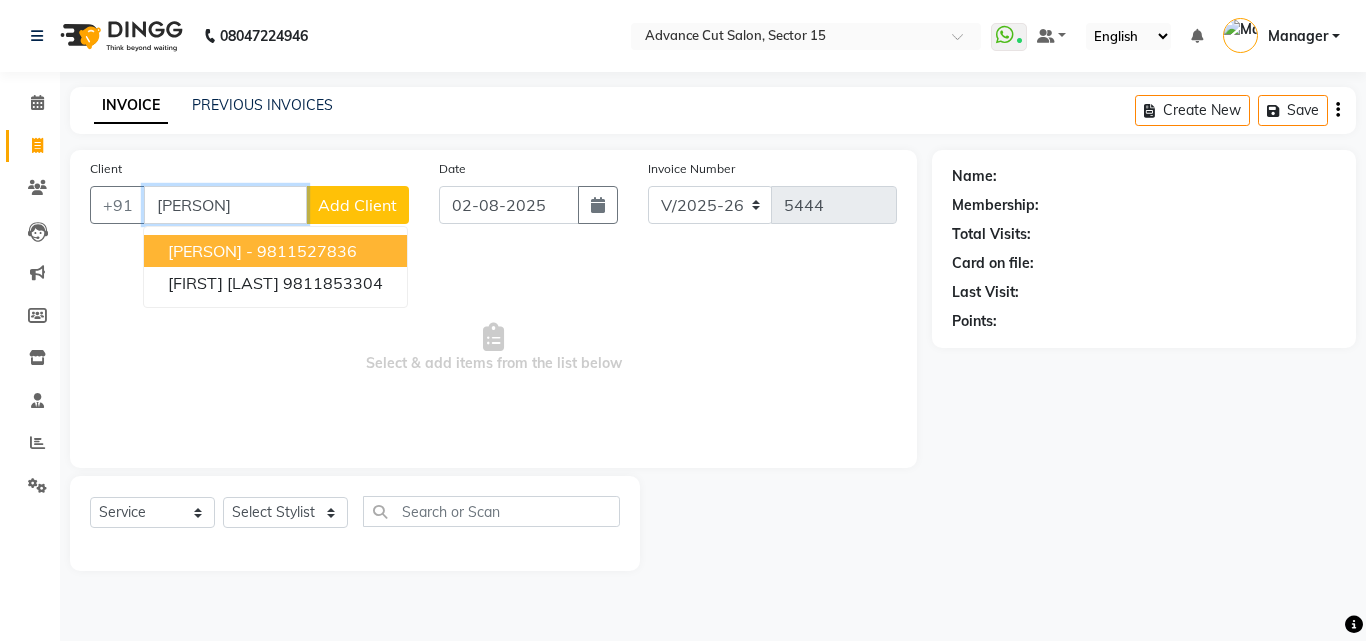 click on "Geetu -  9811527836" at bounding box center [275, 251] 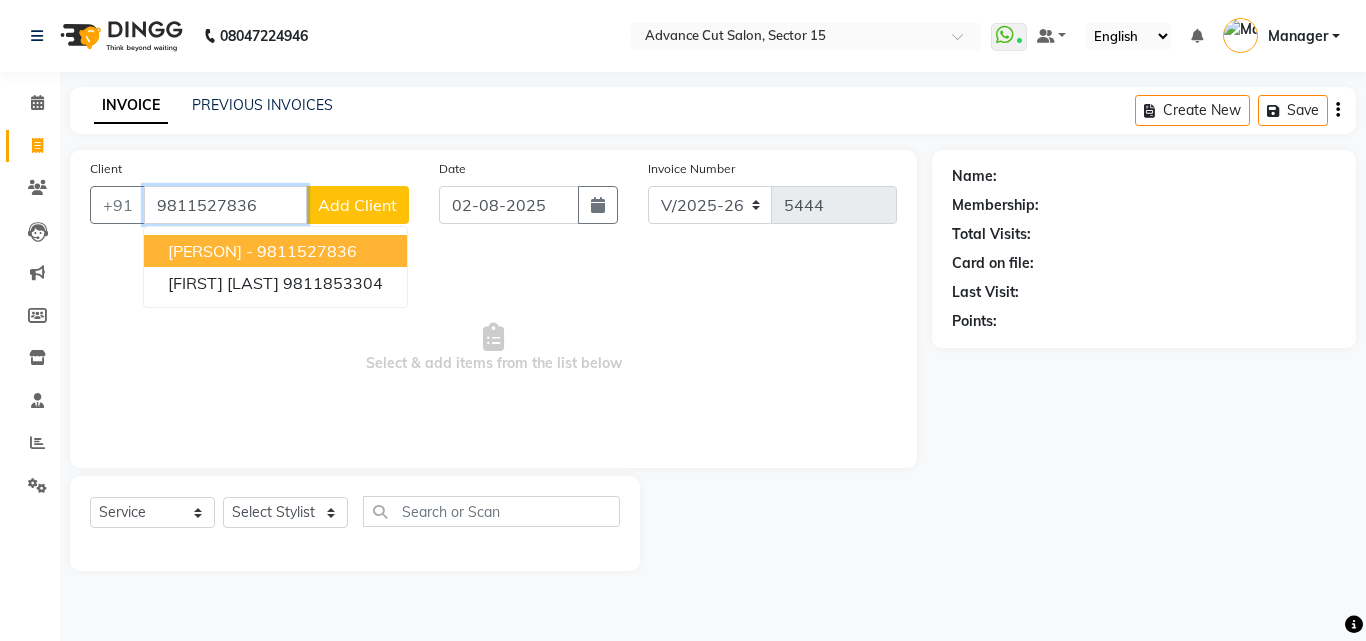 type on "9811527836" 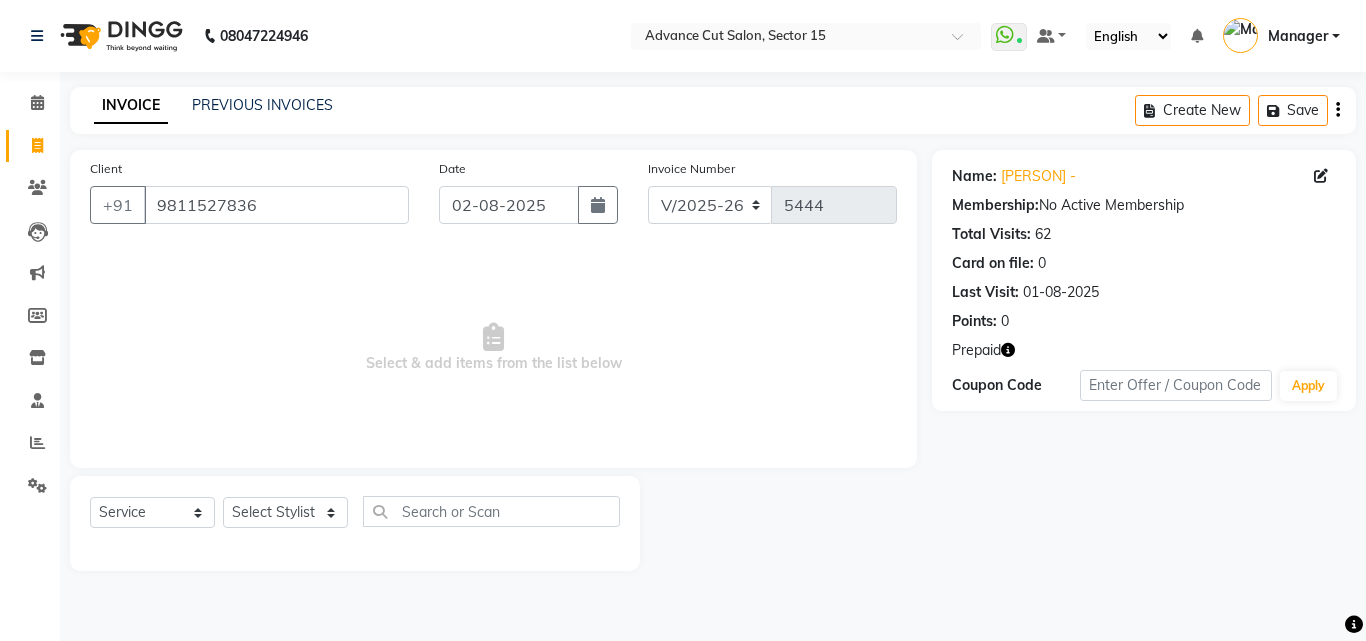 click on "Select  Service  Product  Membership  Package Voucher Prepaid Gift Card  Select Stylist Advance Cut  ASIF FARMAN HAIDER Iqbal KASHISH LUCKY Manager MANOJ NASEEM NASIR Nidhi Pooja  PRIYA RAEES RANI RASHID RIZWAN SACHIN SALMAN SANJAY Shahjad Shankar shuaib SONI" 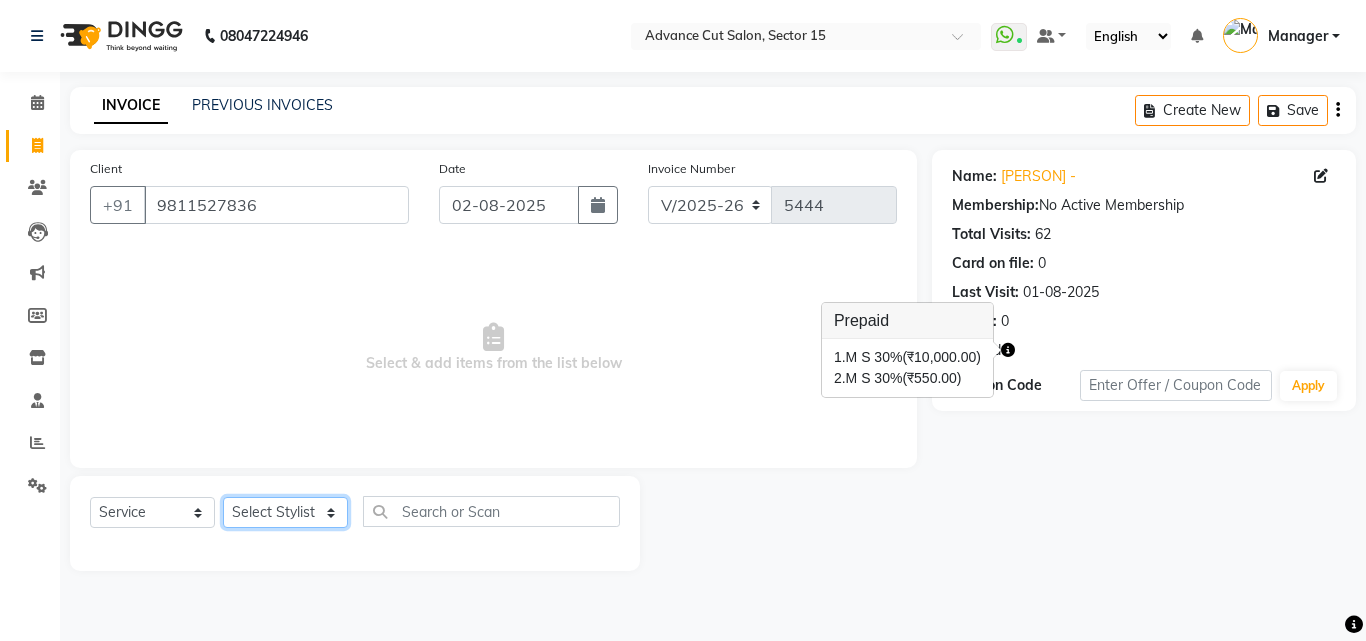 click on "Select Stylist Advance Cut  ASIF FARMAN HAIDER Iqbal KASHISH LUCKY Manager MANOJ NASEEM NASIR Nidhi Pooja  PRIYA RAEES RANI RASHID RIZWAN SACHIN SALMAN SANJAY Shahjad Shankar shuaib SONI" 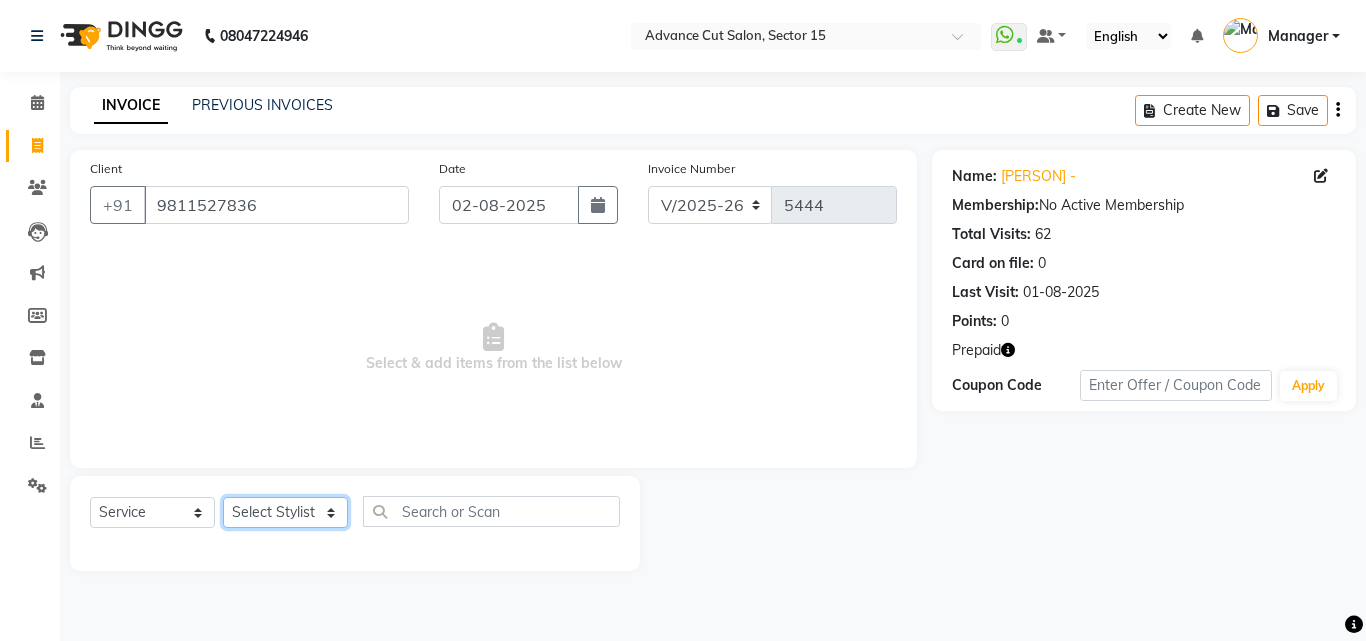 click on "Select Stylist Advance Cut  ASIF FARMAN HAIDER Iqbal KASHISH LUCKY Manager MANOJ NASEEM NASIR Nidhi Pooja  PRIYA RAEES RANI RASHID RIZWAN SACHIN SALMAN SANJAY Shahjad Shankar shuaib SONI" 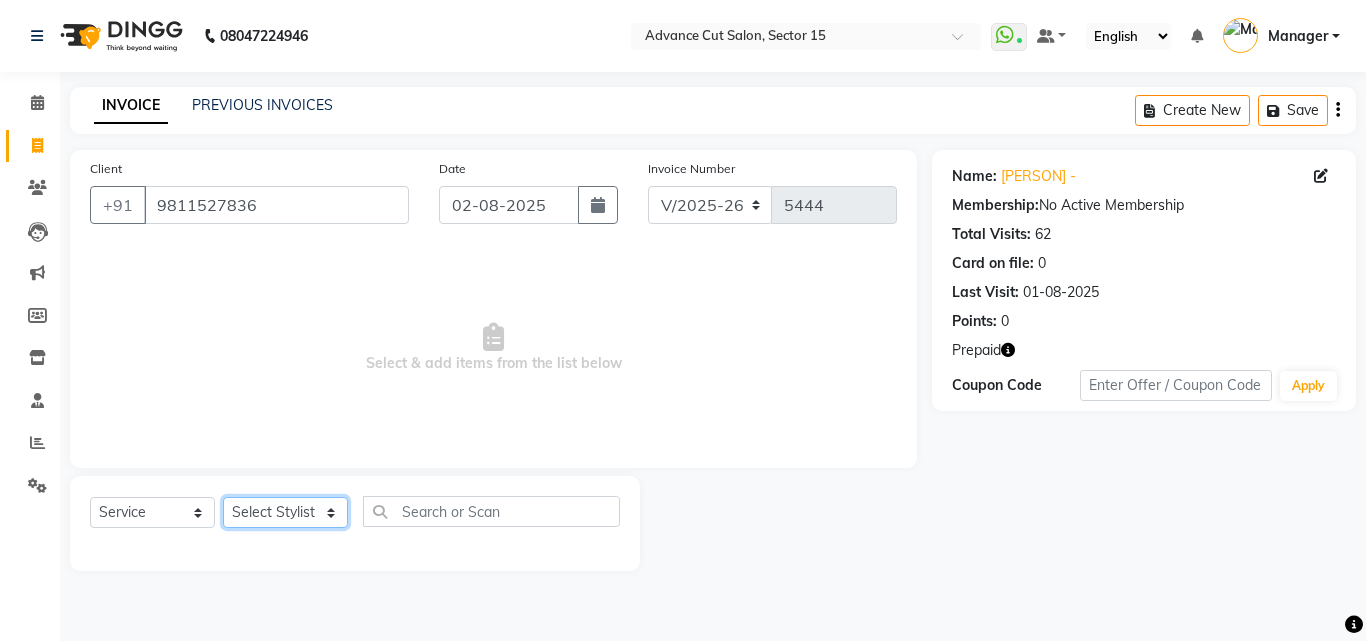 click on "Select Stylist Advance Cut  ASIF FARMAN HAIDER Iqbal KASHISH LUCKY Manager MANOJ NASEEM NASIR Nidhi Pooja  PRIYA RAEES RANI RASHID RIZWAN SACHIN SALMAN SANJAY Shahjad Shankar shuaib SONI" 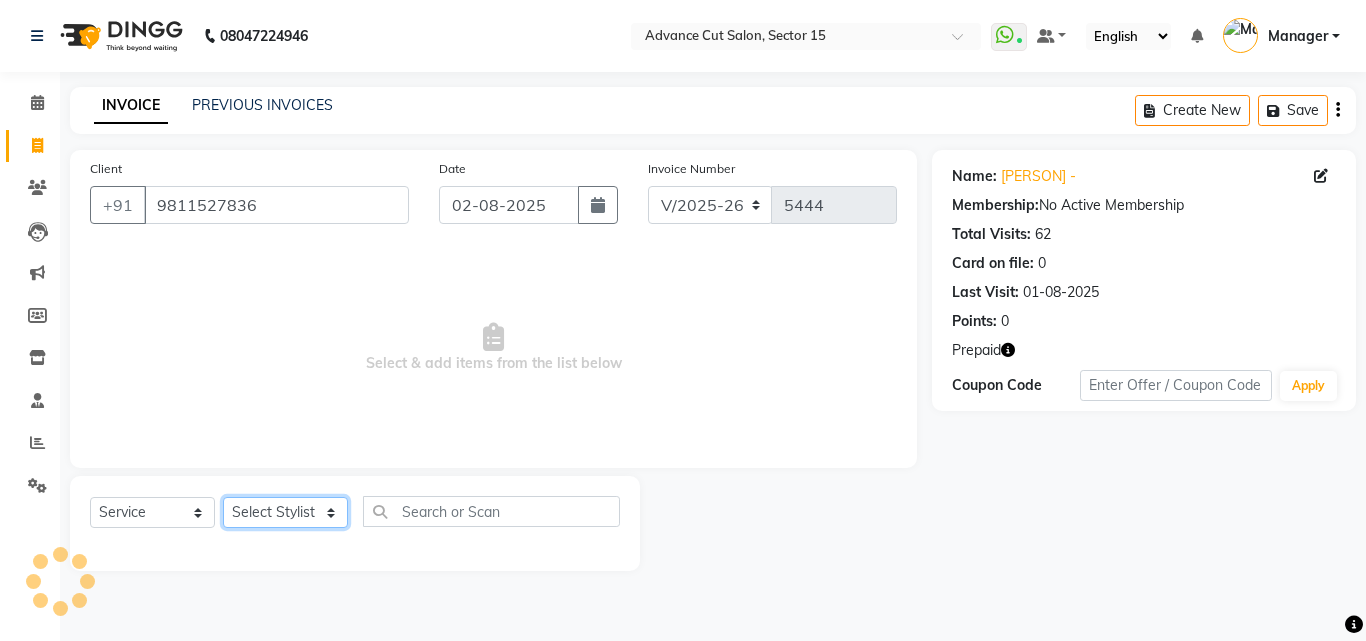 select on "46508" 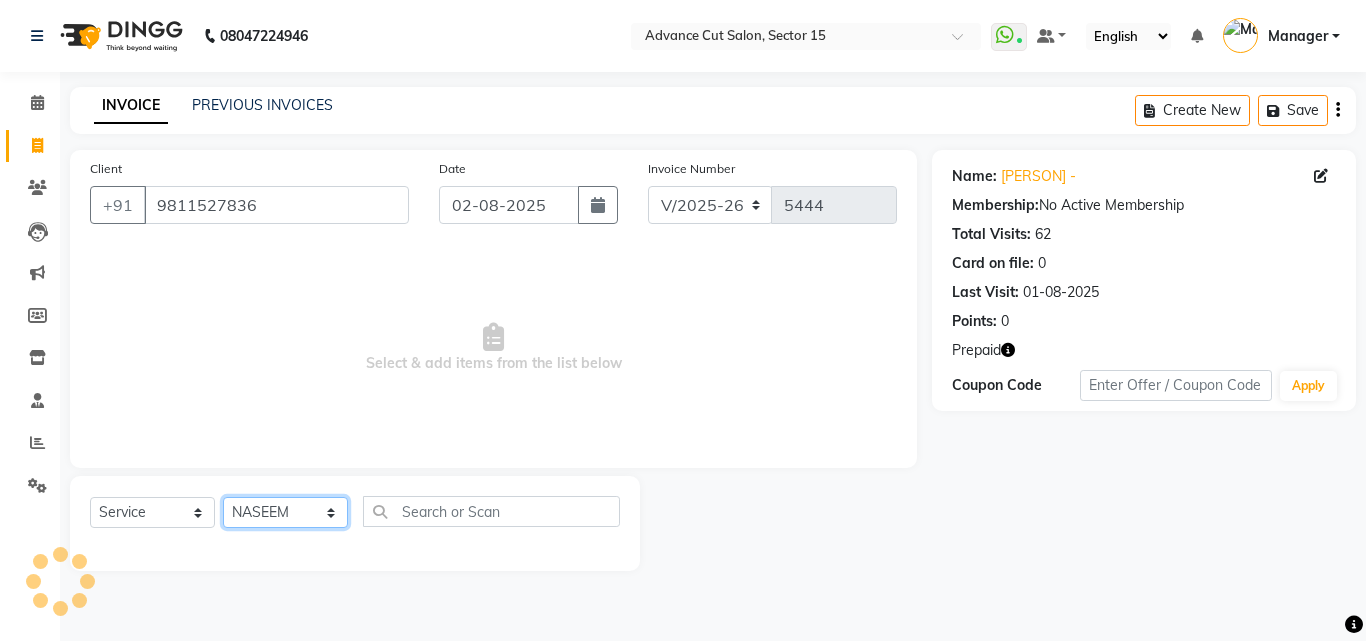 click on "Select Stylist Advance Cut  ASIF FARMAN HAIDER Iqbal KASHISH LUCKY Manager MANOJ NASEEM NASIR Nidhi Pooja  PRIYA RAEES RANI RASHID RIZWAN SACHIN SALMAN SANJAY Shahjad Shankar shuaib SONI" 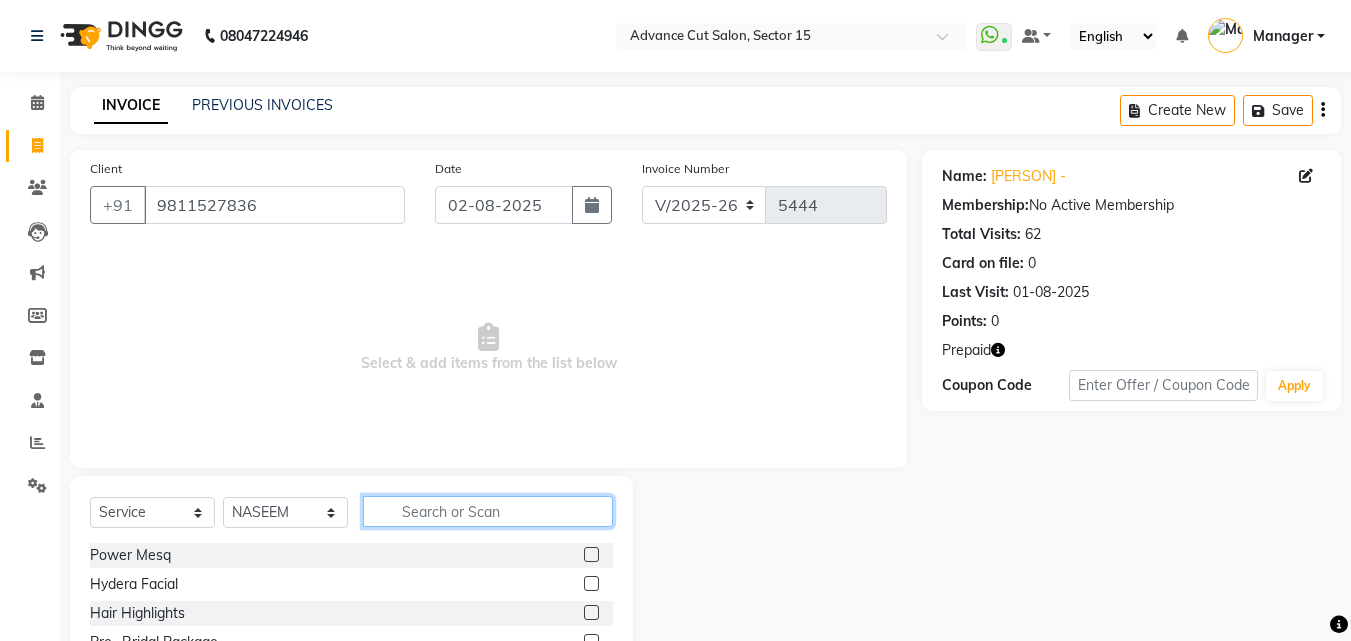 click 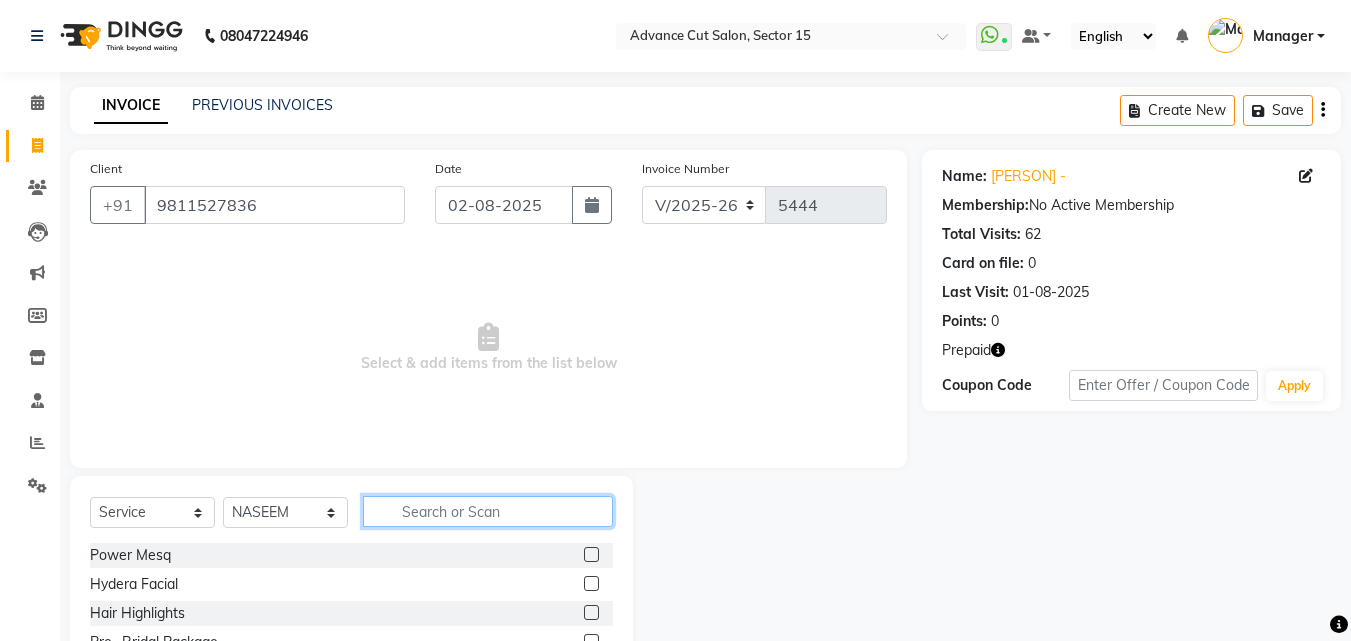 click 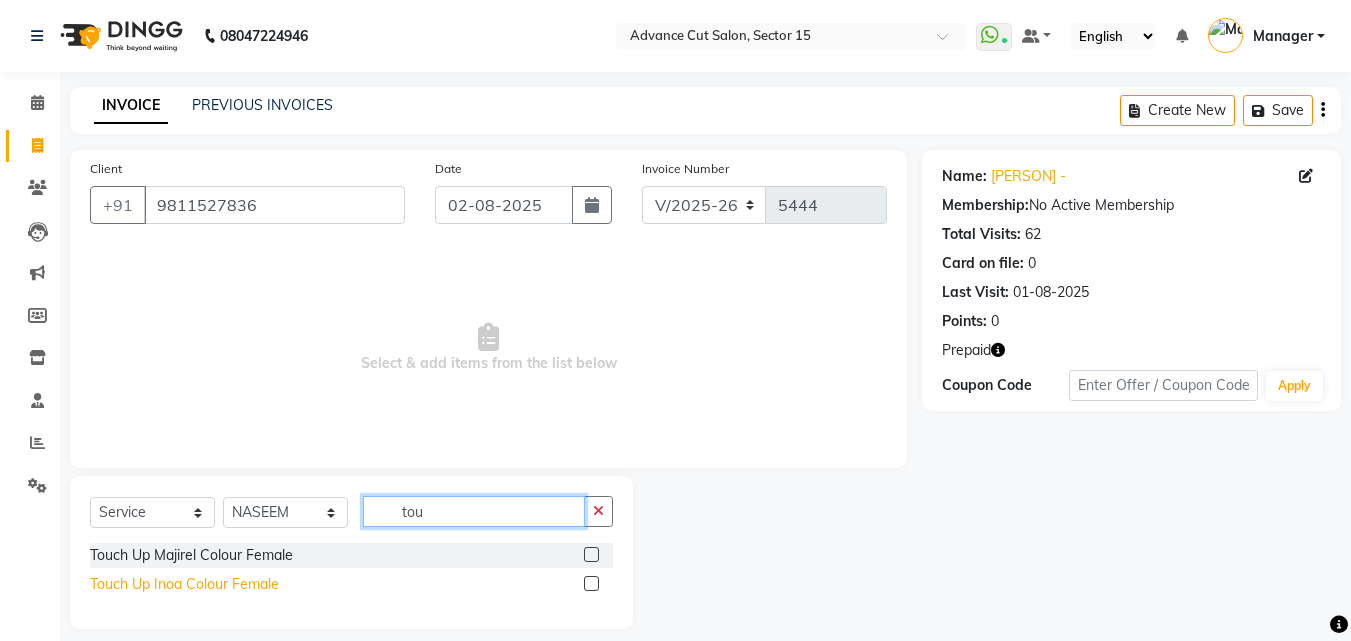 type on "tou" 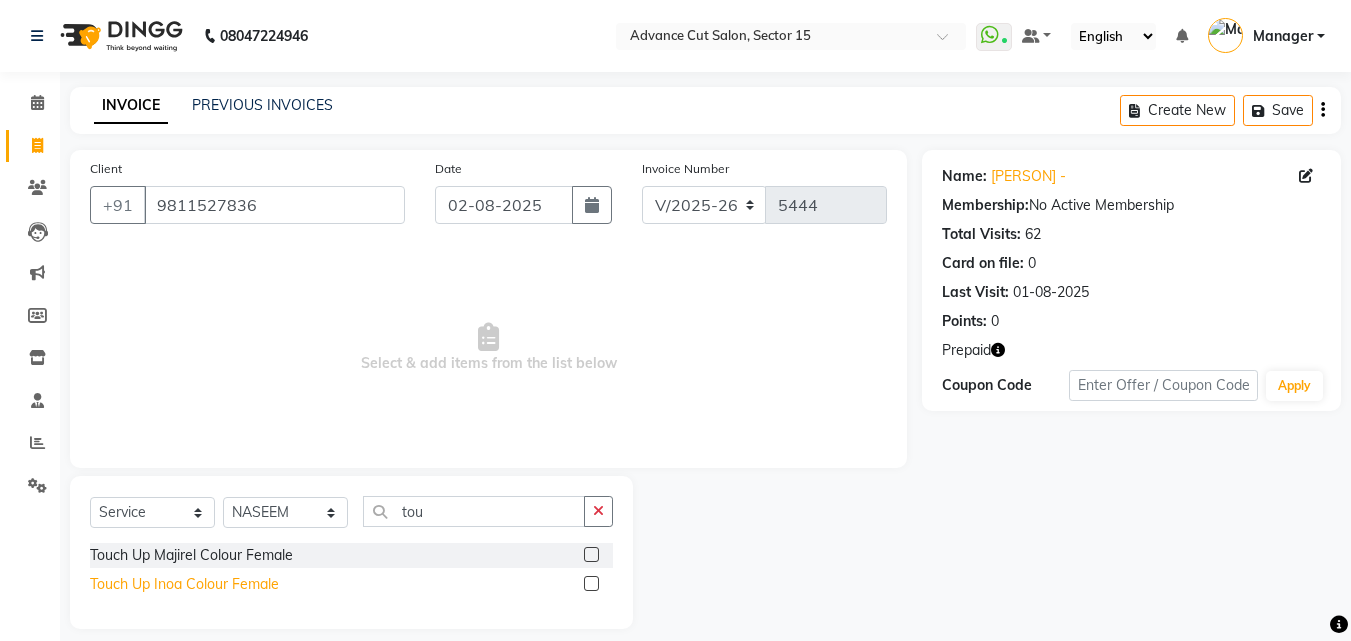 click on "Touch Up Inoa Colour Female" 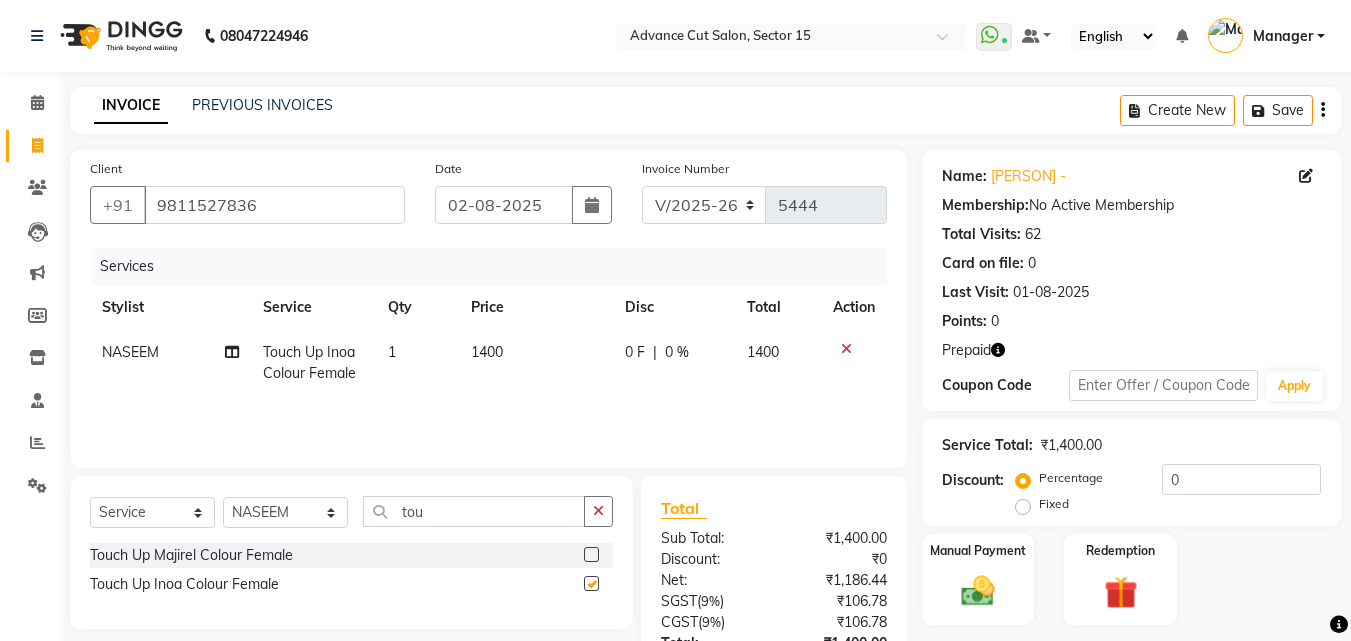 checkbox on "false" 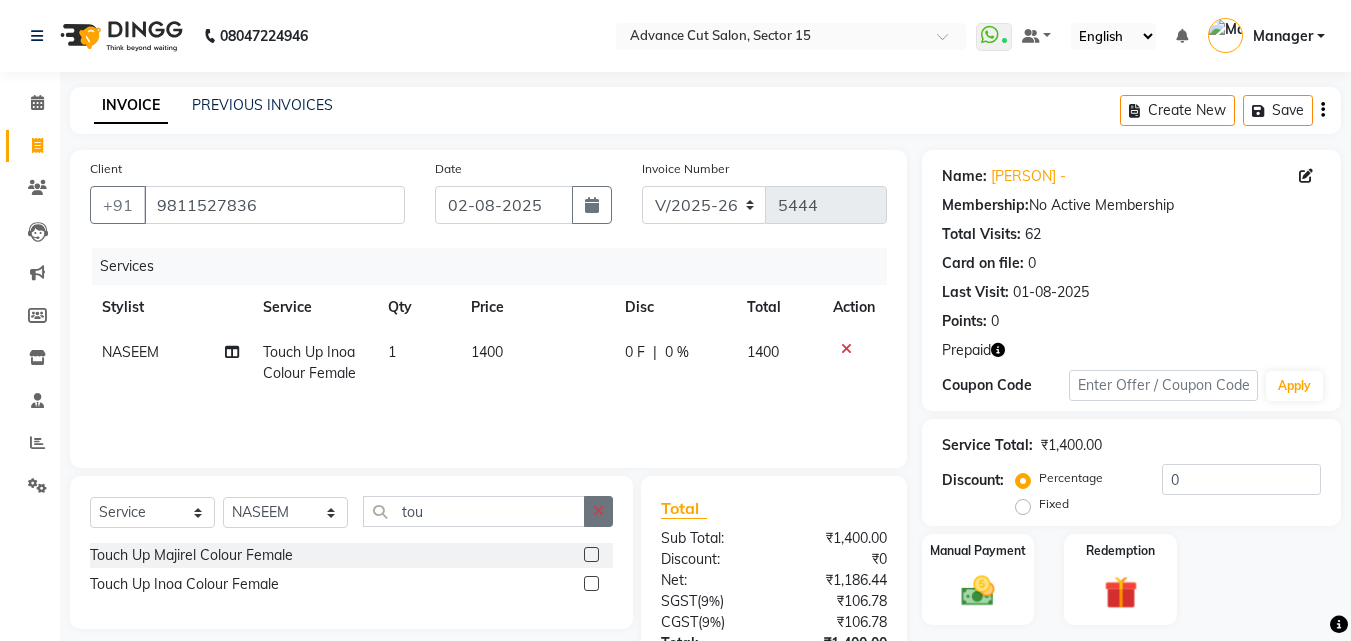 click 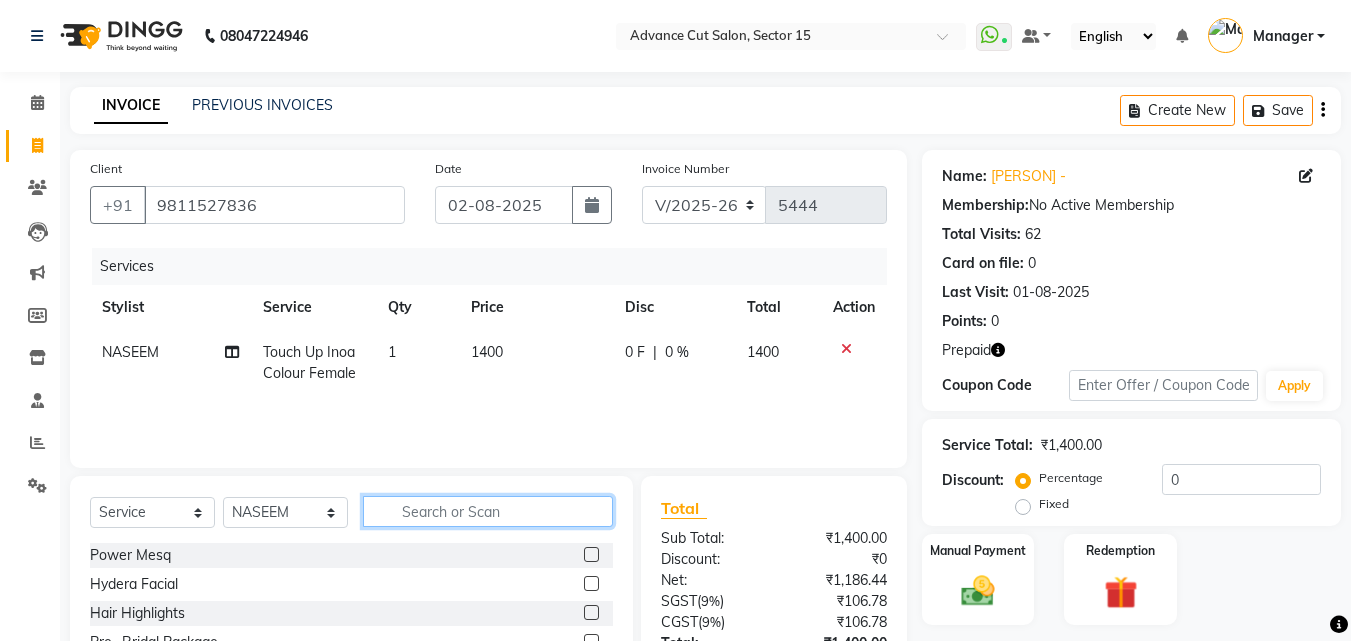 click 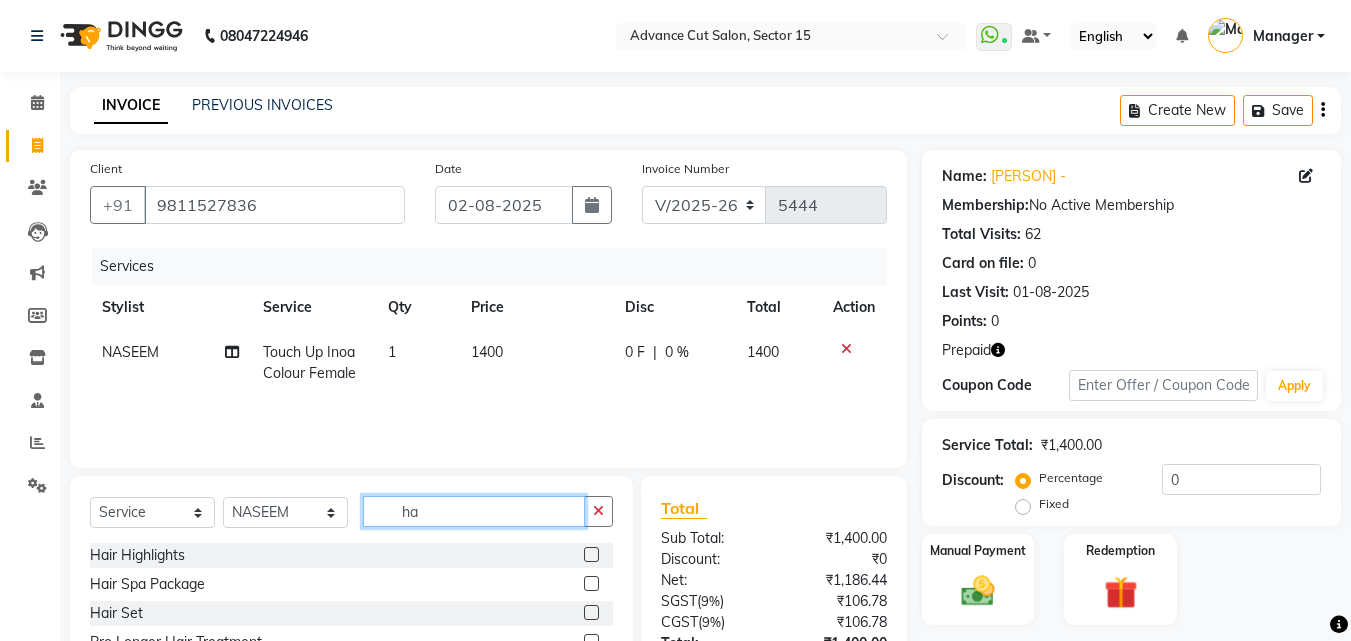 type on "h" 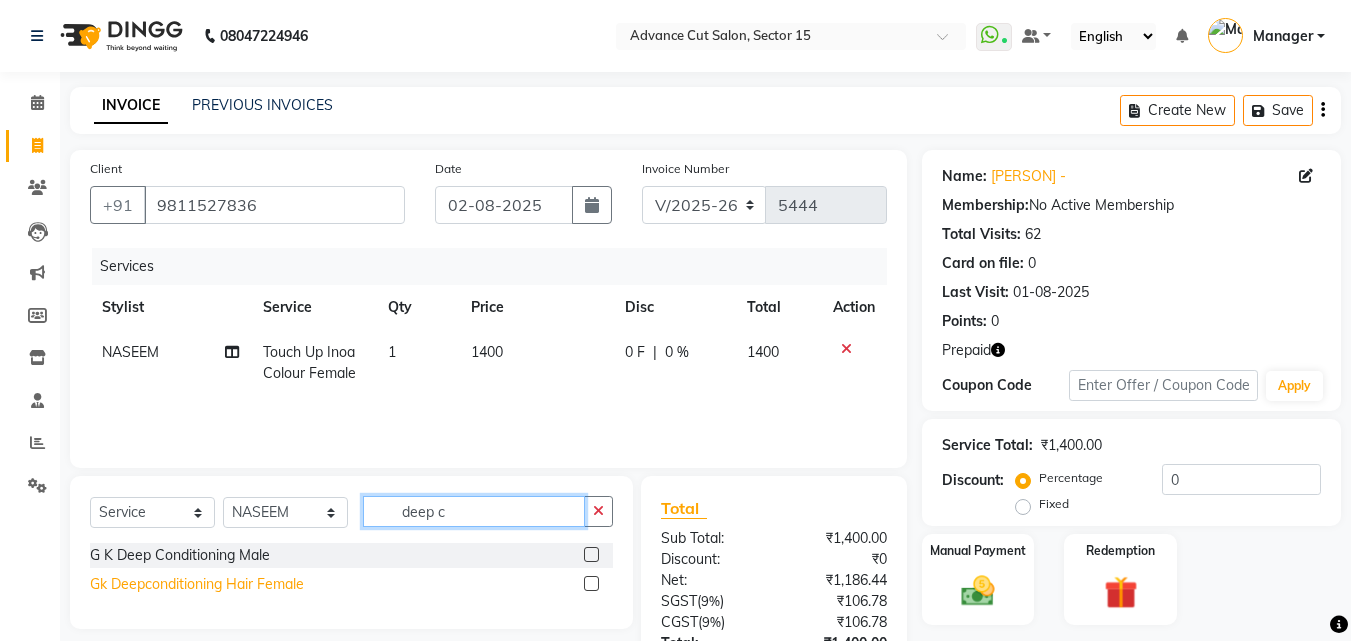 type on "deep c" 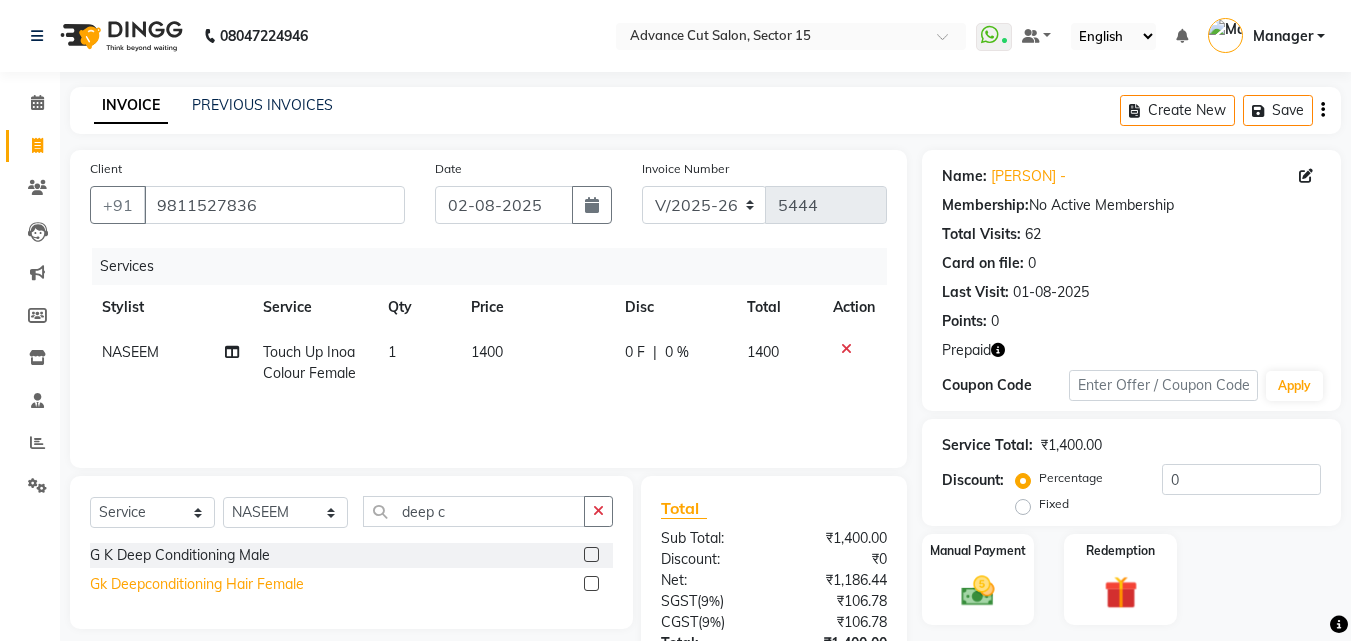 click on "Gk Deepconditioning Hair Female" 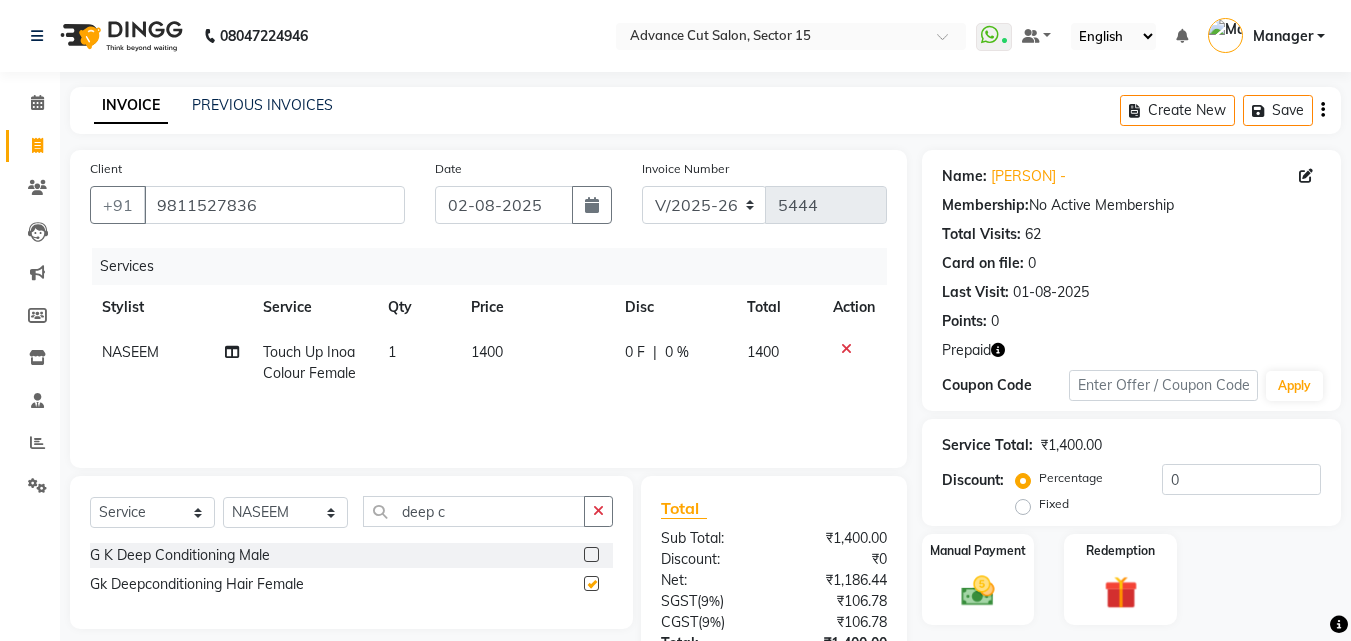 checkbox on "false" 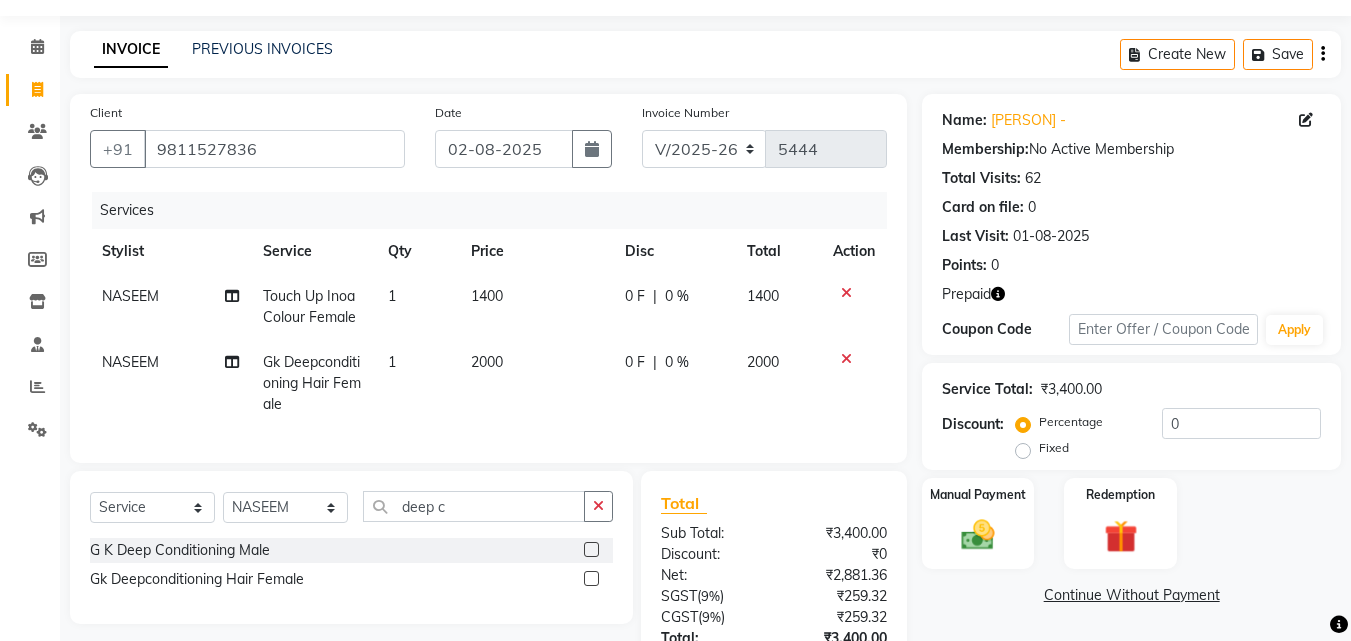 scroll, scrollTop: 100, scrollLeft: 0, axis: vertical 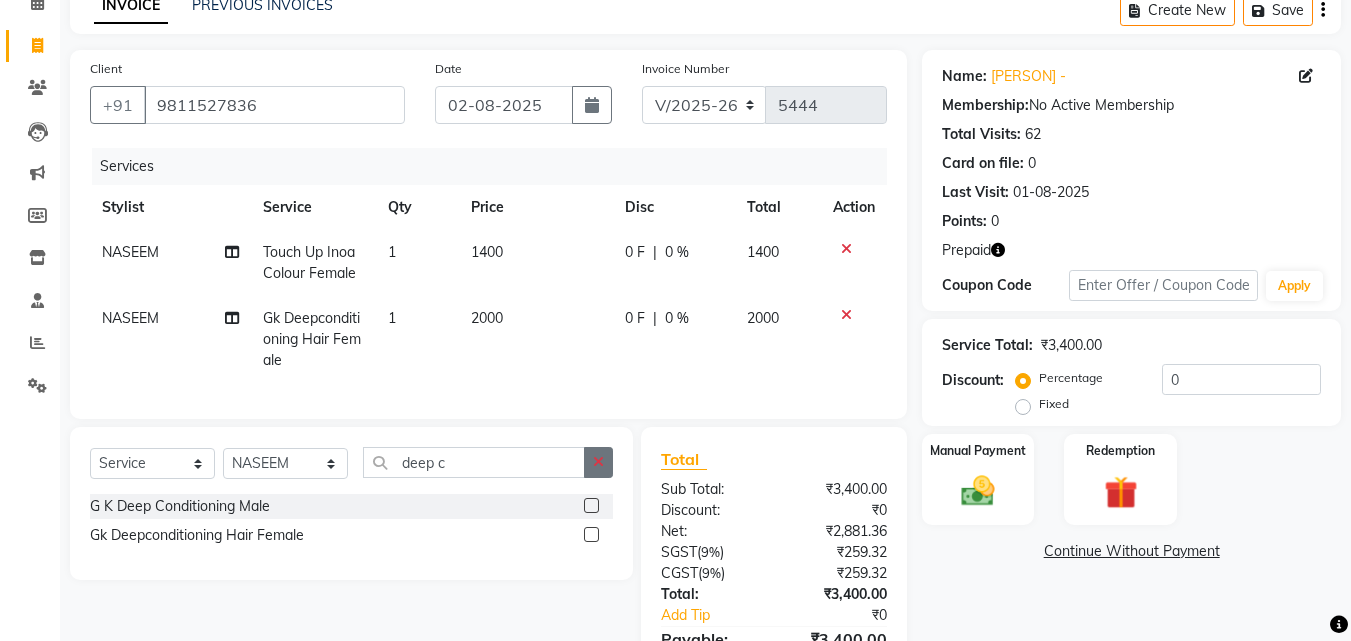 click 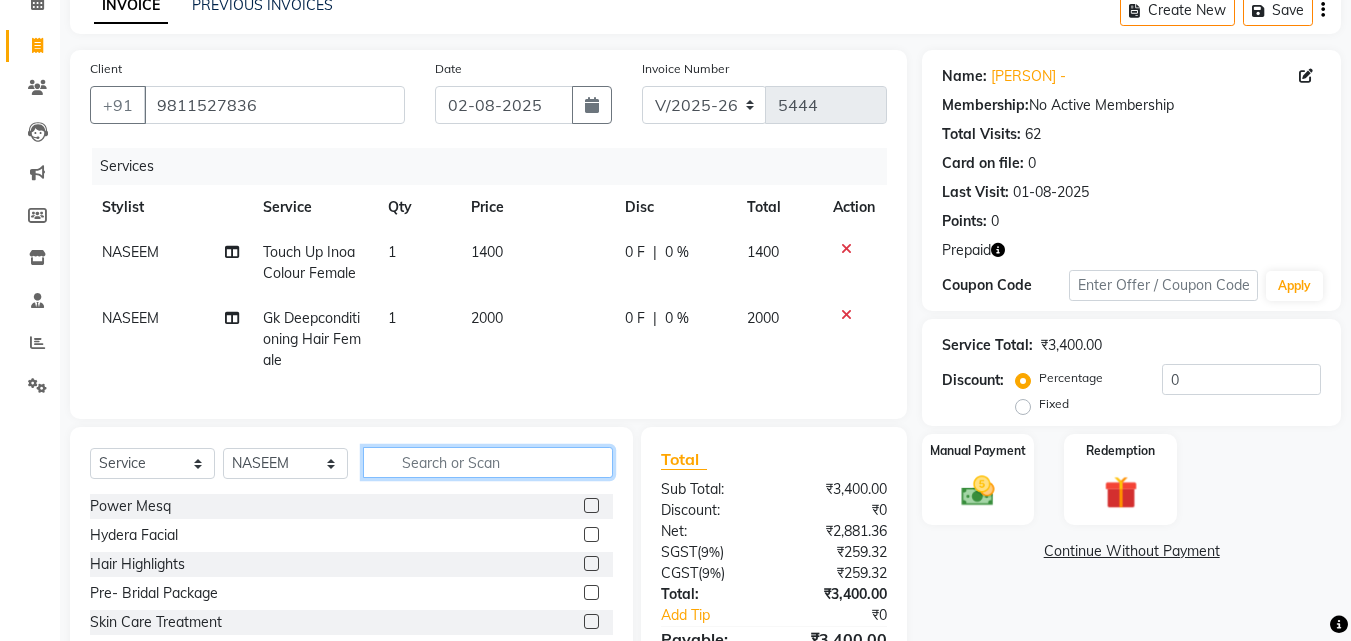 click 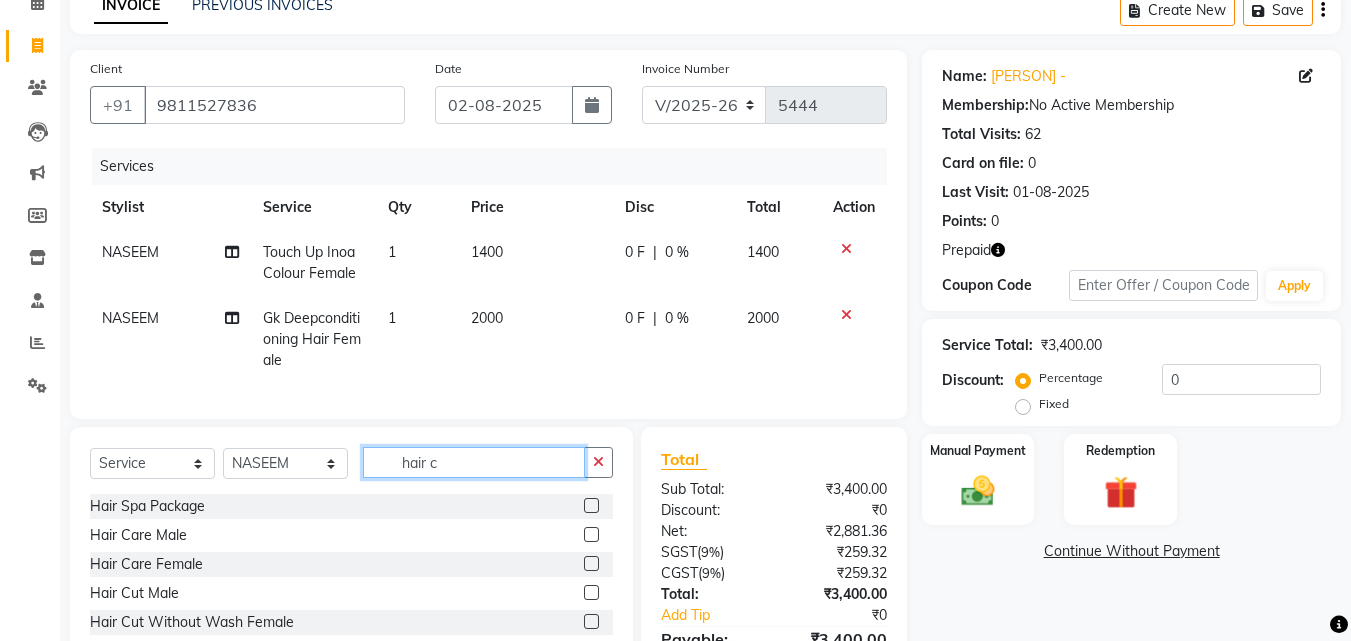 scroll, scrollTop: 225, scrollLeft: 0, axis: vertical 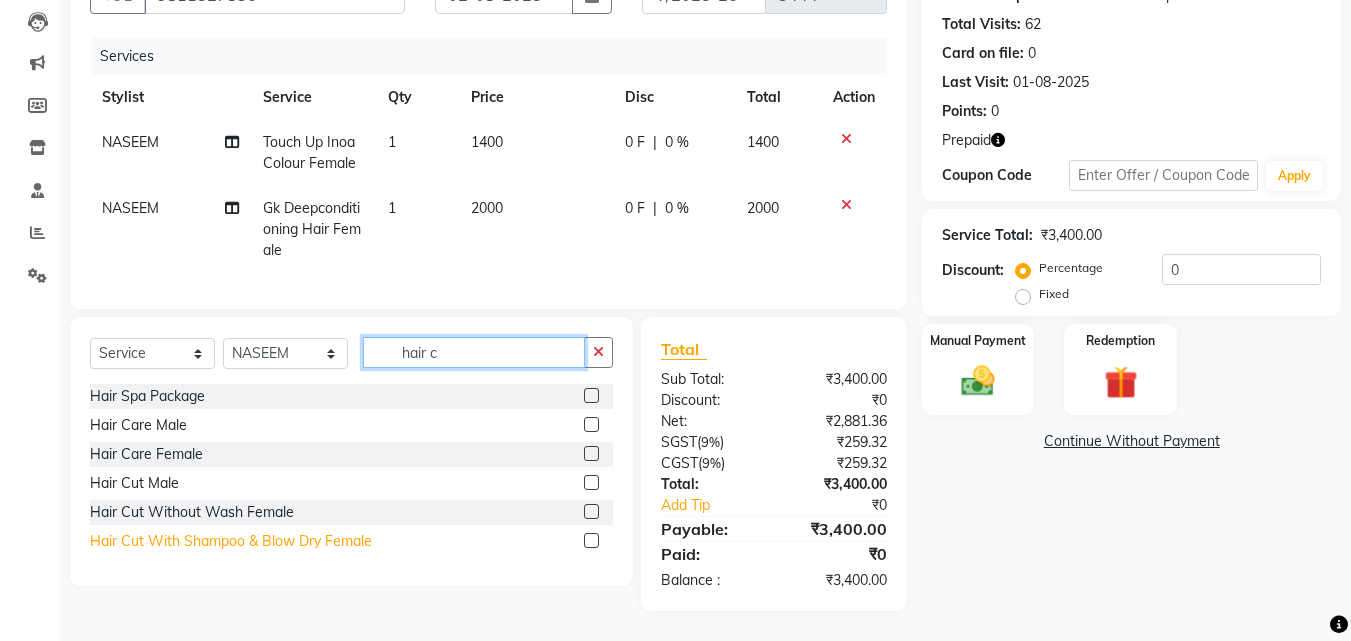 type on "hair c" 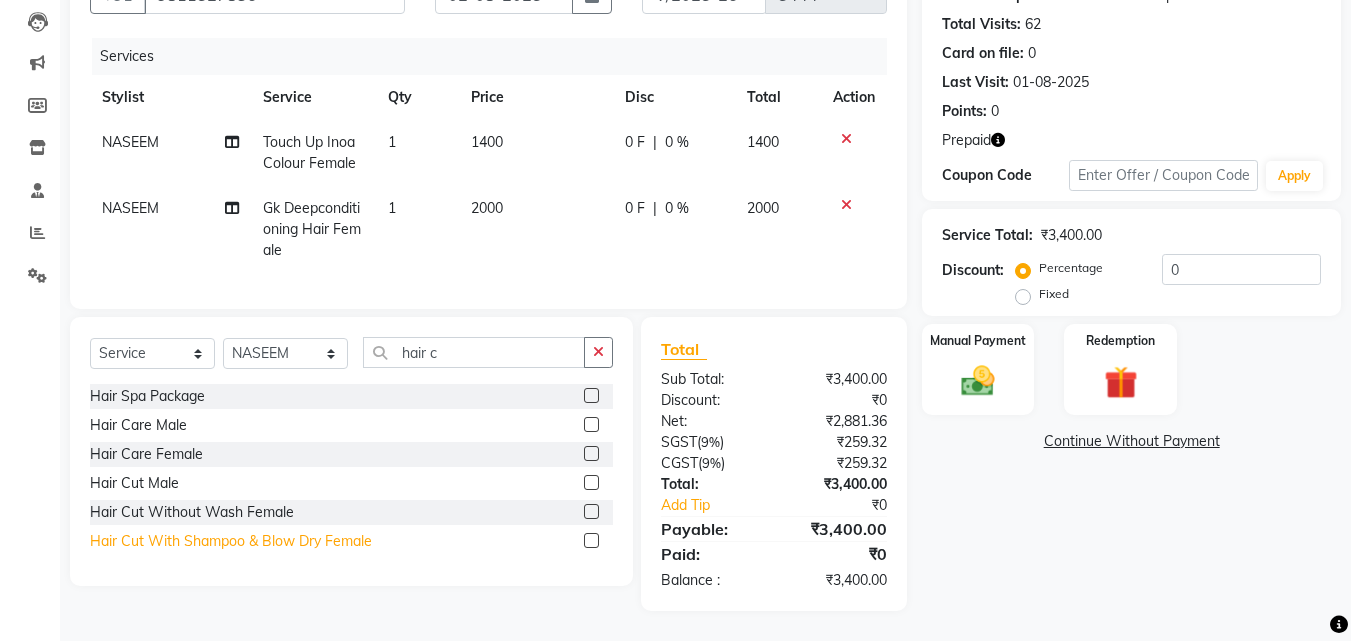 click on "Hair Cut With Shampoo & Blow Dry Female" 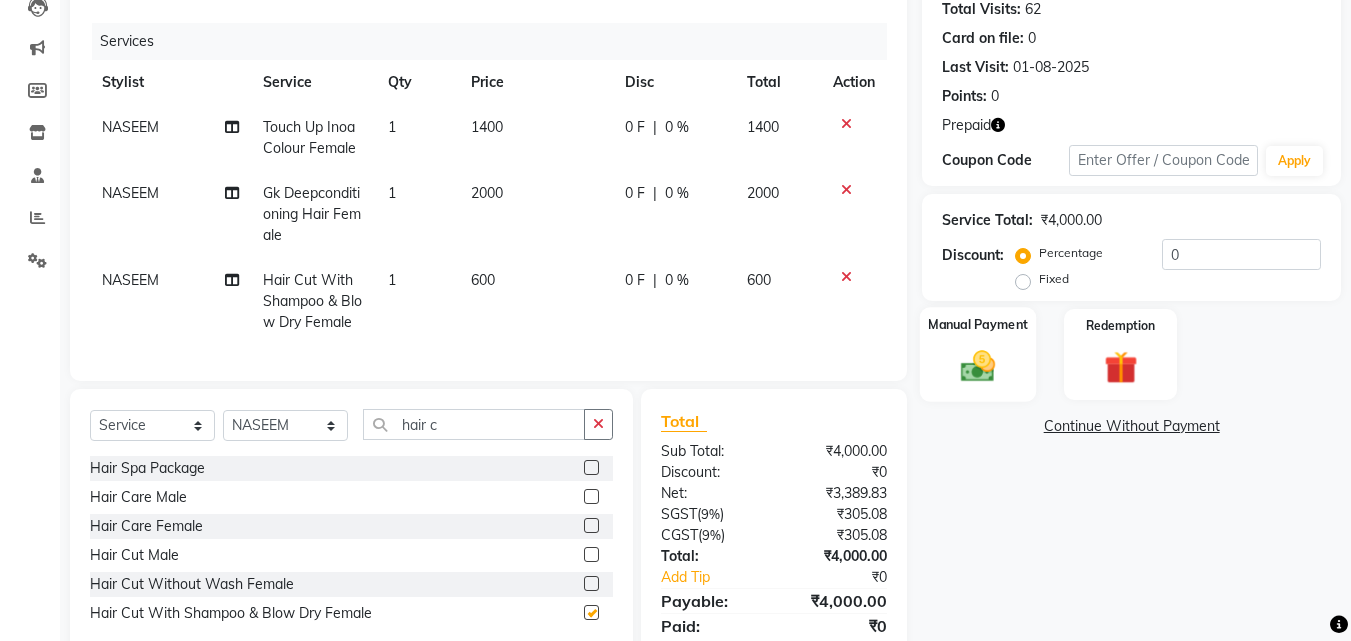 checkbox on "false" 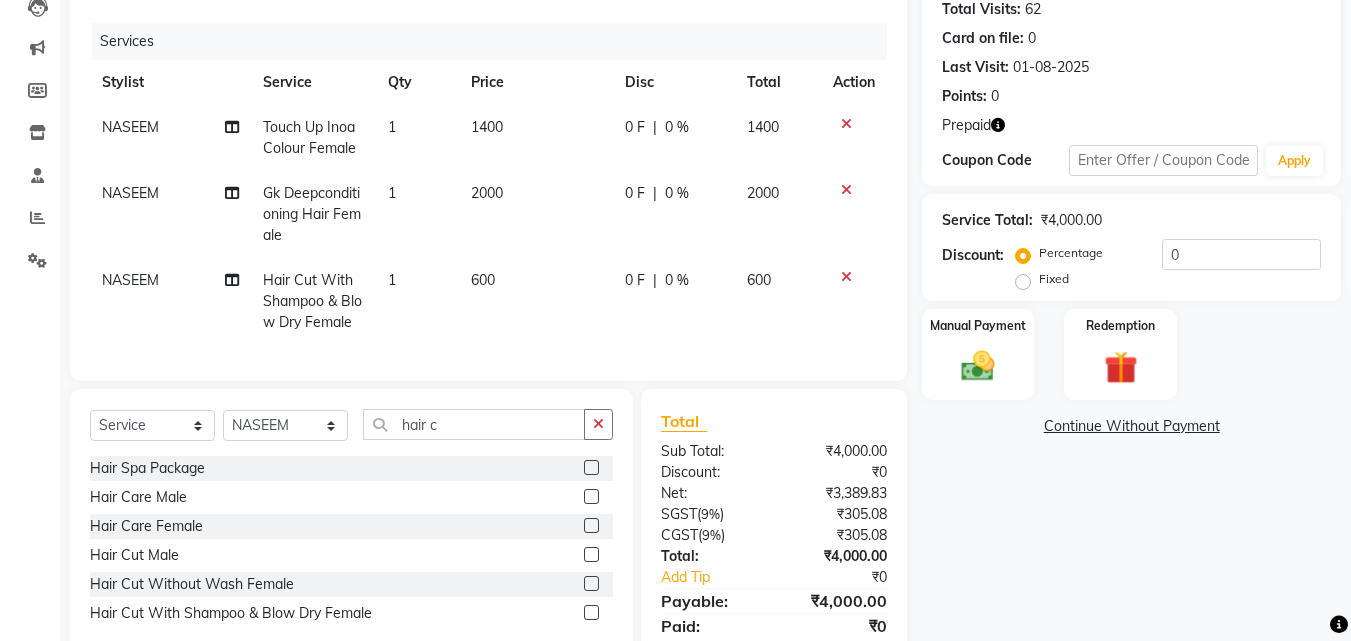 click on "2000" 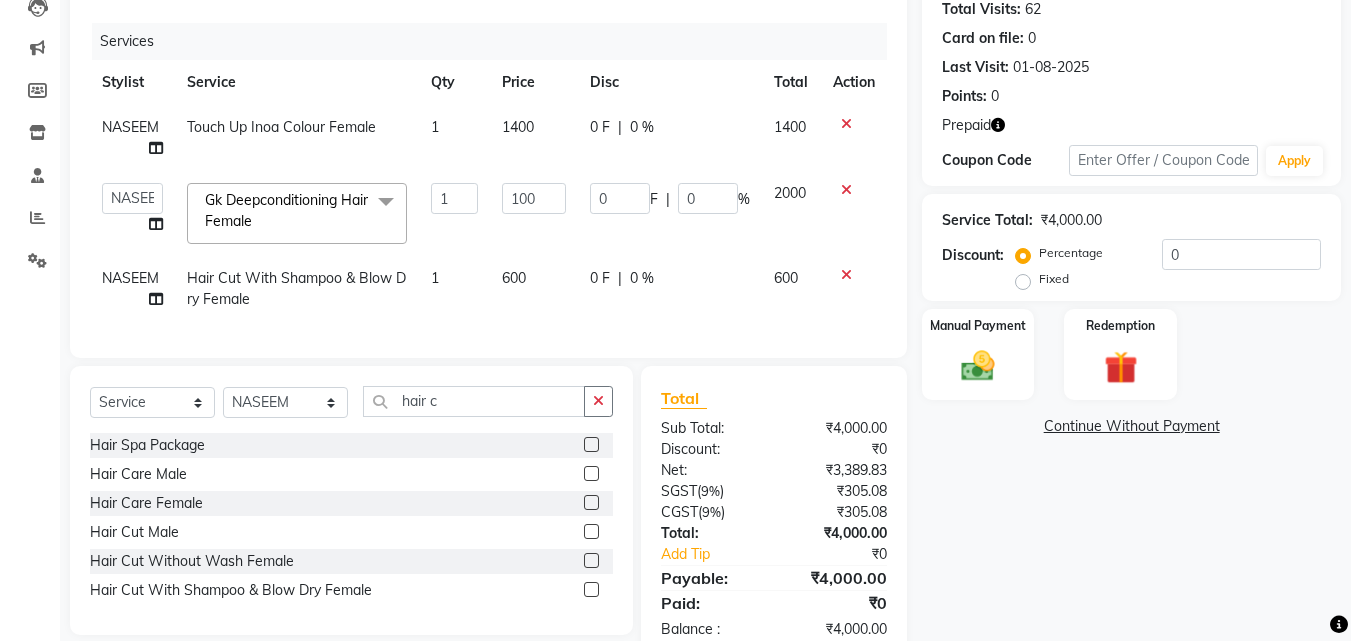 type on "1000" 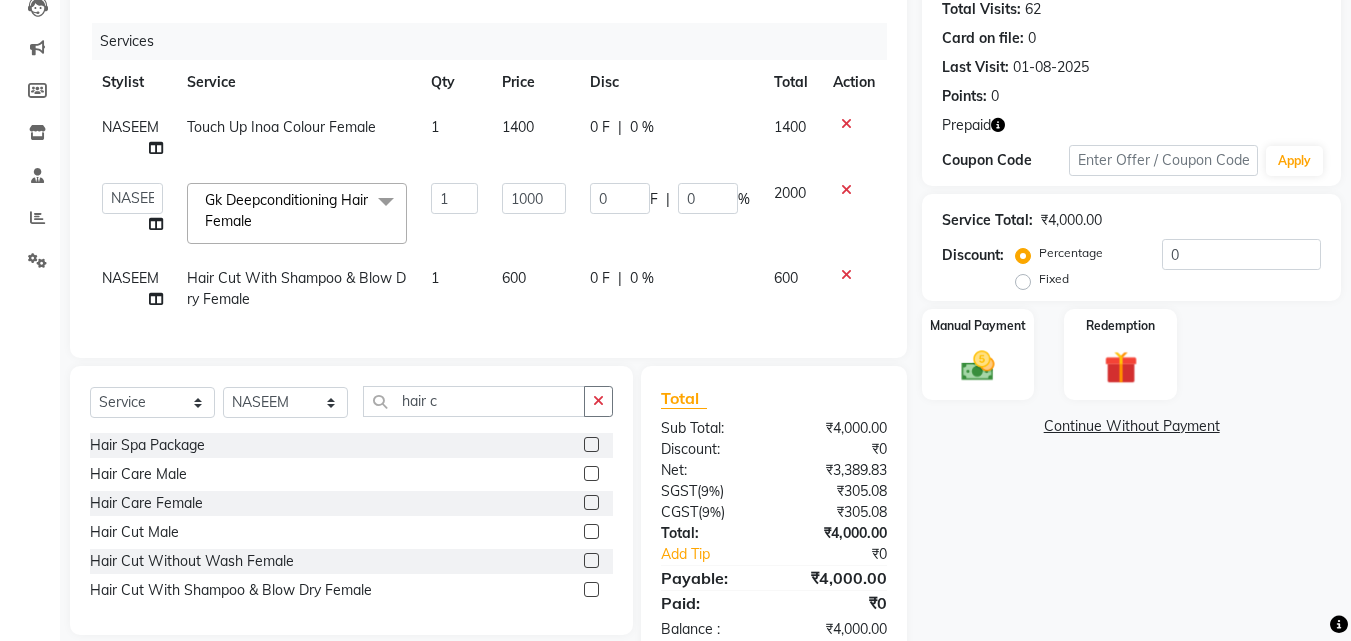 click on "Advance Cut    ASIF   FARMAN   HAIDER   Iqbal   KASHISH   LUCKY   Manager   MANOJ   NASEEM   NASIR   Nidhi   Pooja    PRIYA   RAEES   RANI   RASHID   RIZWAN   SACHIN   SALMAN   SANJAY   Shahjad   Shankar   shuaib   SONI  Gk Deepconditioning Hair Female  x Power Mesq Hydera Facial Hair Highlights Pre- Bridal Package Skin Care Treatment Face Cleanup/ Organic Facial Organic Radiance Facial Body Massage Body Dtan Body Polishing Balayage Color Kanpeki Facial Face De-Tan Hair Spa Package Skin Door Facial Kara-Smooth Groom Makeup Hair Set Package Male Keratin Treatment Package Female Arms Trimming Full Body Wax Kanpeki Cleanup Pro Longer Hair Treatment Fiber Plex Hair Treatment Foot Massage Kera Shine Treatment Metal Dx Hair Treatment Nano Plastia Beard Color Aminexil Botox Hair Treatment Gel Nail Paint Nail Extension Nail Arts Pre - Groom Package  Nail Removal  Pulpveda Facial NanoGel Organic treatment  Ear wax  Nose wax Pumming  Upper Lip Brazilian Wax Female Chin Brazilian Wax Female Bikini Charcoal Wax Female" 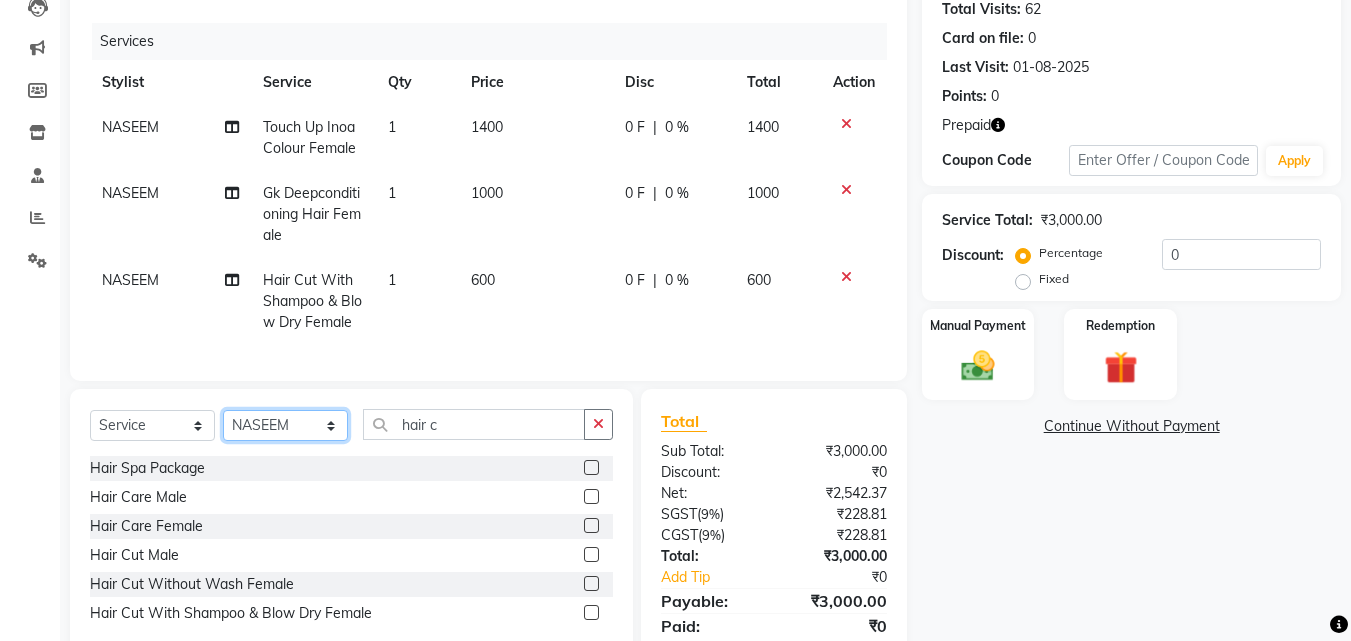 click on "Select Stylist Advance Cut  ASIF FARMAN HAIDER Iqbal KASHISH LUCKY Manager MANOJ NASEEM NASIR Nidhi Pooja  PRIYA RAEES RANI RASHID RIZWAN SACHIN SALMAN SANJAY Shahjad Shankar shuaib SONI" 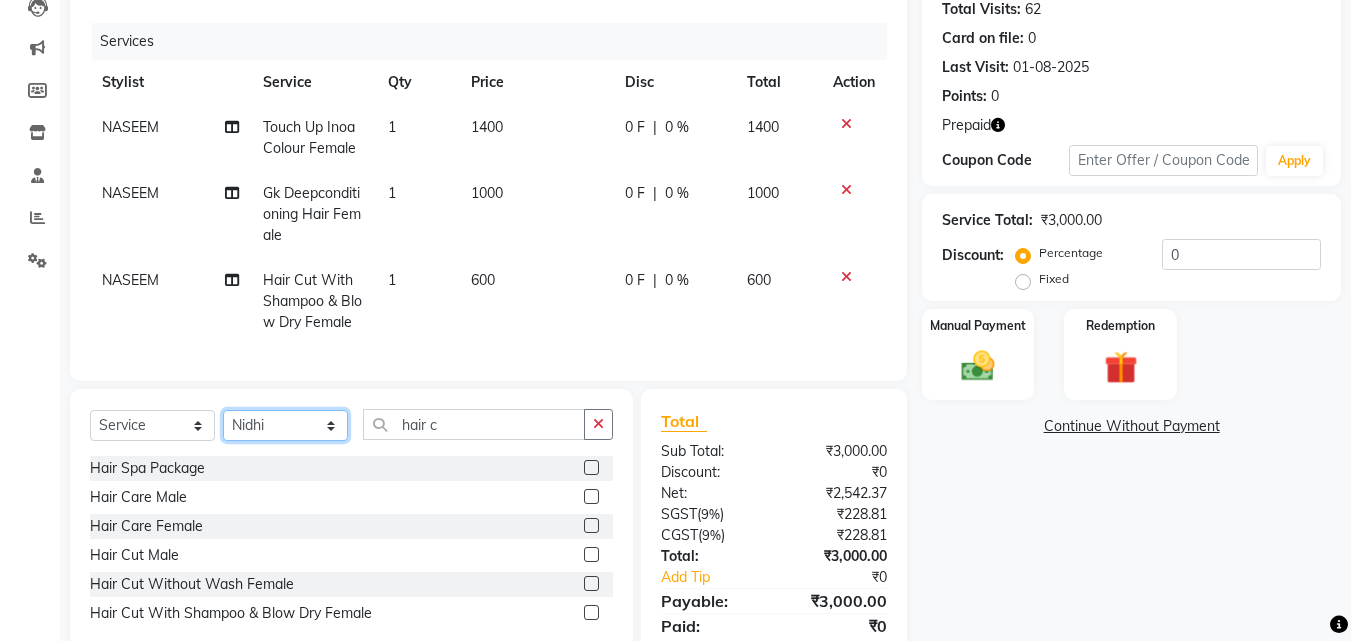 click on "Select Stylist Advance Cut  ASIF FARMAN HAIDER Iqbal KASHISH LUCKY Manager MANOJ NASEEM NASIR Nidhi Pooja  PRIYA RAEES RANI RASHID RIZWAN SACHIN SALMAN SANJAY Shahjad Shankar shuaib SONI" 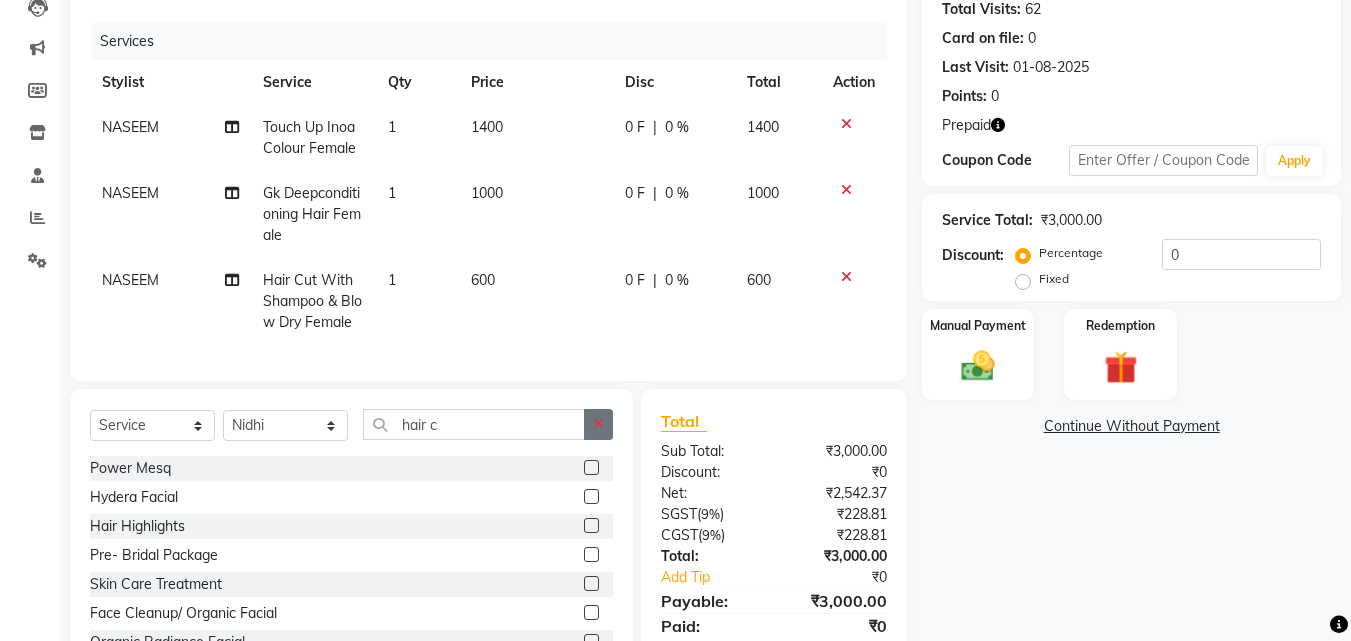 click 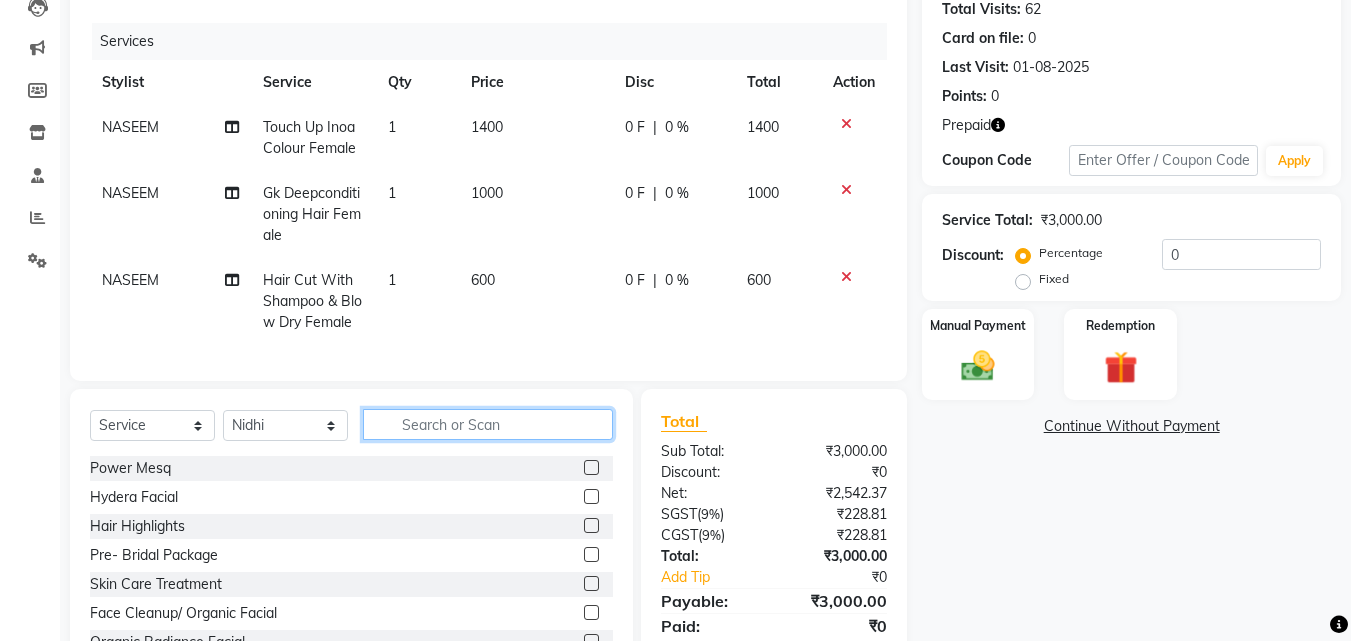 click 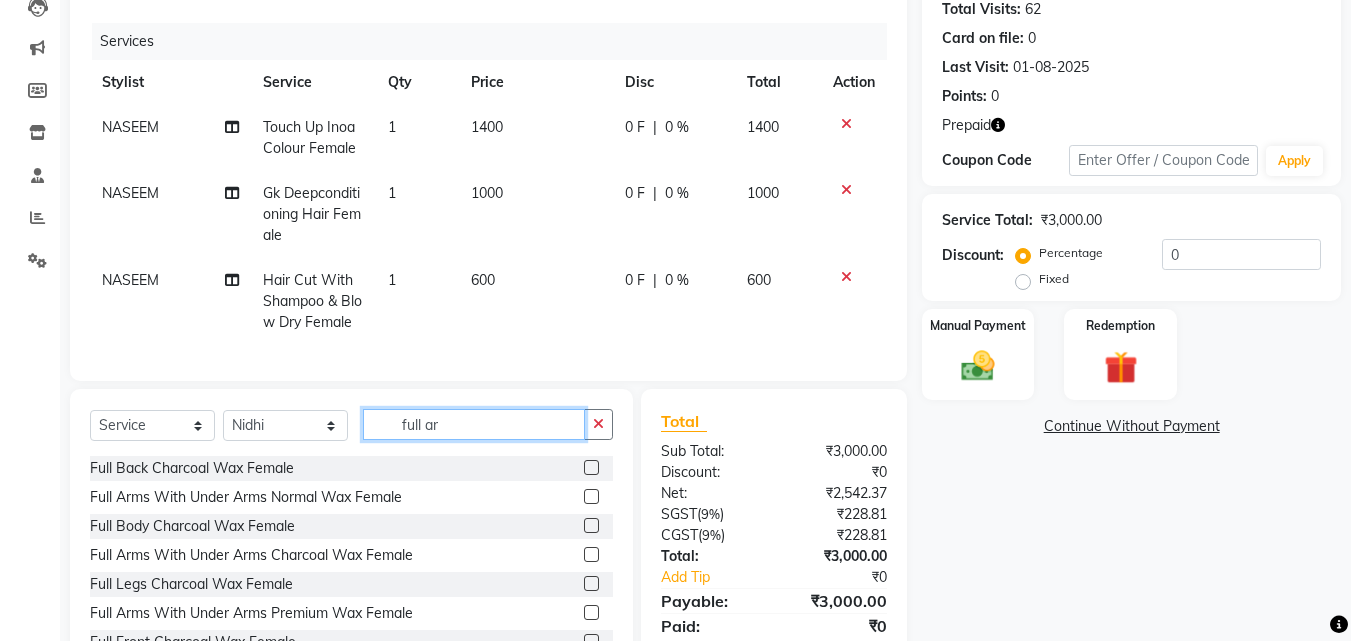 scroll, scrollTop: 313, scrollLeft: 0, axis: vertical 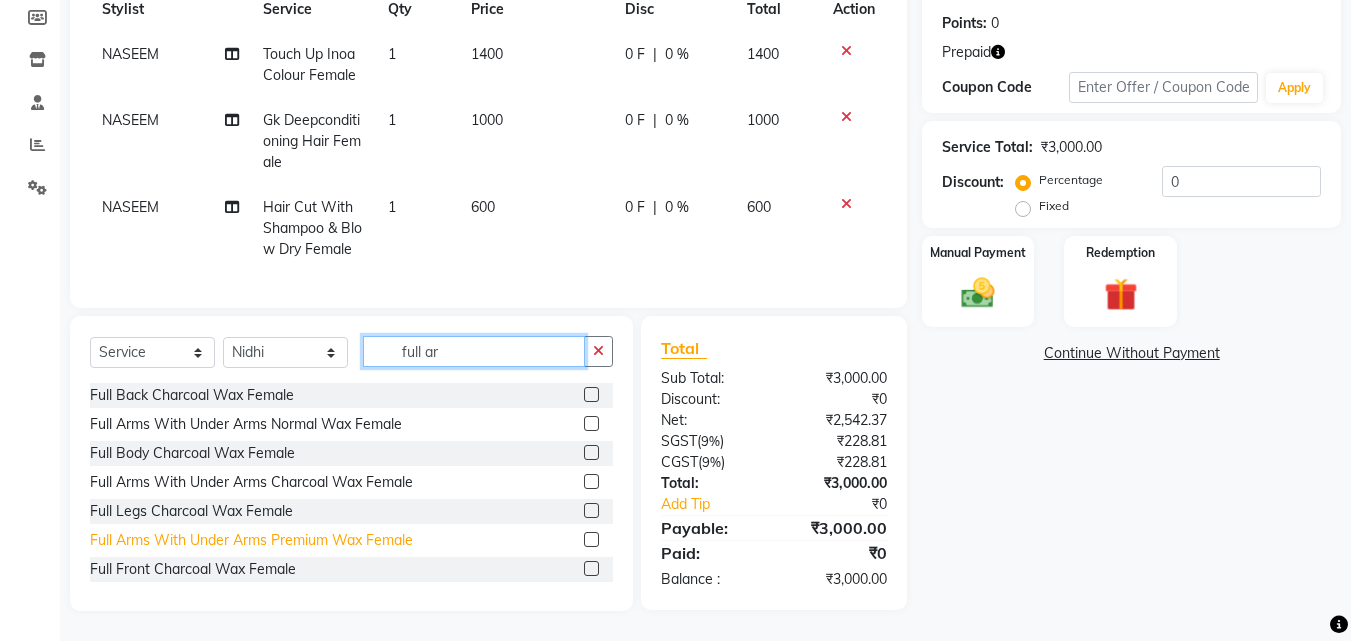 type on "full ar" 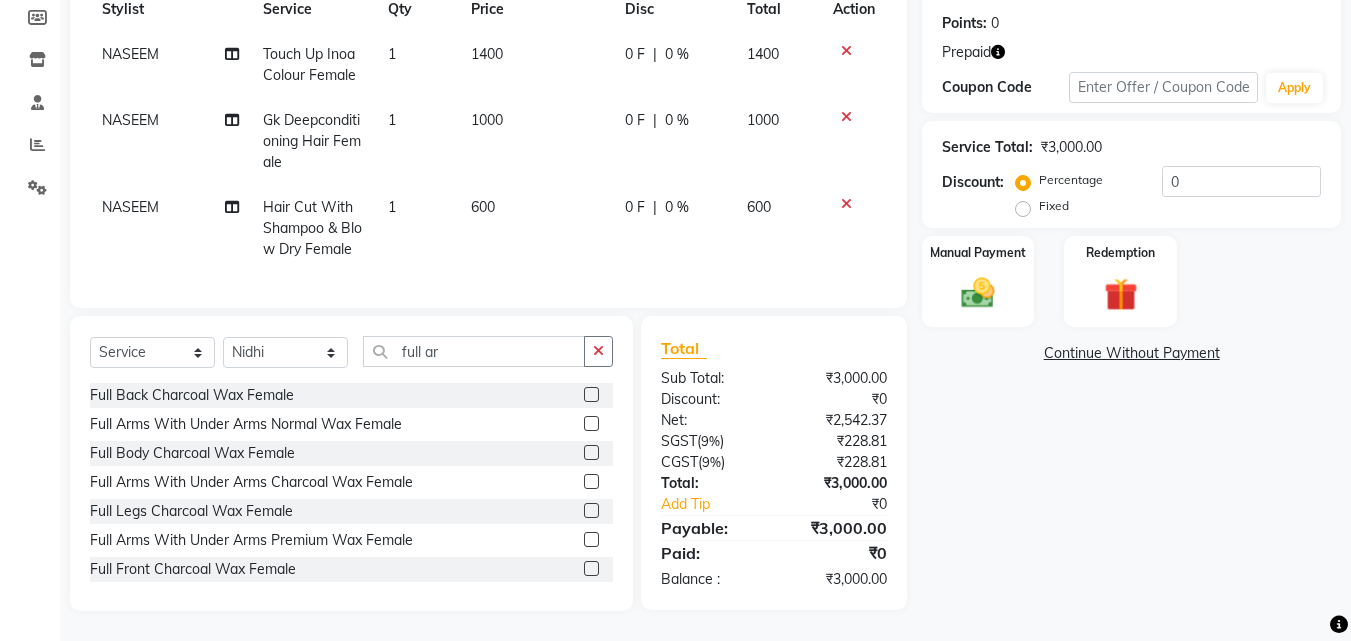 drag, startPoint x: 317, startPoint y: 532, endPoint x: 409, endPoint y: 507, distance: 95.33625 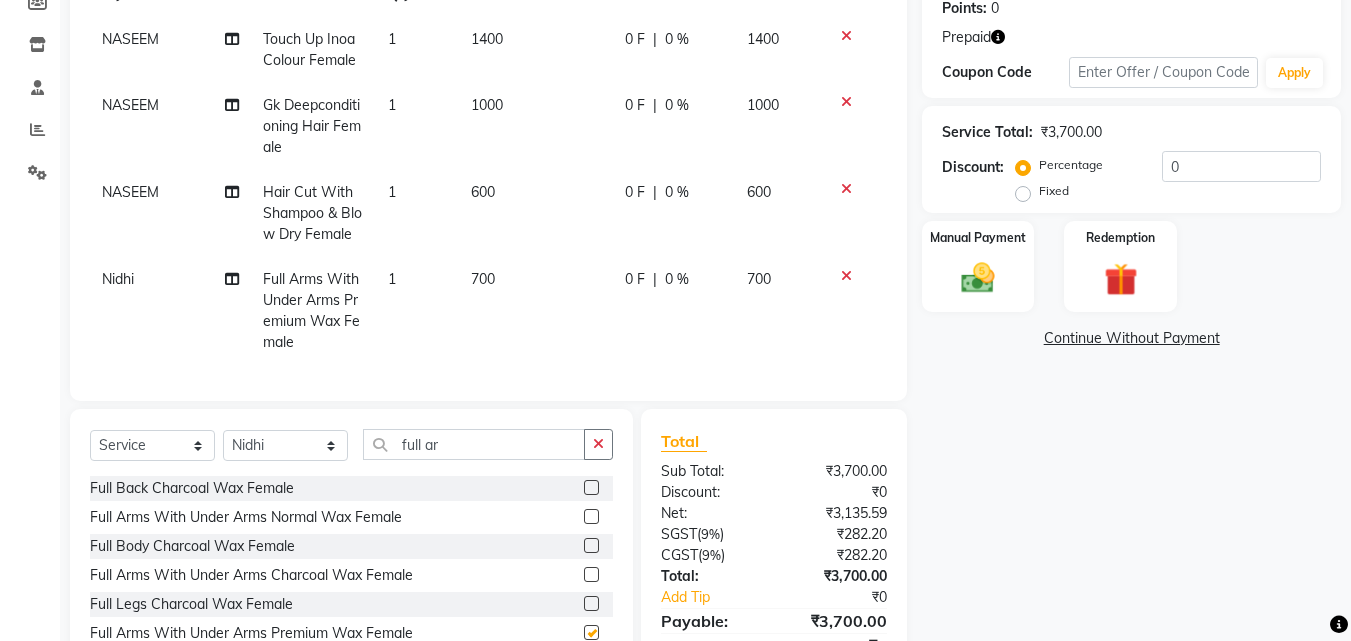 checkbox on "false" 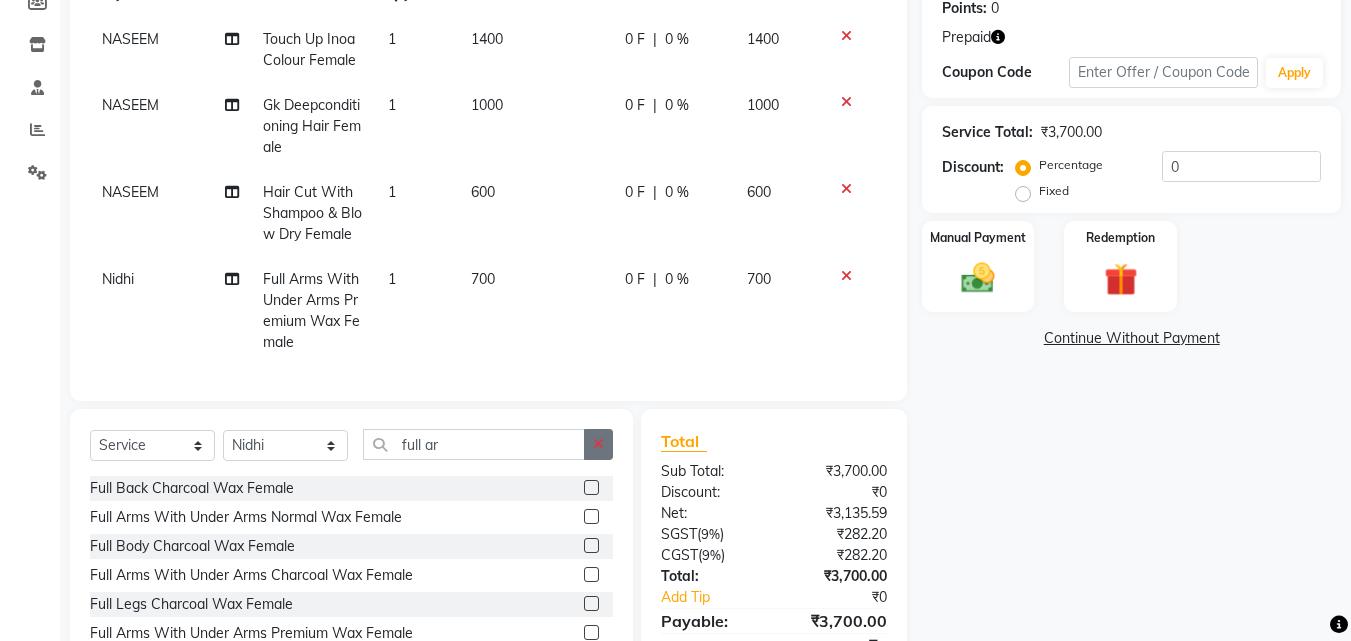 click 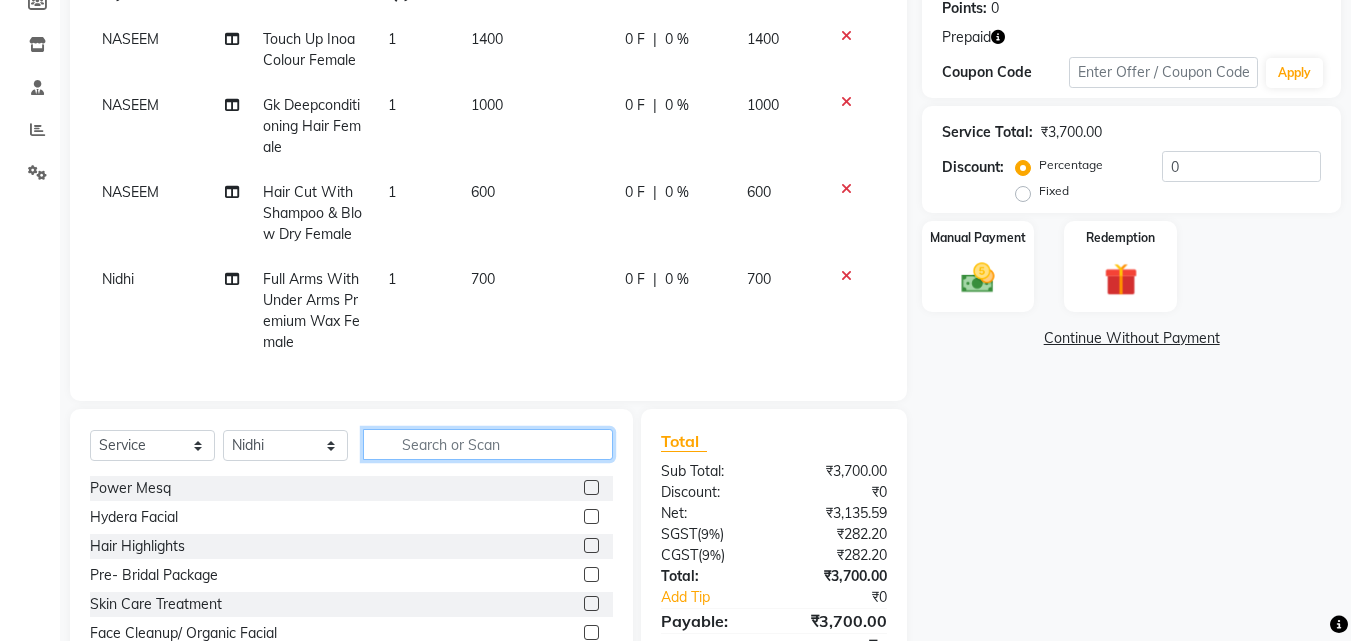 click 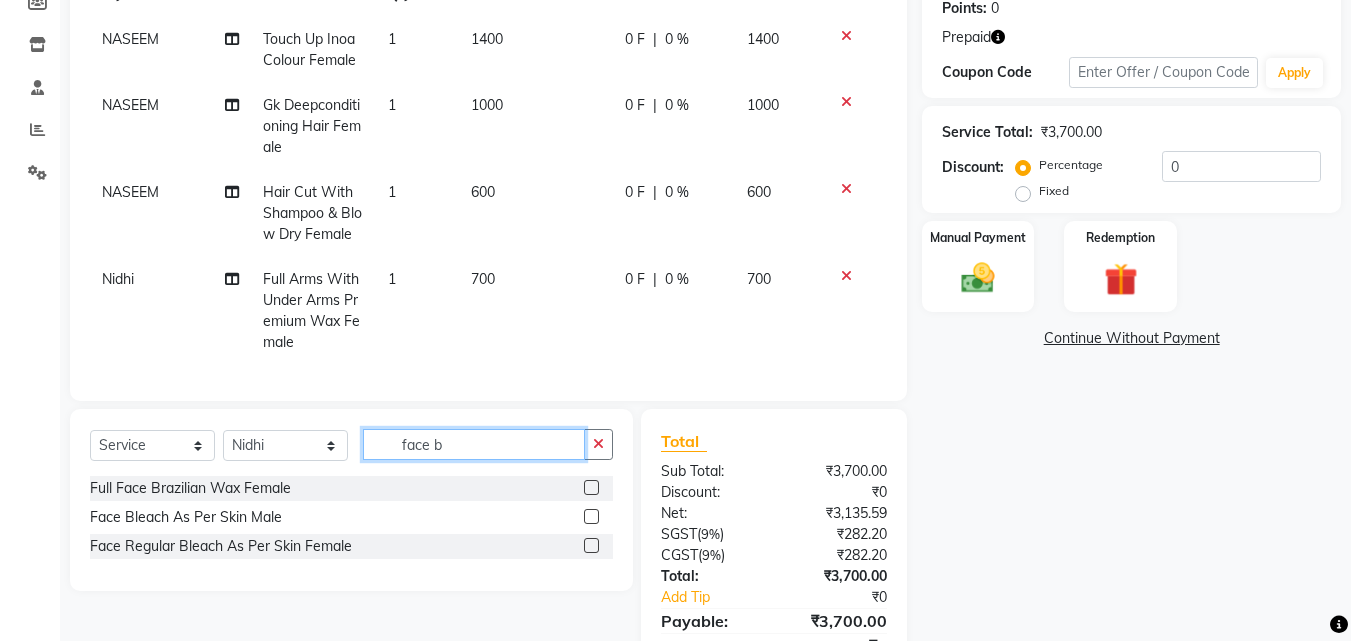 scroll, scrollTop: 420, scrollLeft: 0, axis: vertical 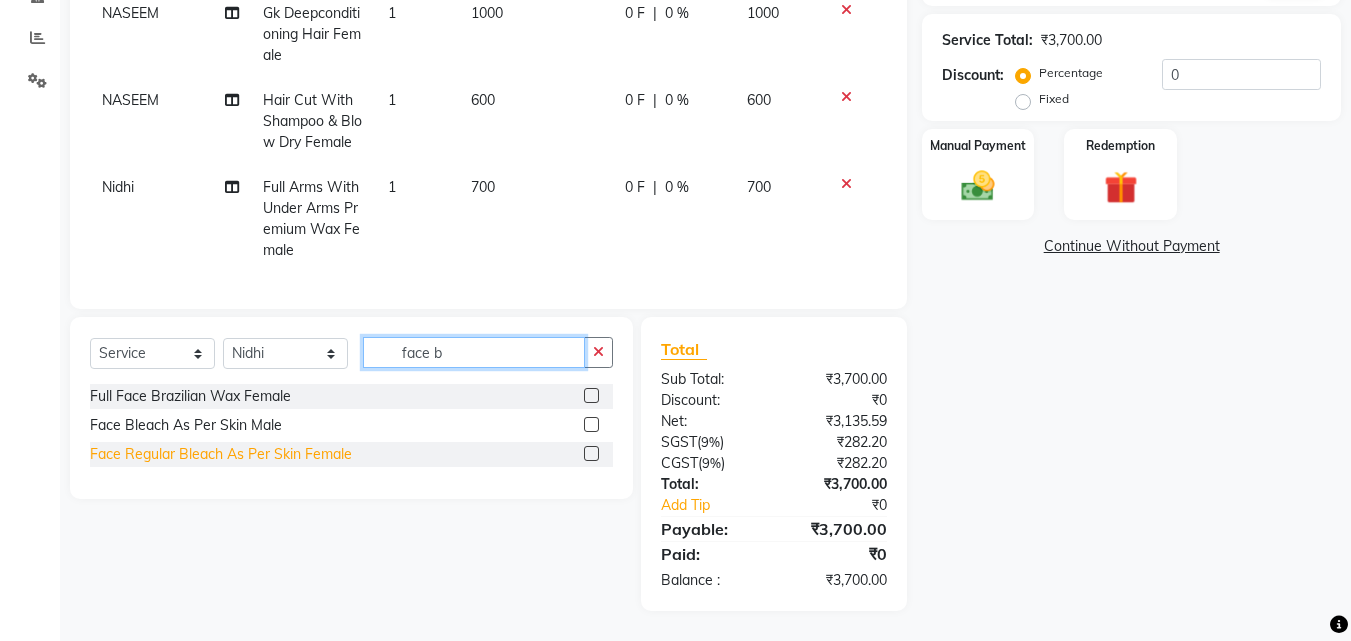 type on "face b" 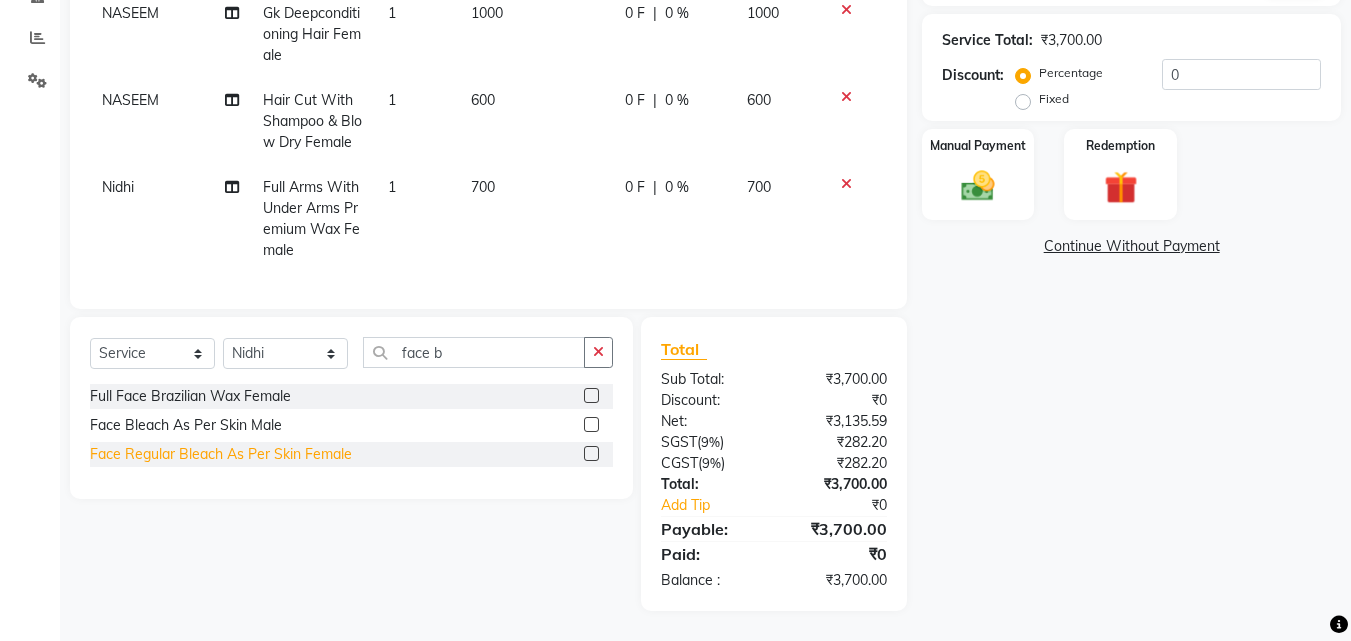 click on "Face Regular Bleach As Per Skin Female" 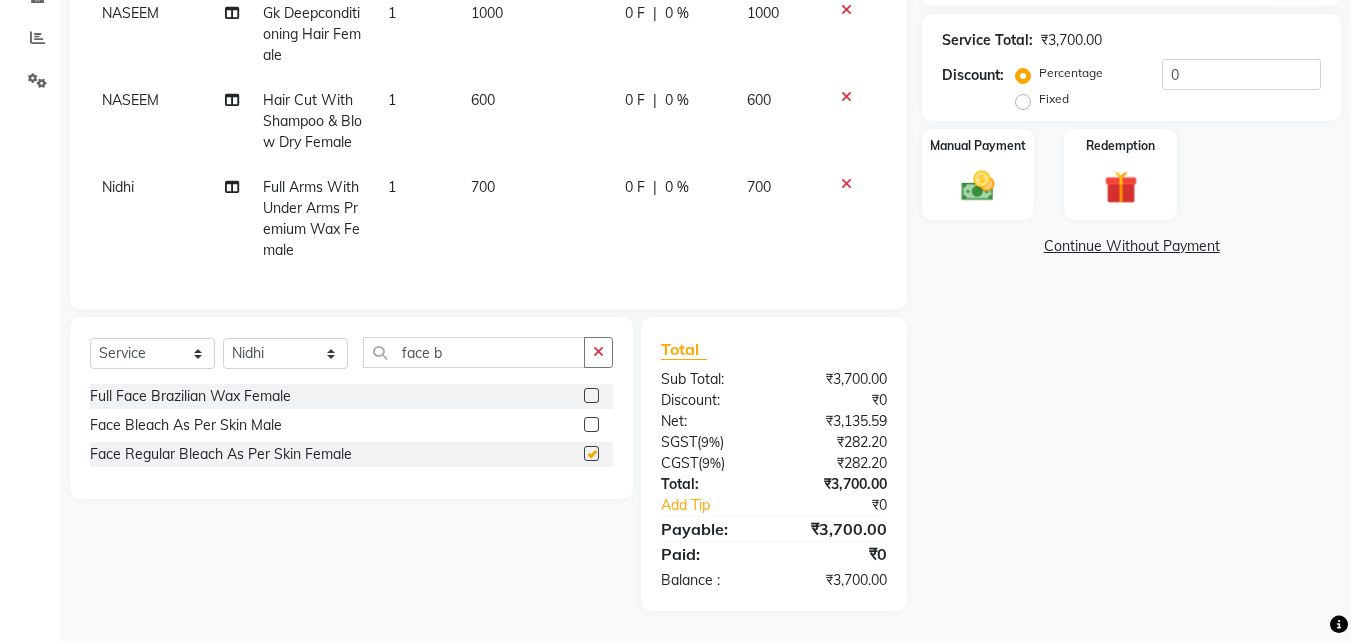 checkbox on "false" 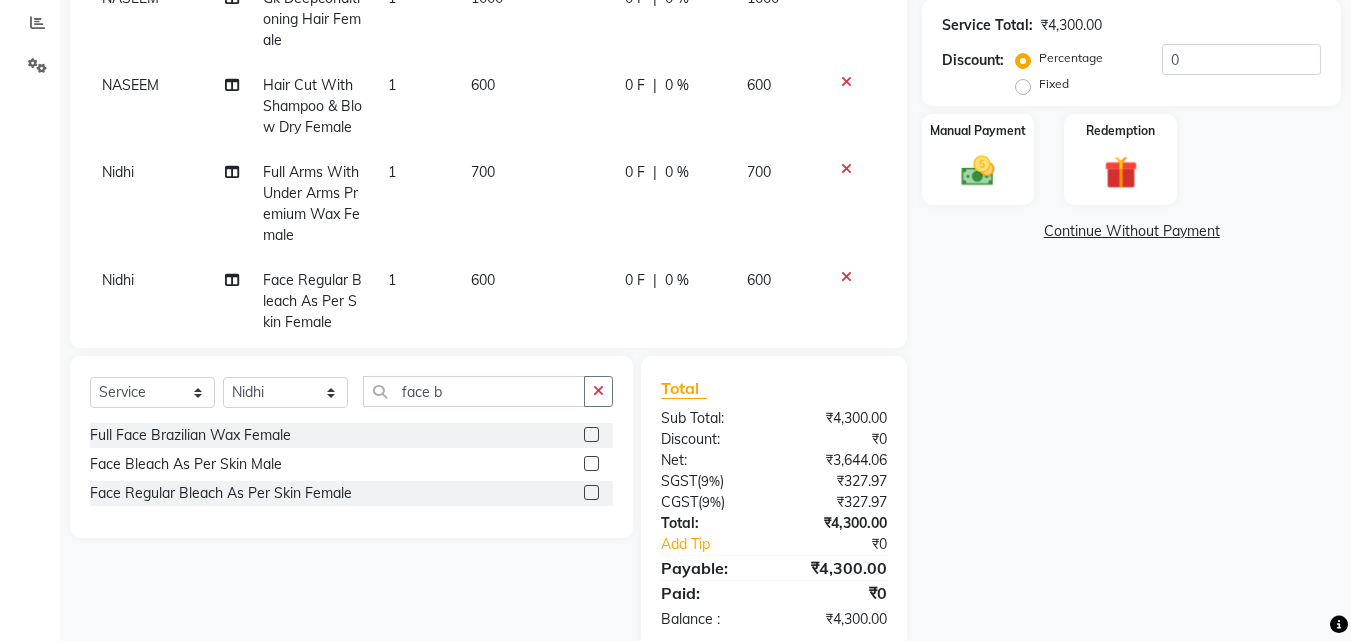 click on "700" 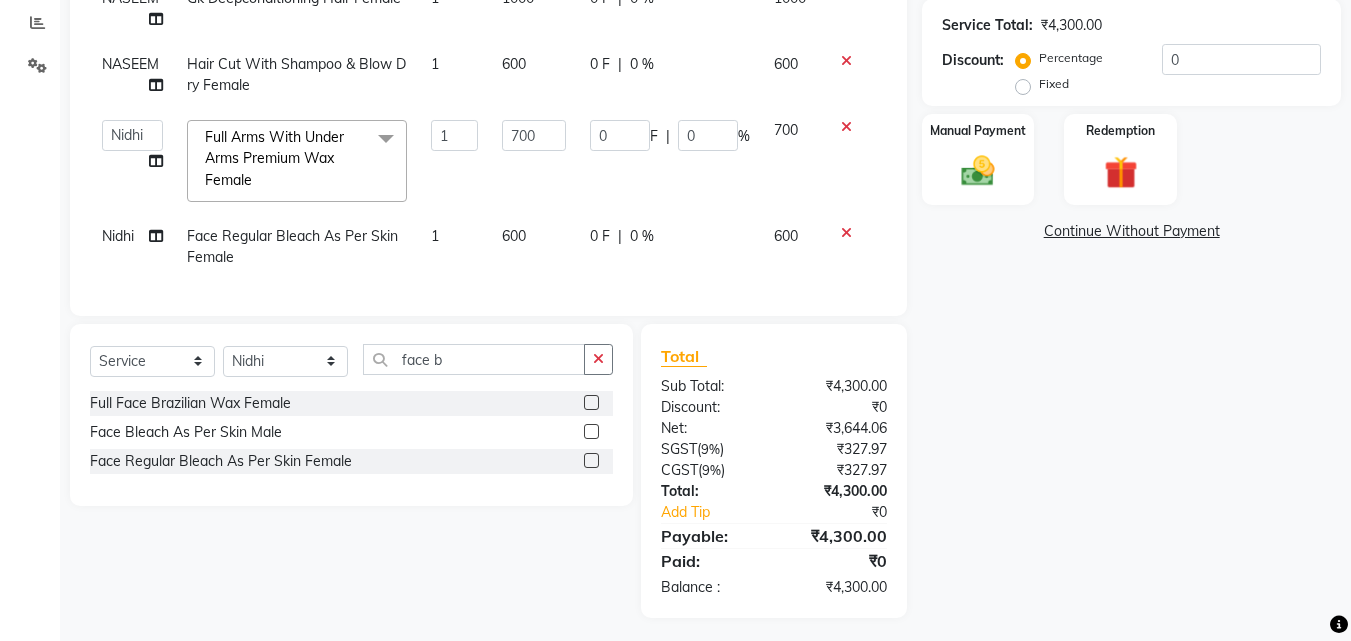 click on "600" 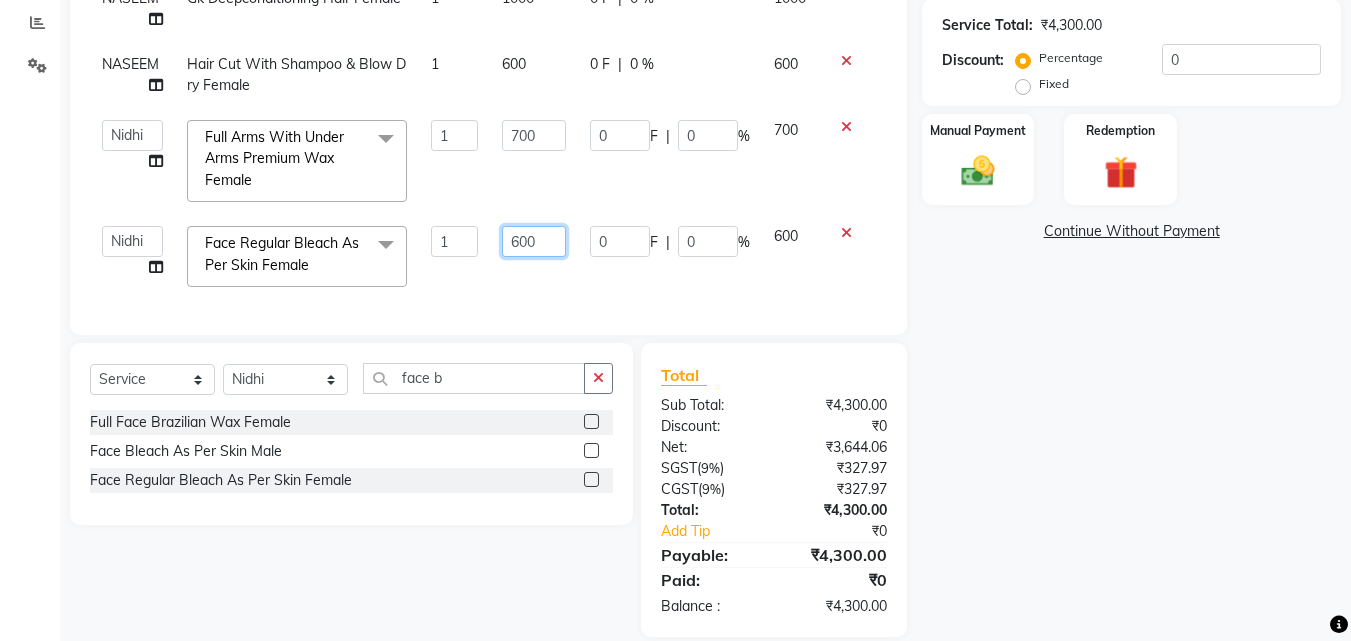 click on "600" 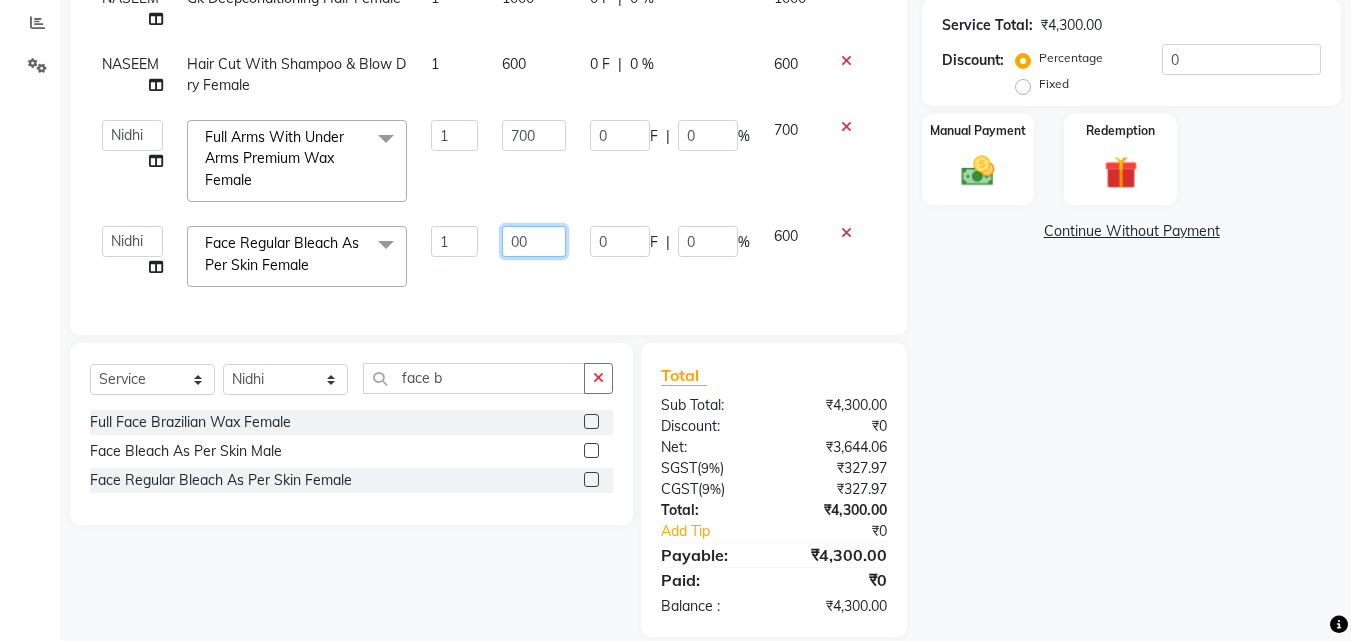 type on "800" 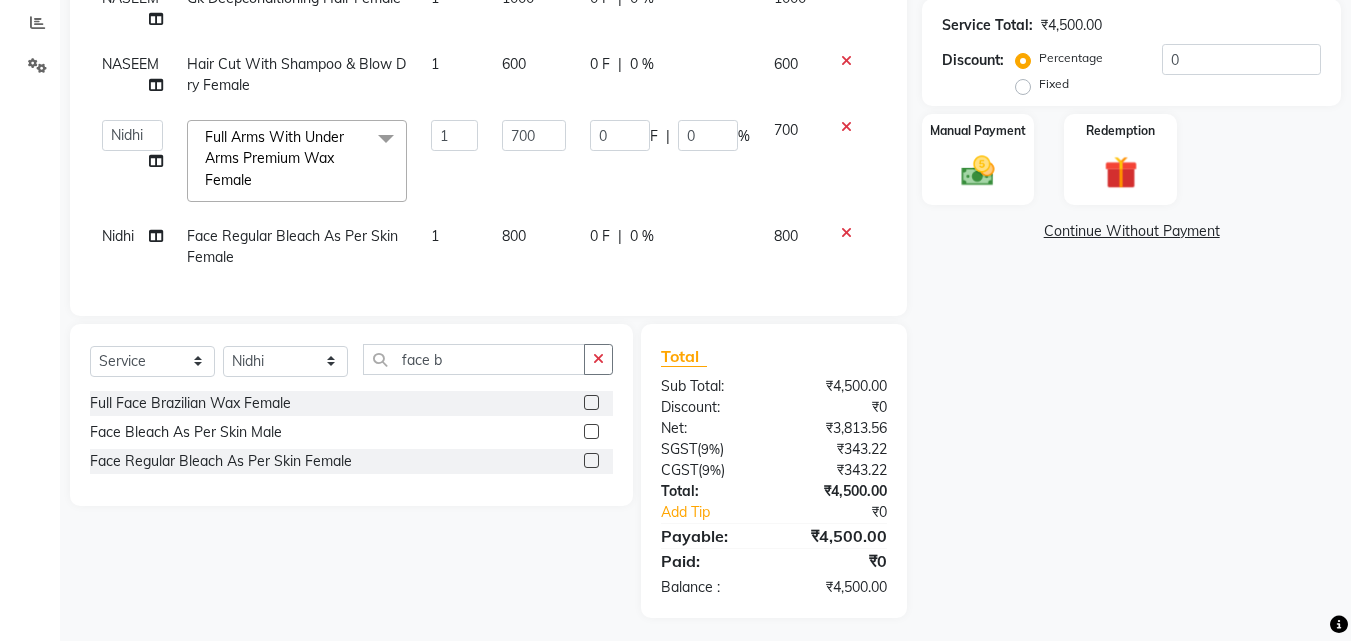 click on "Name: Geetu - Membership:  No Active Membership  Total Visits:  62 Card on file:  0 Last Visit:   01-08-2025 Points:   0  Prepaid Coupon Code Apply Service Total:  ₹4,500.00  Discount:  Percentage   Fixed  0 Manual Payment Redemption  Continue Without Payment" 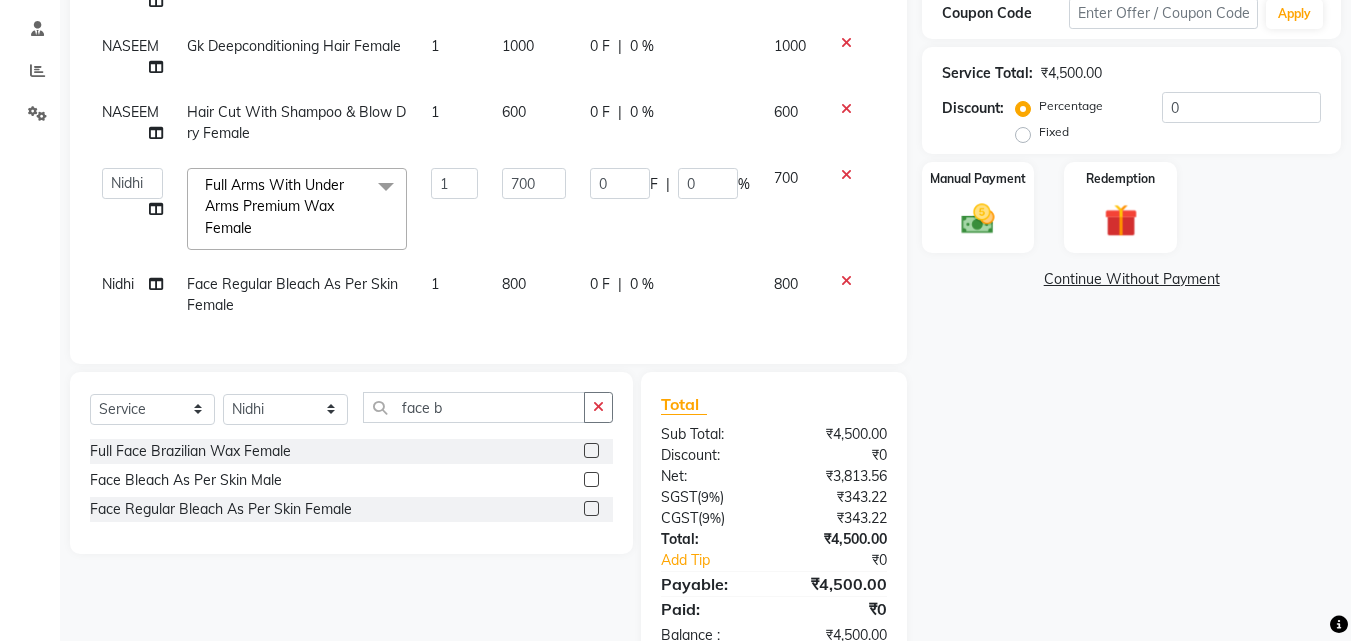 scroll, scrollTop: 442, scrollLeft: 0, axis: vertical 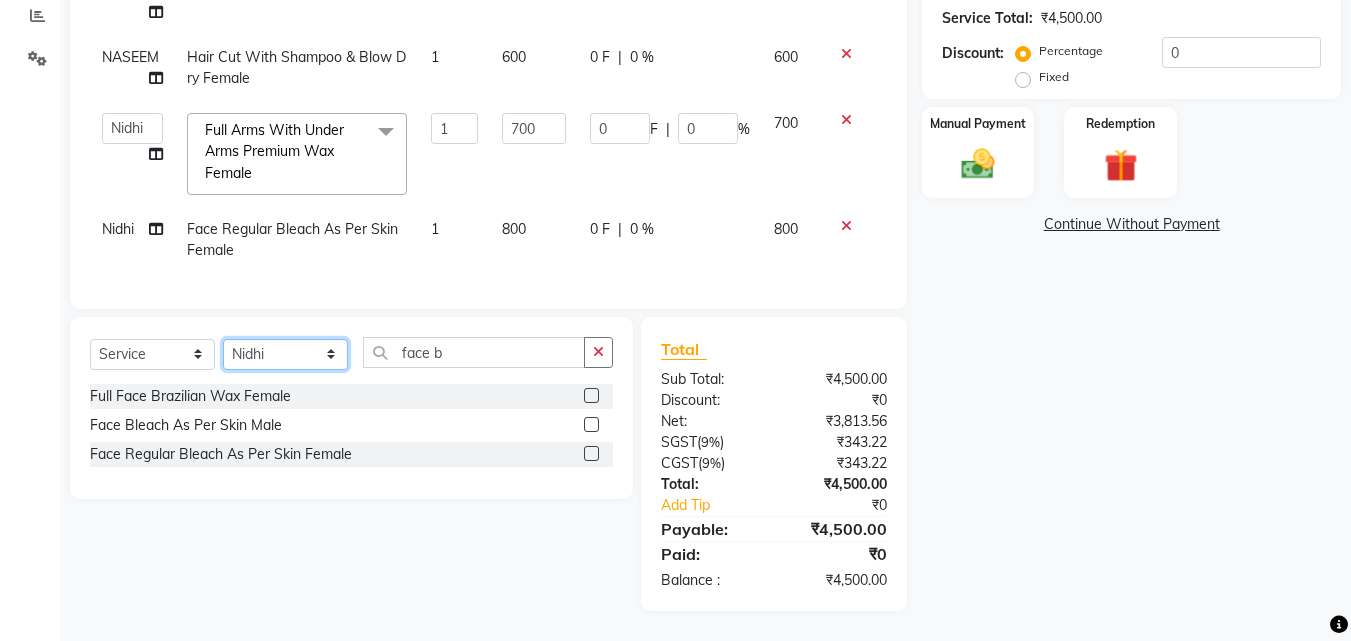 click on "Select Stylist Advance Cut  ASIF FARMAN HAIDER Iqbal KASHISH LUCKY Manager MANOJ NASEEM NASIR Nidhi Pooja  PRIYA RAEES RANI RASHID RIZWAN SACHIN SALMAN SANJAY Shahjad Shankar shuaib SONI" 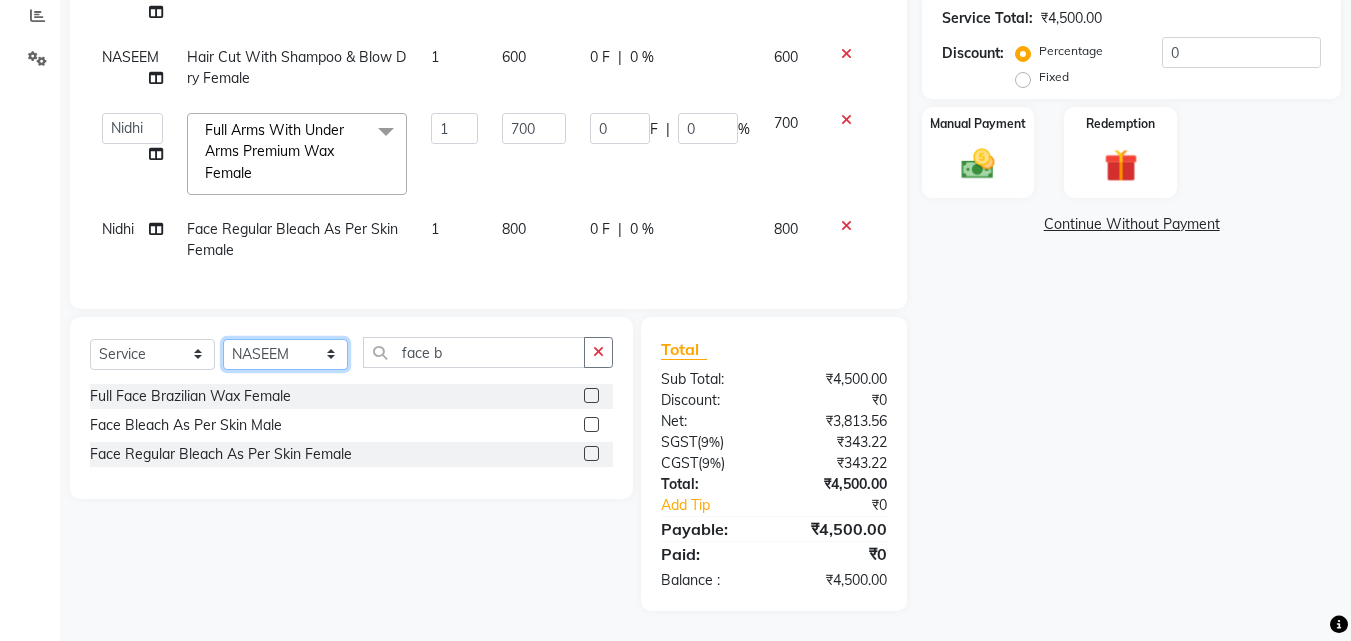 click on "Select Stylist Advance Cut  ASIF FARMAN HAIDER Iqbal KASHISH LUCKY Manager MANOJ NASEEM NASIR Nidhi Pooja  PRIYA RAEES RANI RASHID RIZWAN SACHIN SALMAN SANJAY Shahjad Shankar shuaib SONI" 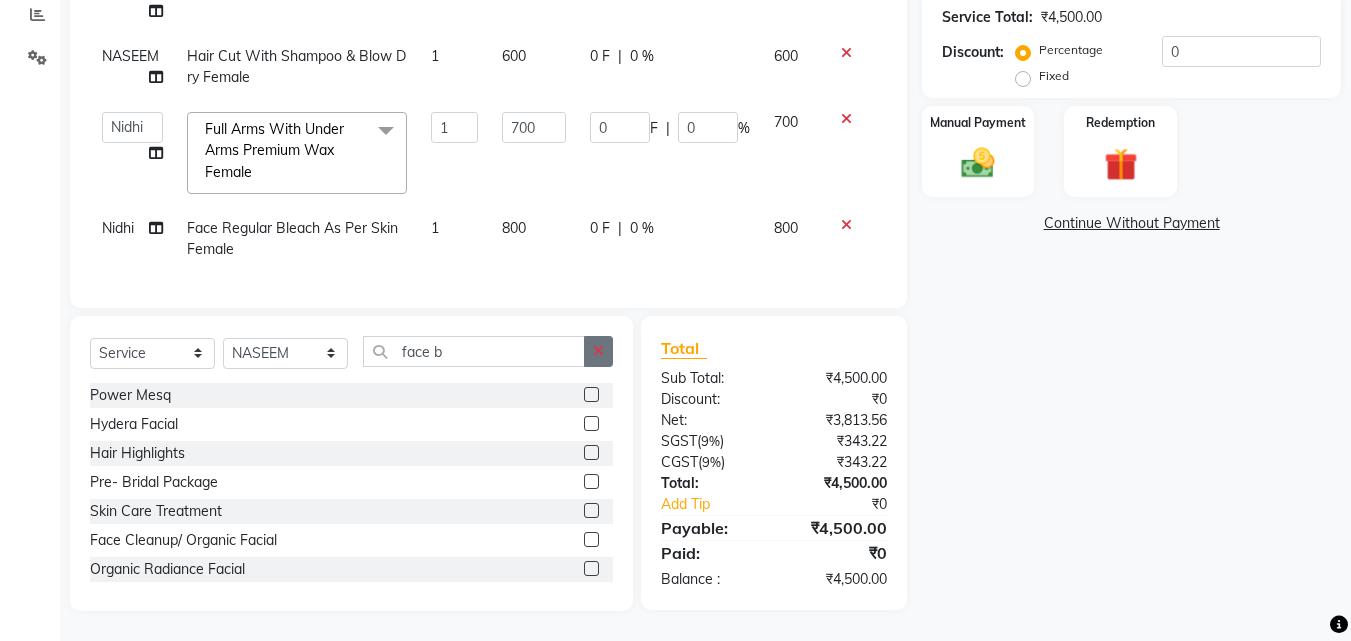 drag, startPoint x: 653, startPoint y: 335, endPoint x: 608, endPoint y: 359, distance: 51 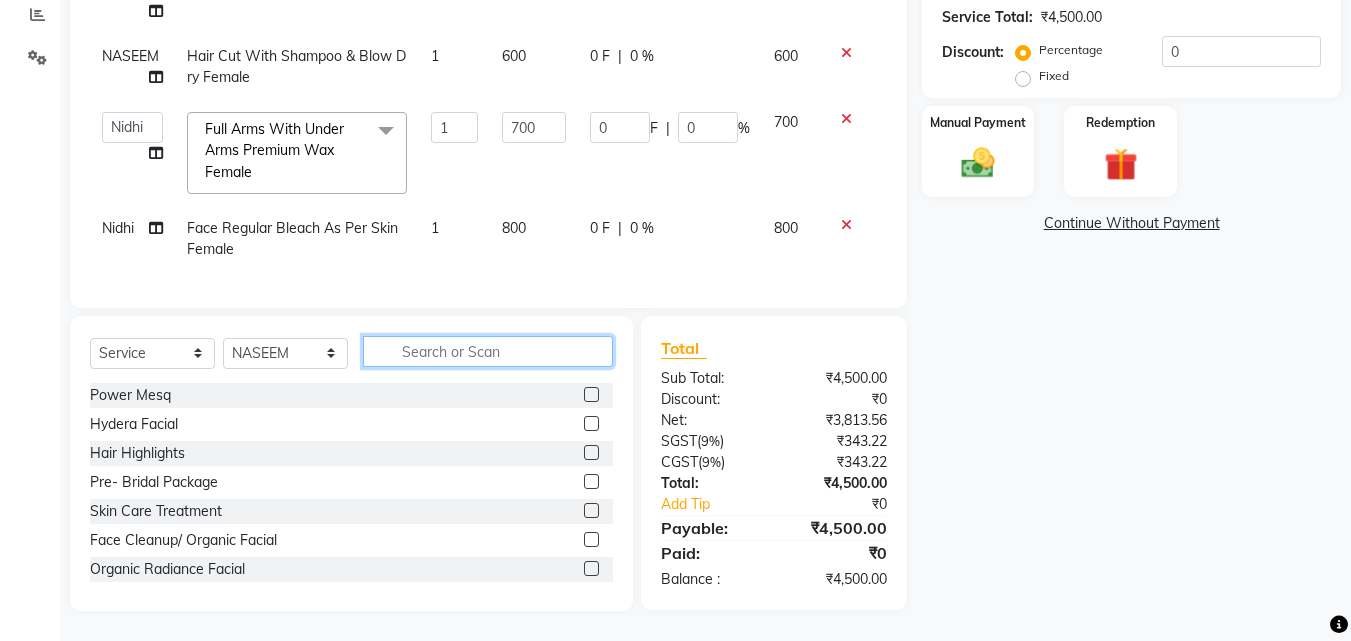 scroll, scrollTop: 443, scrollLeft: 0, axis: vertical 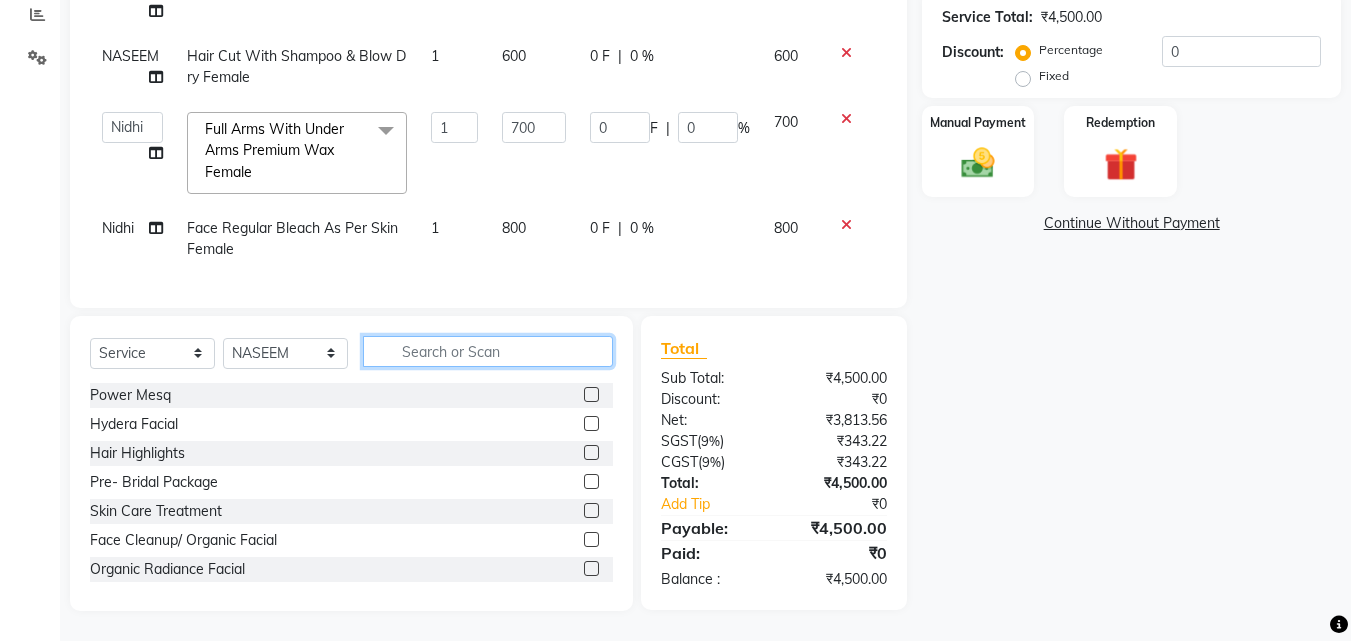 click 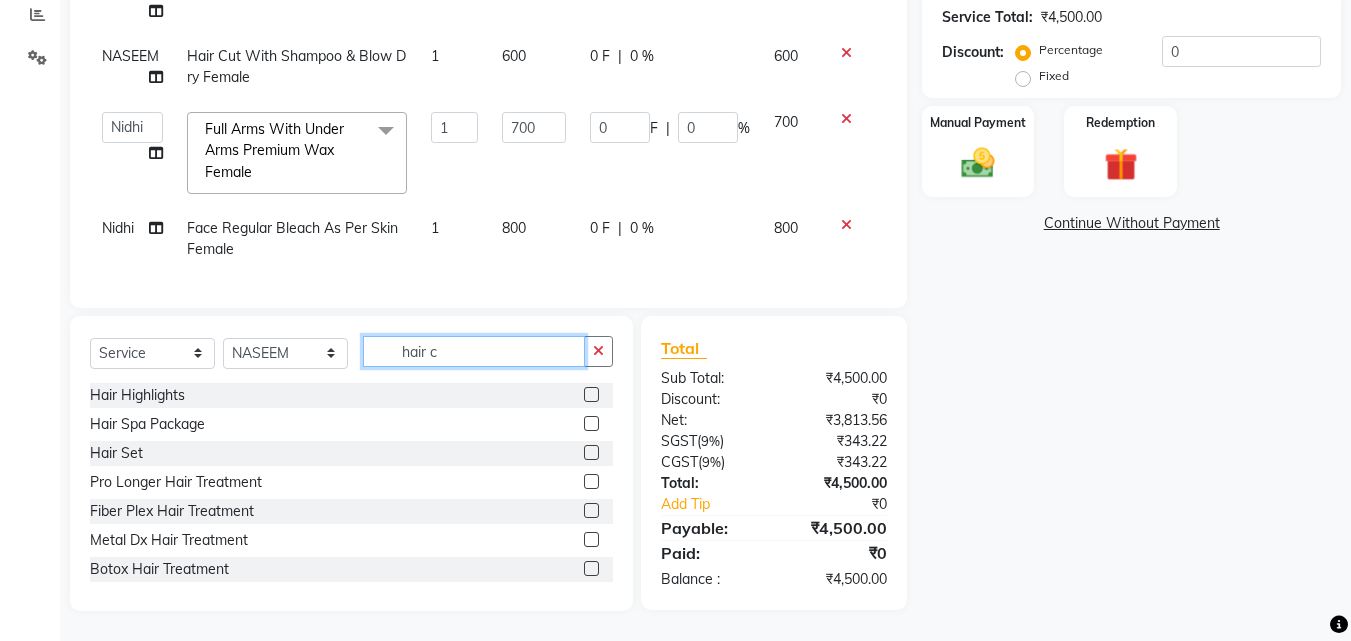 scroll, scrollTop: 442, scrollLeft: 0, axis: vertical 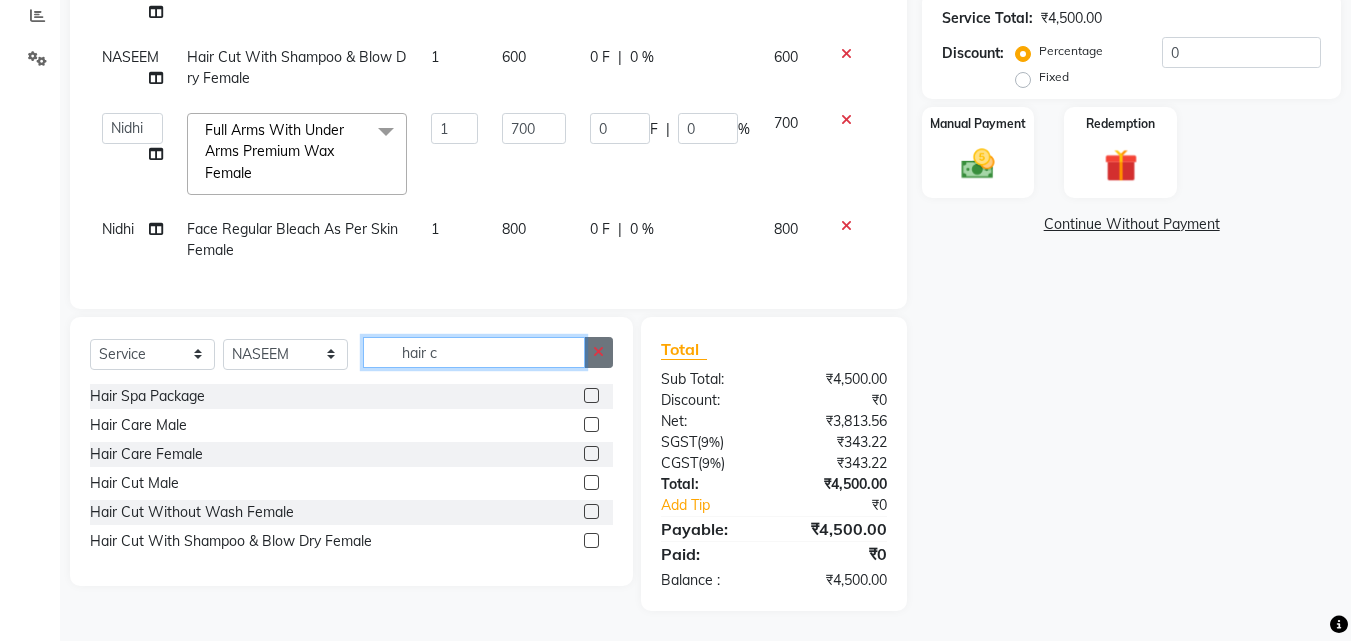 type on "hair c" 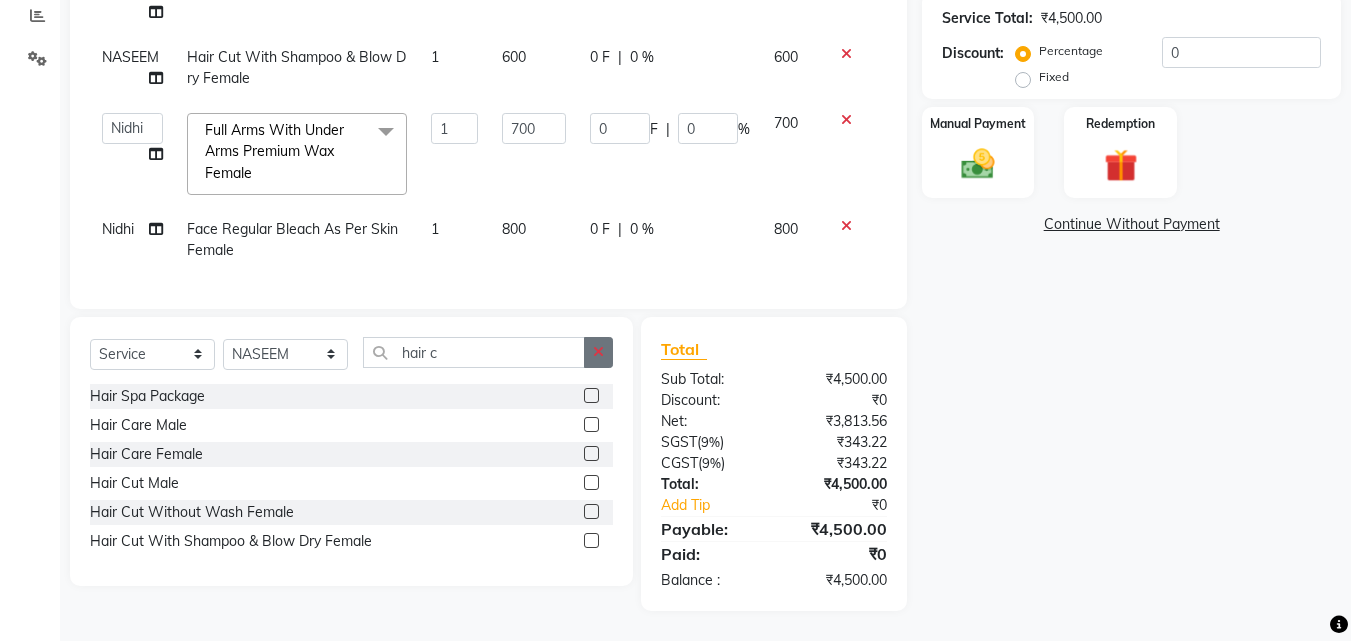 click 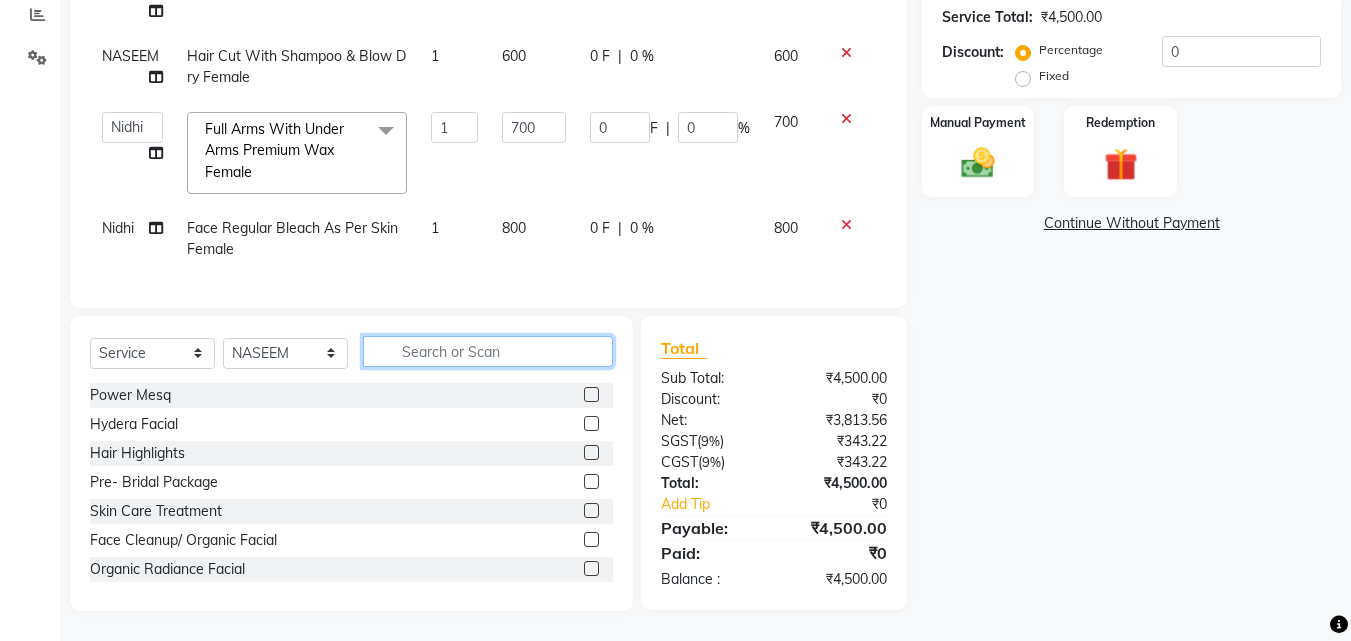 click 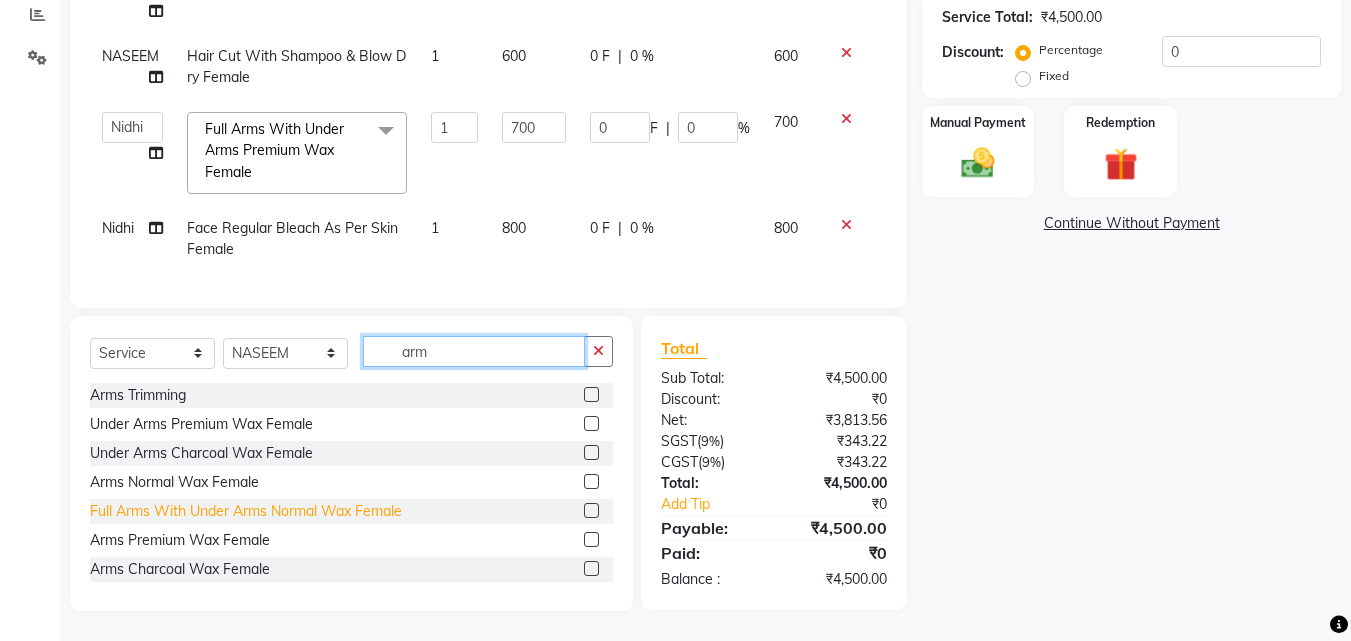 type on "arm" 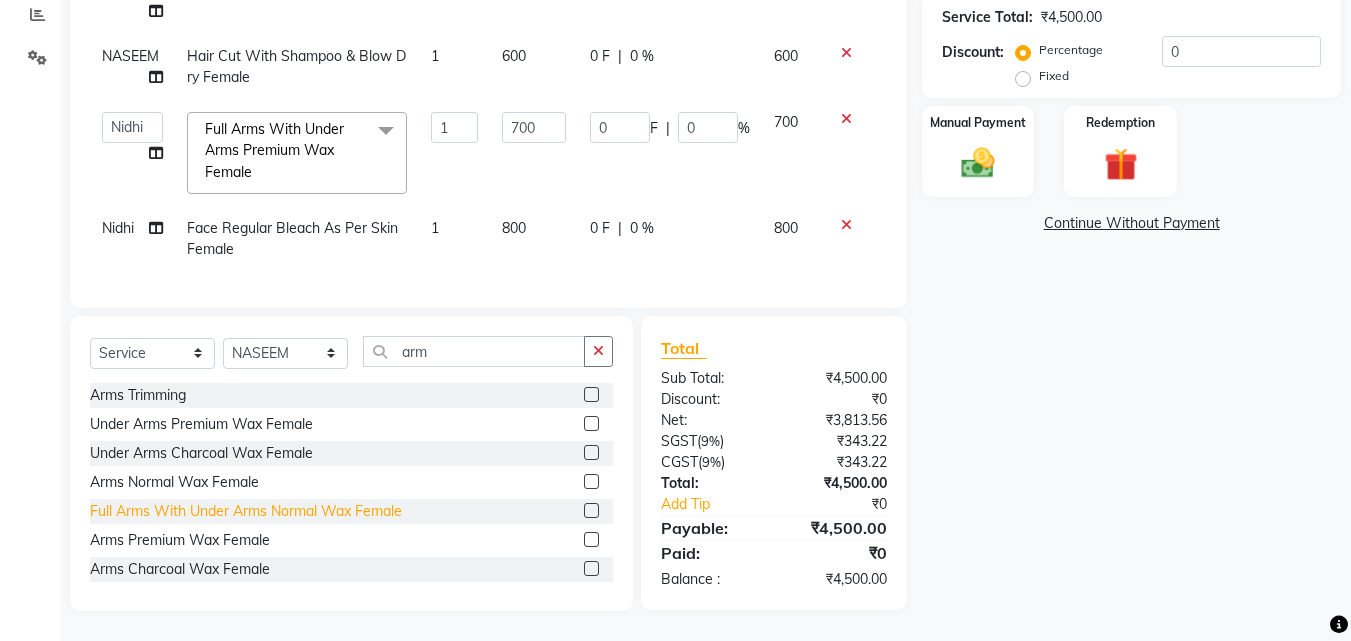 click on "Full Arms With Under Arms Normal Wax Female" 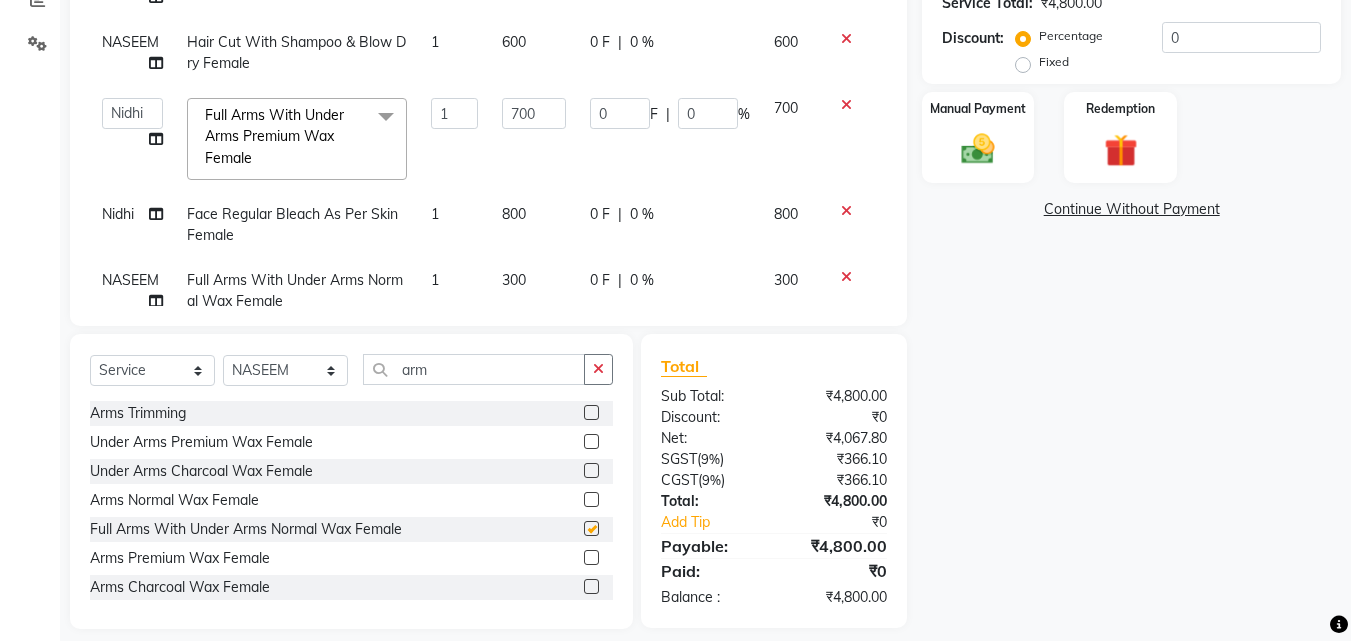 checkbox on "false" 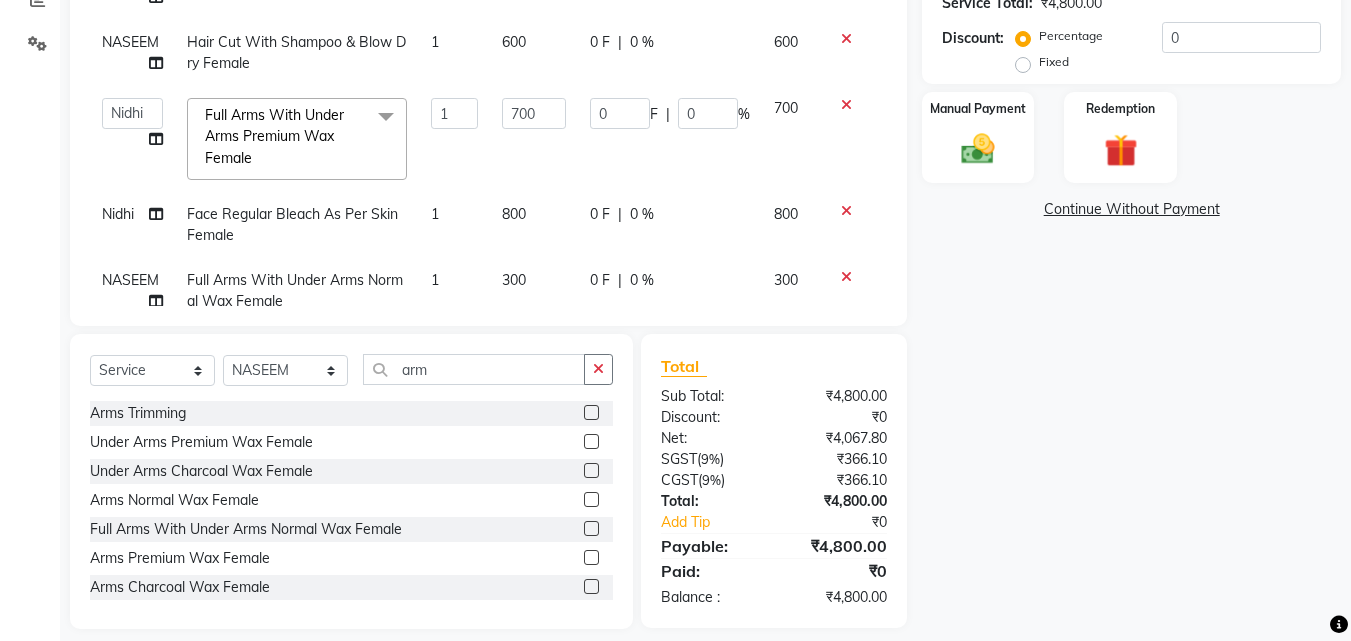 scroll, scrollTop: 49, scrollLeft: 0, axis: vertical 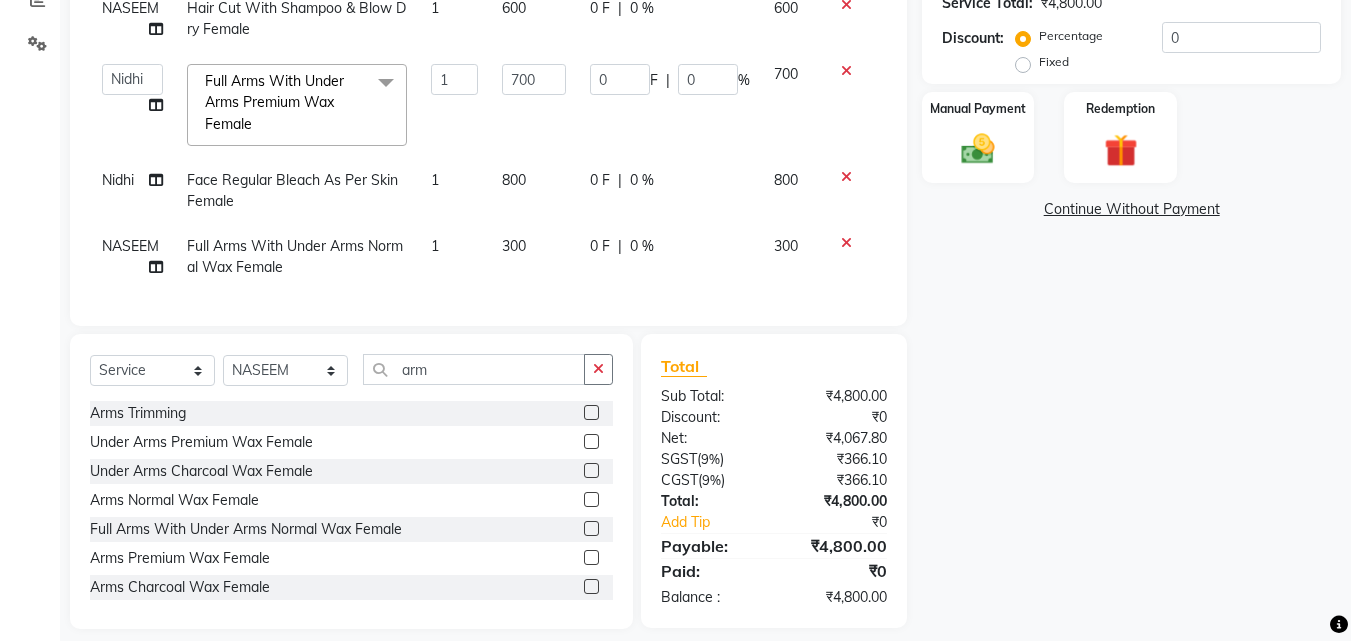 click 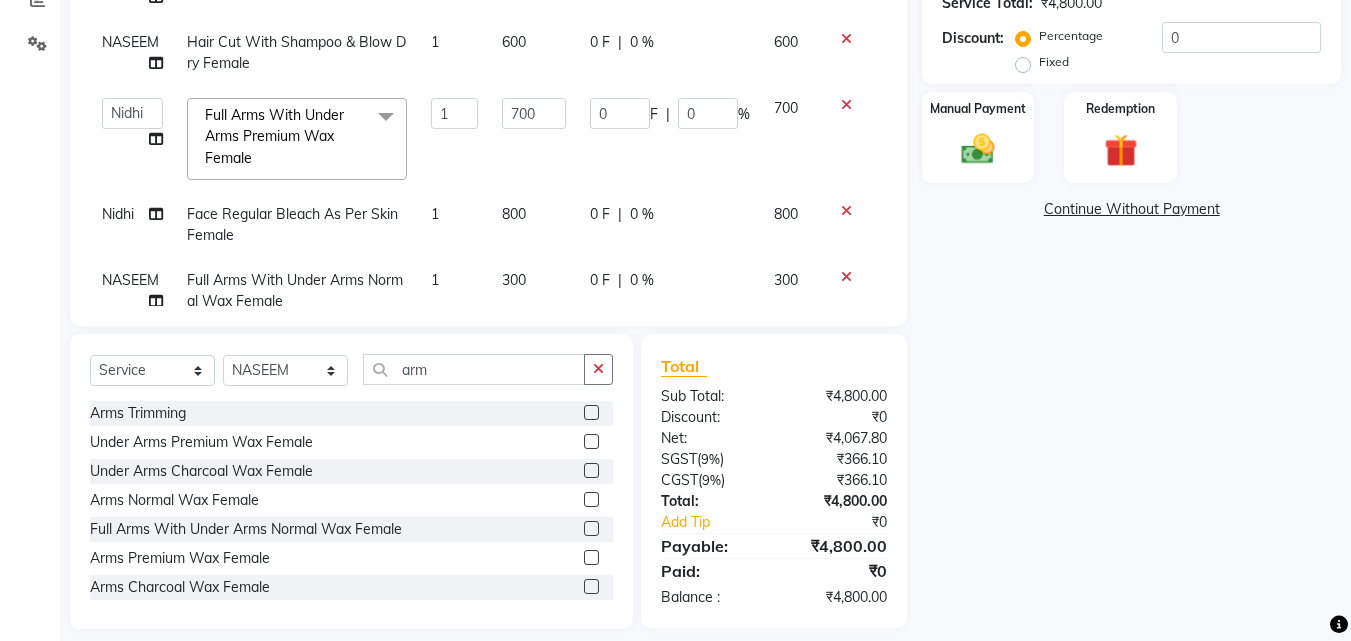 scroll, scrollTop: 428, scrollLeft: 0, axis: vertical 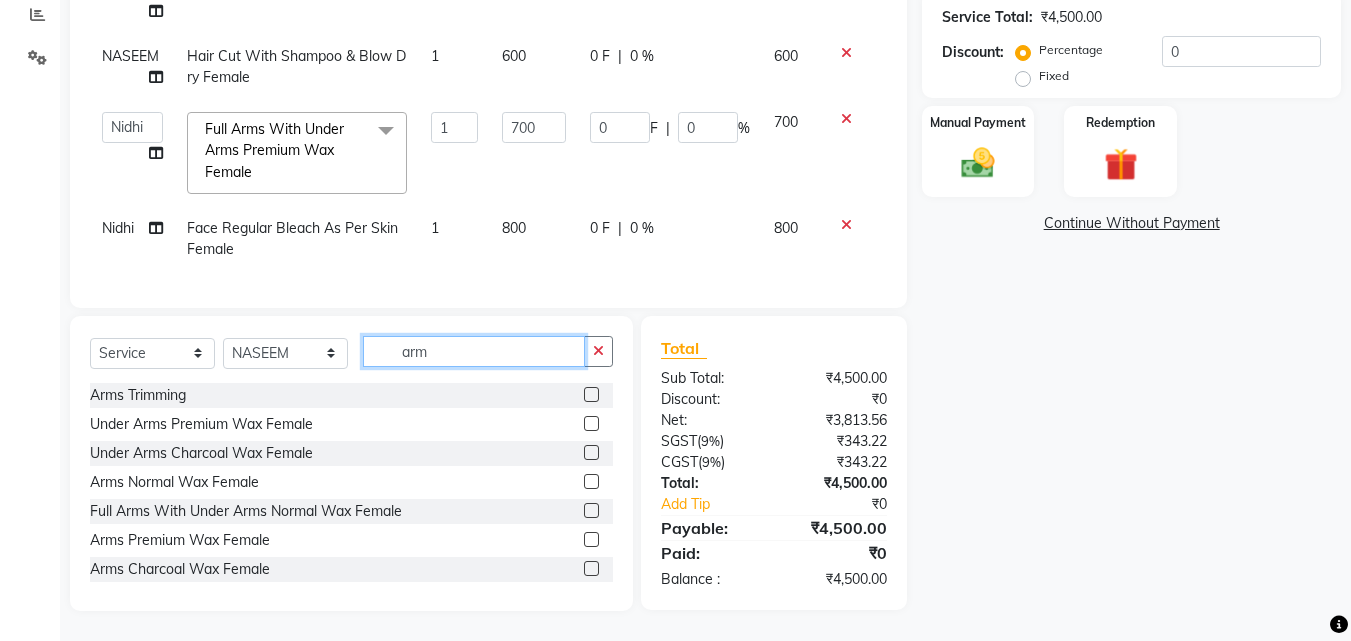 drag, startPoint x: 509, startPoint y: 364, endPoint x: 539, endPoint y: 349, distance: 33.54102 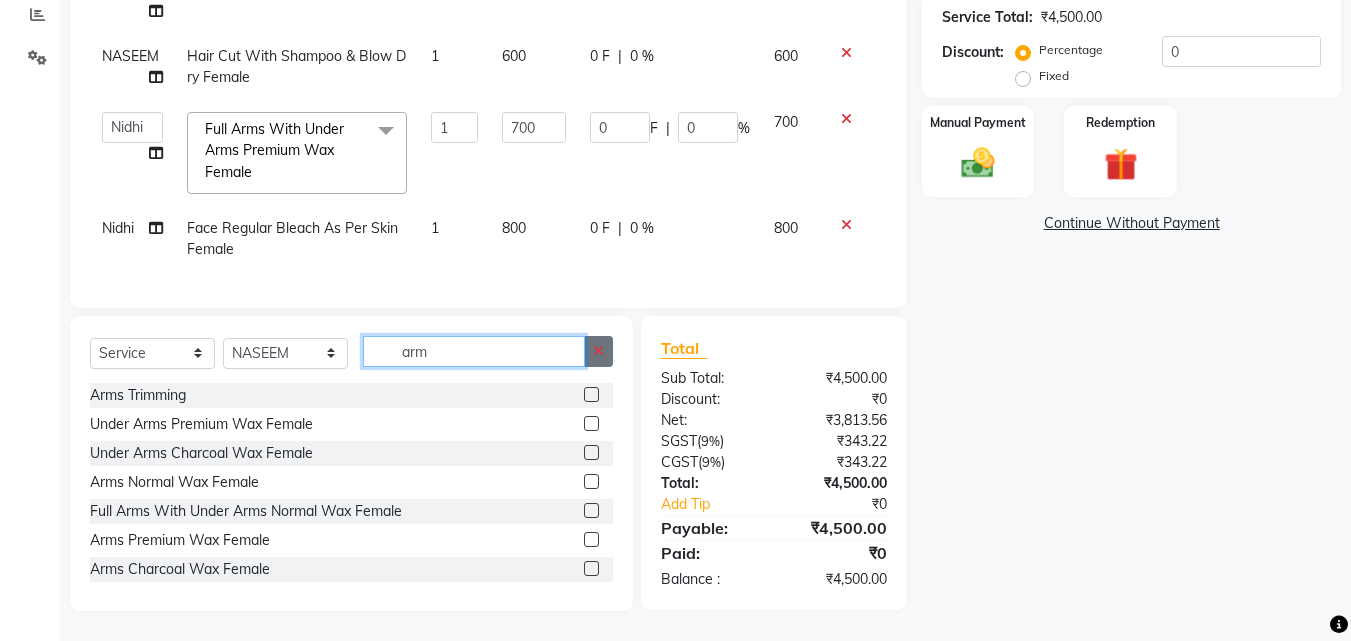 click on "arm" 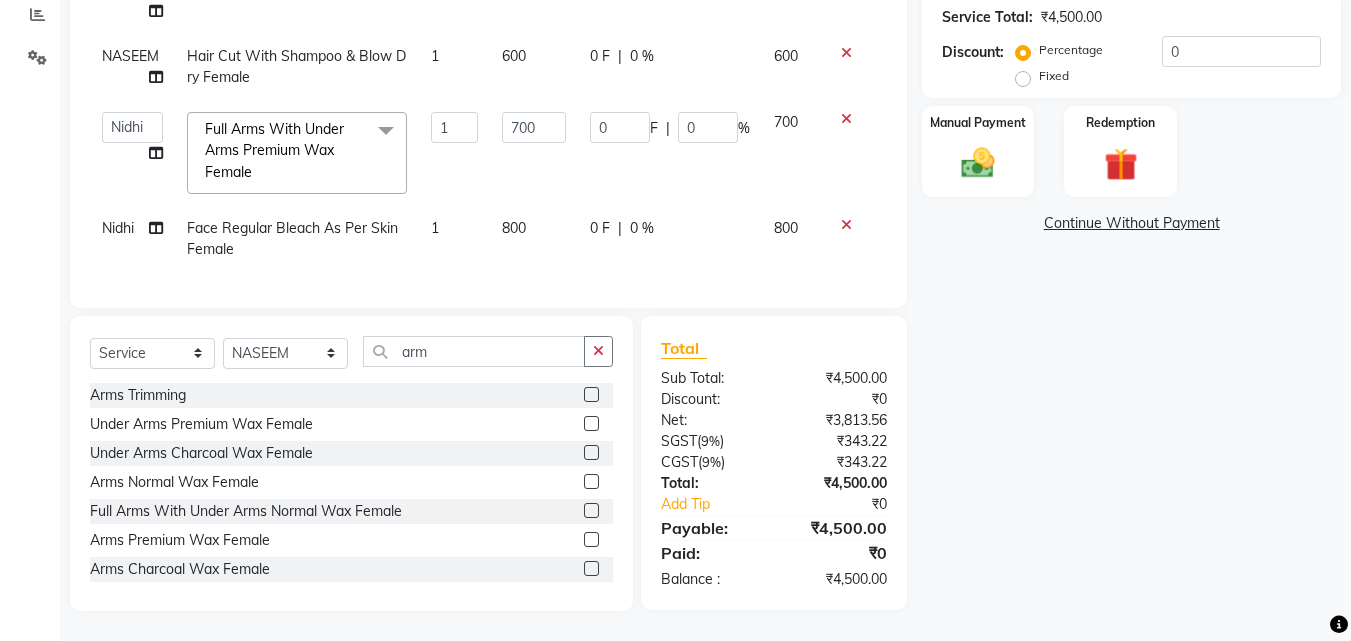 click 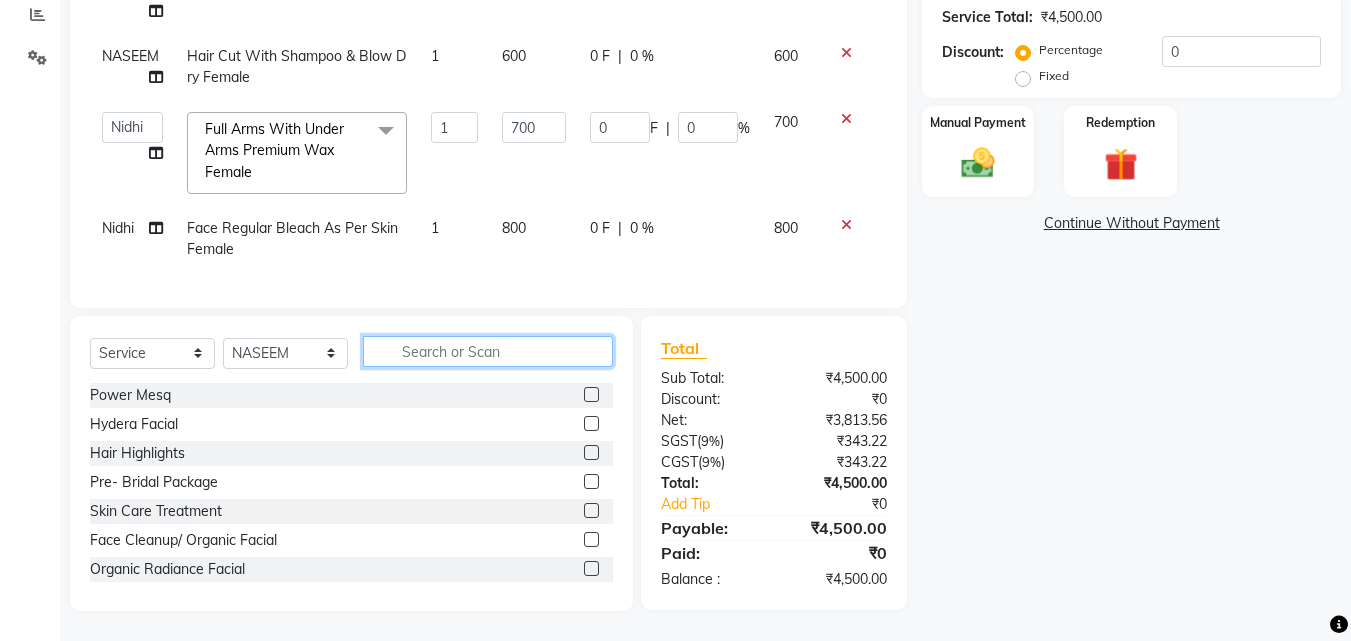 click 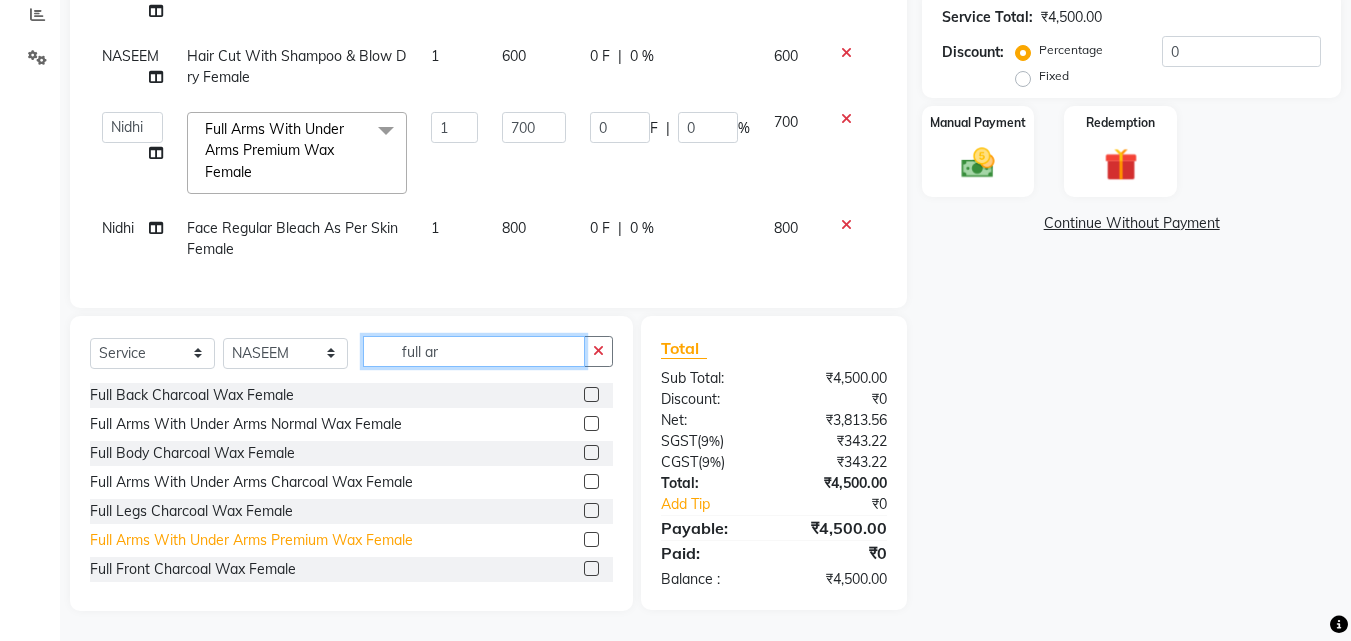 type on "full ar" 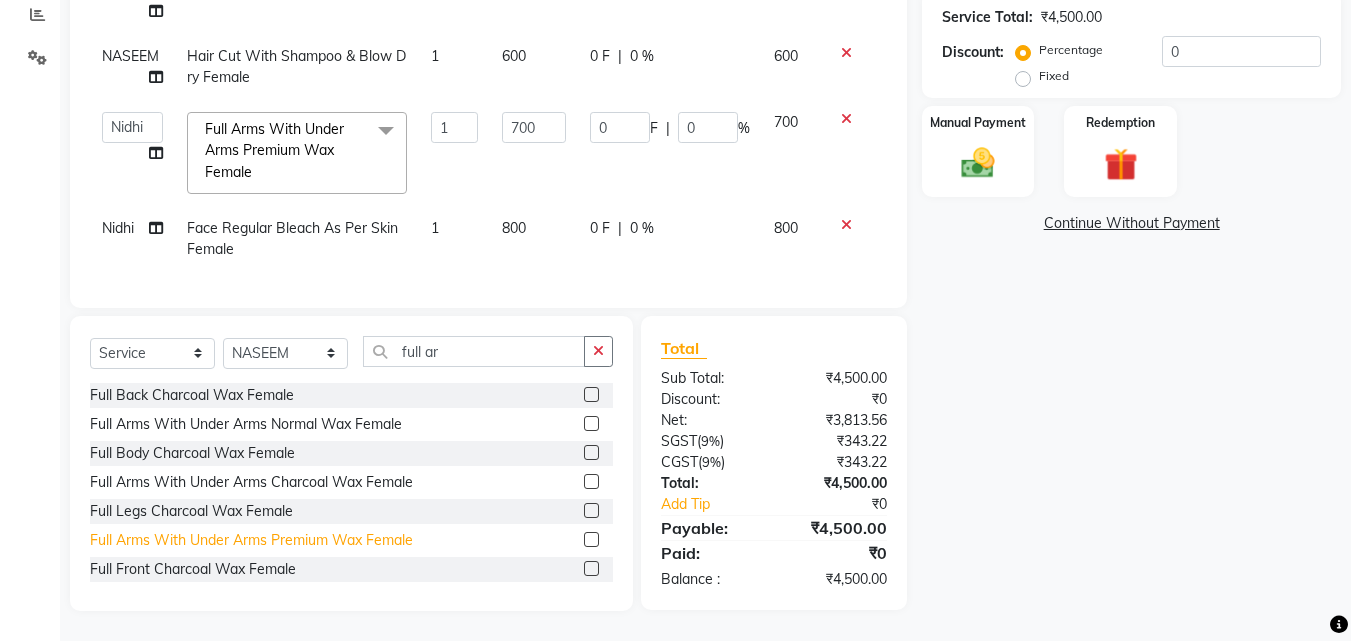 click on "Full Arms With Under Arms Premium Wax Female" 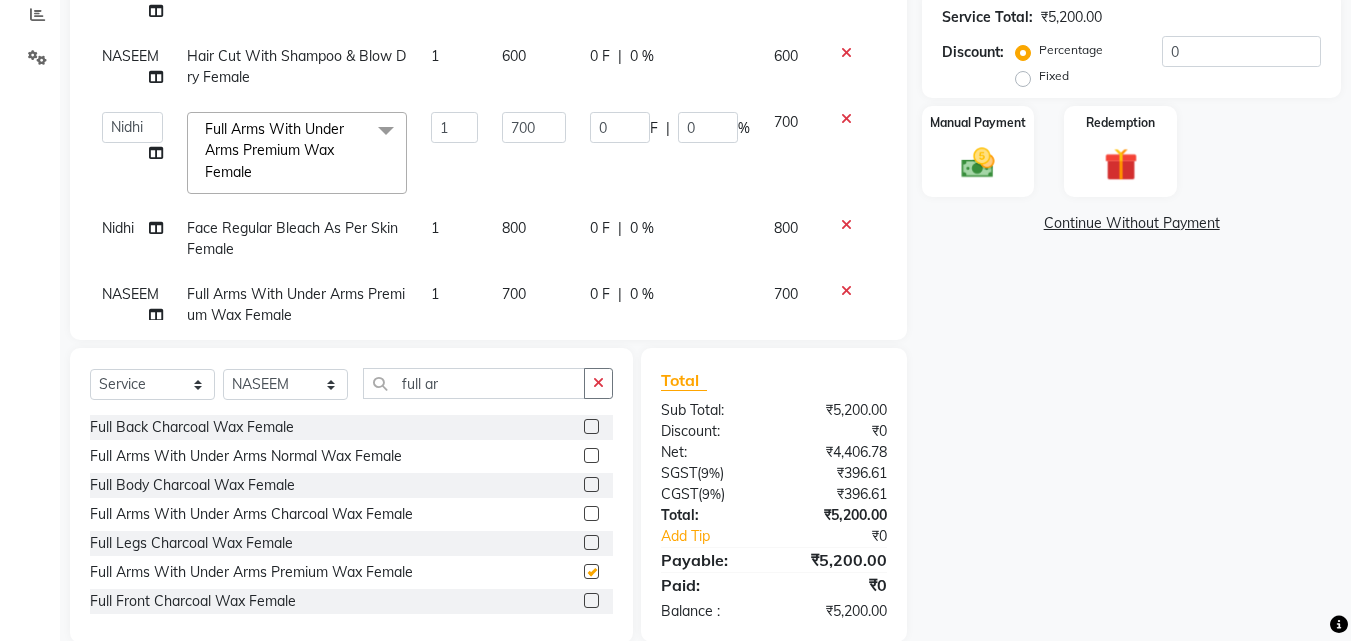 checkbox on "false" 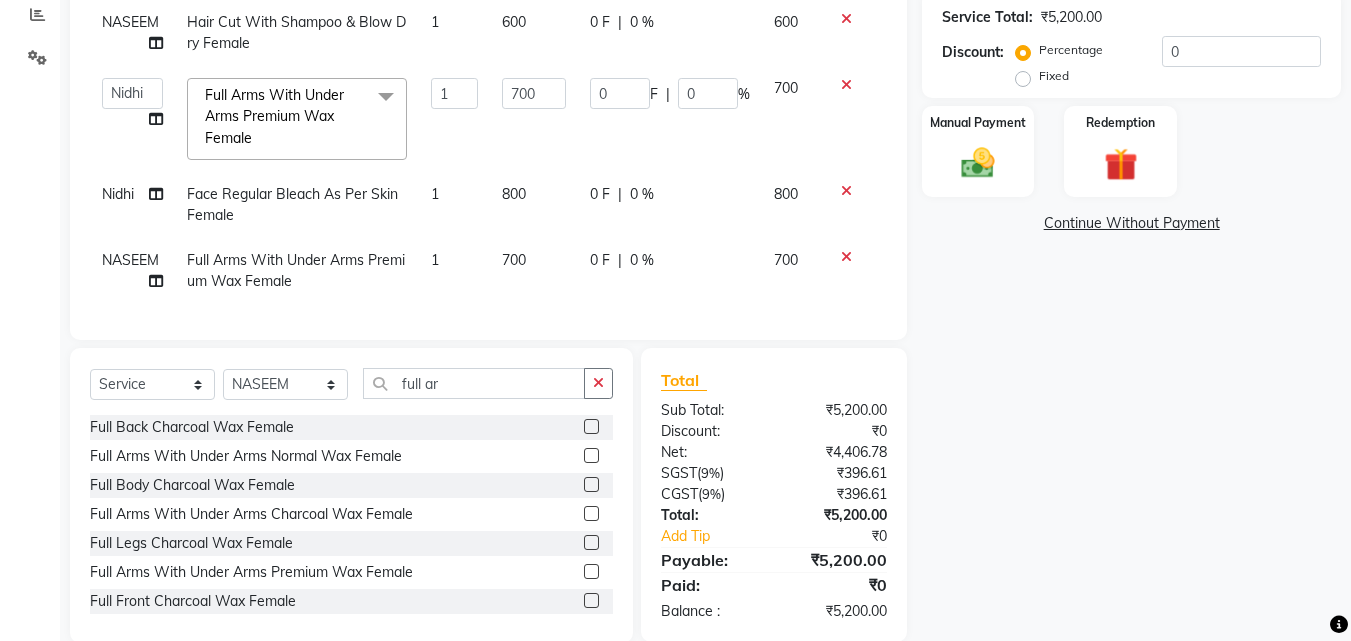 scroll, scrollTop: 49, scrollLeft: 0, axis: vertical 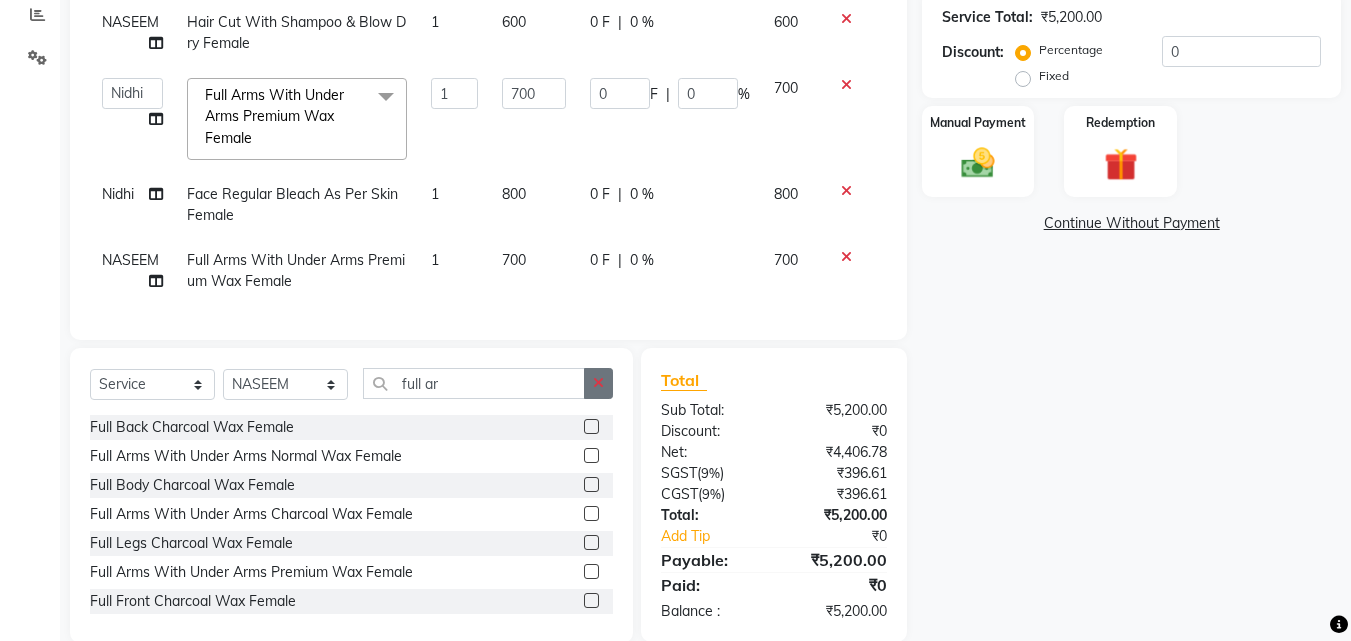 click 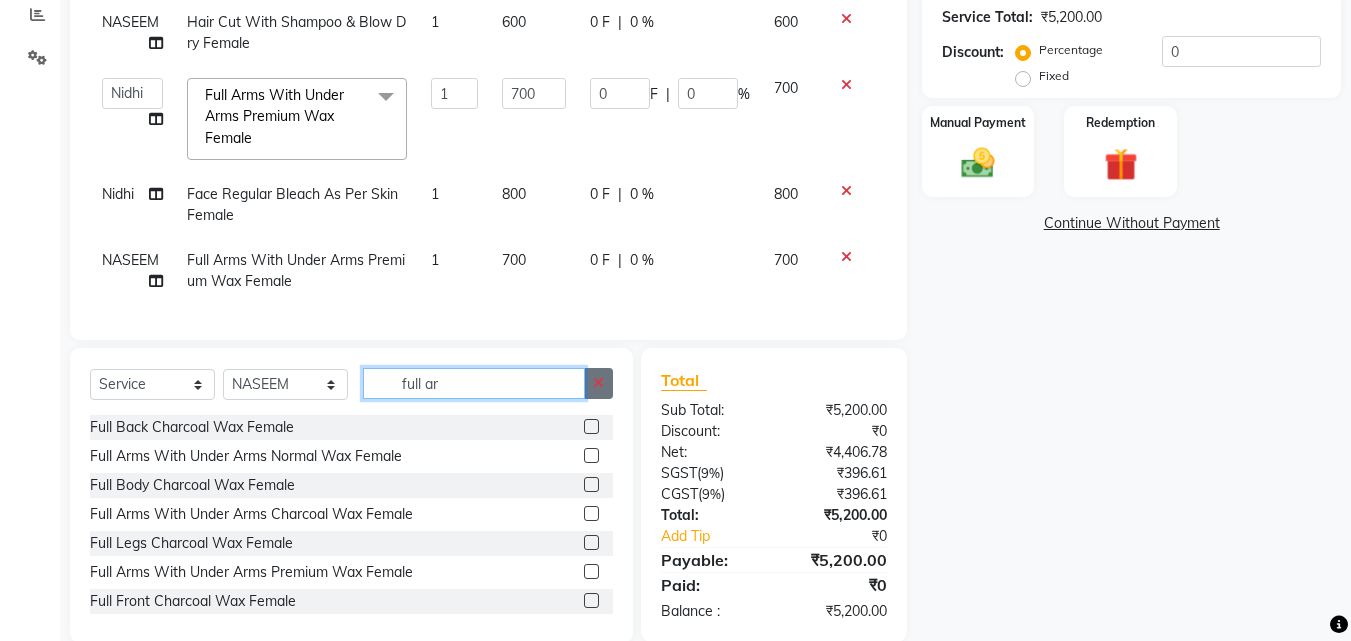 type 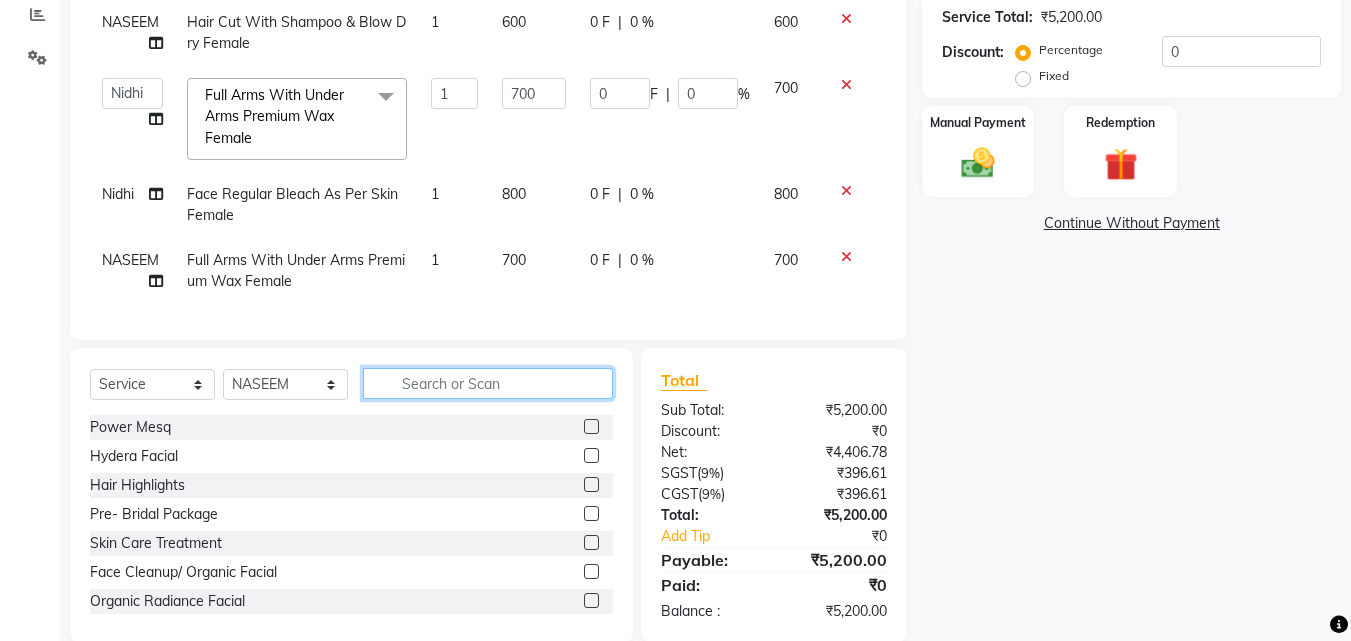 click 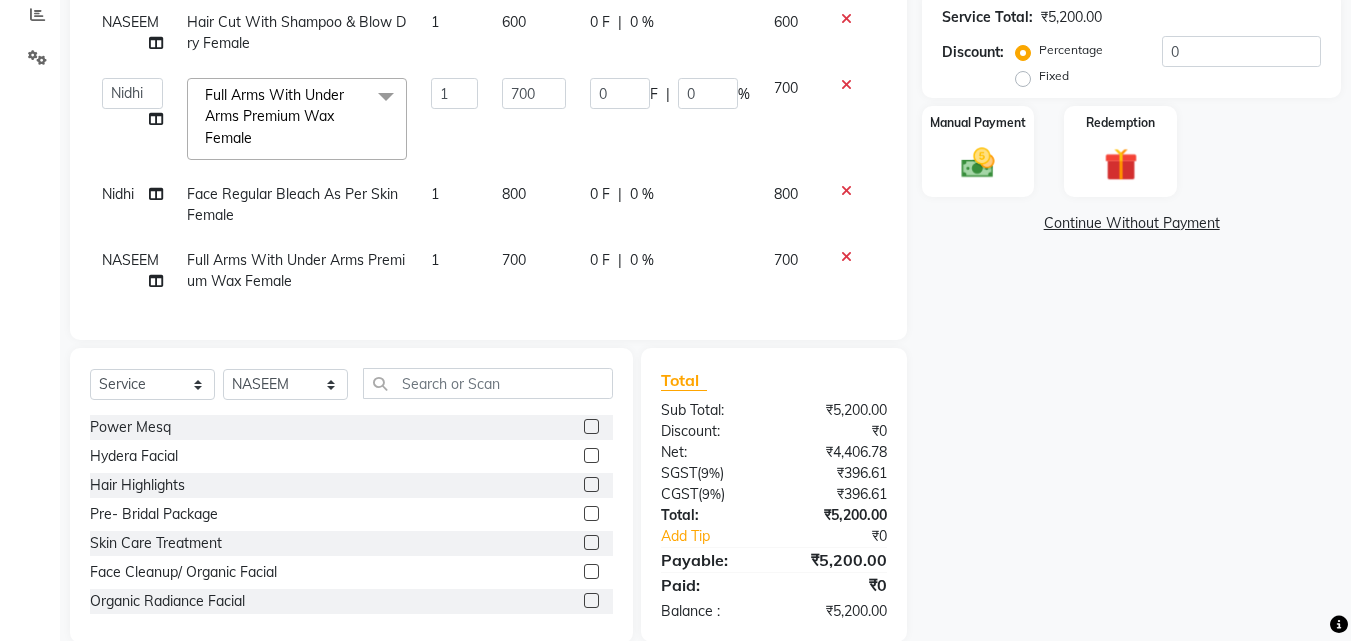 click on "700" 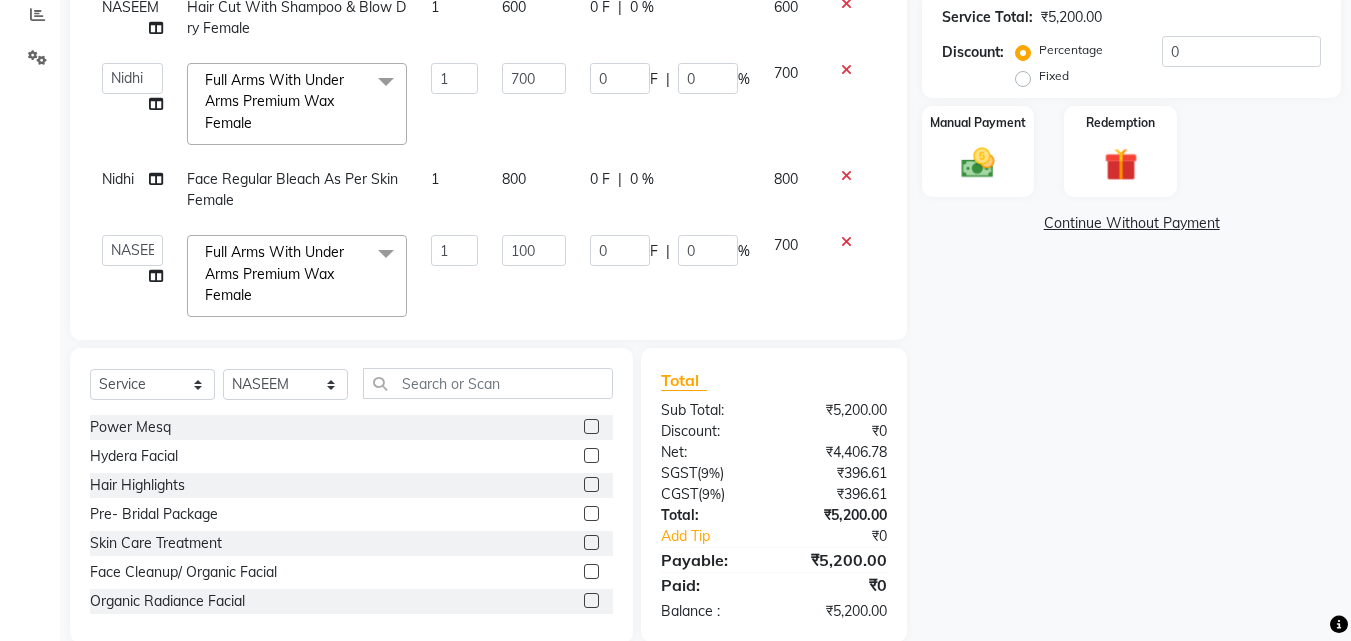 type on "1000" 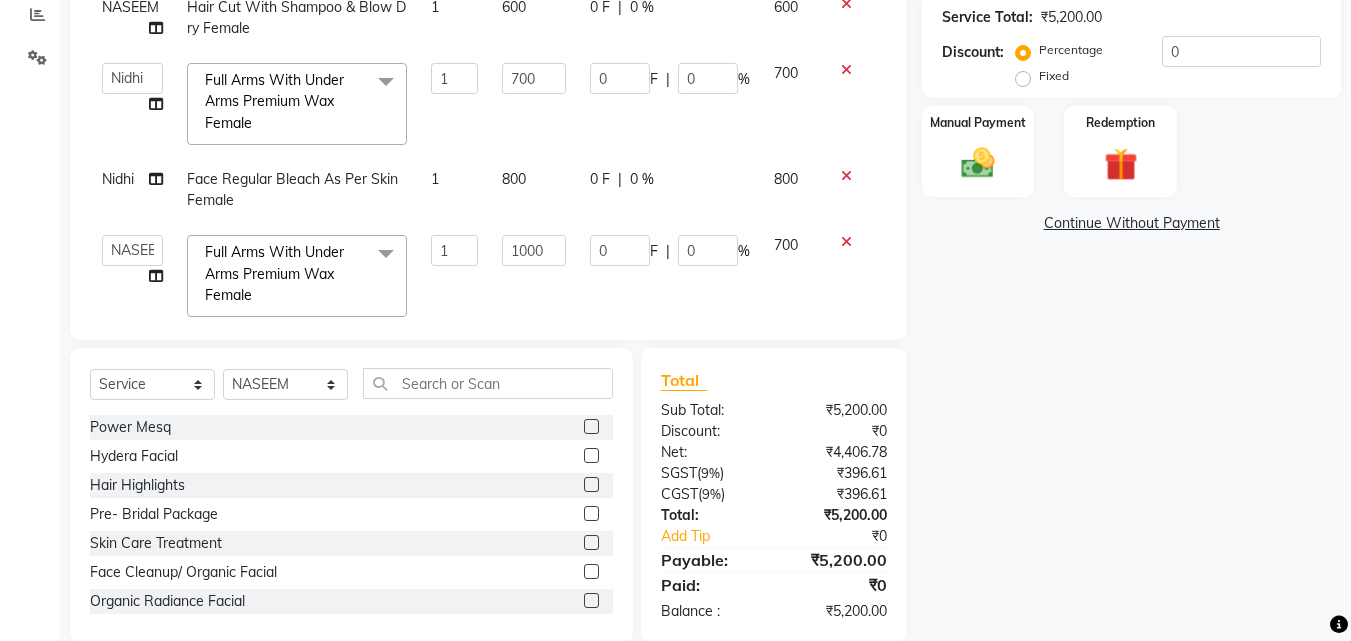 click on "Select  Service  Product  Membership  Package Voucher Prepaid Gift Card  Select Stylist Advance Cut  ASIF FARMAN HAIDER Iqbal KASHISH LUCKY Manager MANOJ NASEEM NASIR Nidhi Pooja  PRIYA RAEES RANI RASHID RIZWAN SACHIN SALMAN SANJAY Shahjad Shankar shuaib SONI" 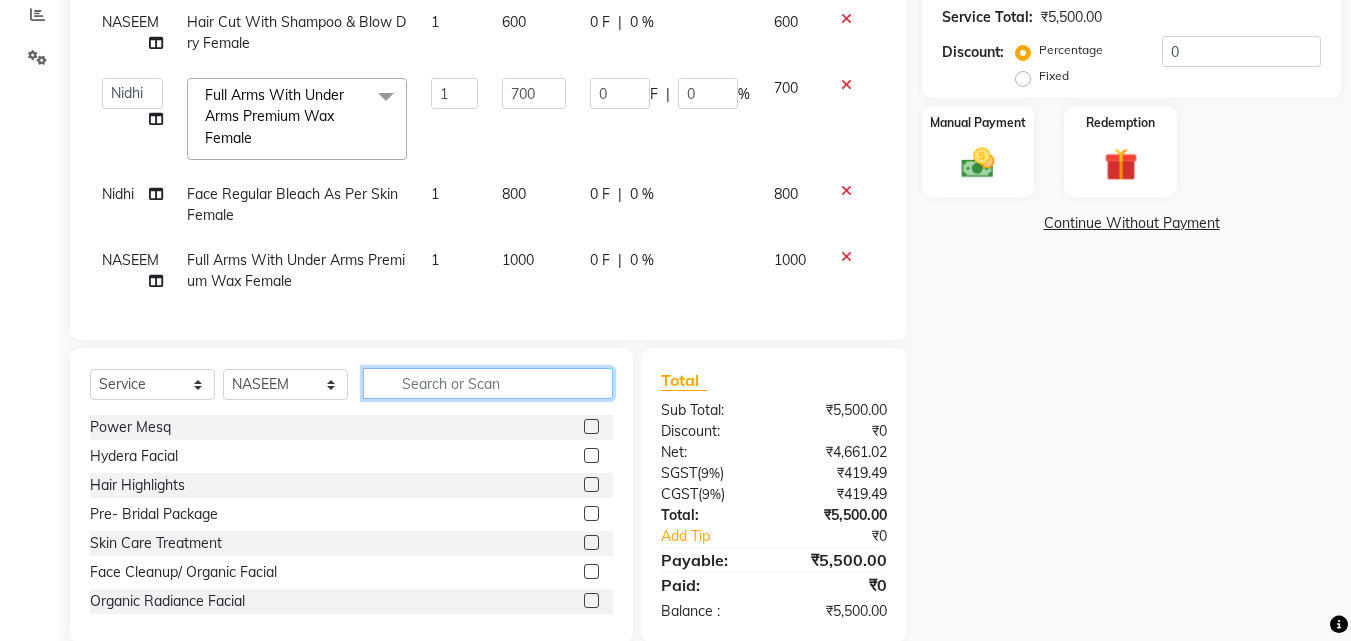 click 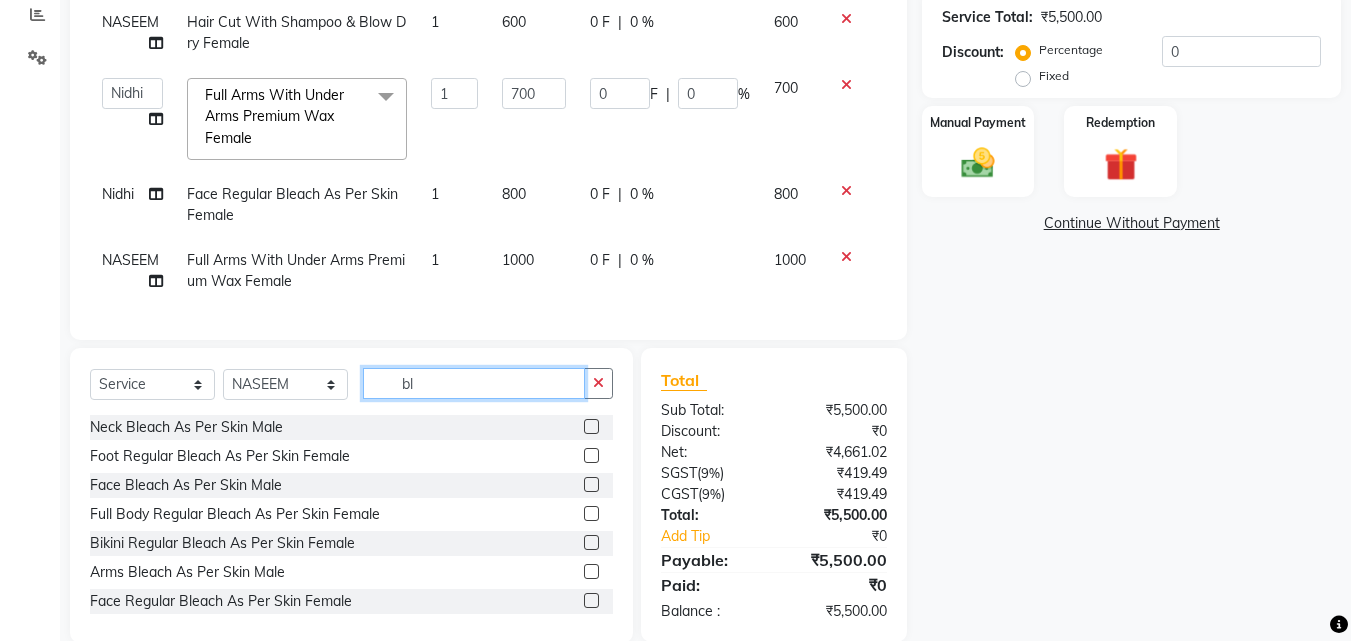type on "b" 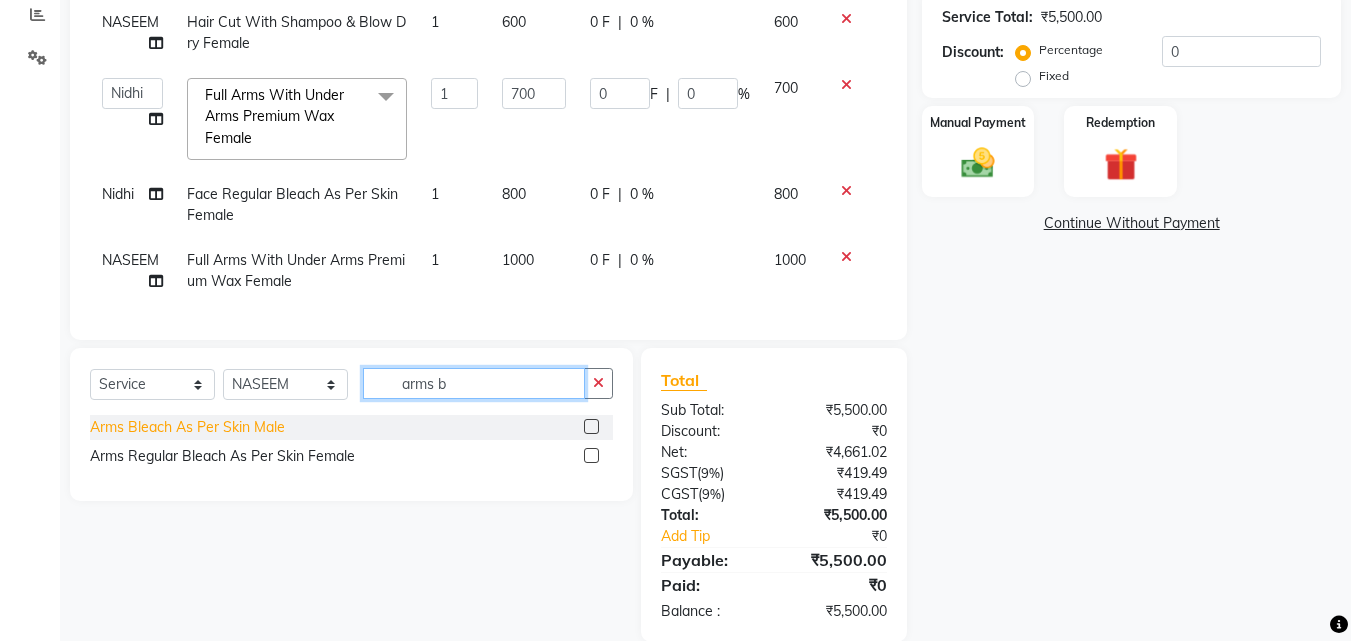 type on "arms b" 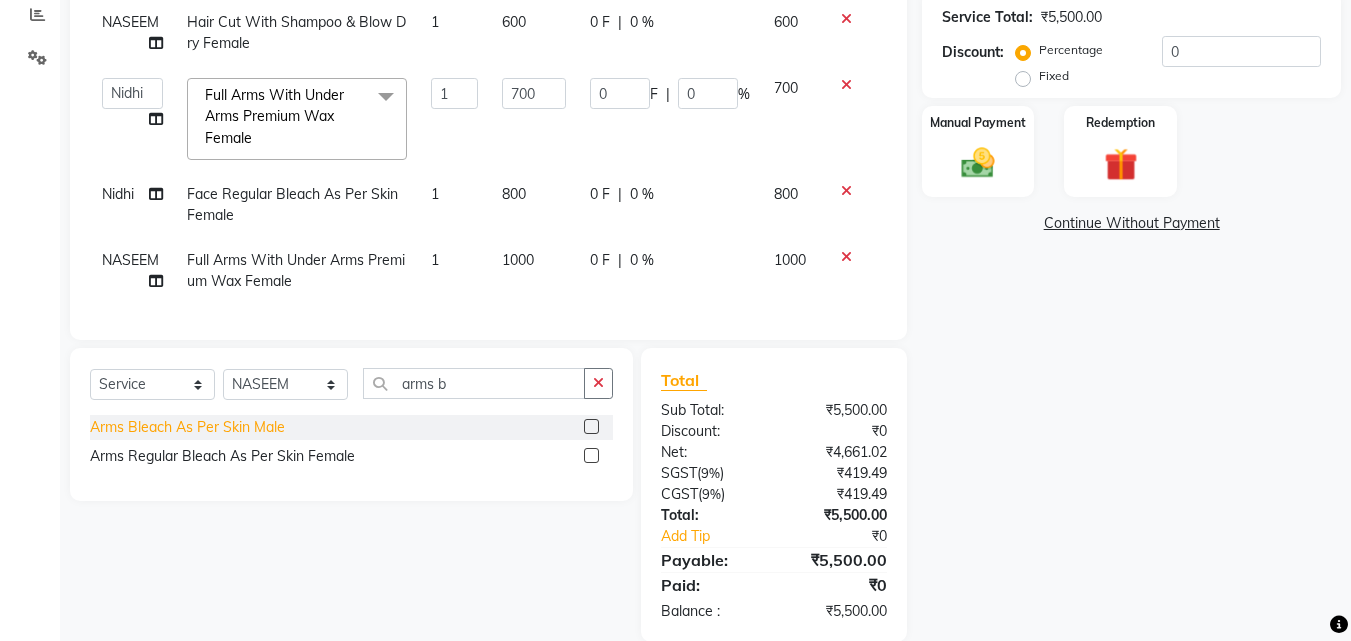 click on "Arms Bleach As Per Skin Male" 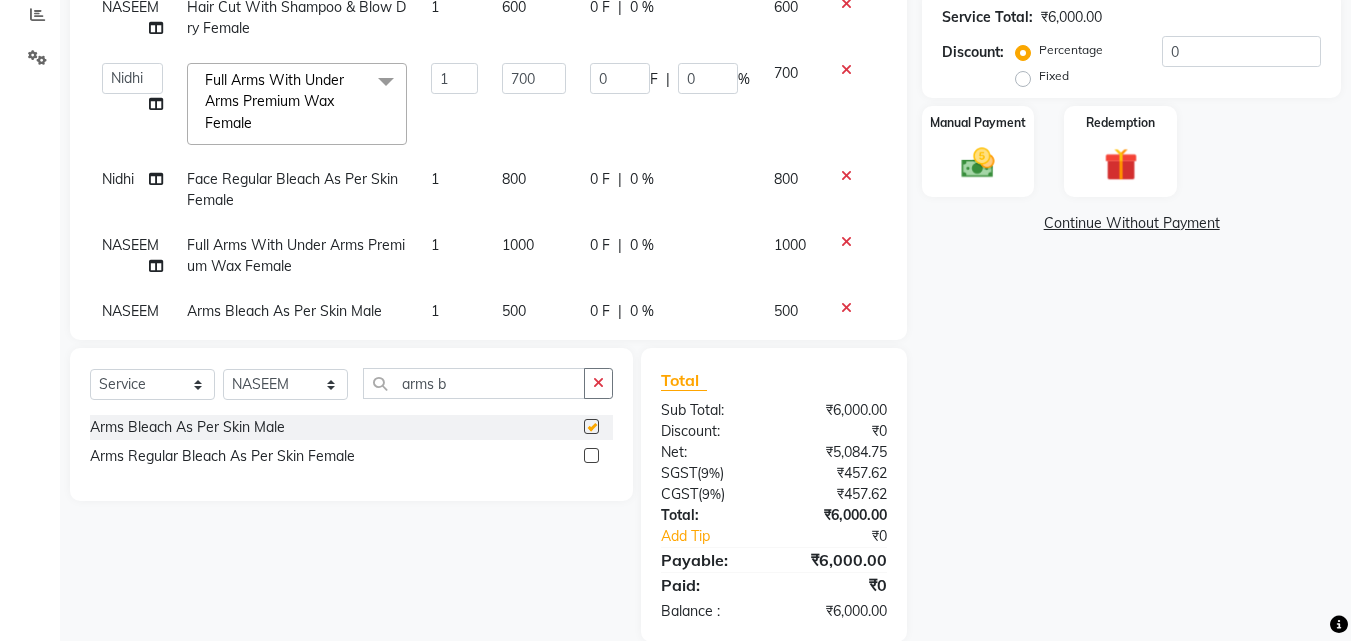 checkbox on "false" 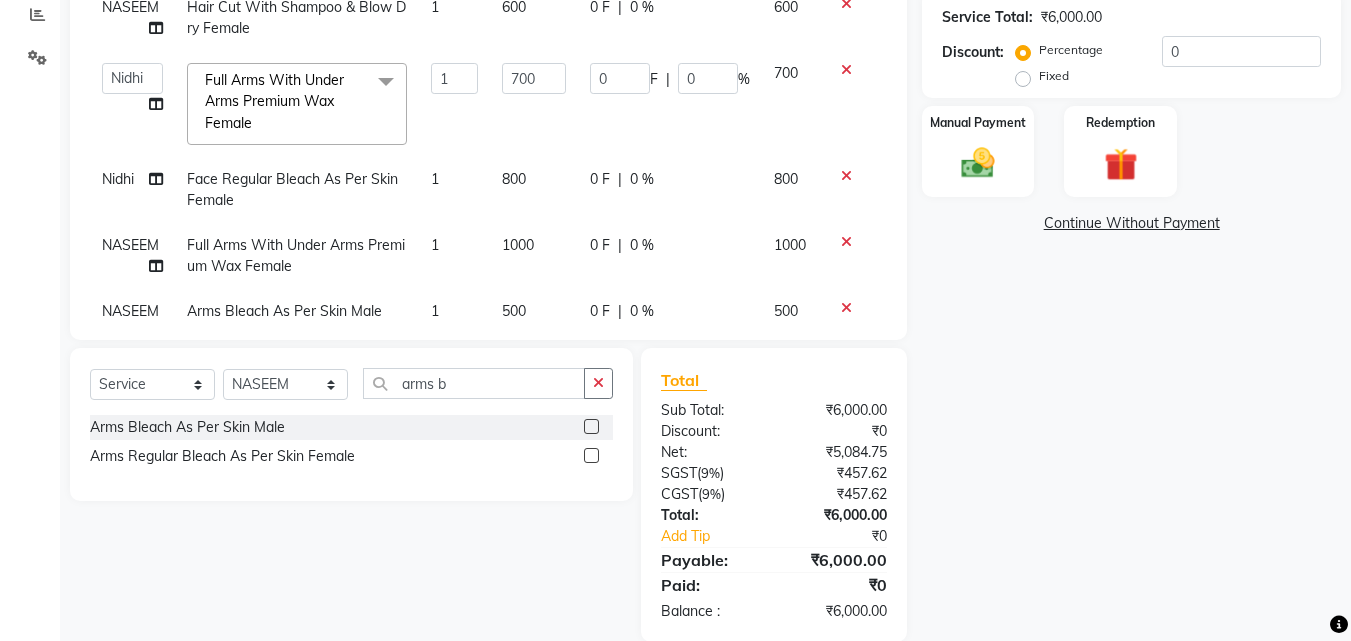 click 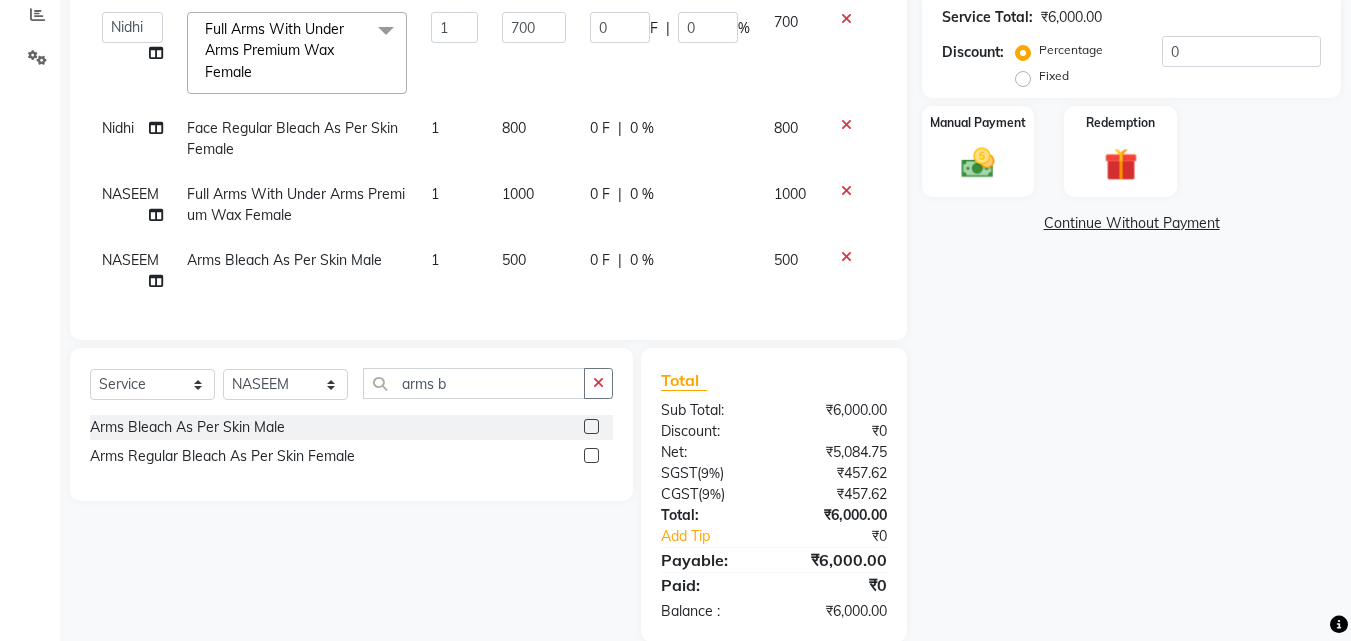 scroll, scrollTop: 115, scrollLeft: 0, axis: vertical 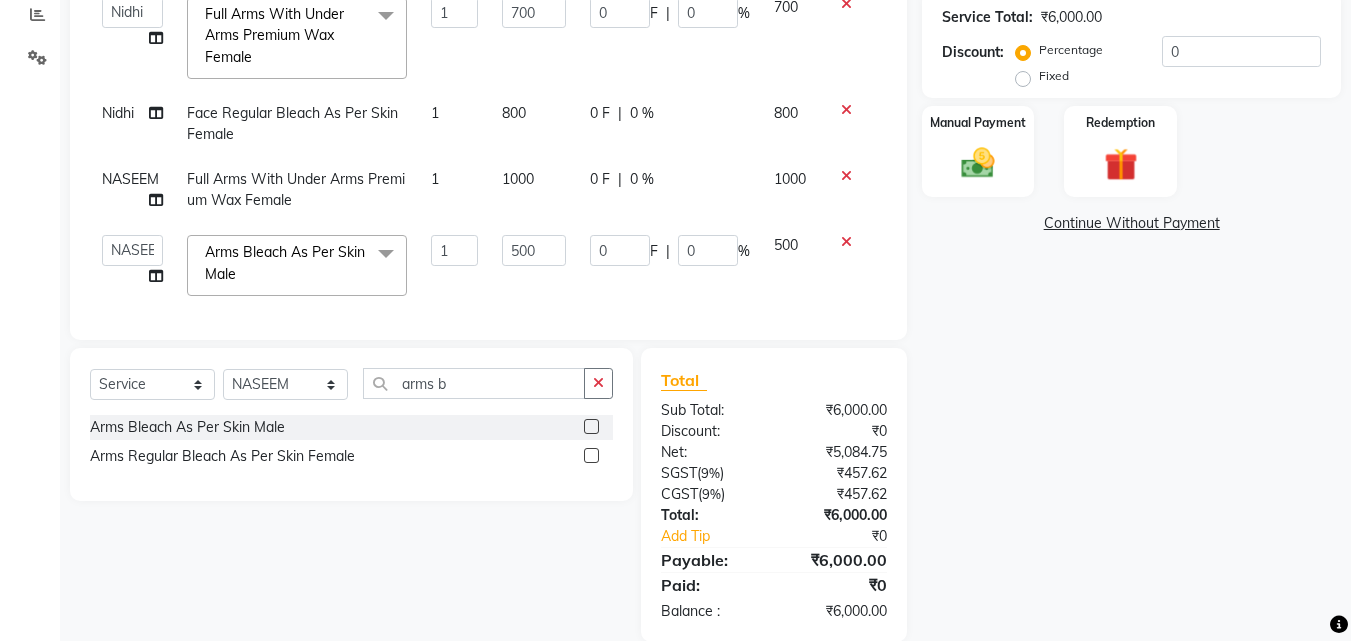 click on "500" 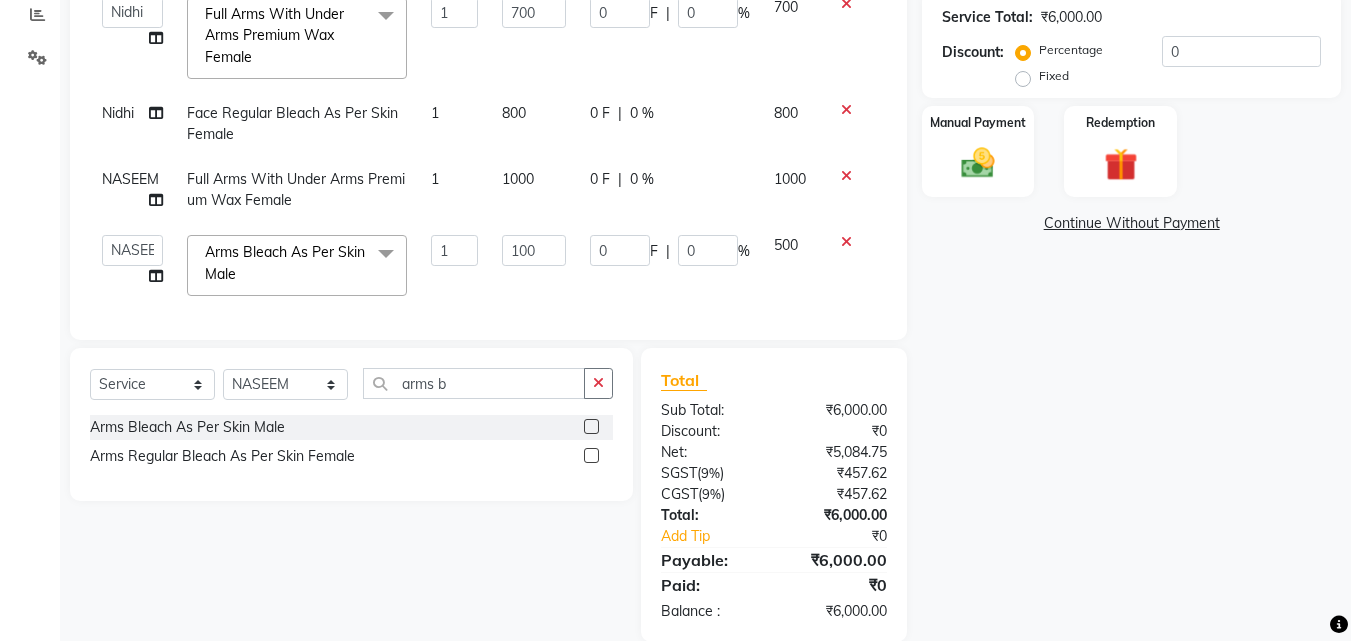 type on "1000" 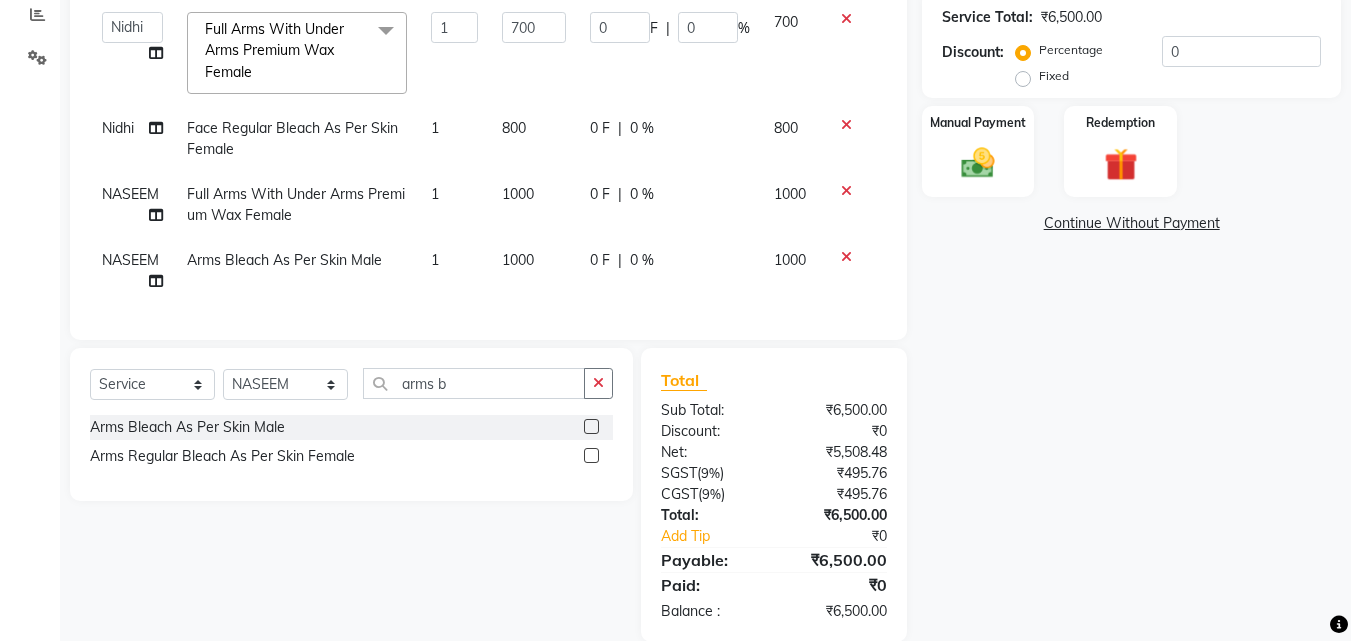 drag, startPoint x: 1077, startPoint y: 421, endPoint x: 1038, endPoint y: 392, distance: 48.60041 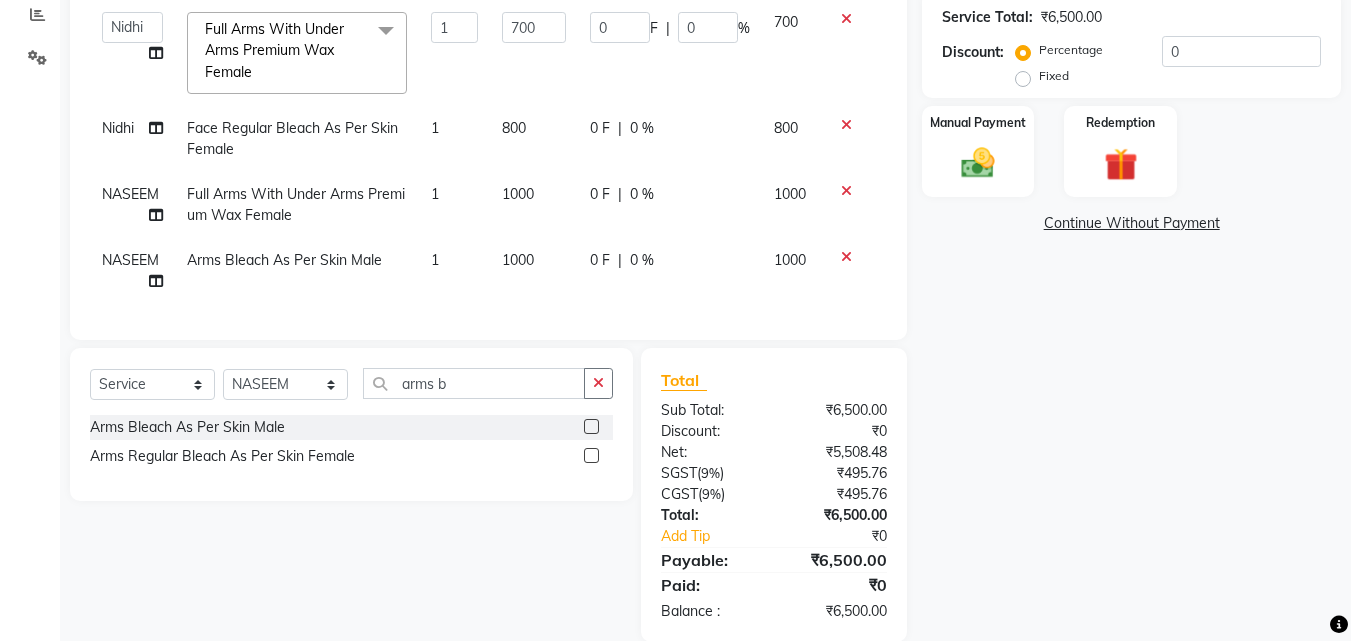 click on "Services Stylist Service Qty Price Disc Total Action NASEEM Touch Up Inoa Colour Female 1 1400 0 F | 0 % 1400 NASEEM Gk Deepconditioning Hair Female 1 1000 0 F | 0 % 1000 NASEEM Hair Cut With Shampoo & Blow Dry Female 1 600 0 F | 0 % 600  Advance Cut    ASIF   FARMAN   HAIDER   Iqbal   KASHISH   LUCKY   Manager   MANOJ   NASEEM   NASIR   Nidhi   Pooja    PRIYA   RAEES   RANI   RASHID   RIZWAN   SACHIN   SALMAN   SANJAY   Shahjad   Shankar   shuaib   SONI  Full Arms With Under Arms Premium Wax Female  x Power Mesq Hydera Facial Hair Highlights Pre- Bridal Package Skin Care Treatment Face Cleanup/ Organic Facial Organic Radiance Facial Body Massage Body Dtan Body Polishing Balayage Color Kanpeki Facial Face De-Tan Hair Spa Package Skin Door Facial Kara-Smooth Groom Makeup Hair Set Package Male Keratin Treatment Package Female Arms Trimming Full Body Wax Kanpeki Cleanup Pro Longer Hair Treatment Fiber Plex Hair Treatment Foot Massage Kera Shine Treatment Metal Dx Hair Treatment Nano Plastia Beard Color Aminexil" 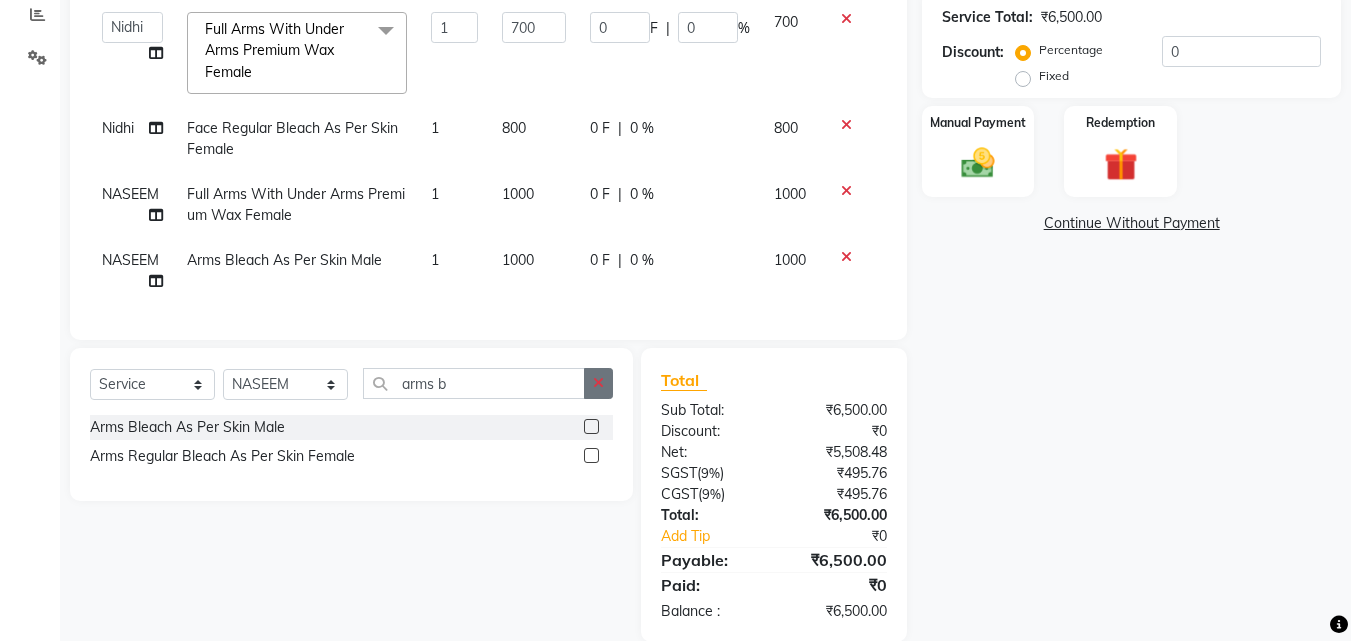 click 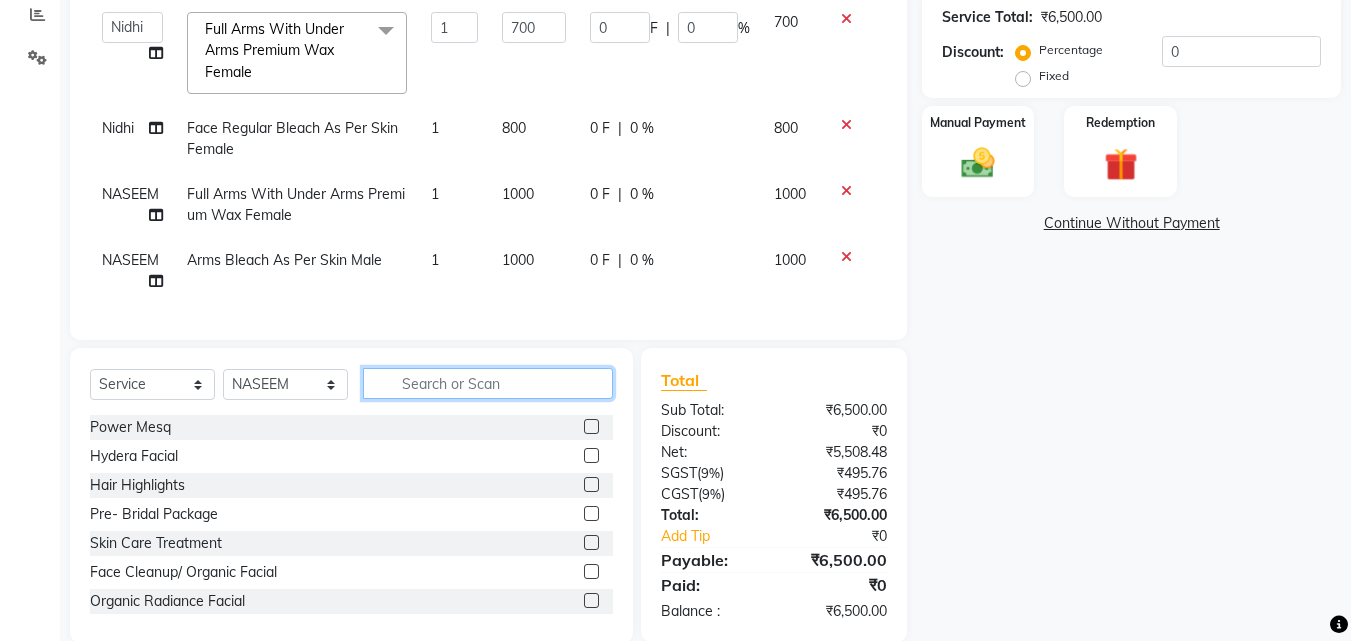 click 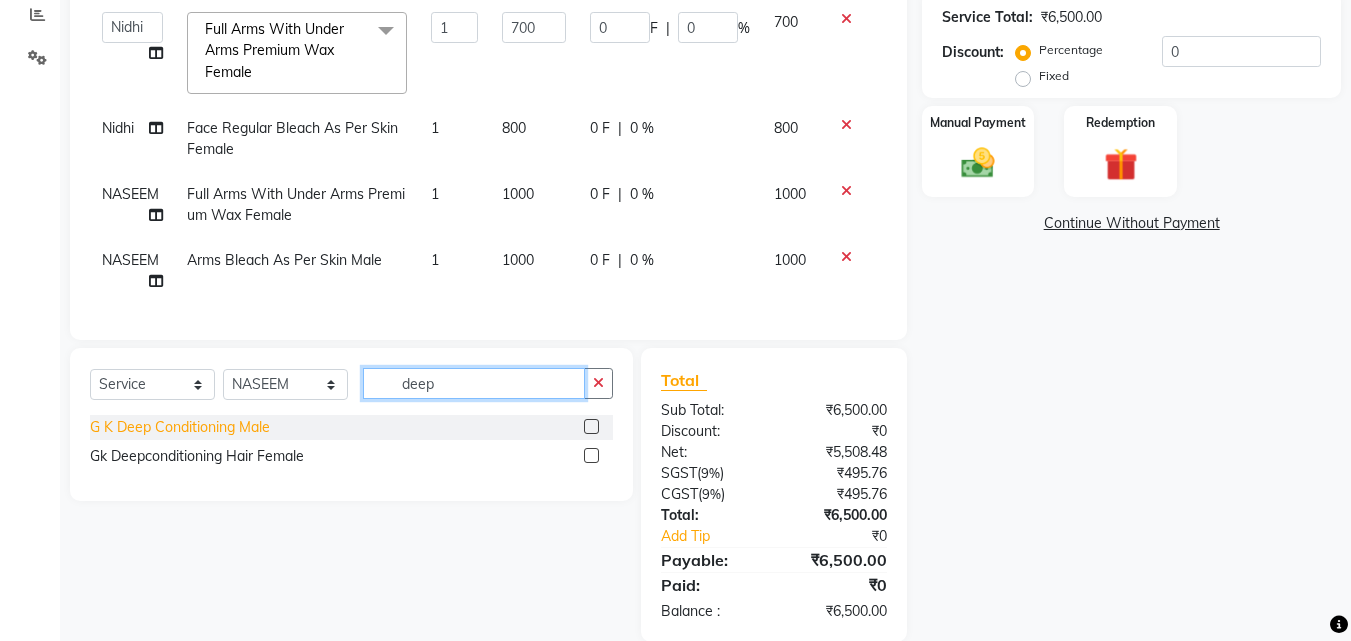 type on "deep" 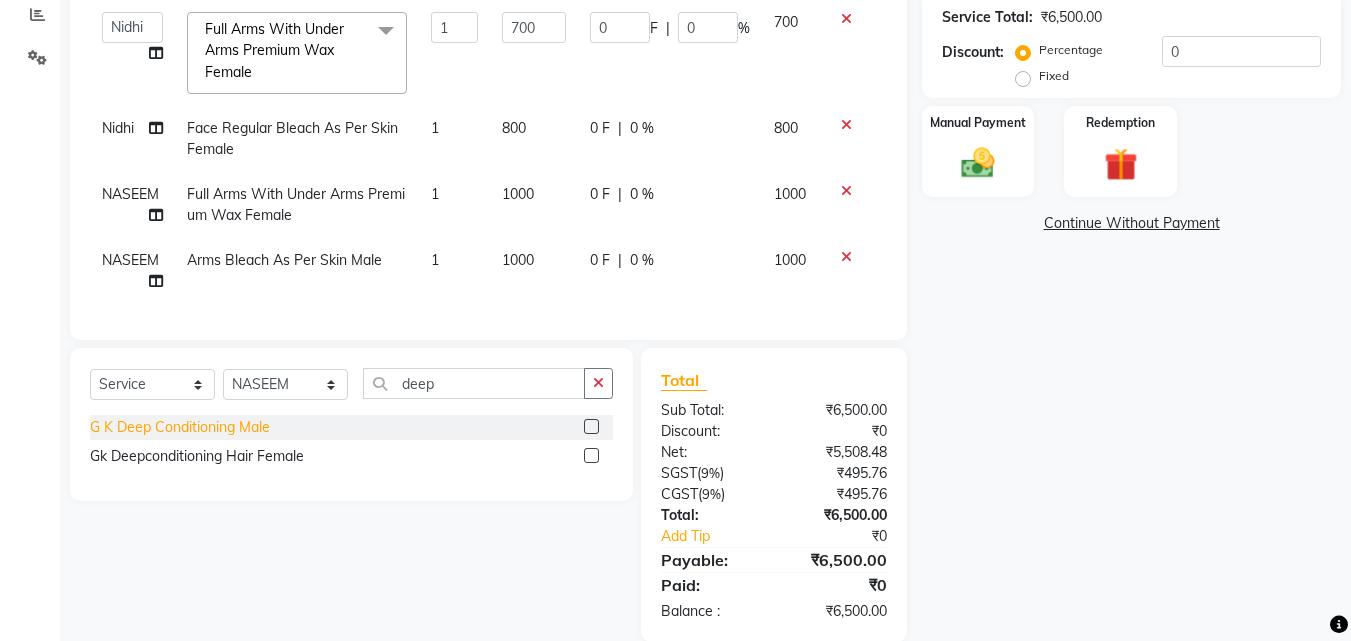 click on "G K Deep Conditioning Male" 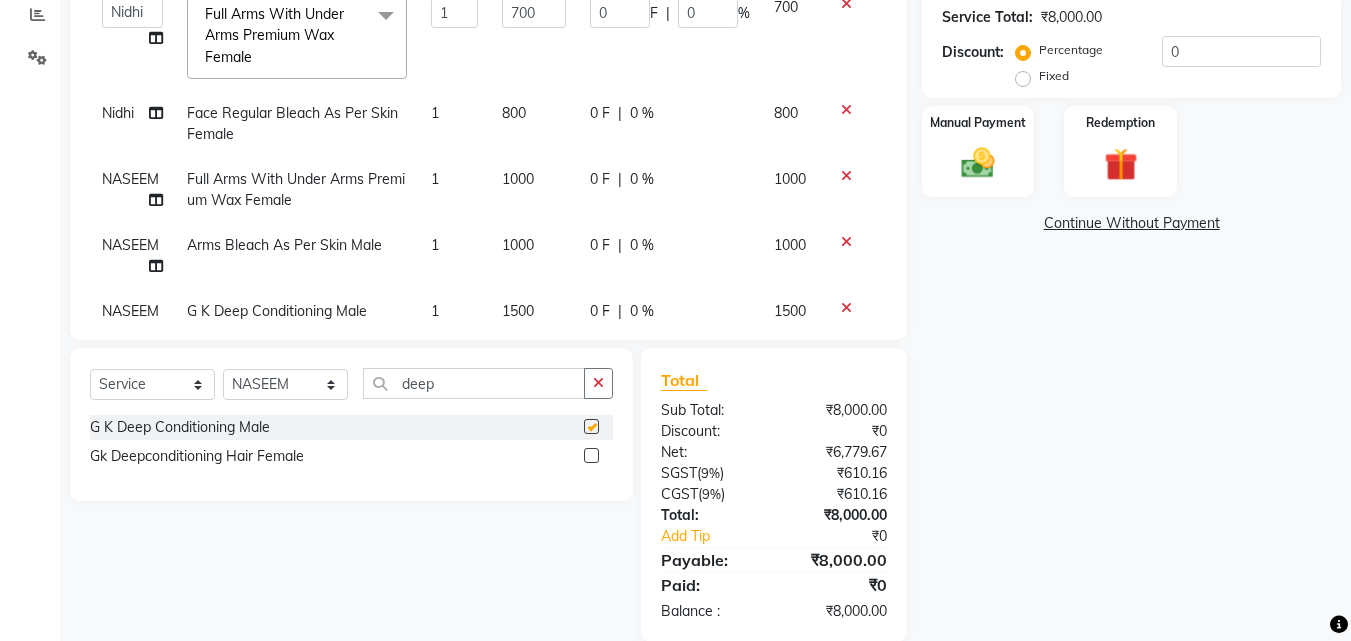 checkbox on "false" 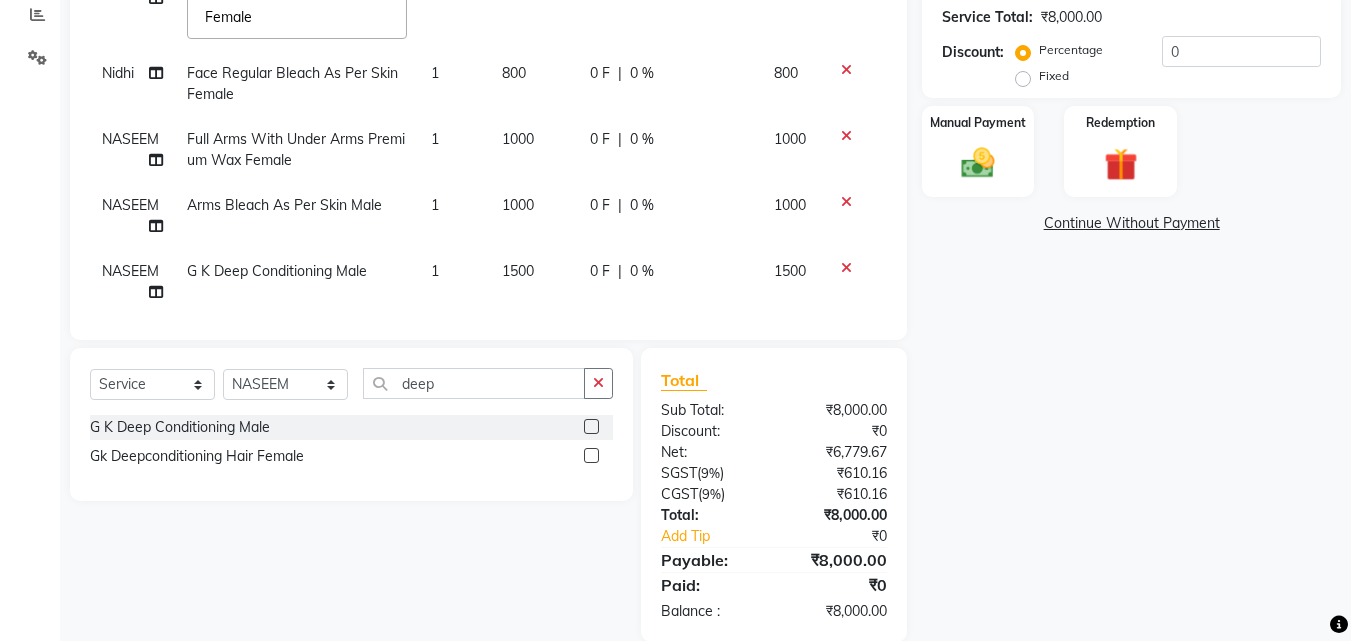 scroll, scrollTop: 181, scrollLeft: 0, axis: vertical 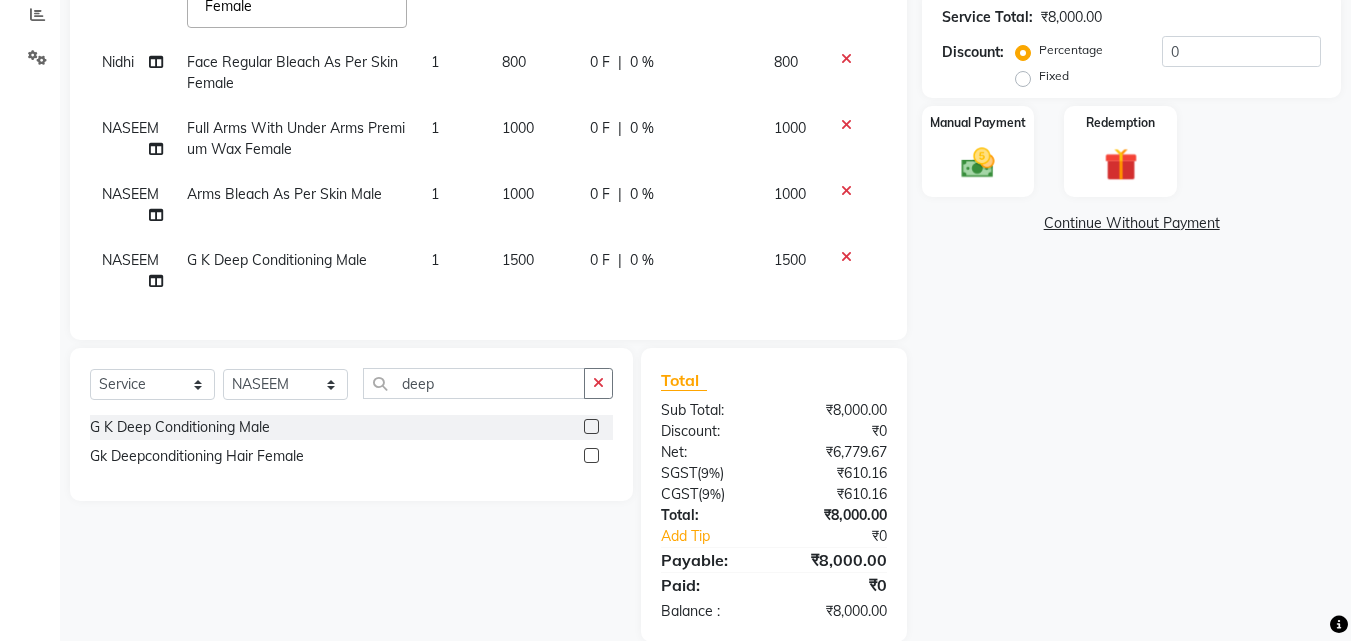click on "1500" 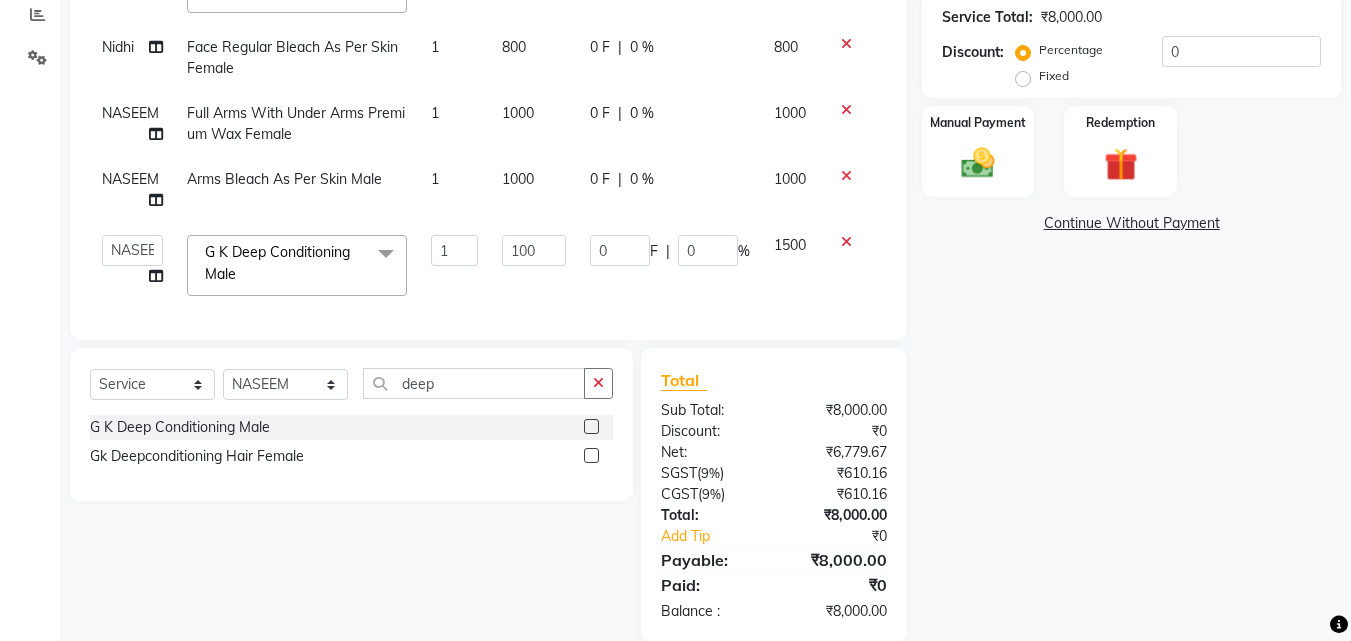 type on "1000" 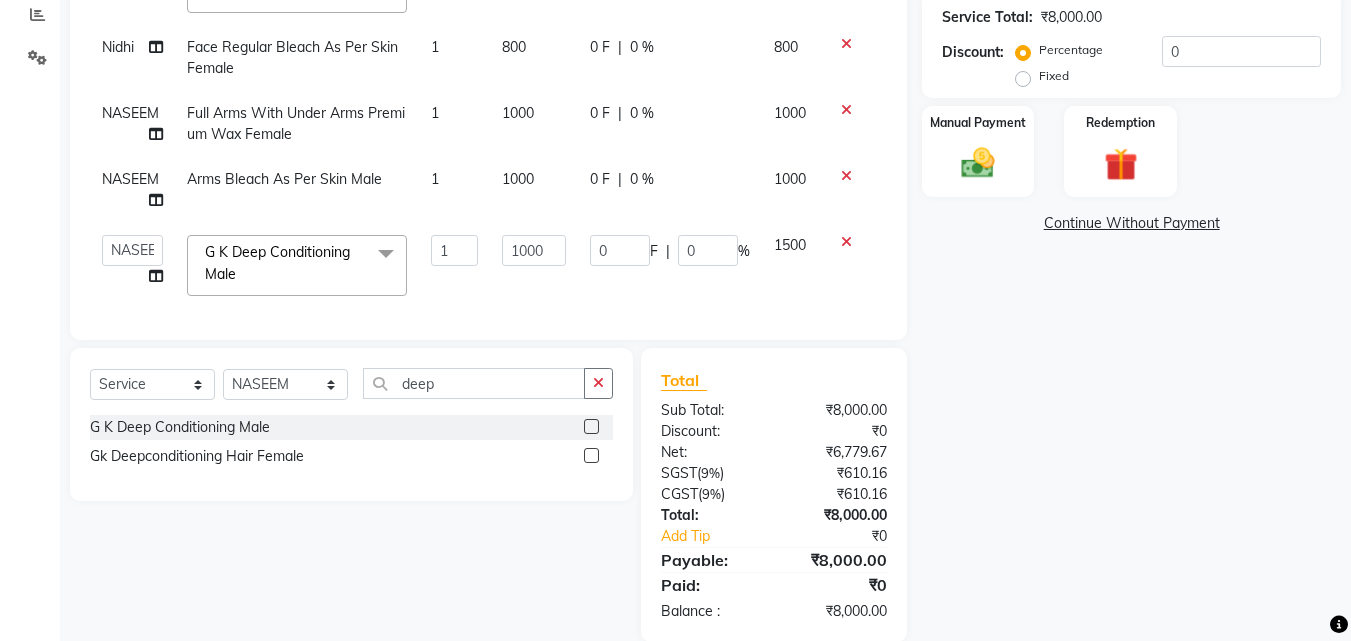 click on "Name: Geetu - Membership:  No Active Membership  Total Visits:  62 Card on file:  0 Last Visit:   01-08-2025 Points:   0  Prepaid Coupon Code Apply Service Total:  ₹8,000.00  Discount:  Percentage   Fixed  0 Manual Payment Redemption  Continue Without Payment" 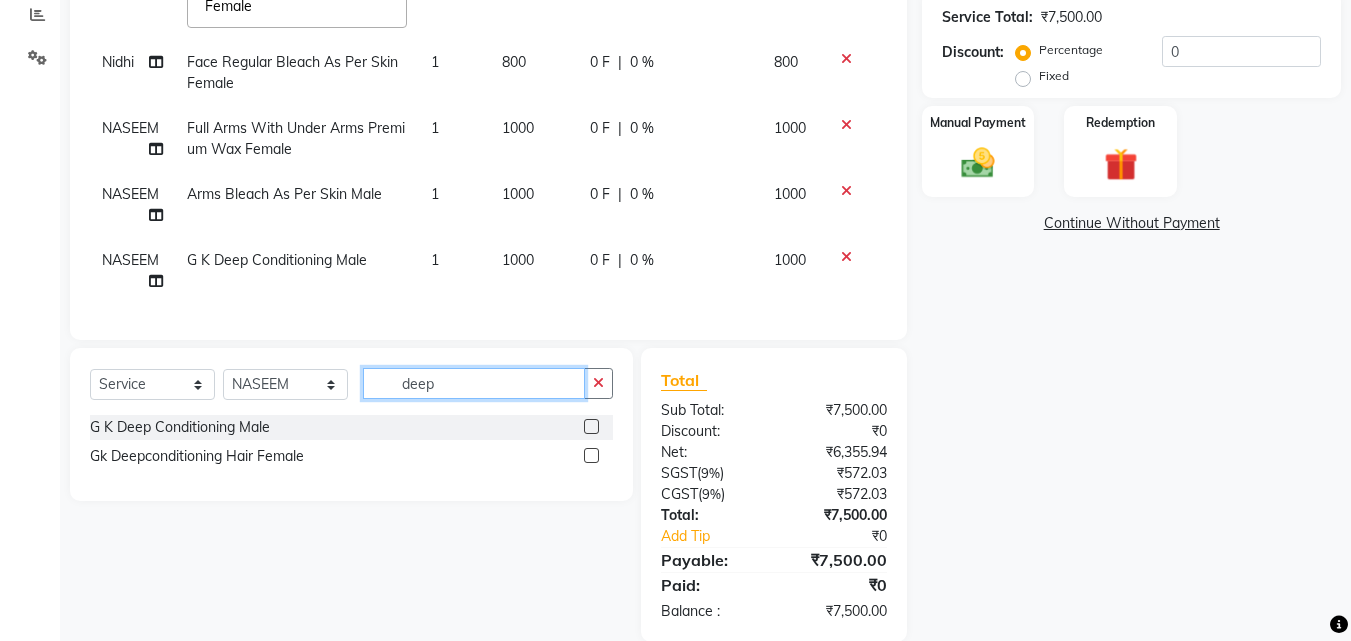 drag, startPoint x: 567, startPoint y: 390, endPoint x: 591, endPoint y: 389, distance: 24.020824 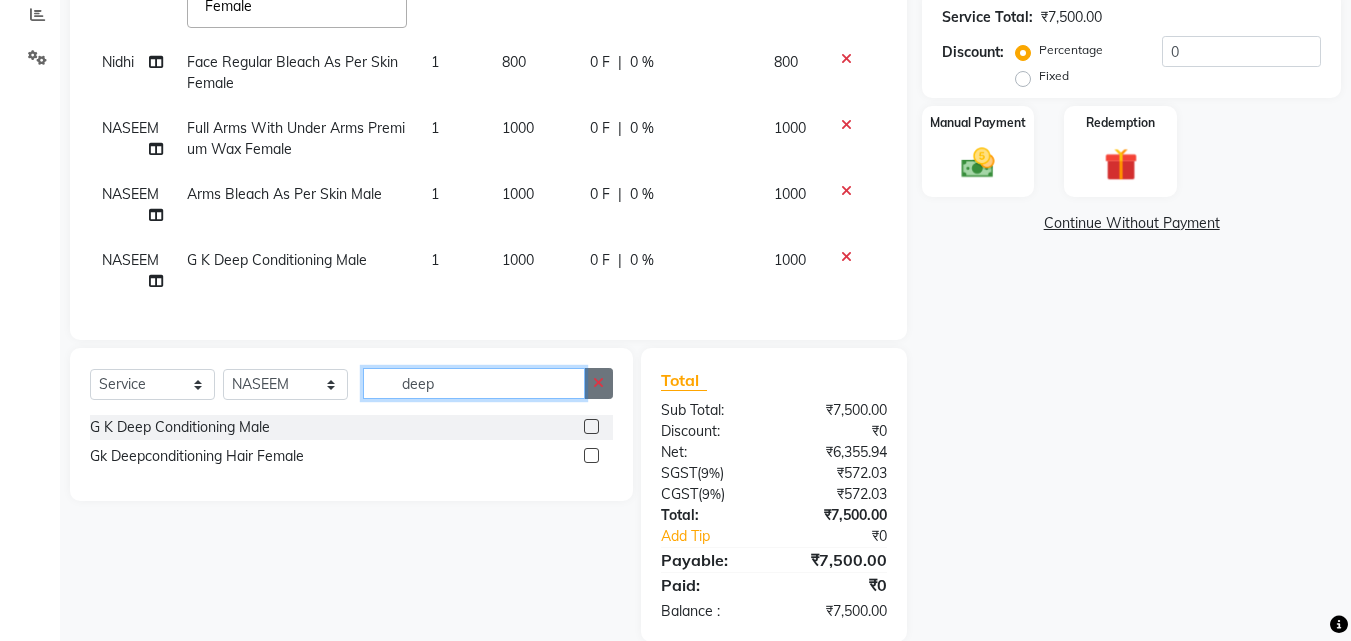 click on "deep" 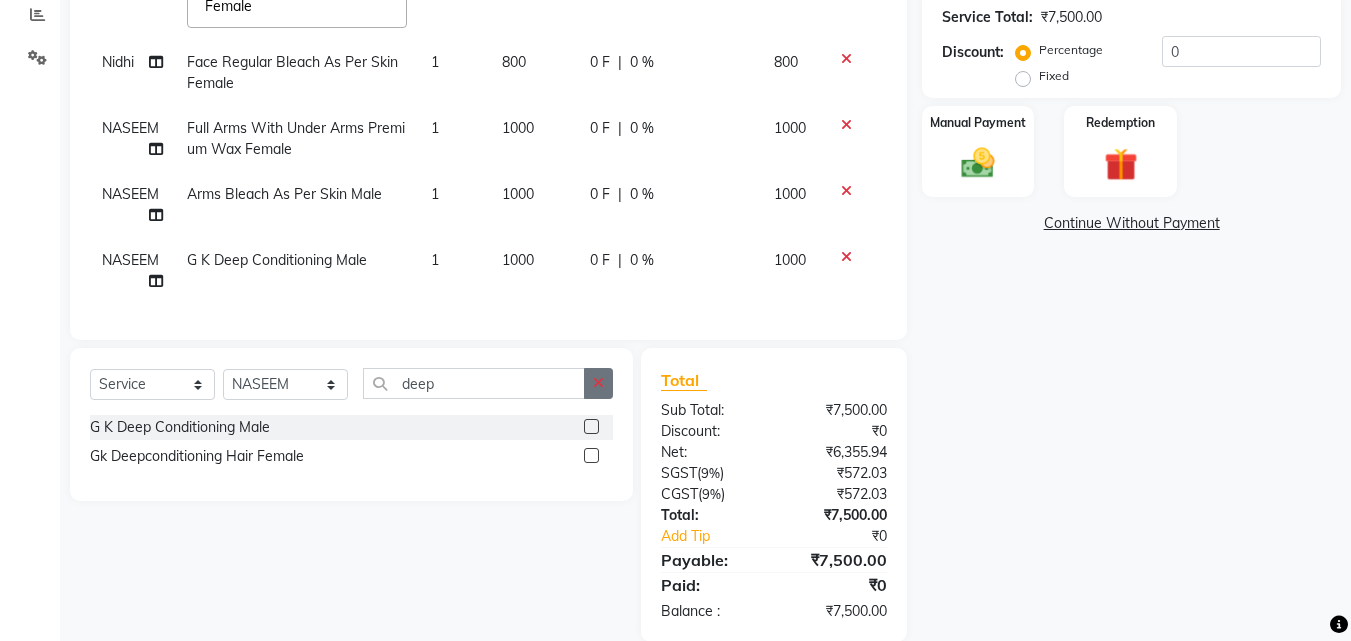 click 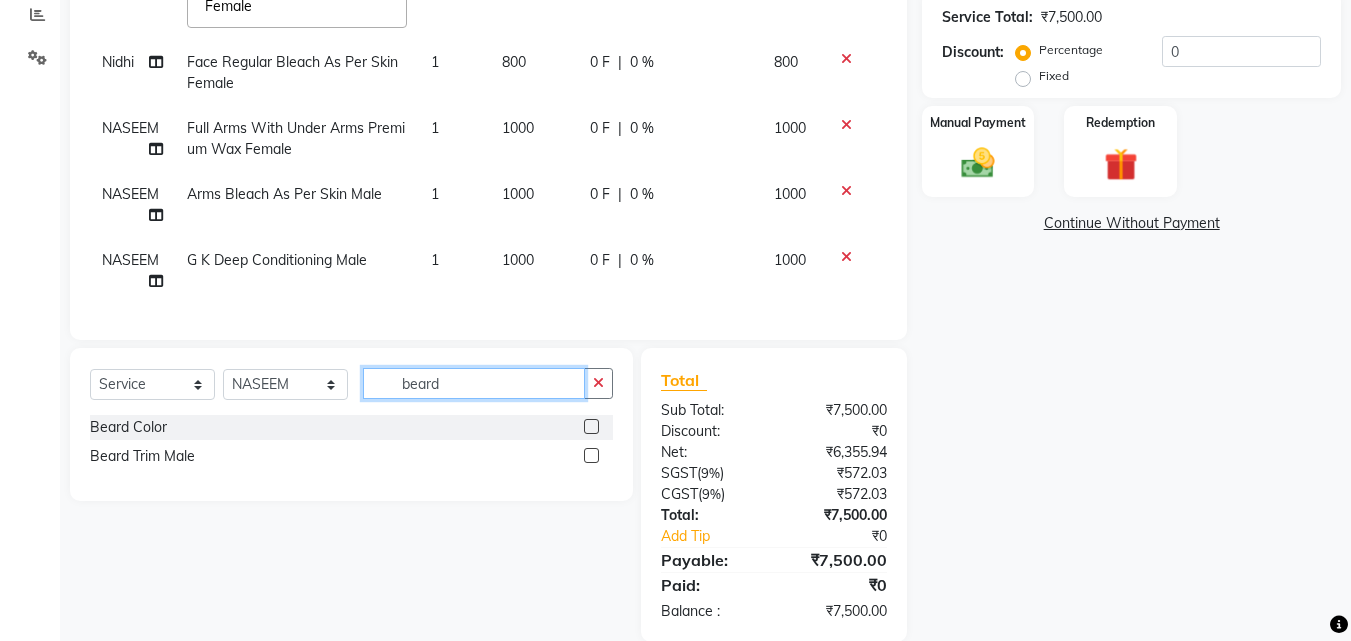 type on "beard" 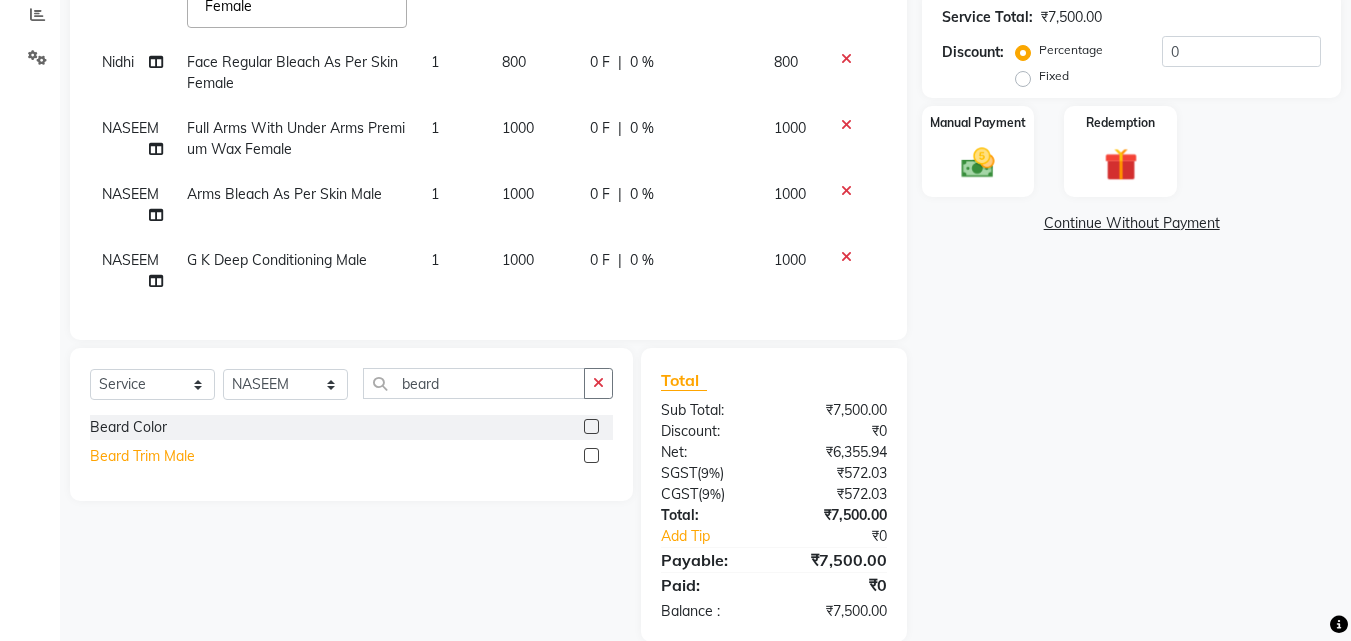 click on "Beard Trim Male" 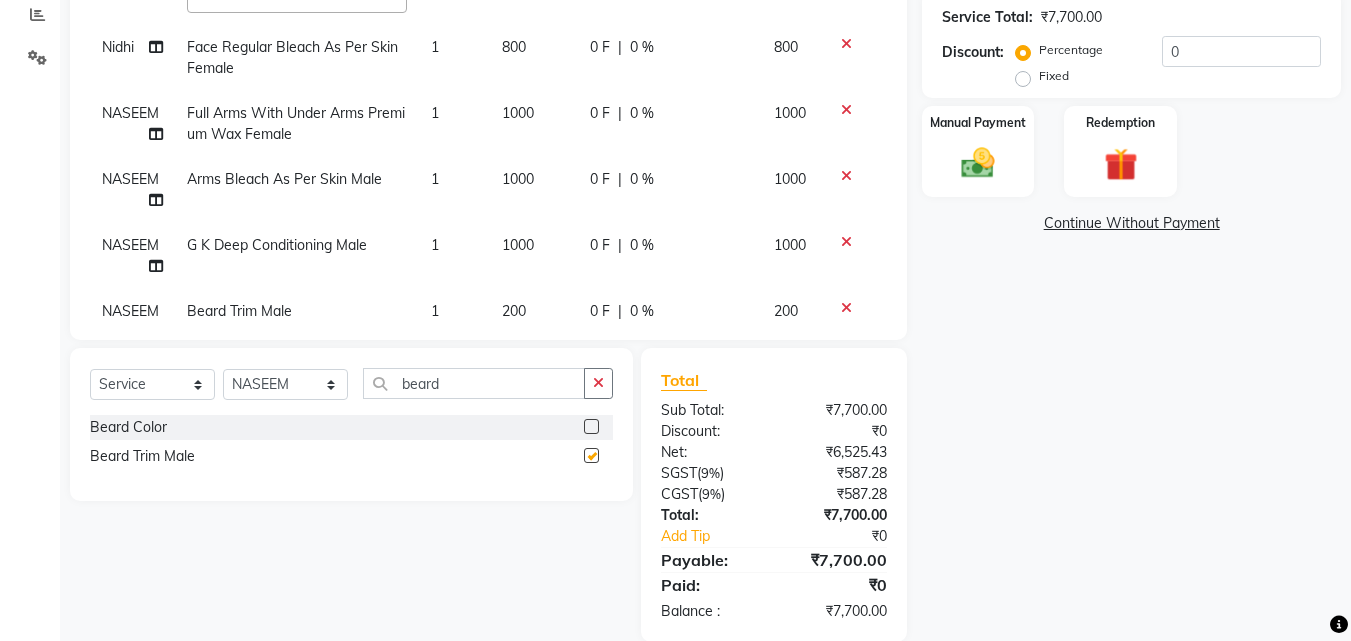 checkbox on "false" 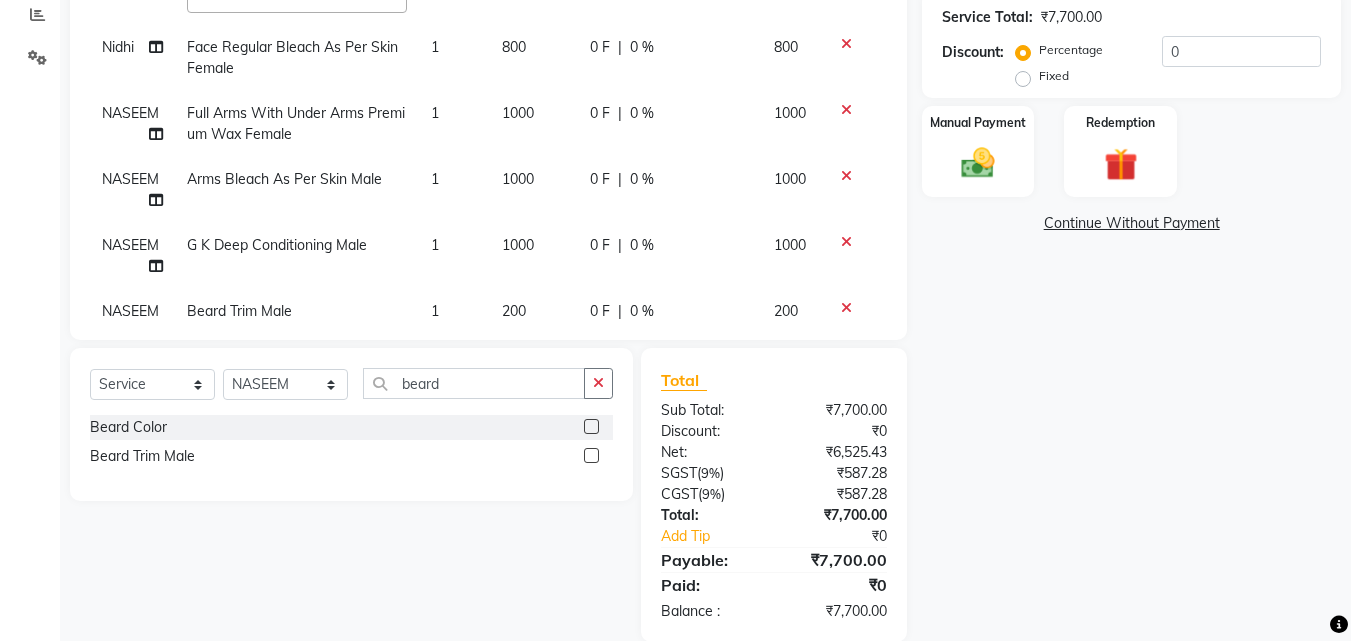 scroll, scrollTop: 247, scrollLeft: 0, axis: vertical 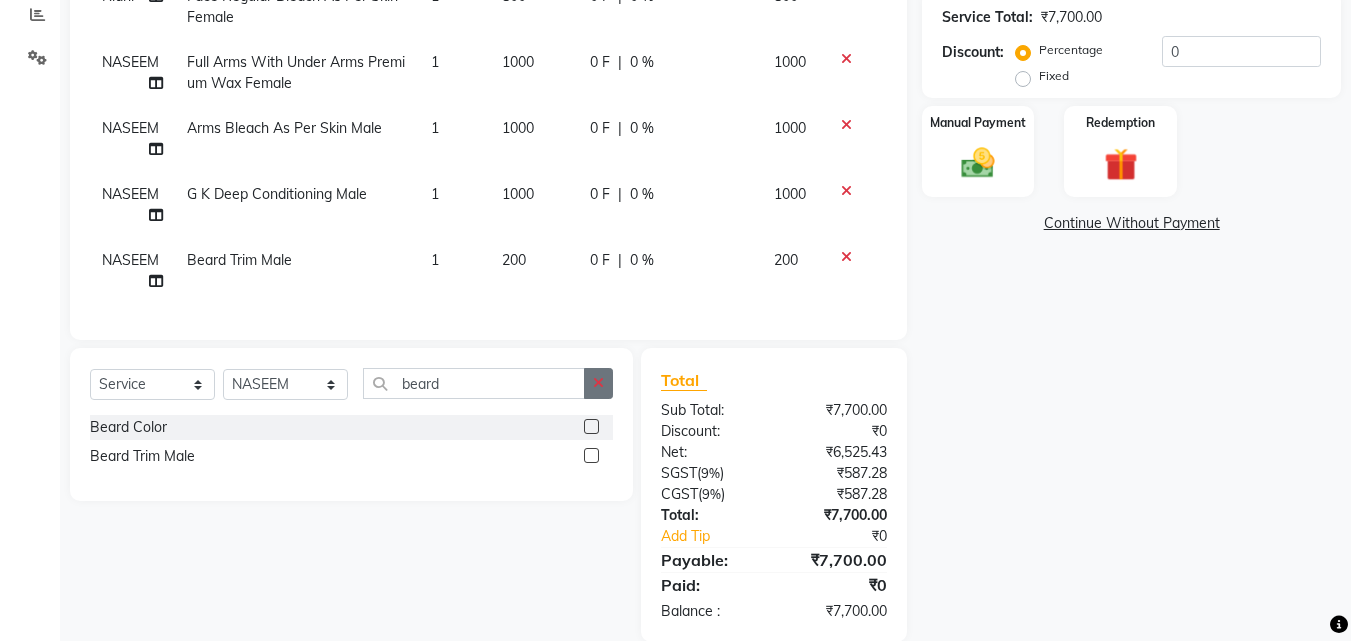 drag, startPoint x: 617, startPoint y: 387, endPoint x: 594, endPoint y: 384, distance: 23.194826 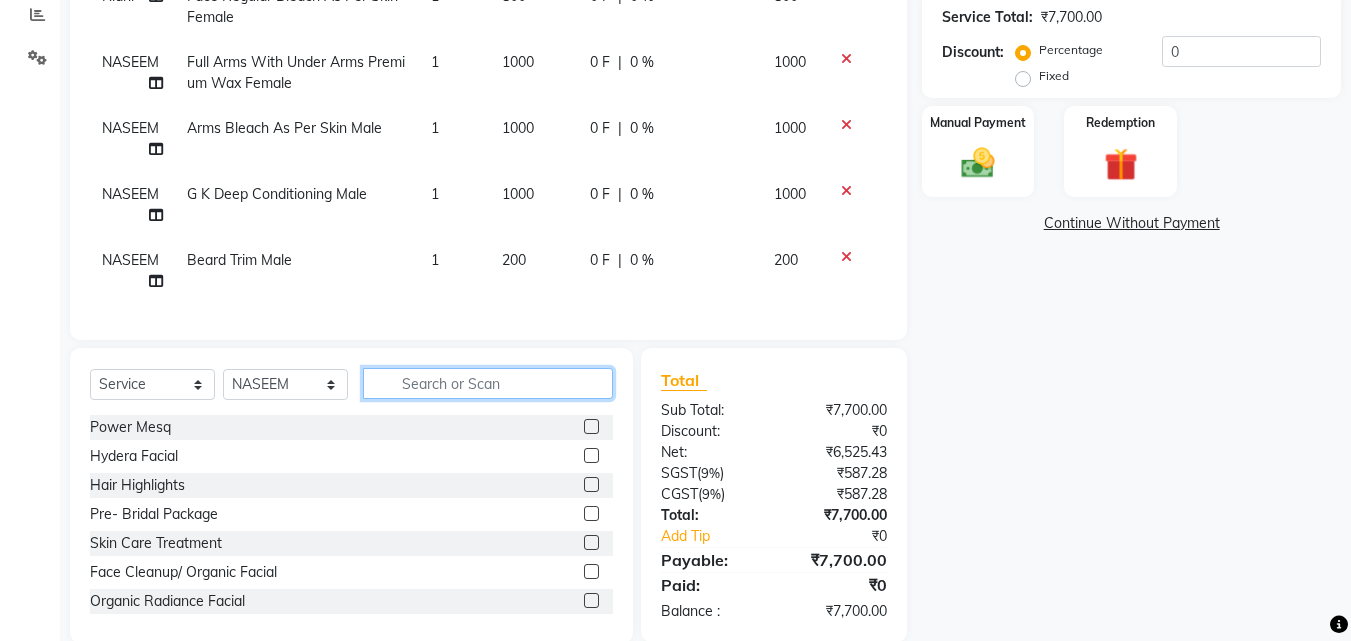 click 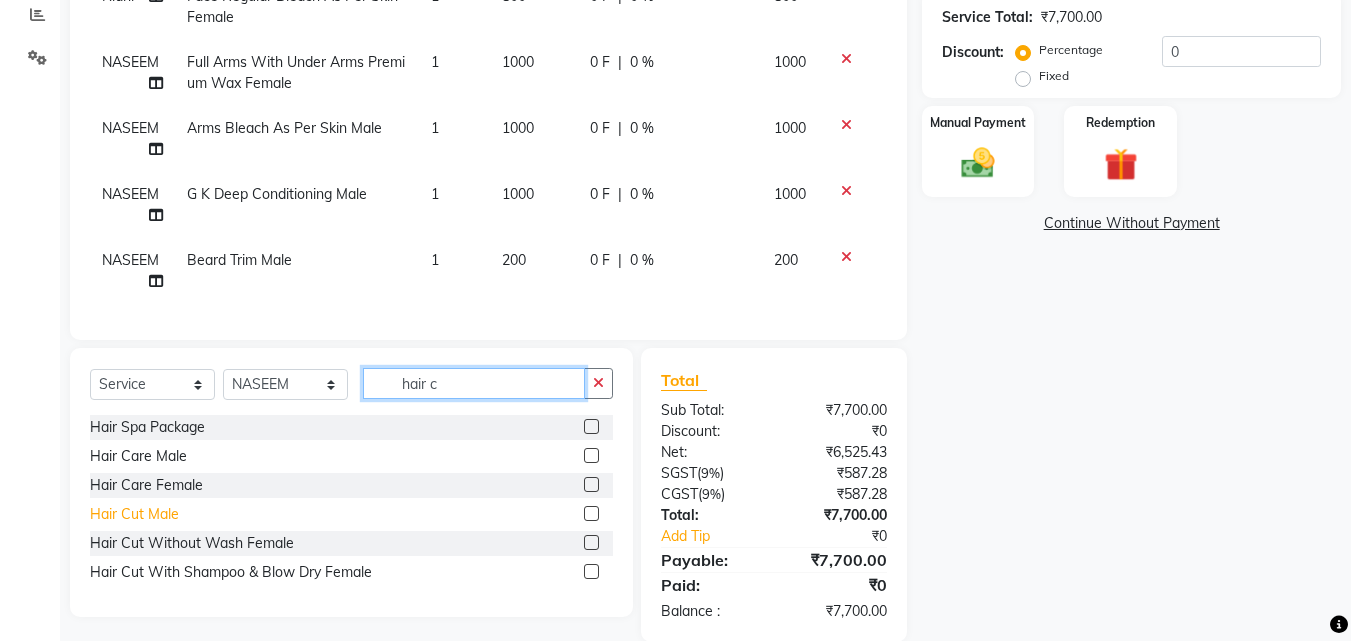 type on "hair c" 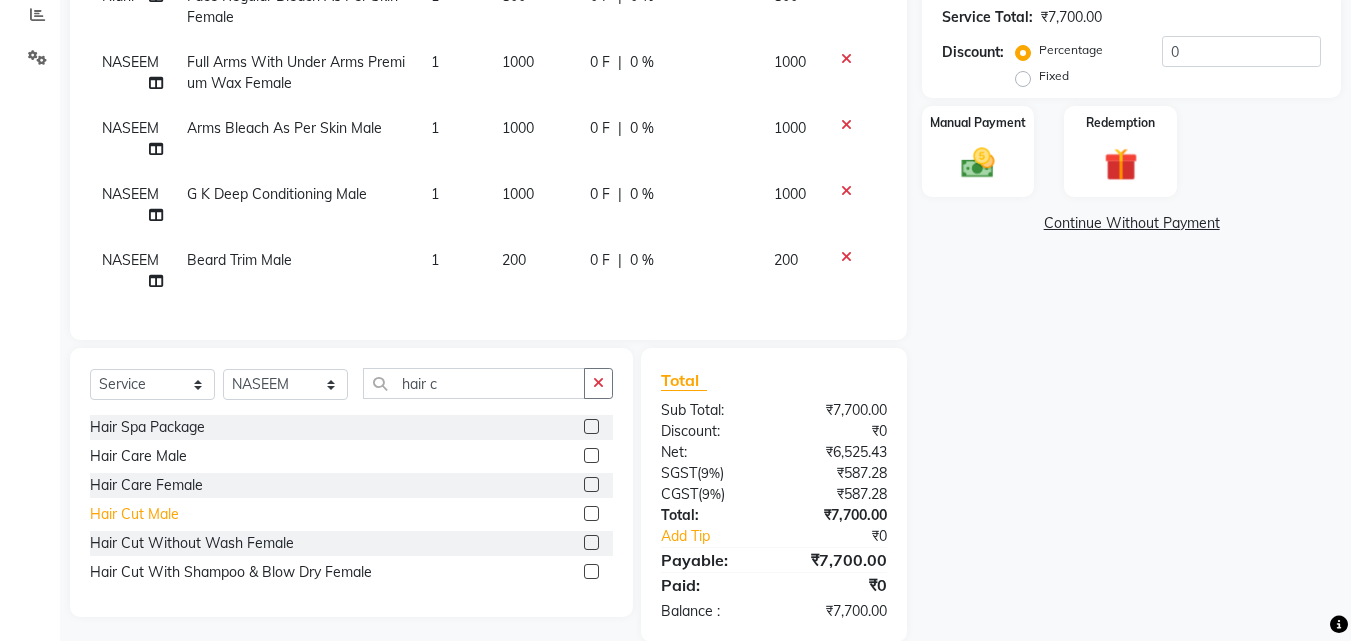 click on "Hair Cut  Male" 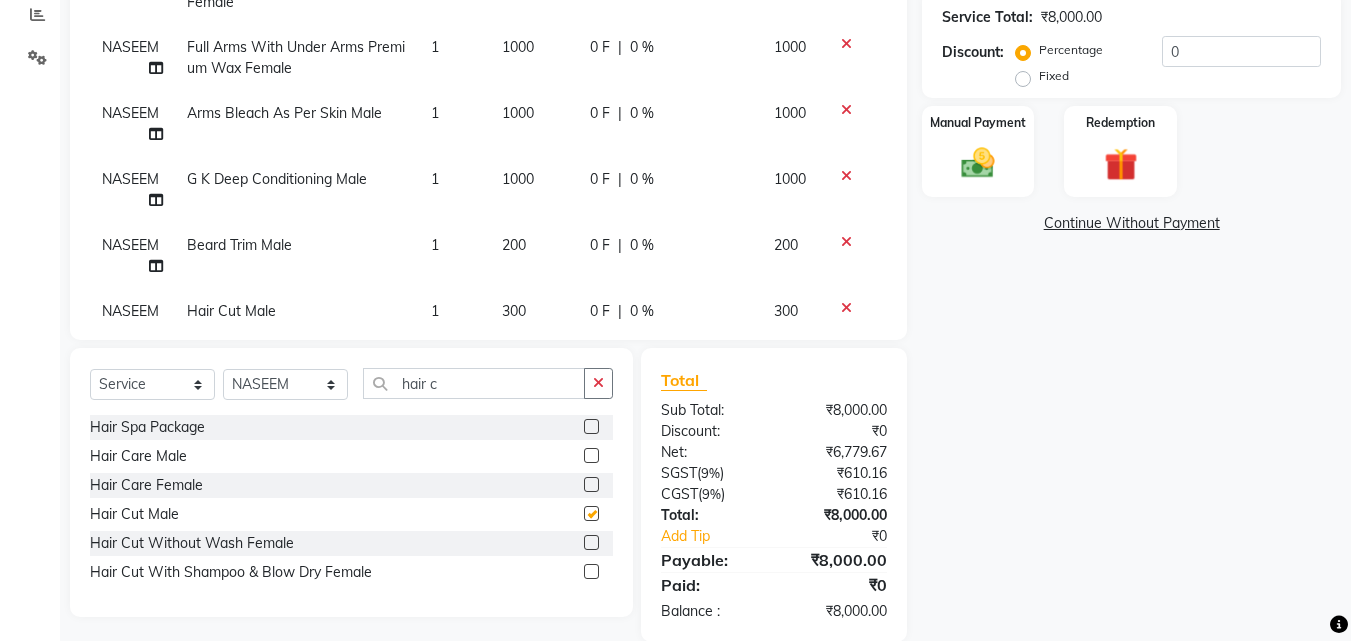 checkbox on "false" 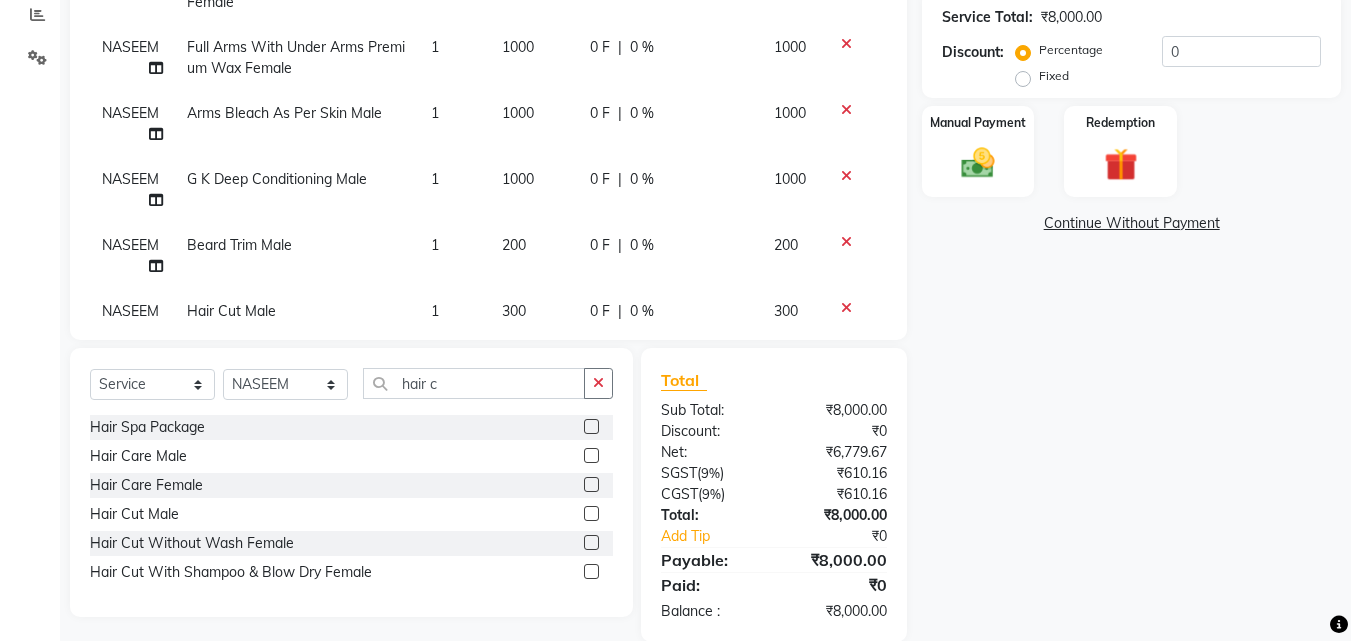 click 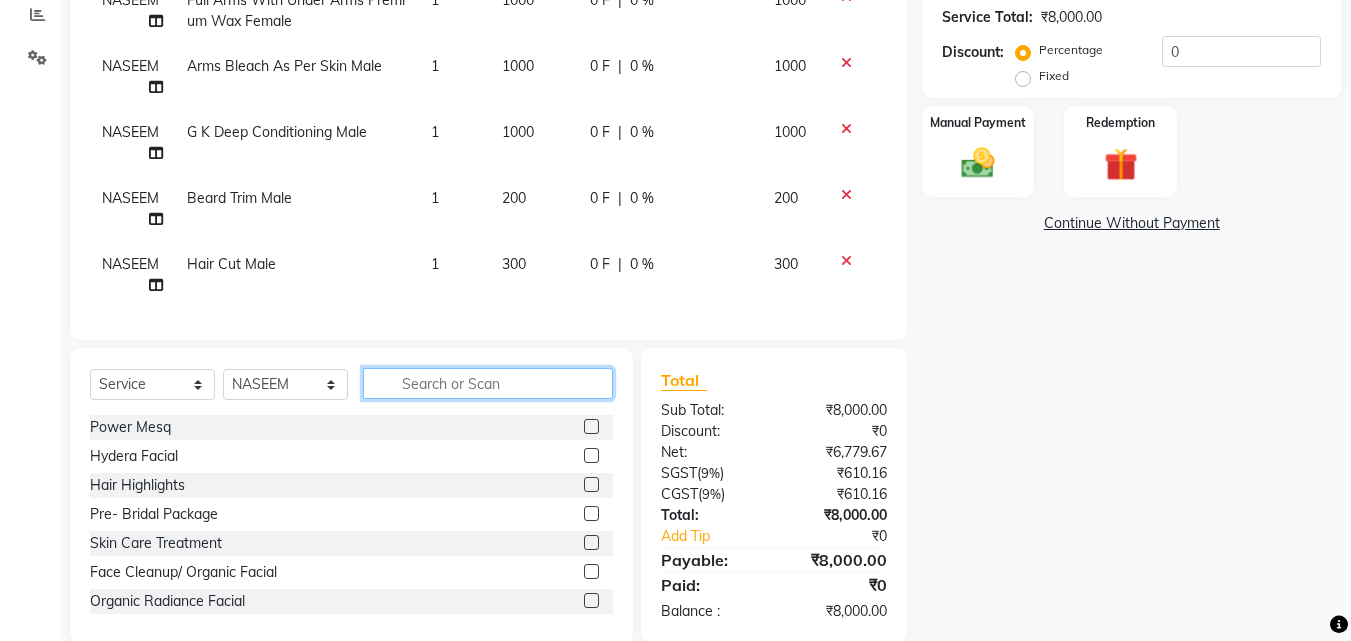 scroll, scrollTop: 313, scrollLeft: 0, axis: vertical 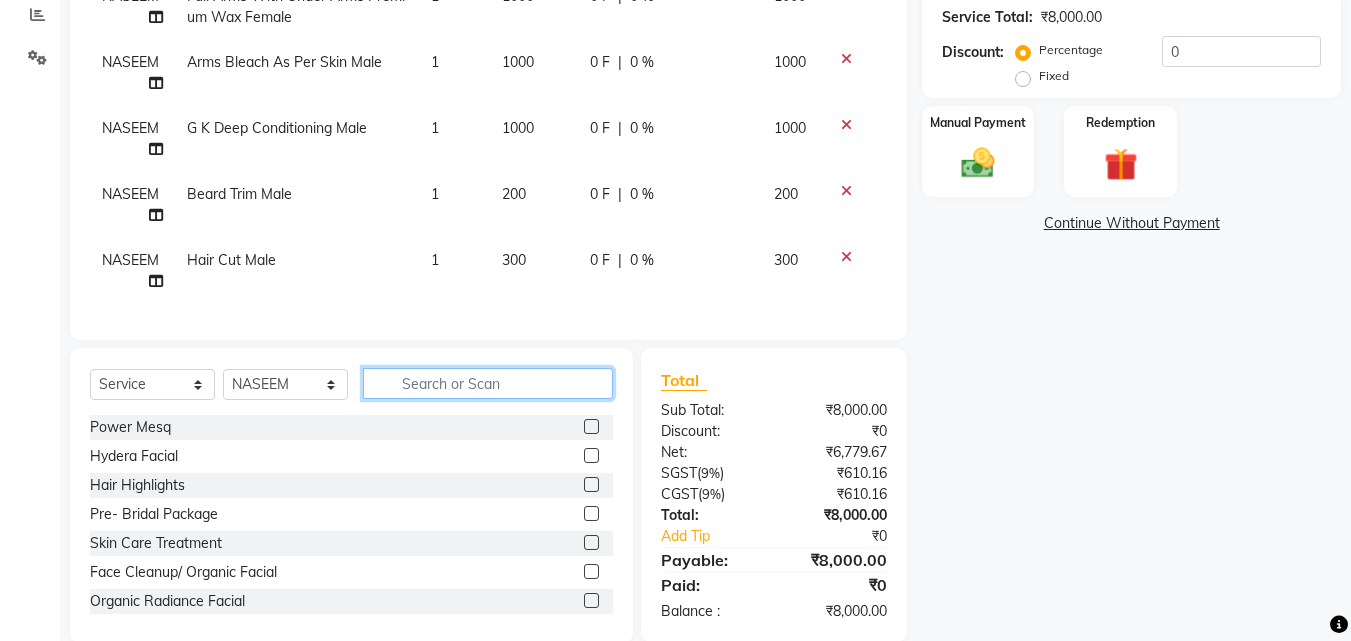 click 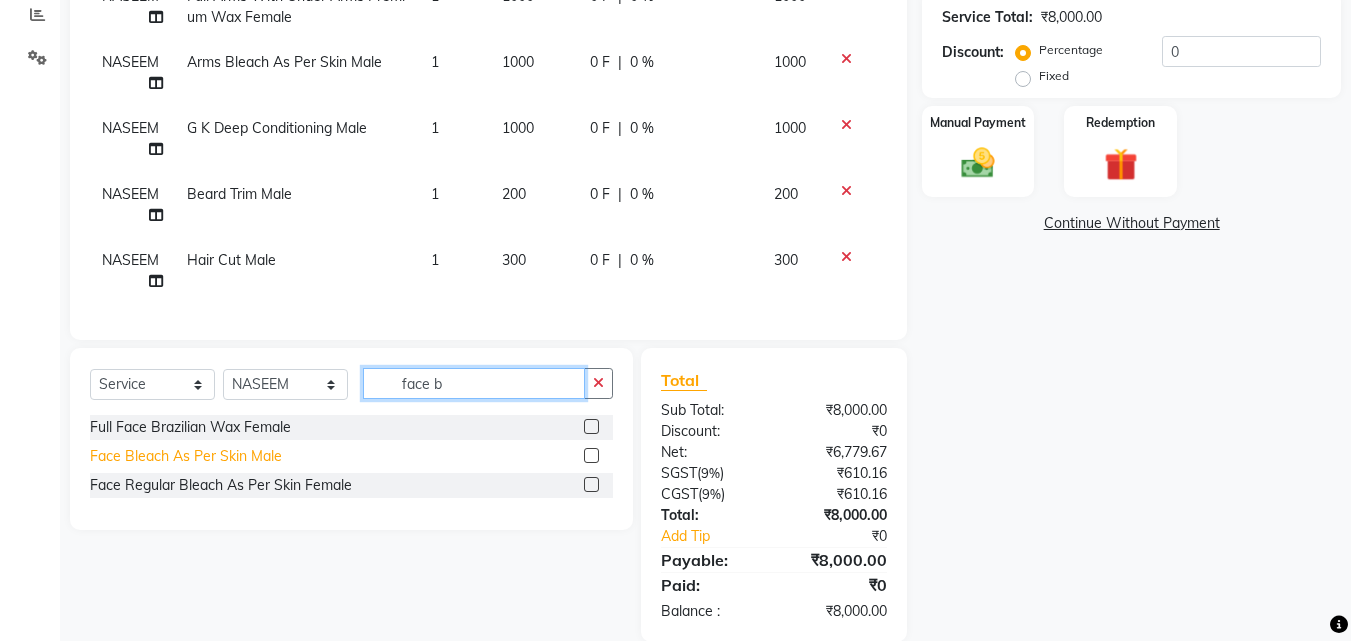 type on "face b" 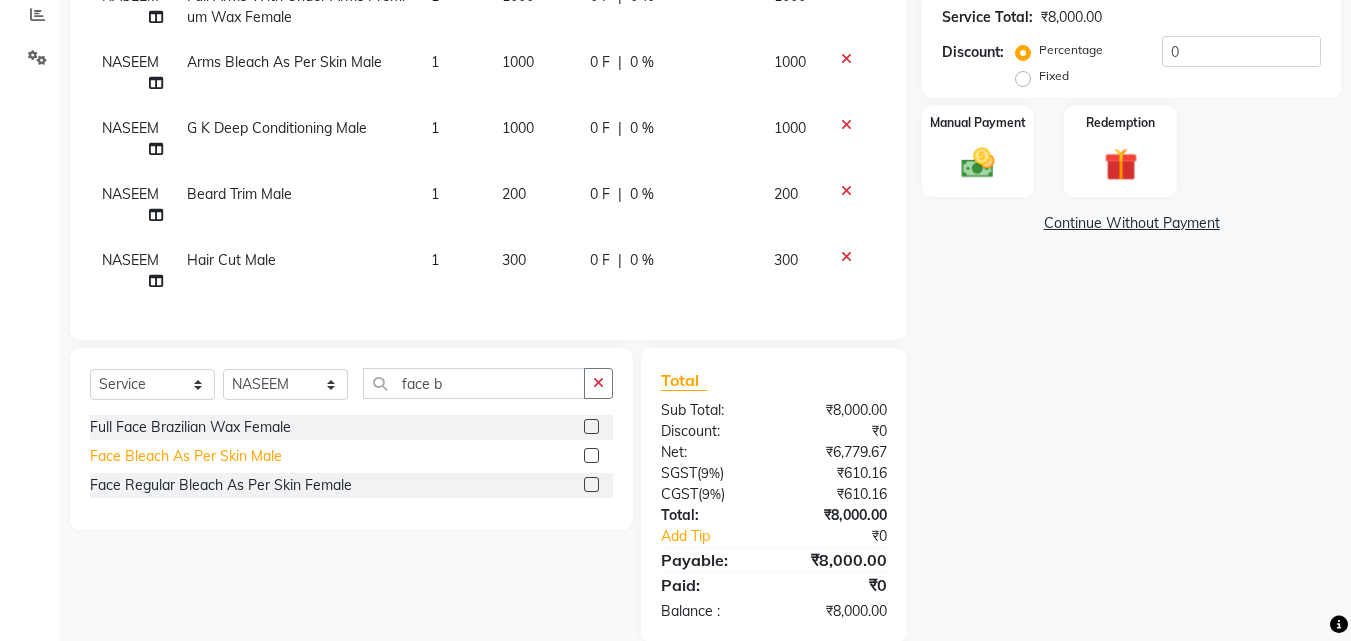 click on "Face Bleach As Per Skin Male" 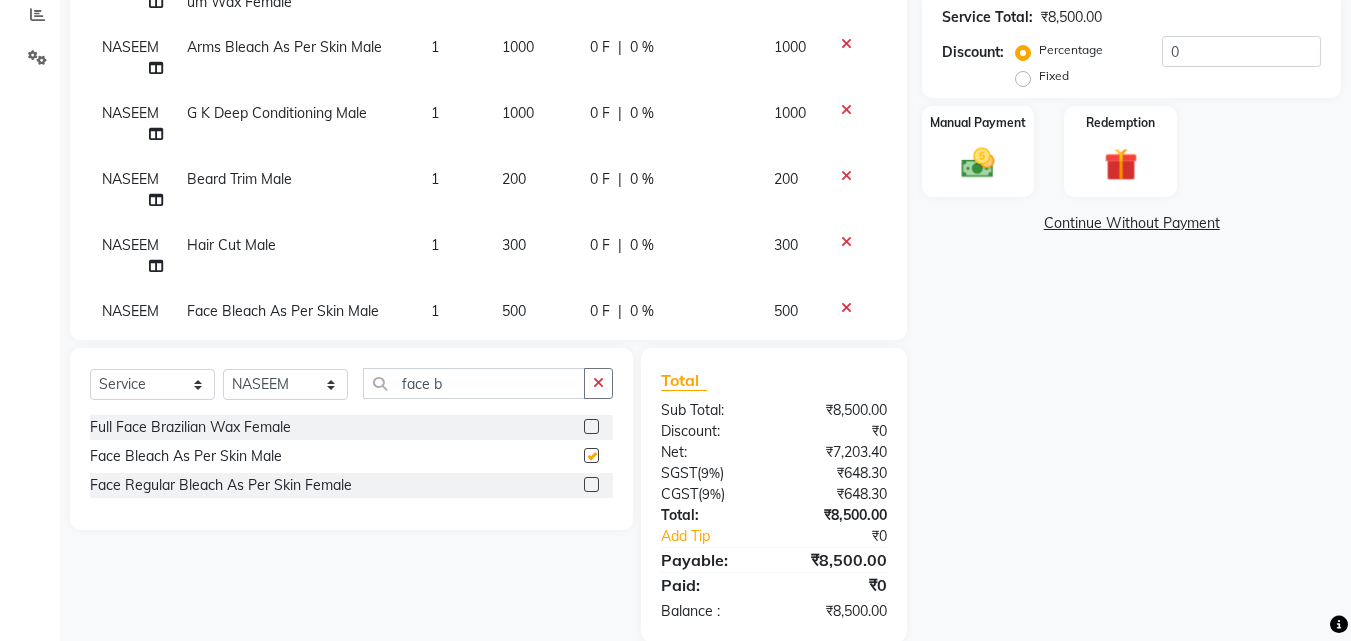 checkbox on "false" 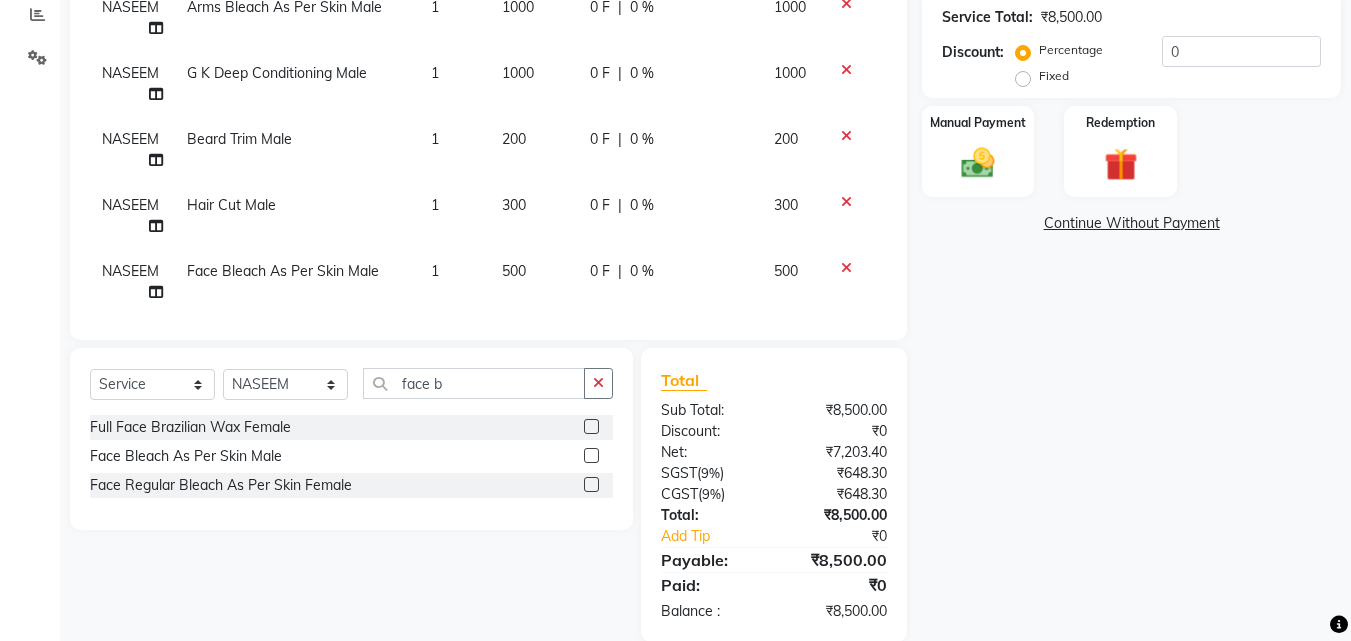 scroll, scrollTop: 379, scrollLeft: 0, axis: vertical 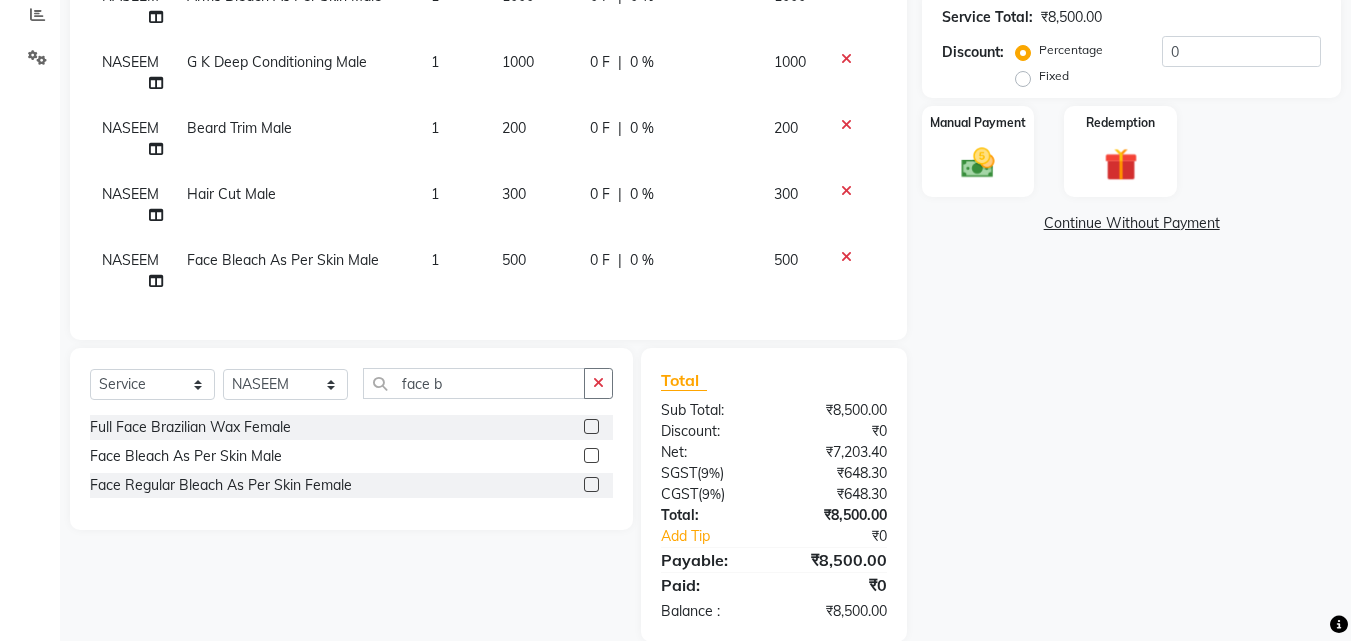 click on "500" 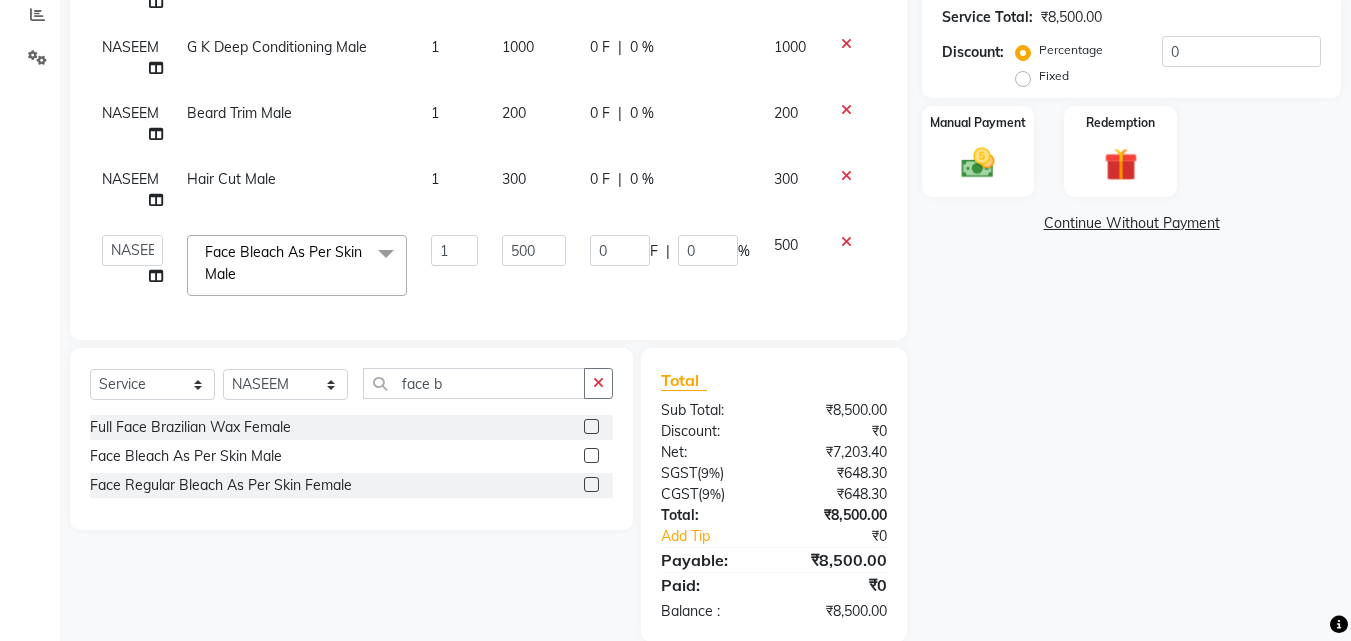 click on "500" 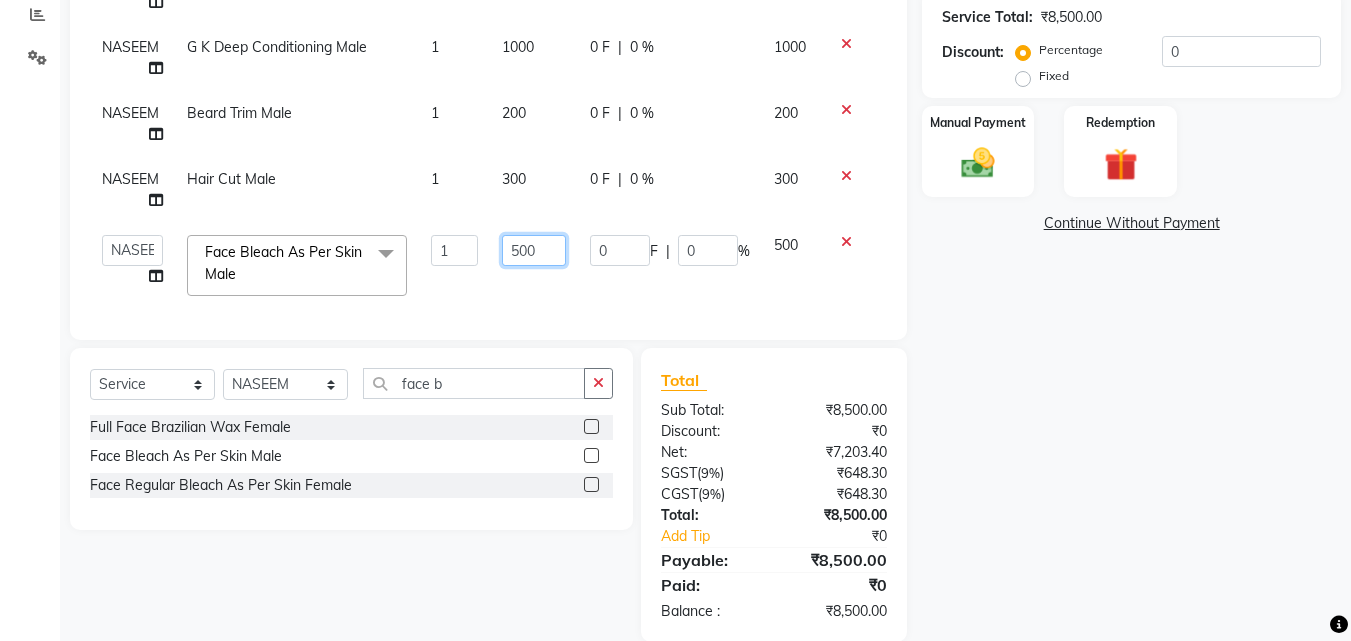 click on "500" 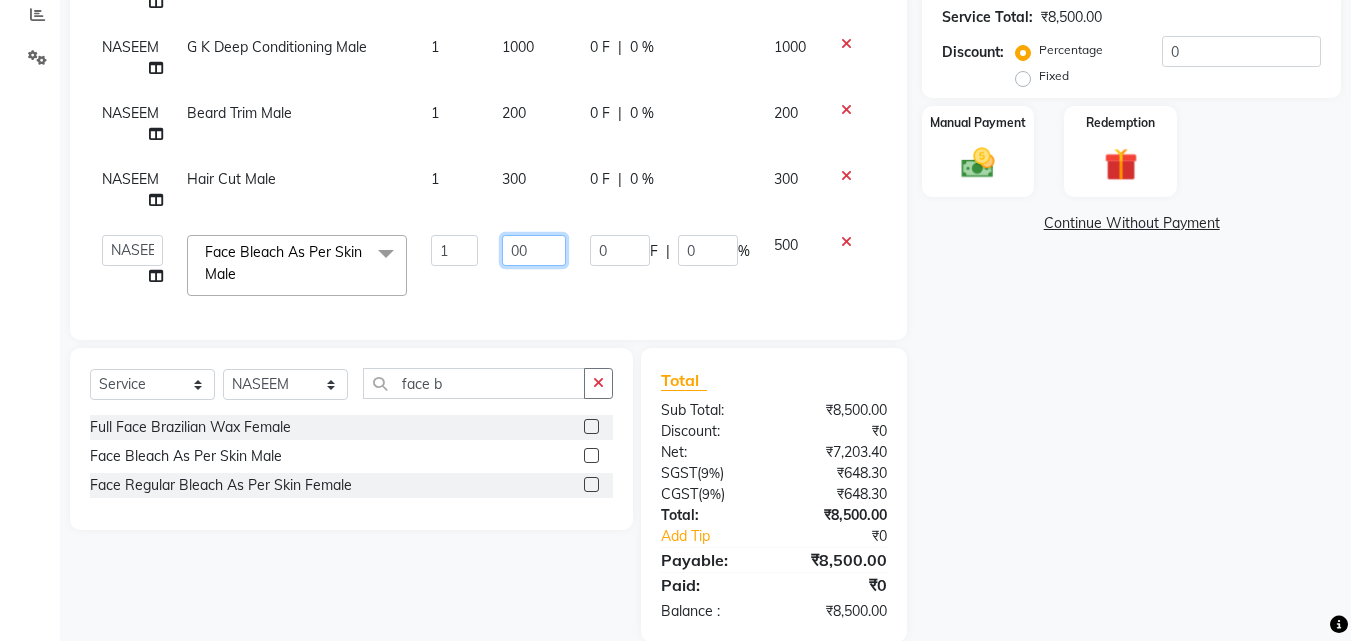 type on "600" 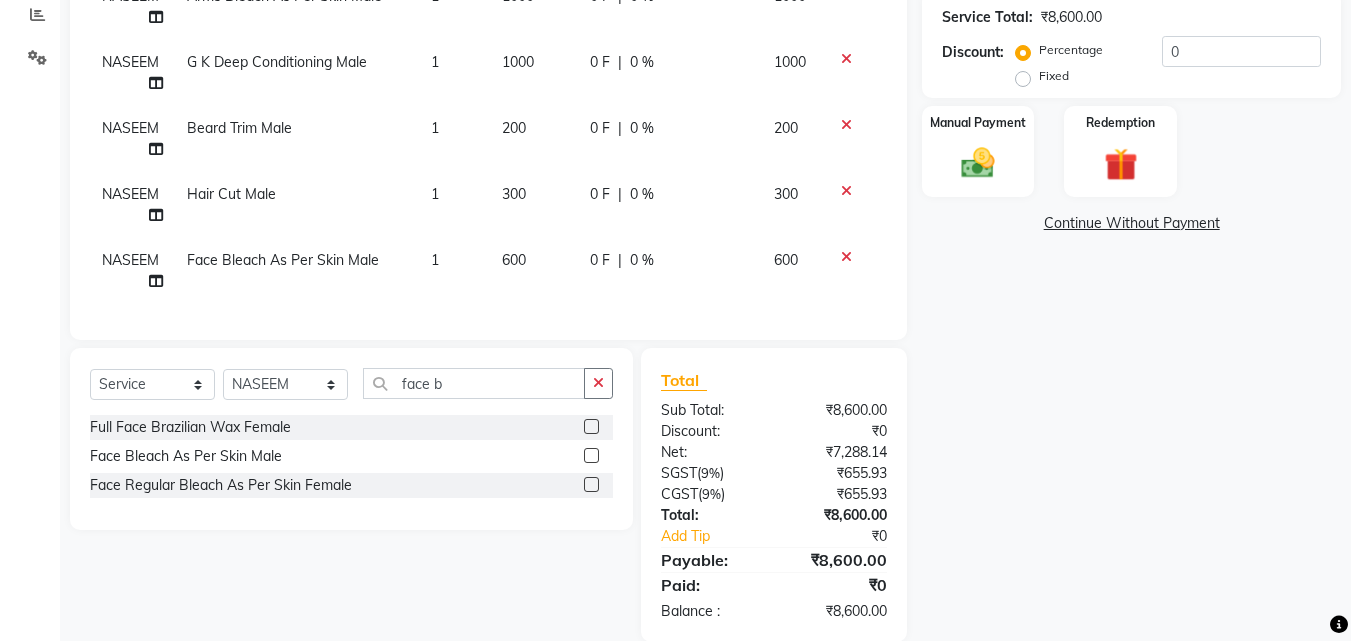 click on "Name: Geetu - Membership:  No Active Membership  Total Visits:  62 Card on file:  0 Last Visit:   01-08-2025 Points:   0  Prepaid Coupon Code Apply Service Total:  ₹8,600.00  Discount:  Percentage   Fixed  0 Manual Payment Redemption  Continue Without Payment" 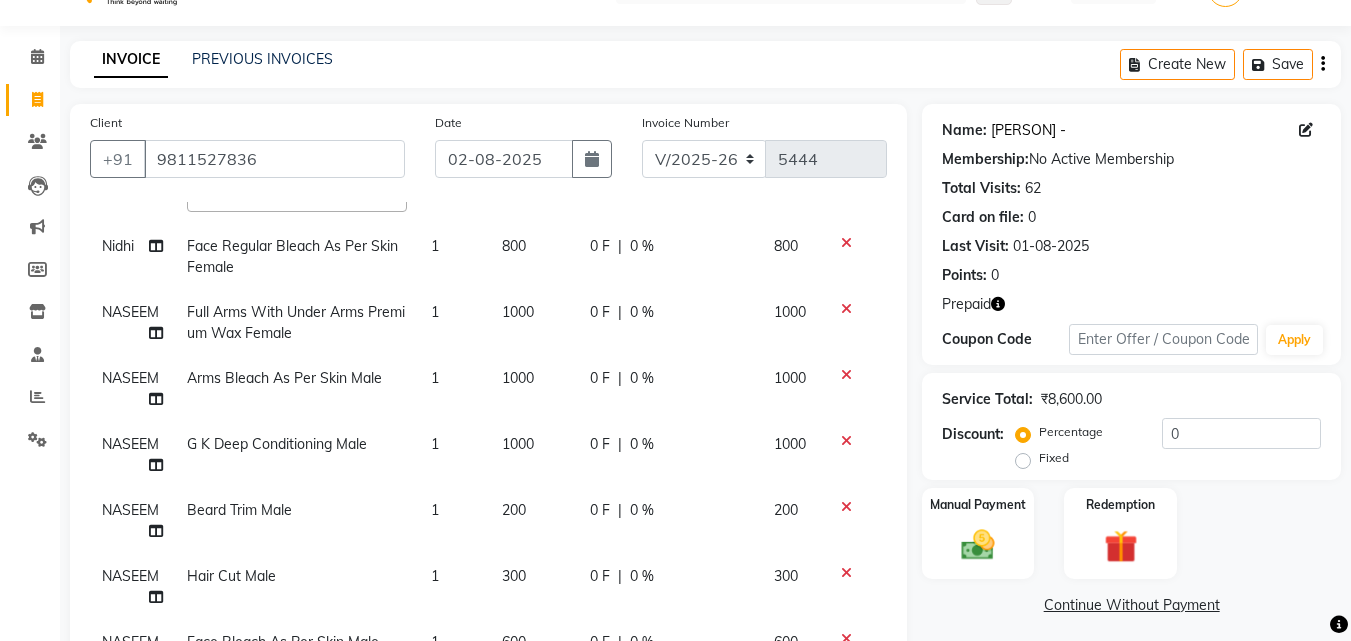 click on "Geetu -" 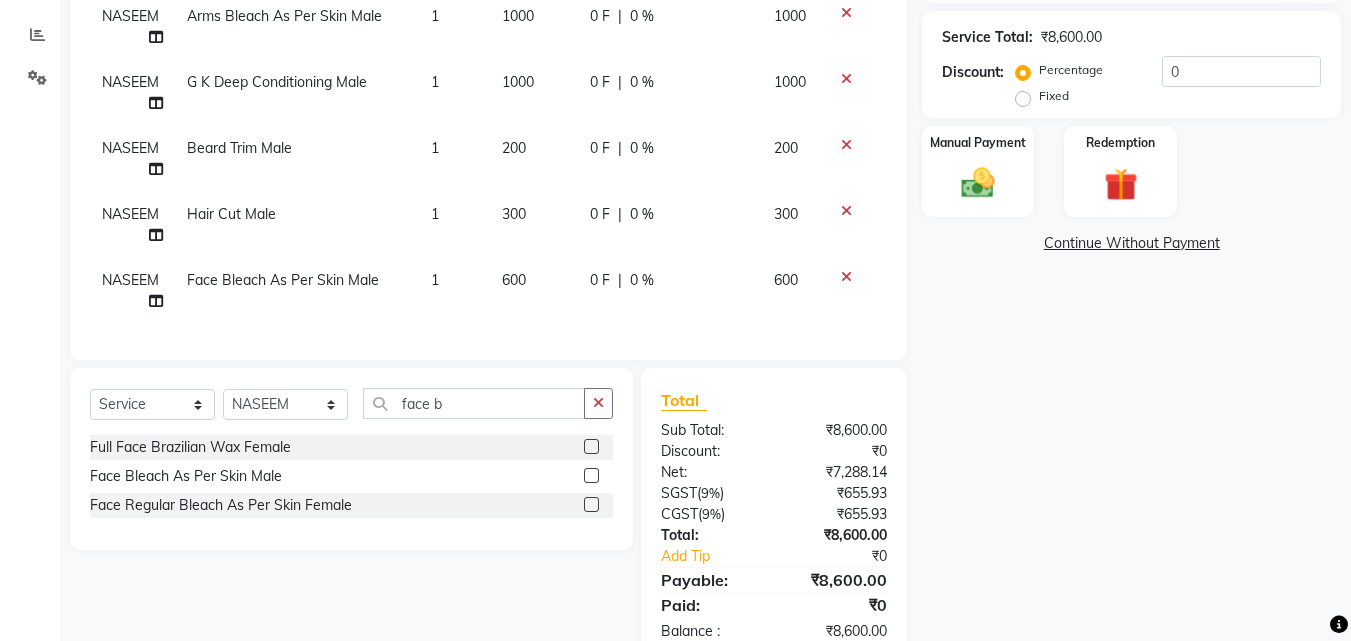 scroll, scrollTop: 413, scrollLeft: 0, axis: vertical 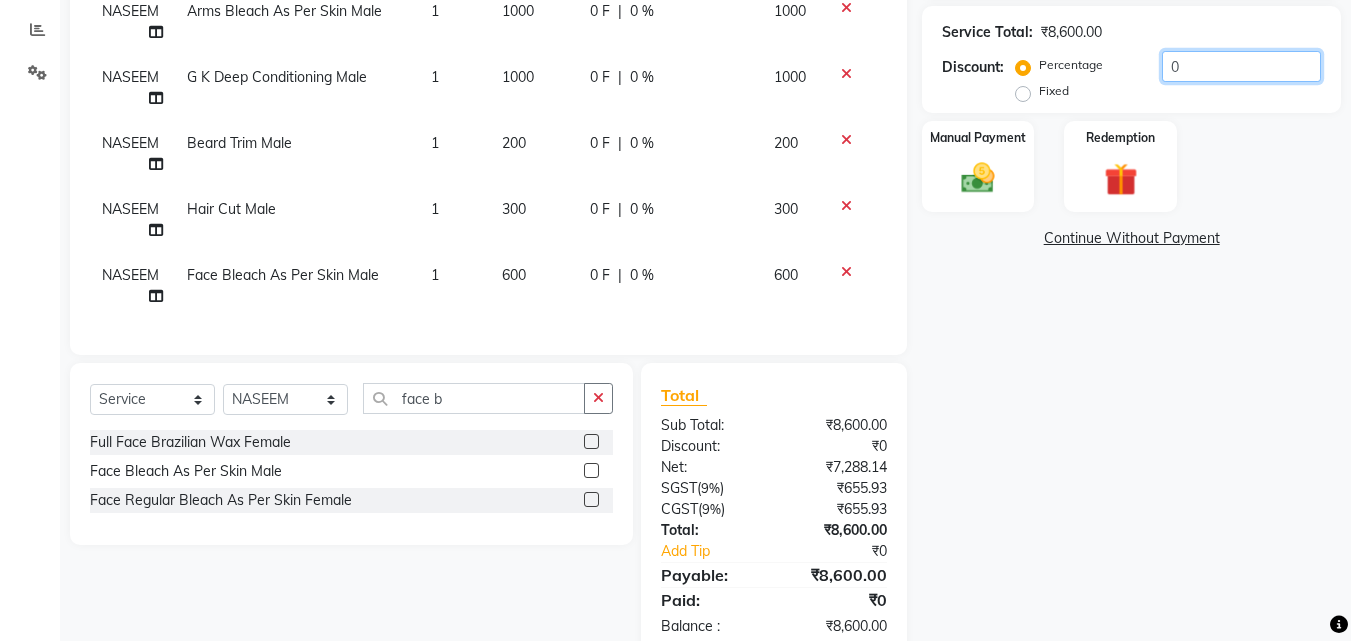 click on "0" 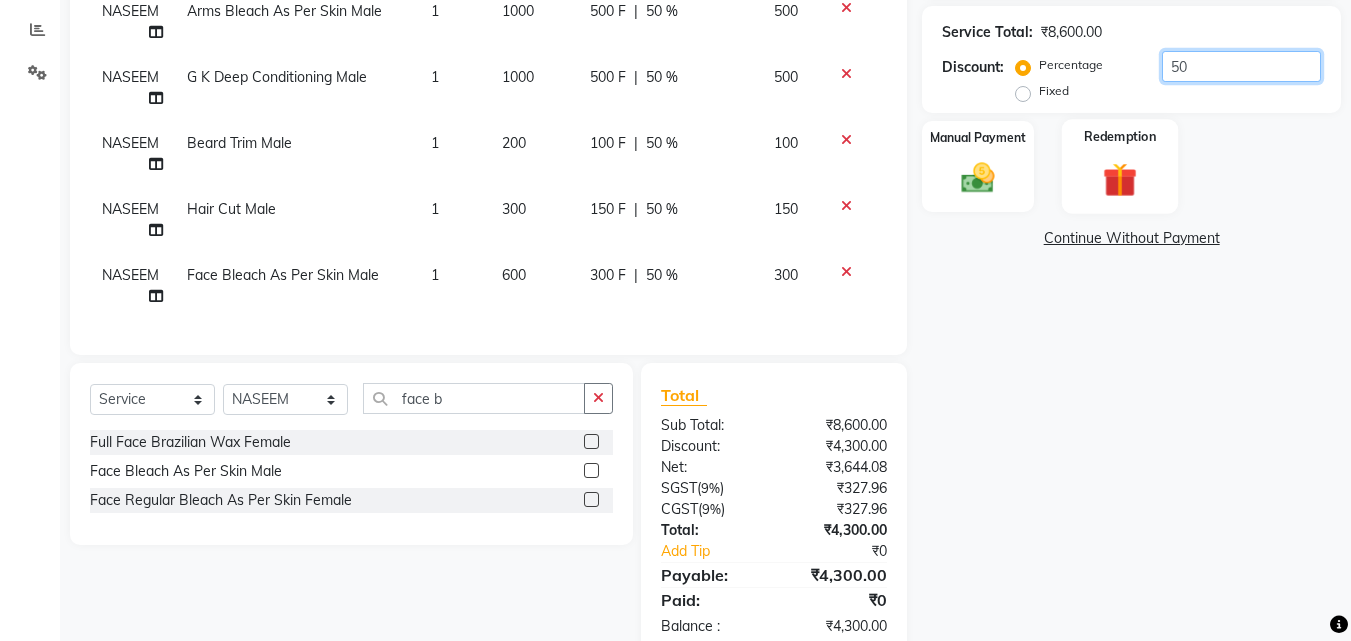 type on "50" 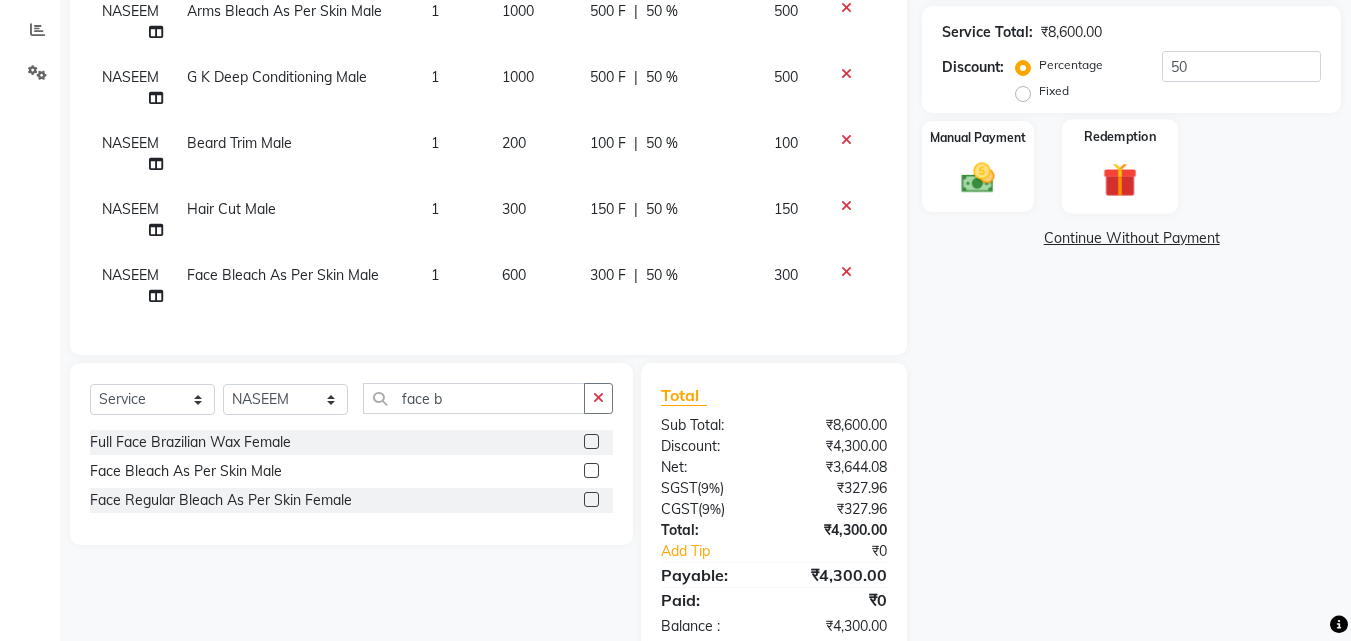 click on "Redemption" 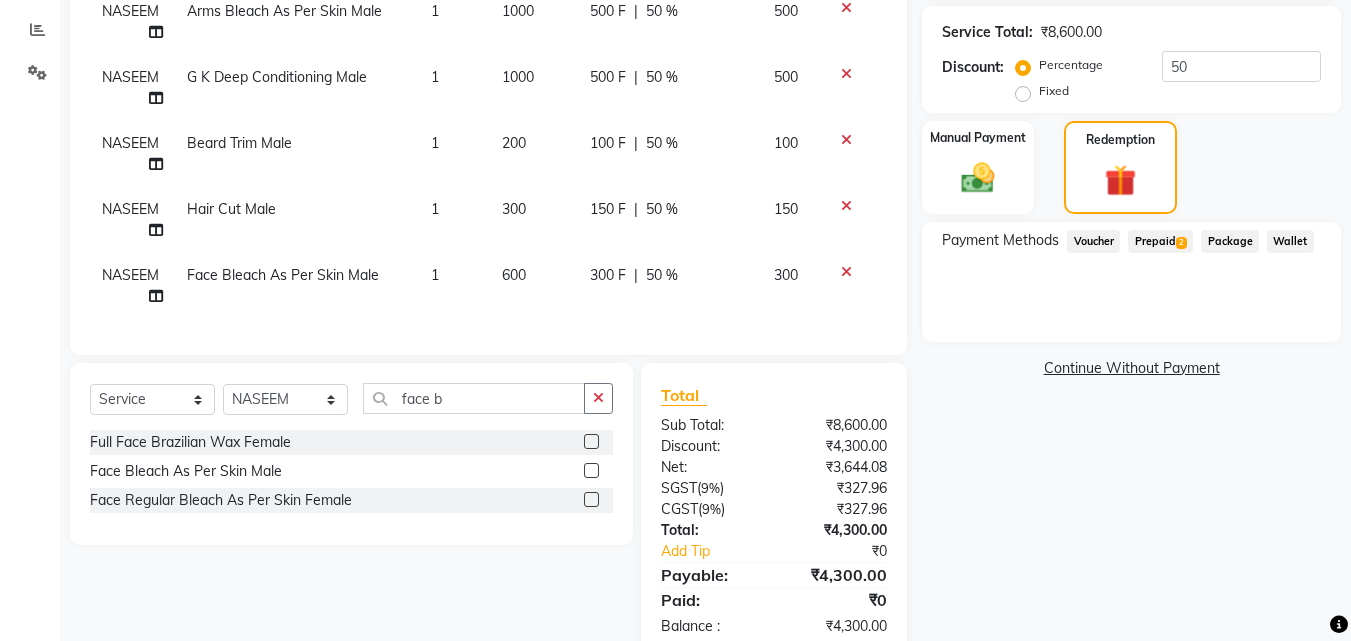 click on "Prepaid  2" 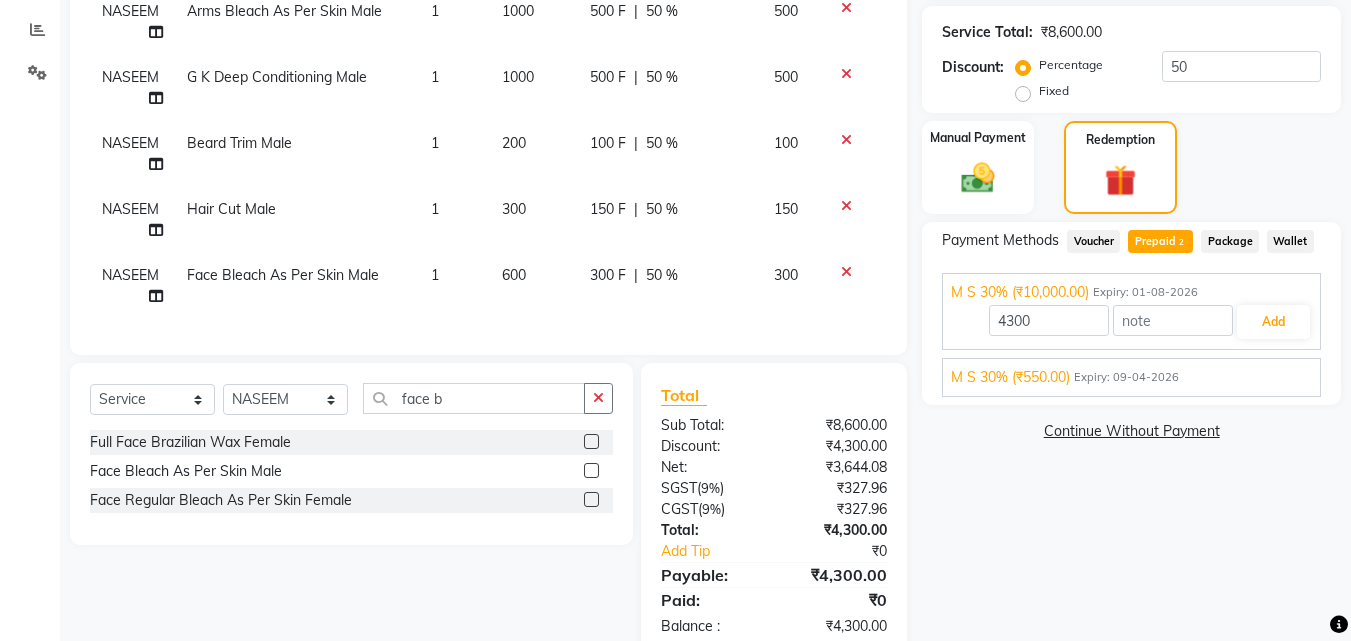 click on "M S 30%	 (₹550.00)" at bounding box center (1010, 377) 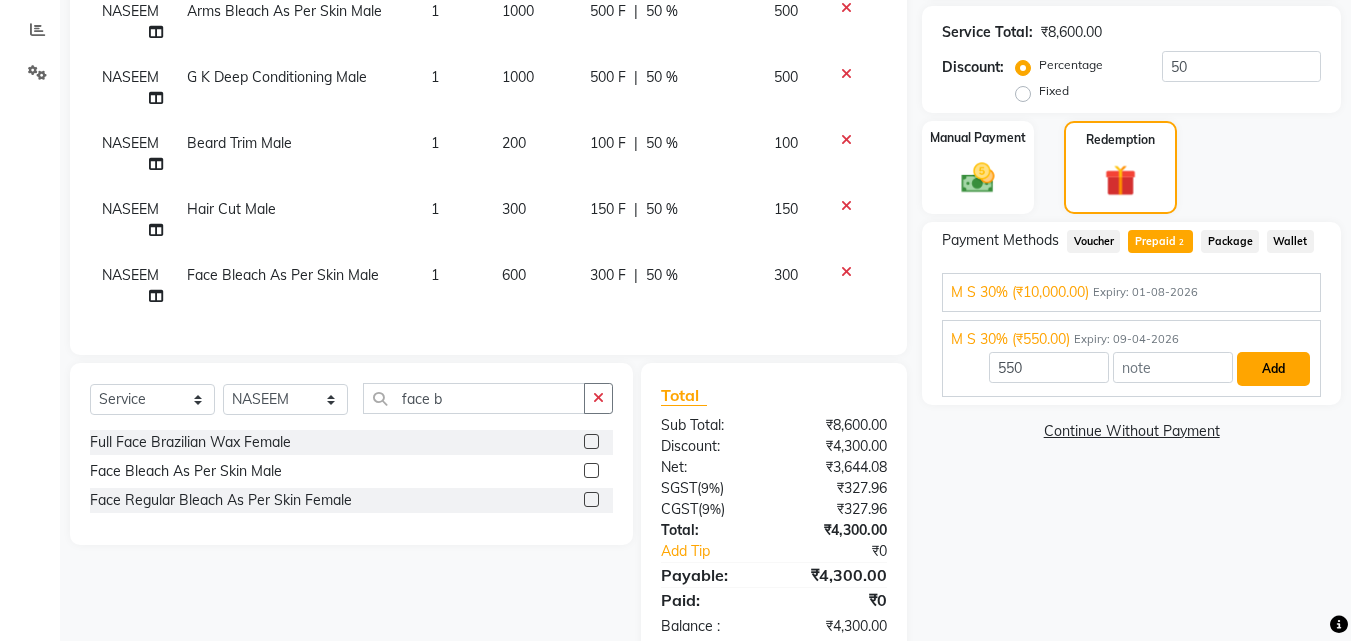 click on "Add" at bounding box center (1273, 369) 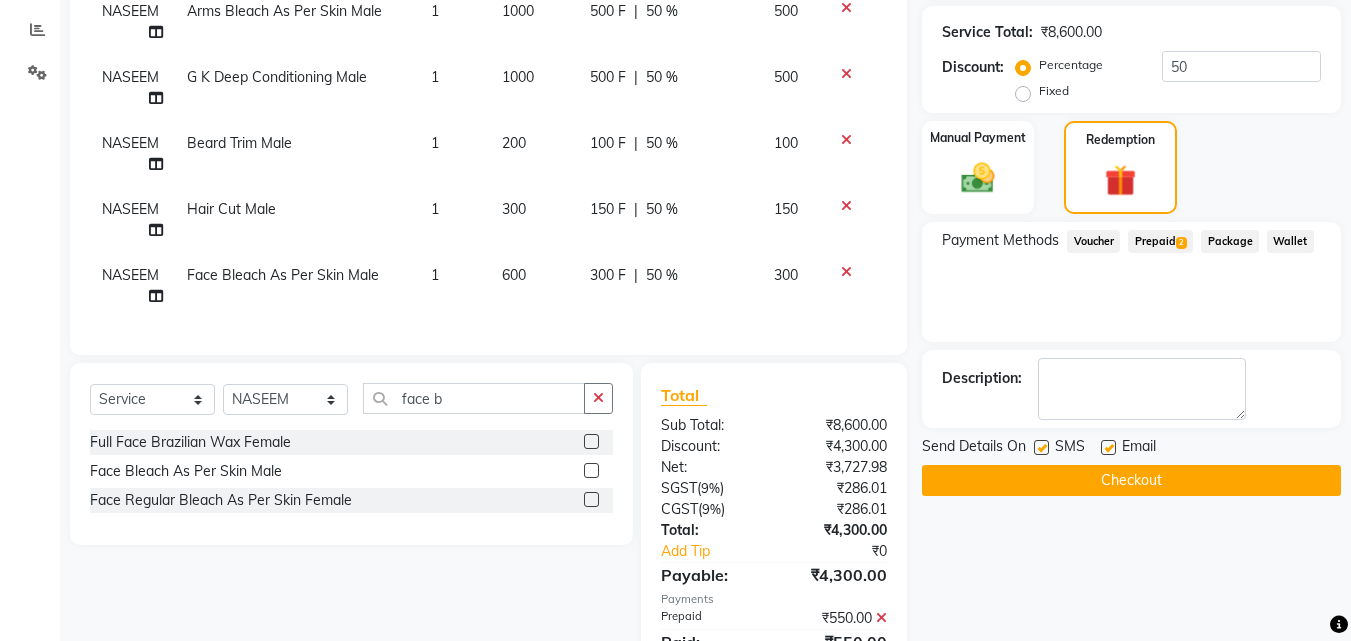 click on "Prepaid  2" 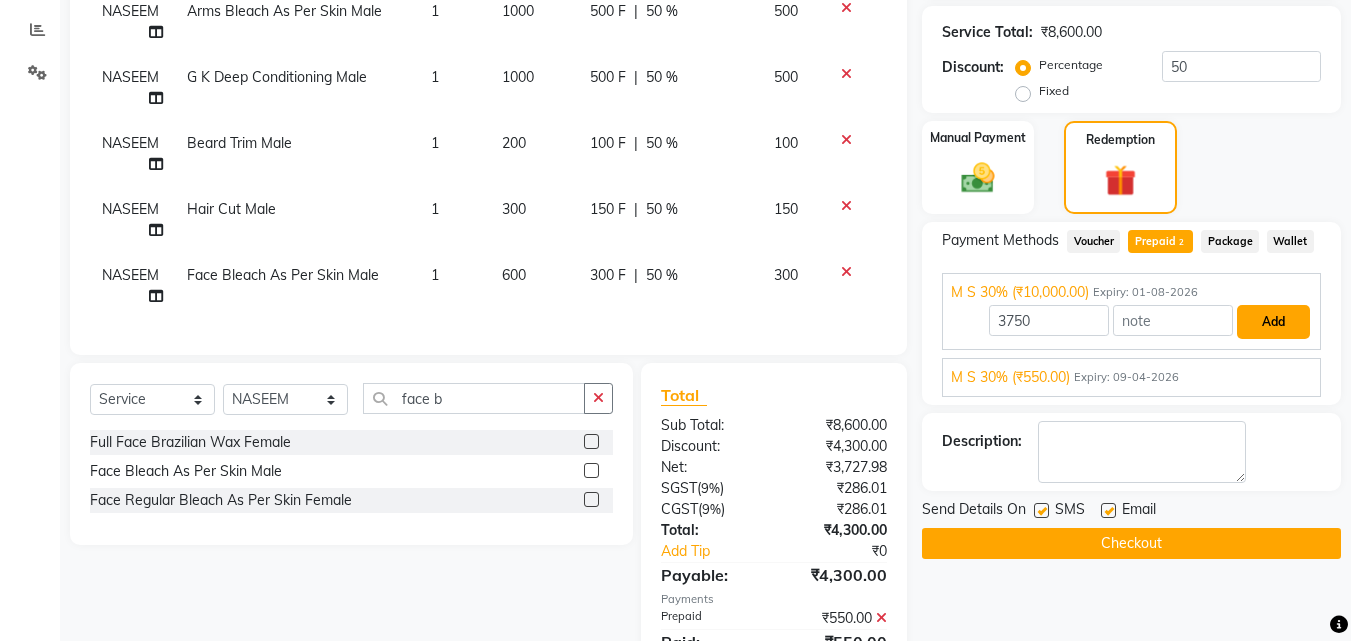 click on "Add" at bounding box center [1273, 322] 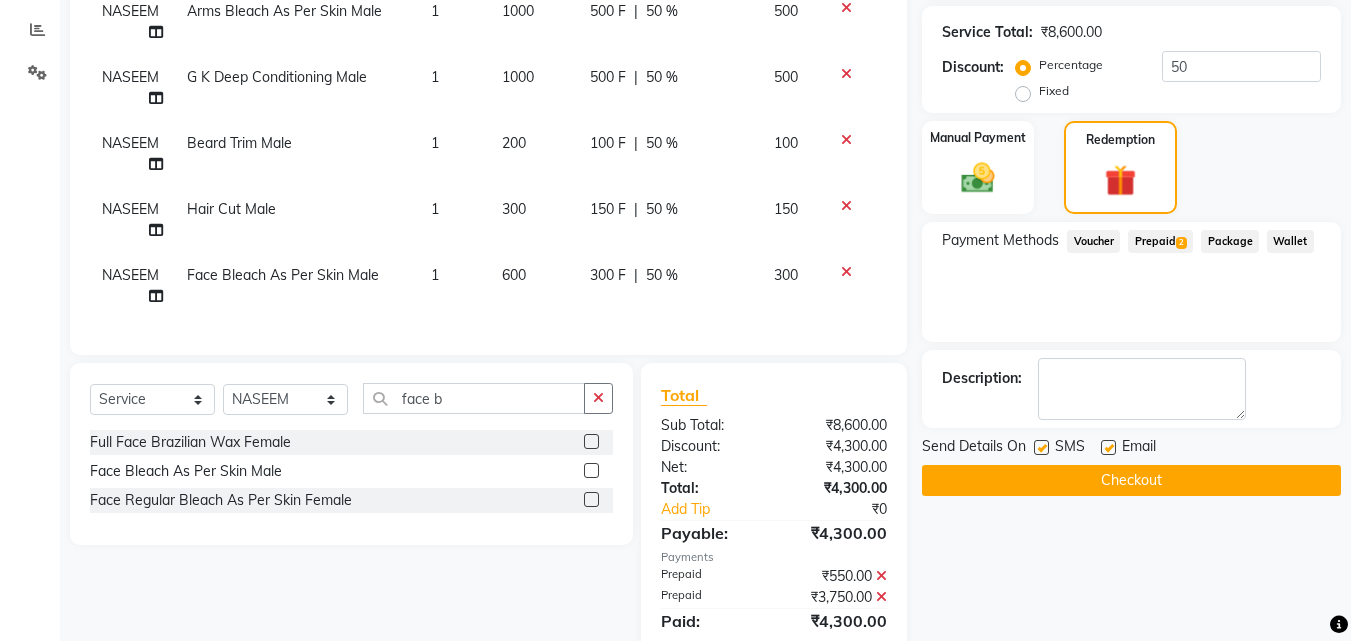 scroll, scrollTop: 480, scrollLeft: 0, axis: vertical 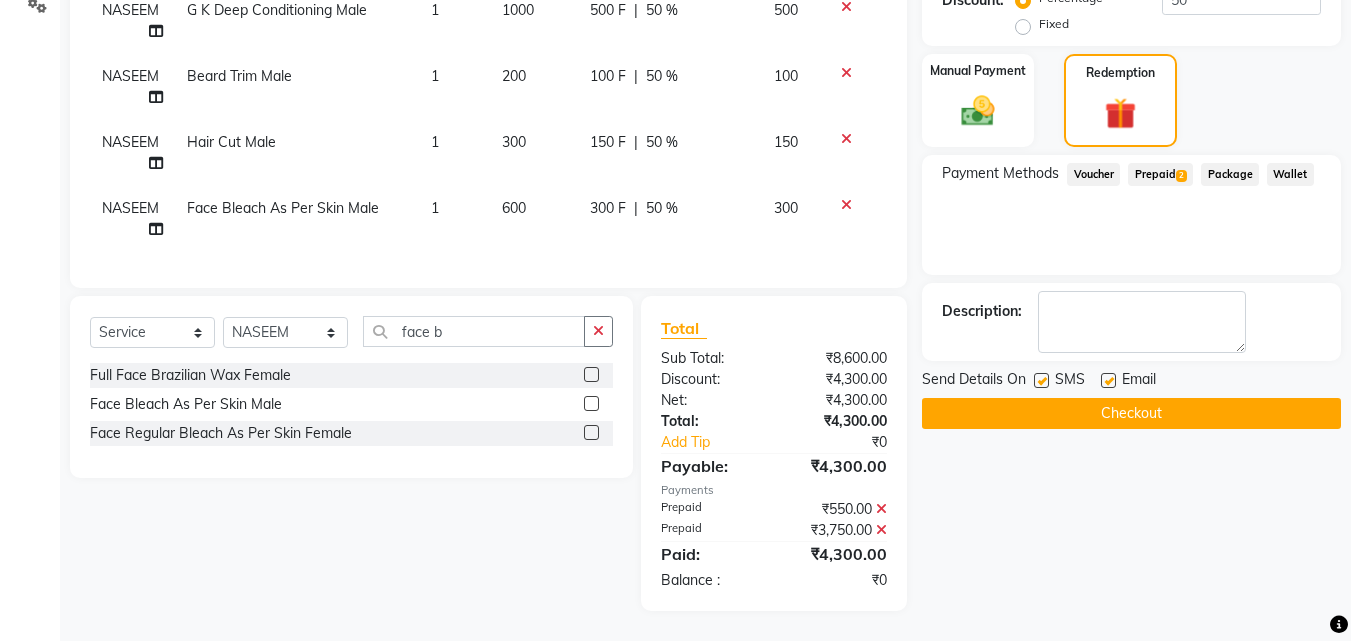 click on "Checkout" 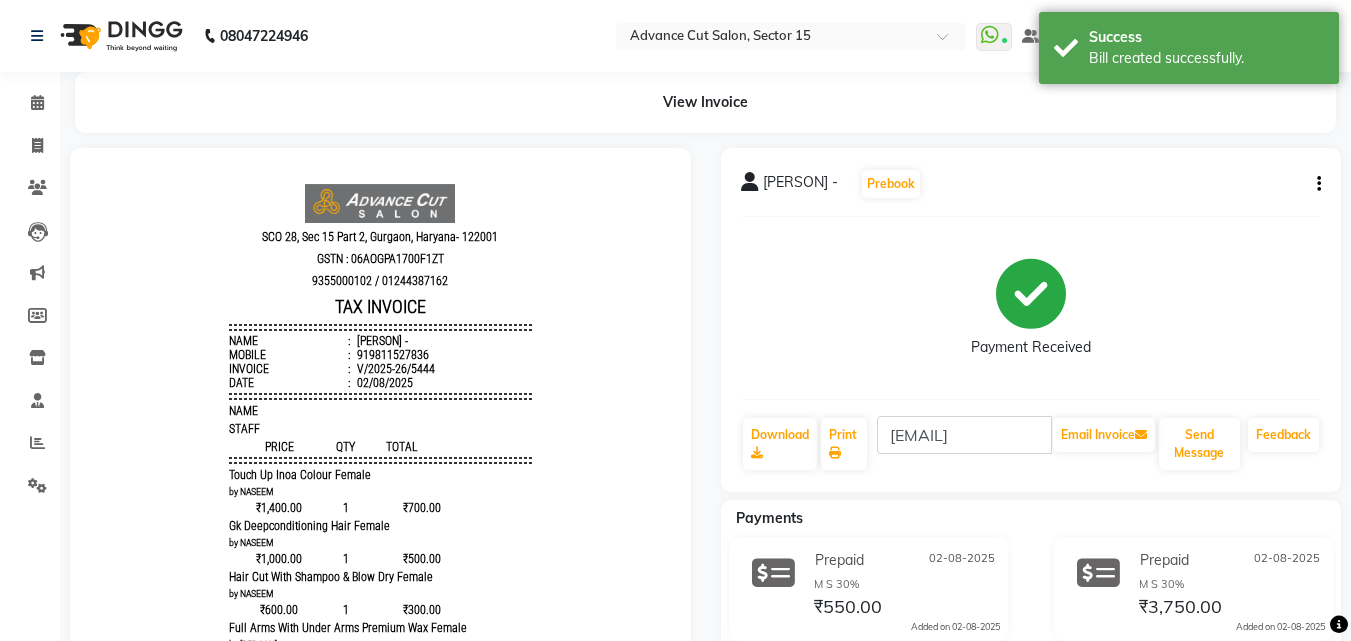 scroll, scrollTop: 0, scrollLeft: 0, axis: both 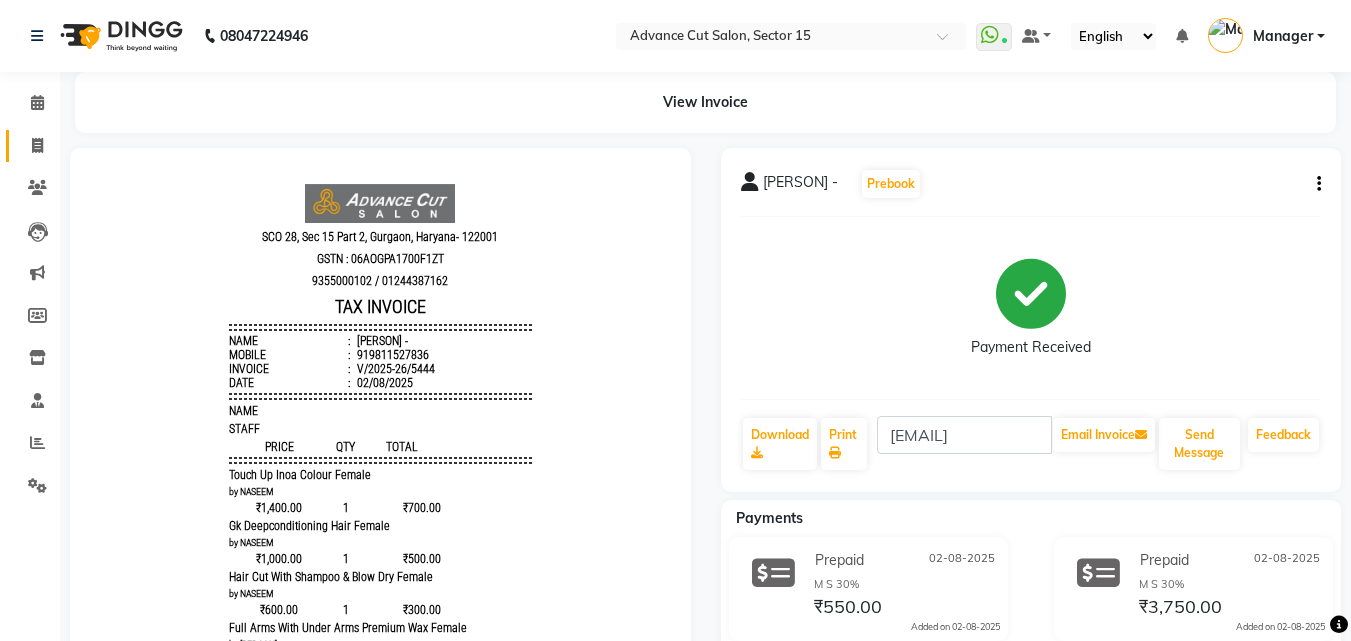 click 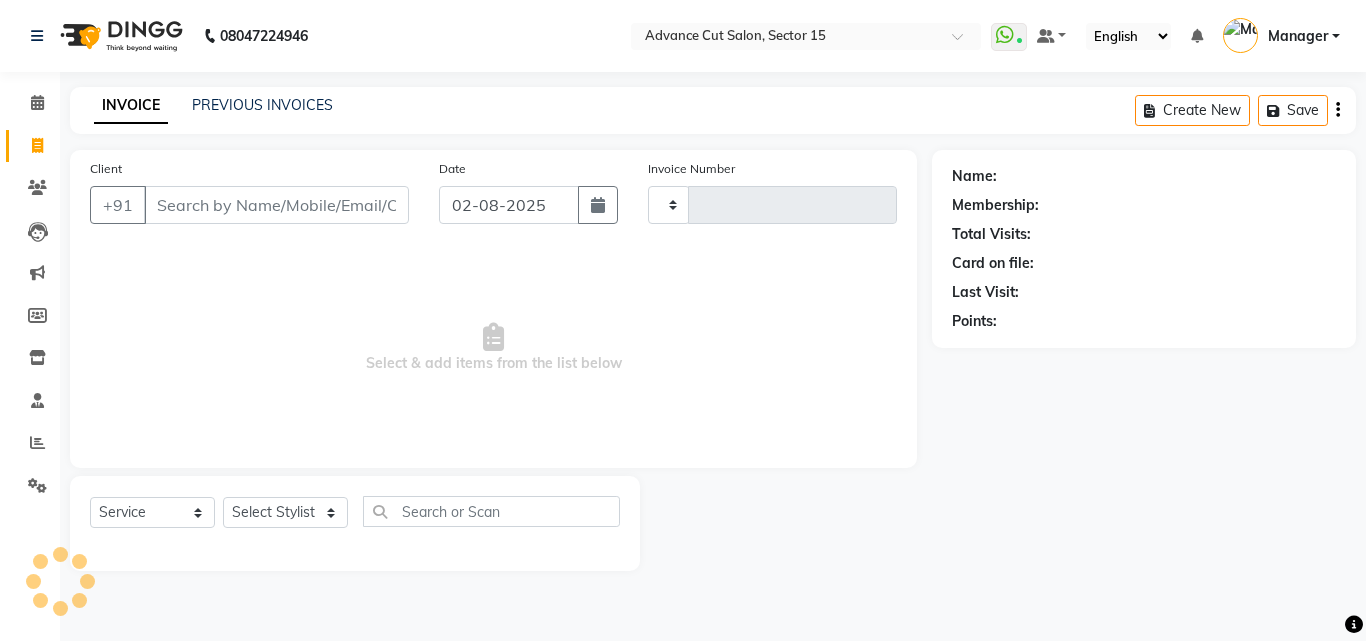 type on "5445" 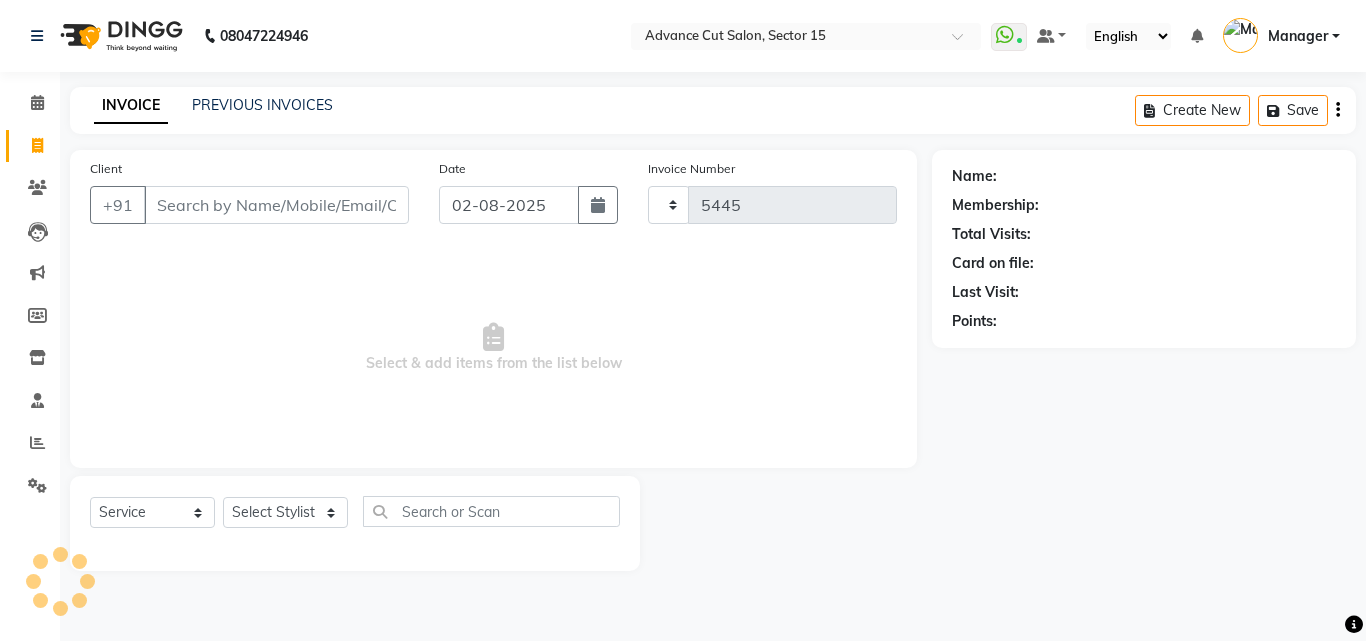 select on "6255" 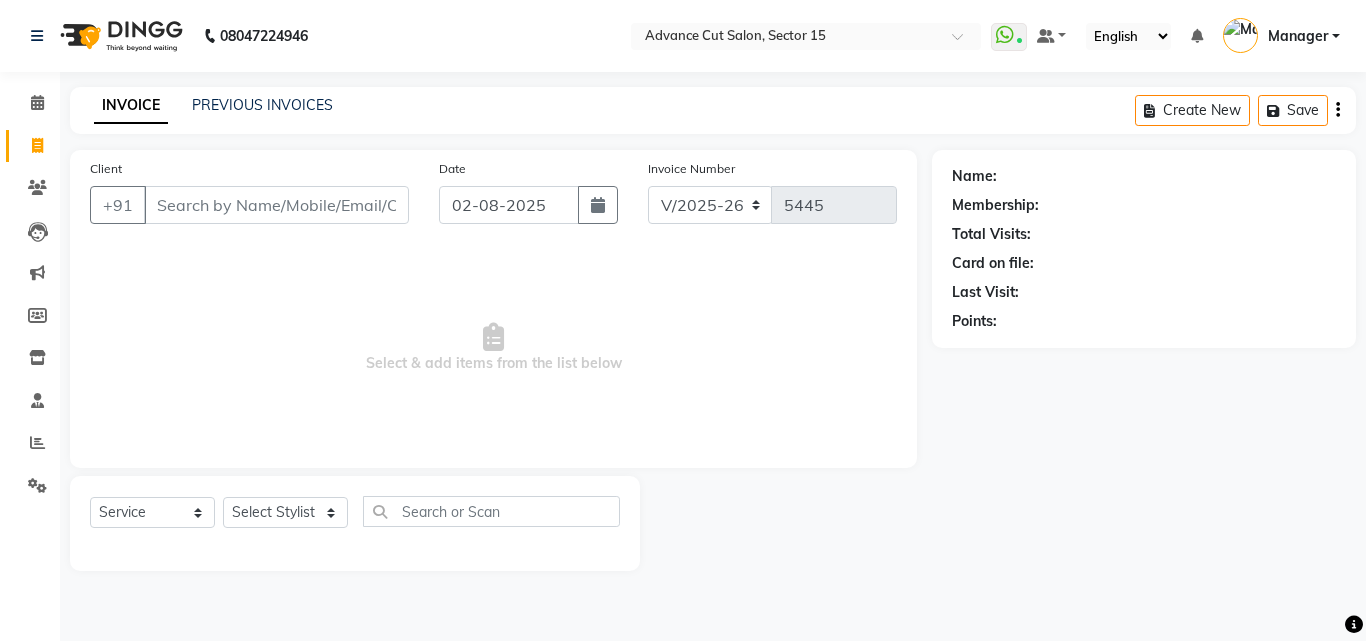 click on "08047224946 Select Location × Advance Cut Salon, Sector 15  WhatsApp Status  ✕ Status:  Connected Most Recent Message: 01-08-2025     09:12 PM Recent Service Activity: 02-08-2025     09:49 AM Default Panel My Panel English ENGLISH Español العربية मराठी हिंदी ગુજરાતી தமிழ் 中文 Notifications nothing to show Manager Manage Profile Change Password Sign out  Version:3.15.11  ☀ Advance Cut Salon, Sector 15  Calendar  Invoice  Clients  Leads   Marketing  Members  Inventory  Staff  Reports  Settings Completed InProgress Upcoming Dropped Tentative Check-In Confirm Bookings Generate Report Segments Page Builder INVOICE PREVIOUS INVOICES Create New   Save  Client +91 Date 02-08-2025 Invoice Number V/2025 V/2025-26 5445  Select & add items from the list below  Select  Service  Product  Membership  Package Voucher Prepaid Gift Card  Select Stylist Advance Cut  ASIF FARMAN HAIDER Iqbal KASHISH LUCKY Manager MANOJ NASEEM NASIR Nidhi Pooja  PRIYA RAEES RANI" at bounding box center [683, 320] 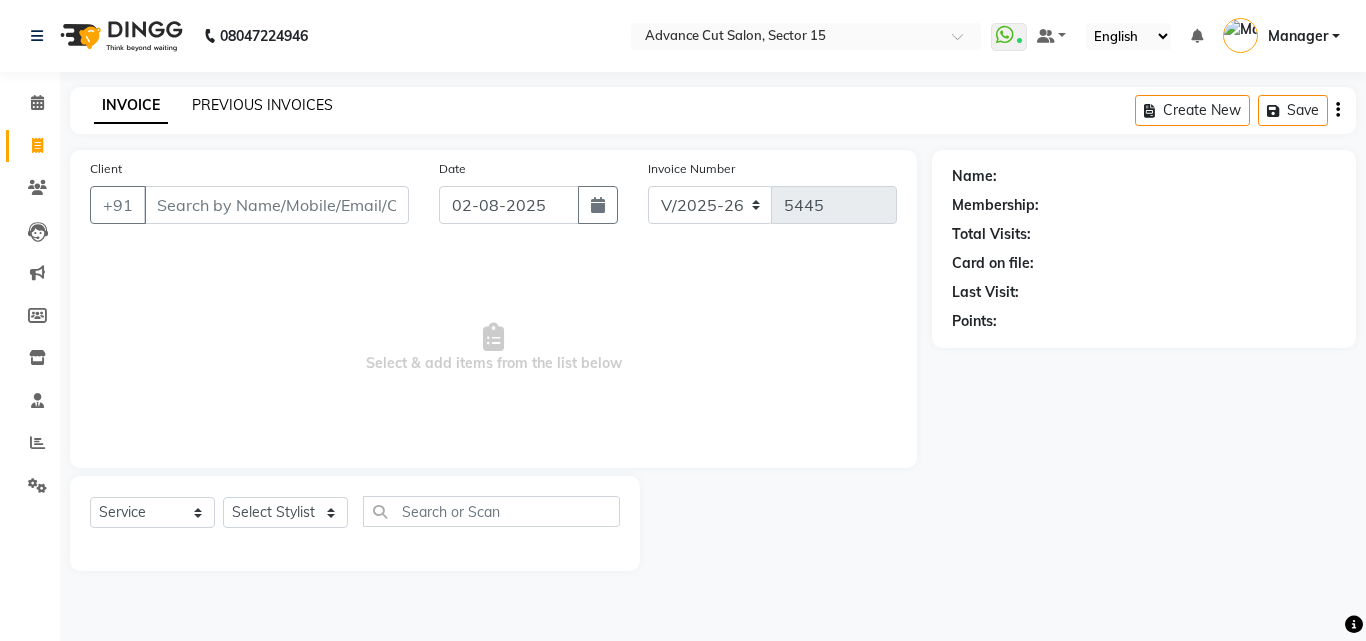 click on "PREVIOUS INVOICES" 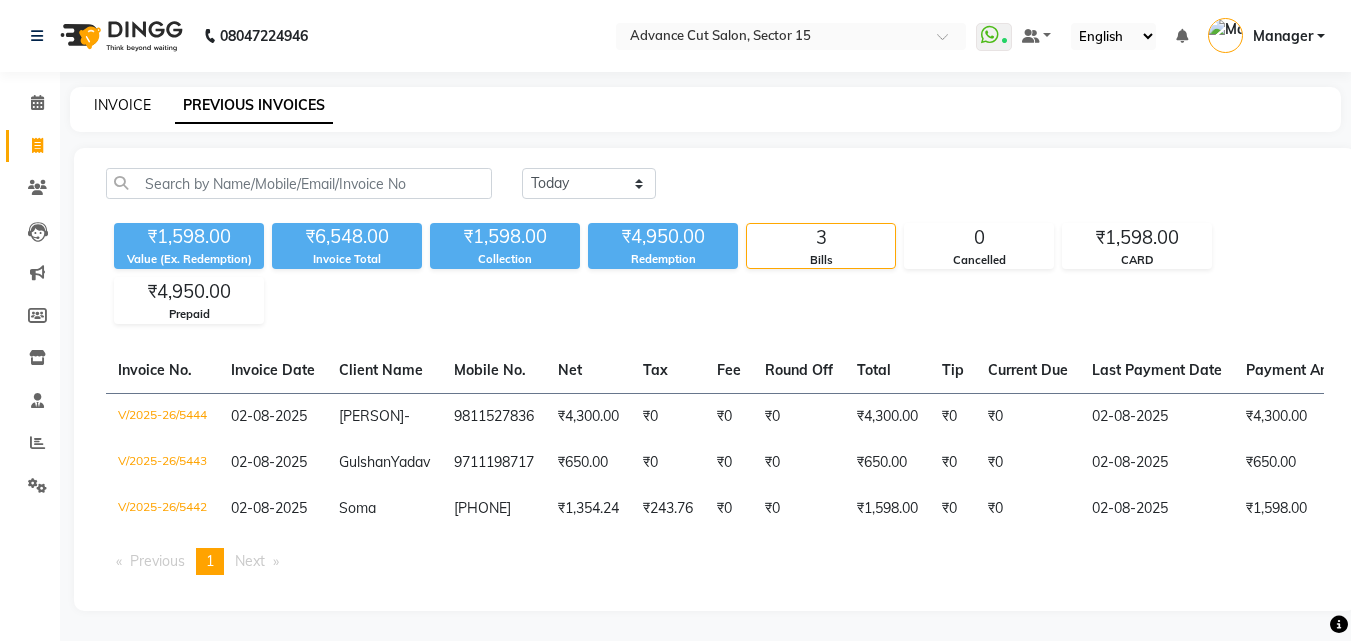 click on "INVOICE" 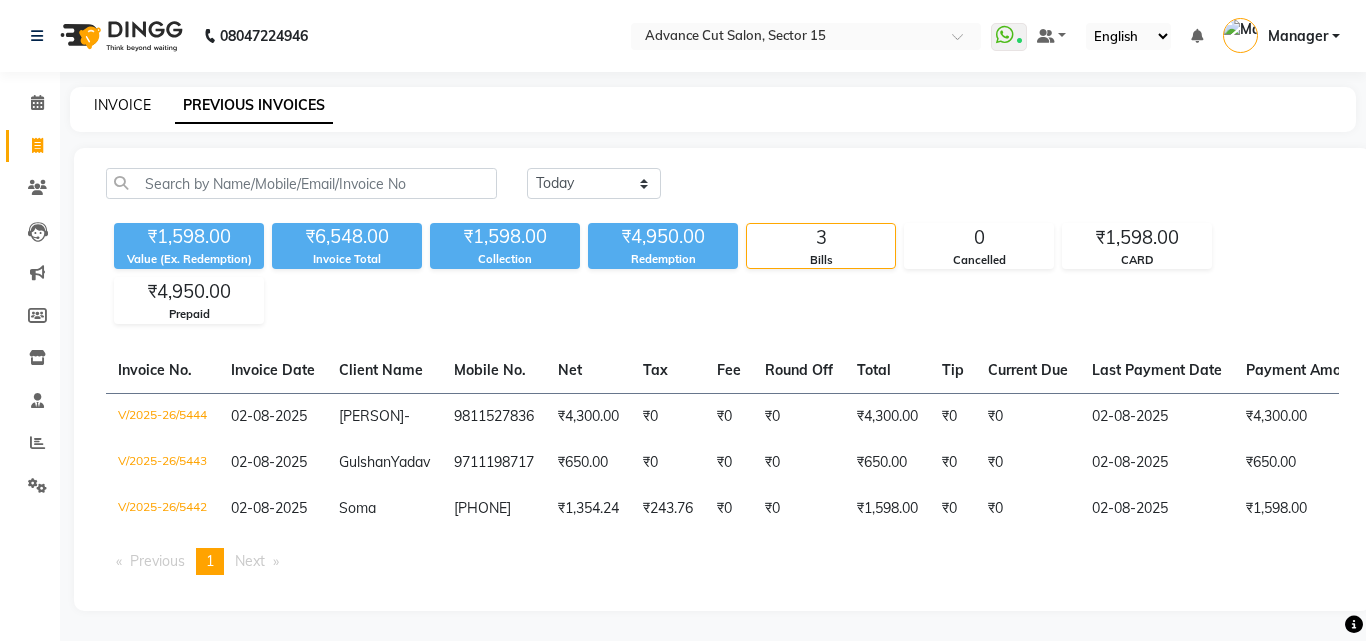 select on "service" 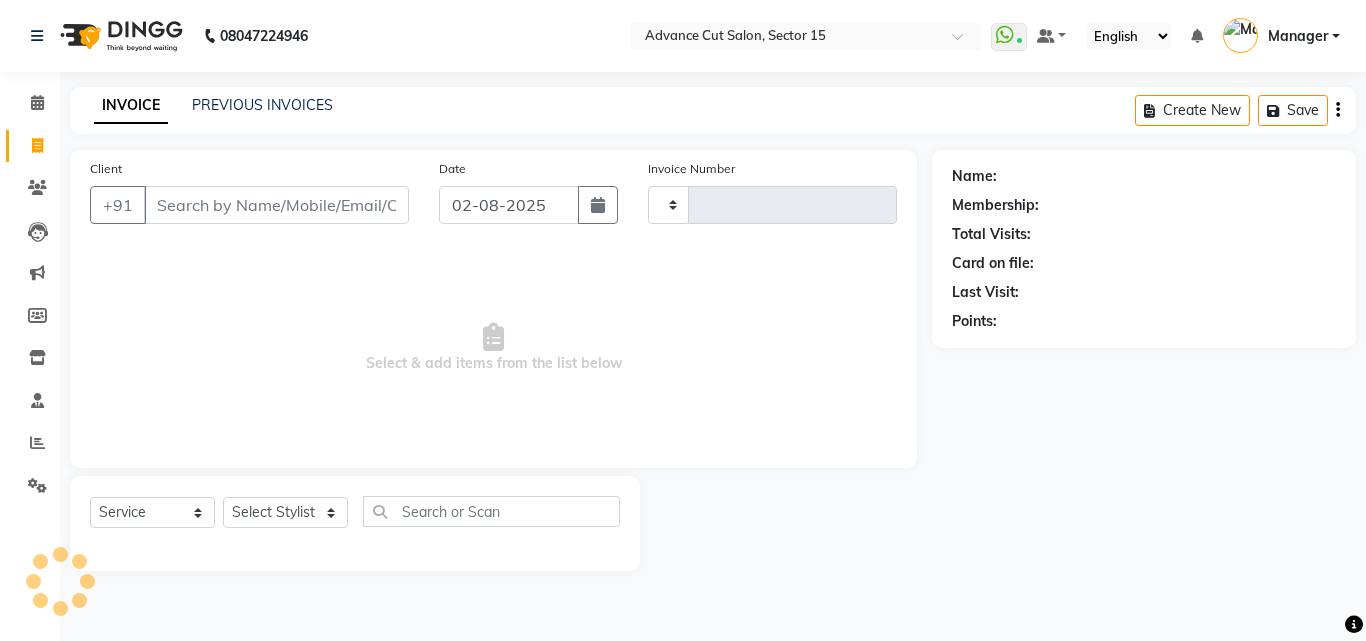 type on "5445" 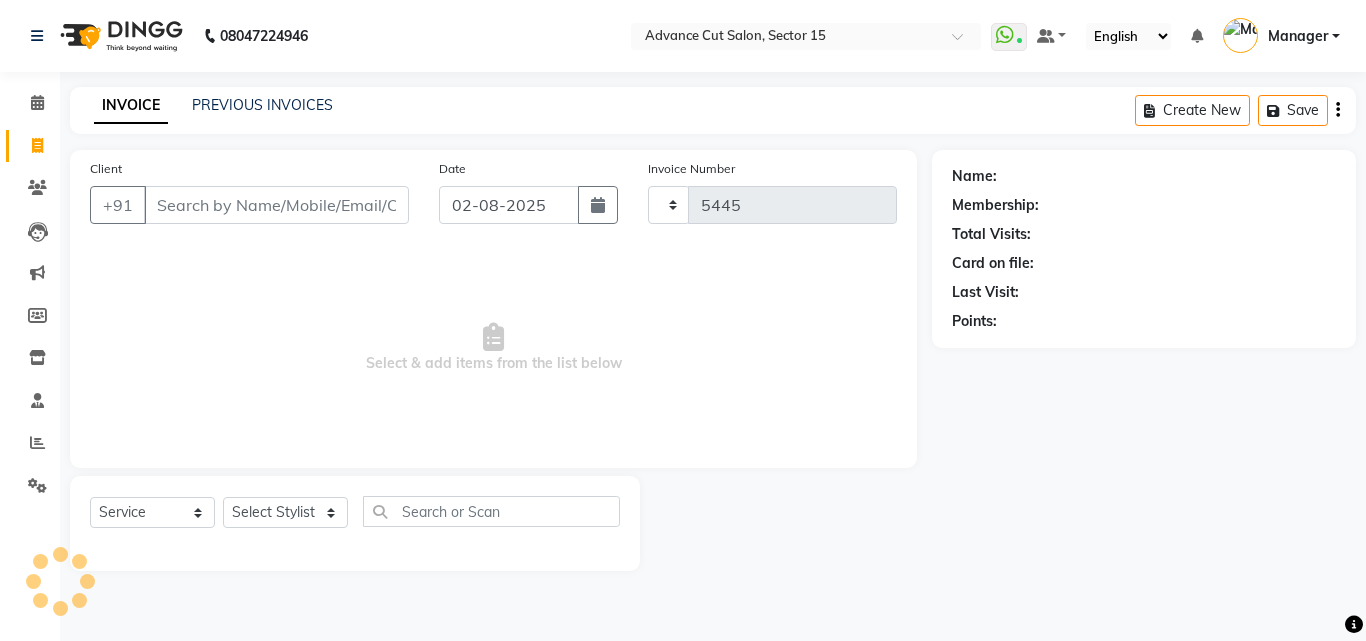 select on "6255" 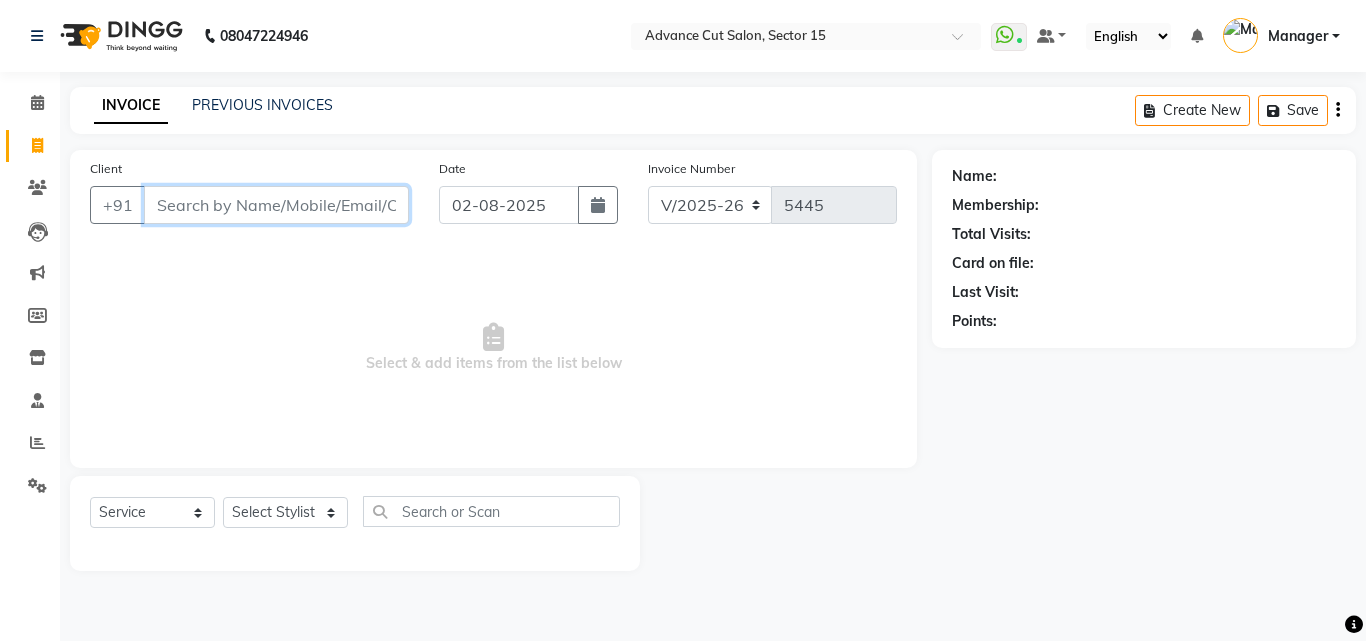 click on "Client" at bounding box center [276, 205] 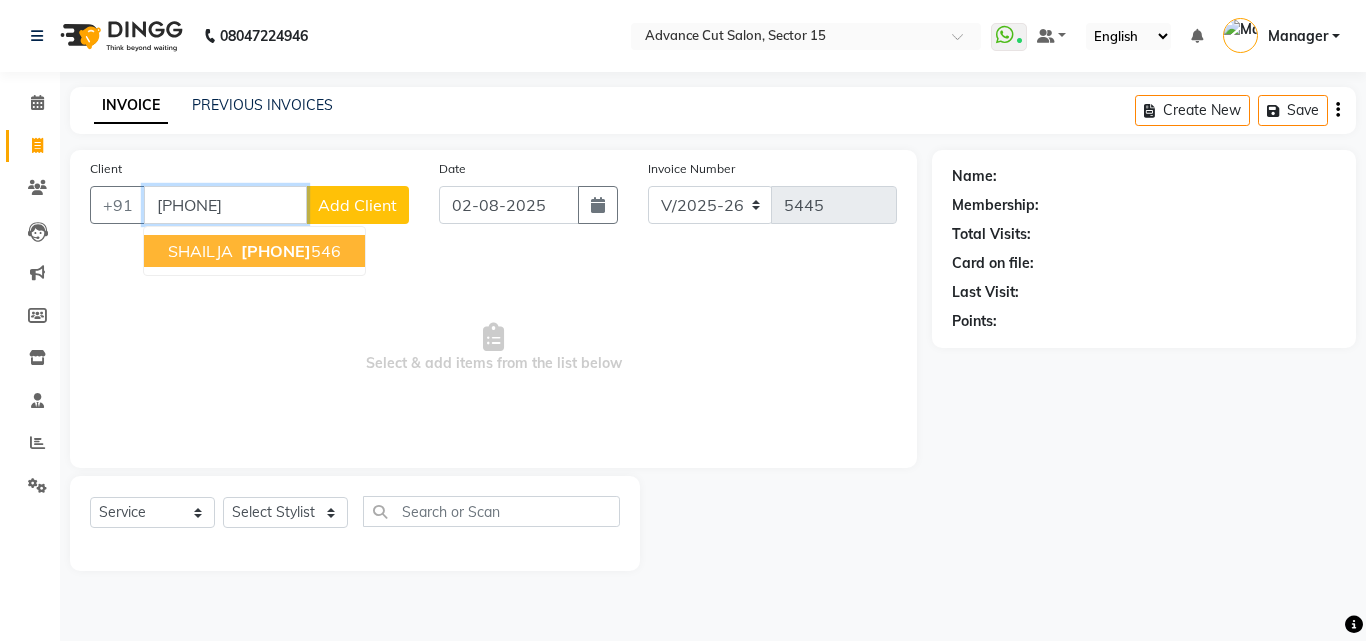 click on "SHAILJA   7042318 546" at bounding box center [254, 251] 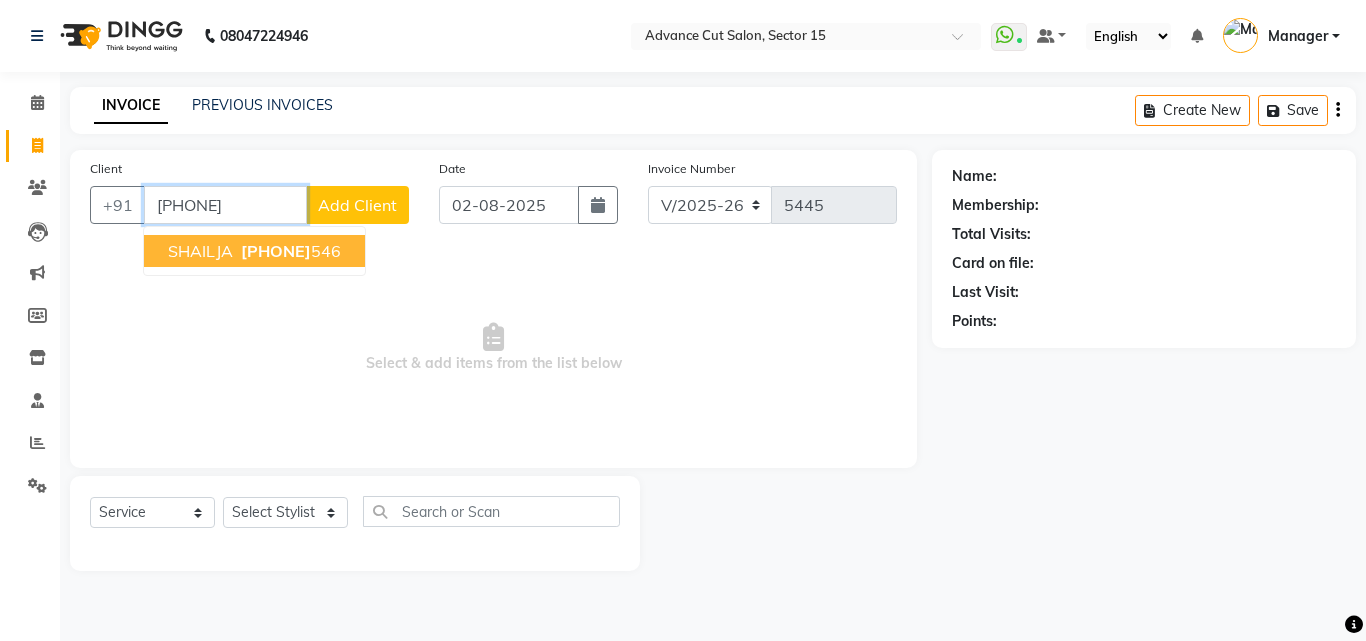 type on "7042318546" 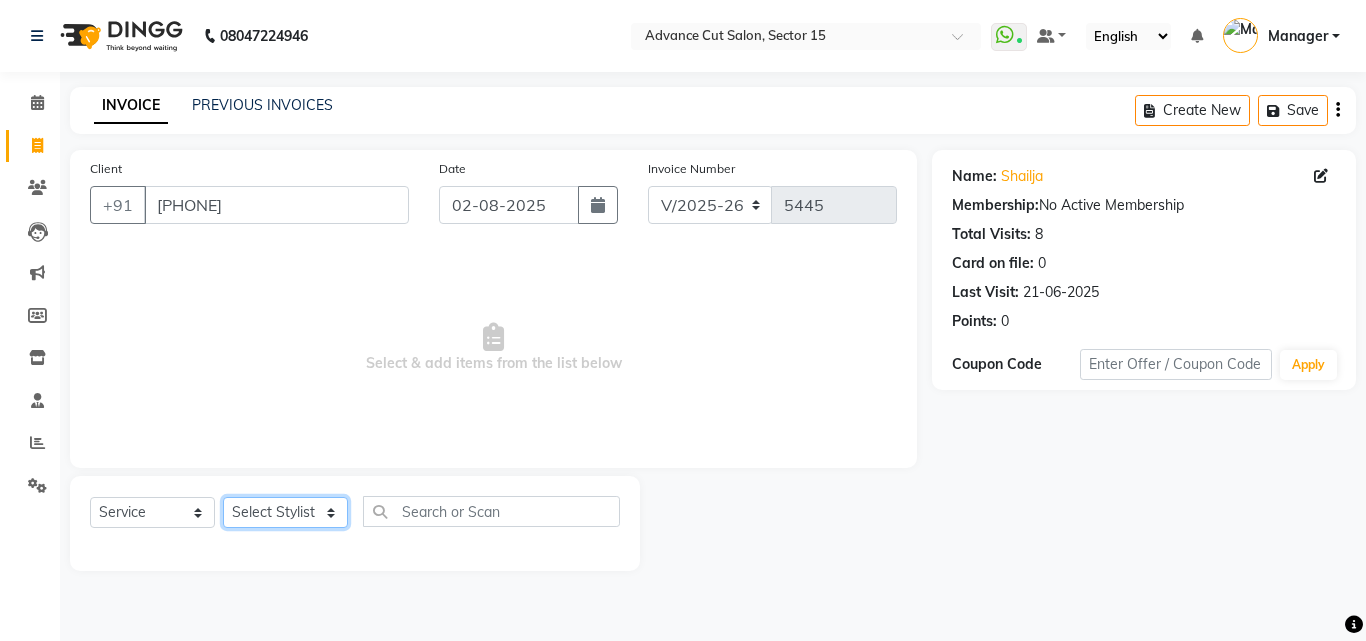 click on "Select Stylist Advance Cut  ASIF FARMAN HAIDER Iqbal KASHISH LUCKY Manager MANOJ NASEEM NASIR Nidhi Pooja  PRIYA RAEES RANI RASHID RIZWAN SACHIN SALMAN SANJAY Shahjad Shankar shuaib SONI" 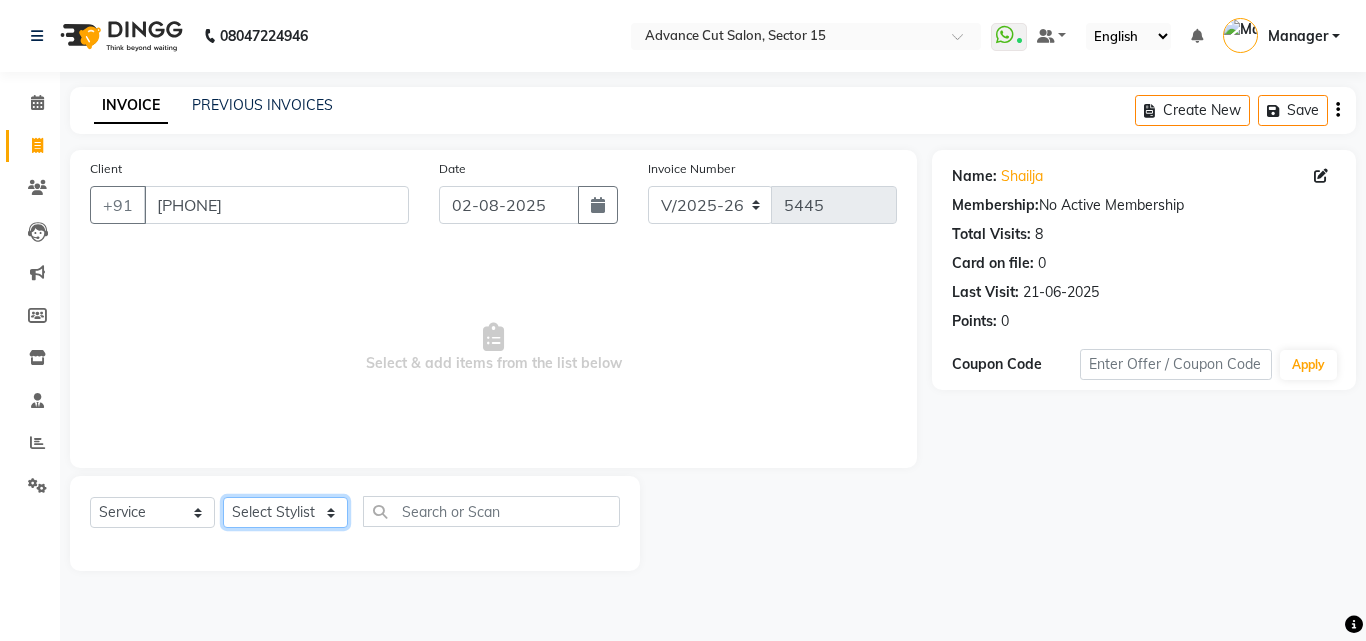 select on "46510" 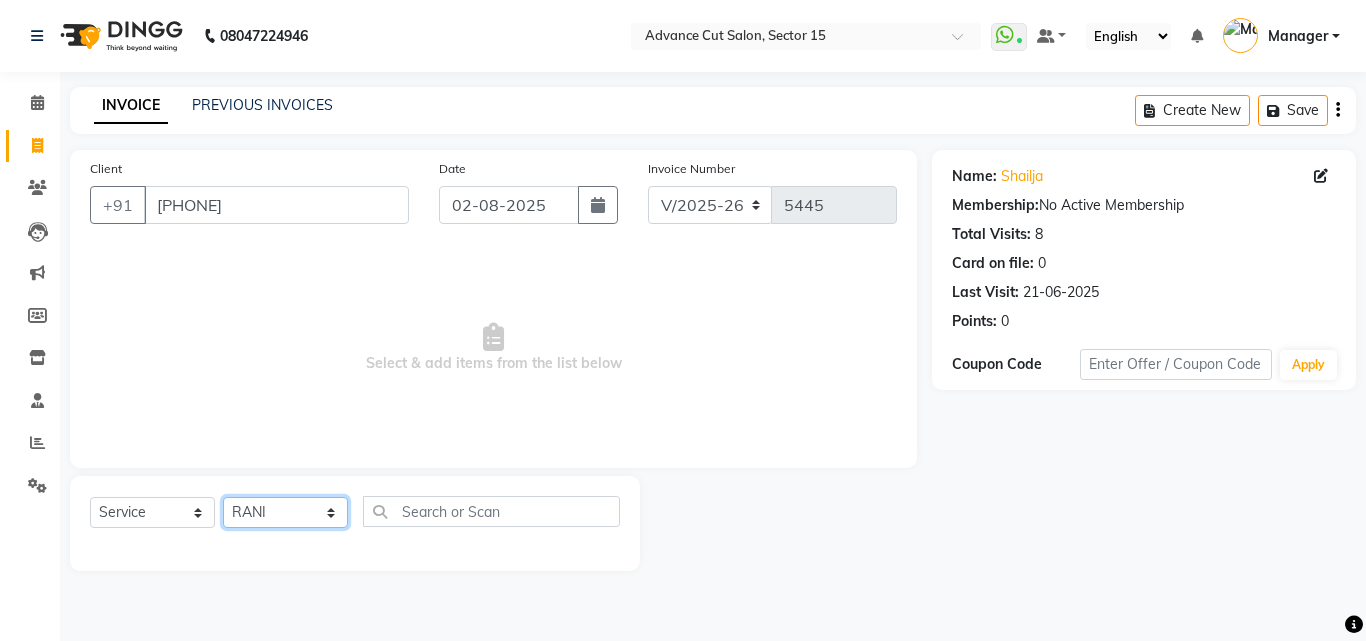 click on "Select Stylist Advance Cut  ASIF FARMAN HAIDER Iqbal KASHISH LUCKY Manager MANOJ NASEEM NASIR Nidhi Pooja  PRIYA RAEES RANI RASHID RIZWAN SACHIN SALMAN SANJAY Shahjad Shankar shuaib SONI" 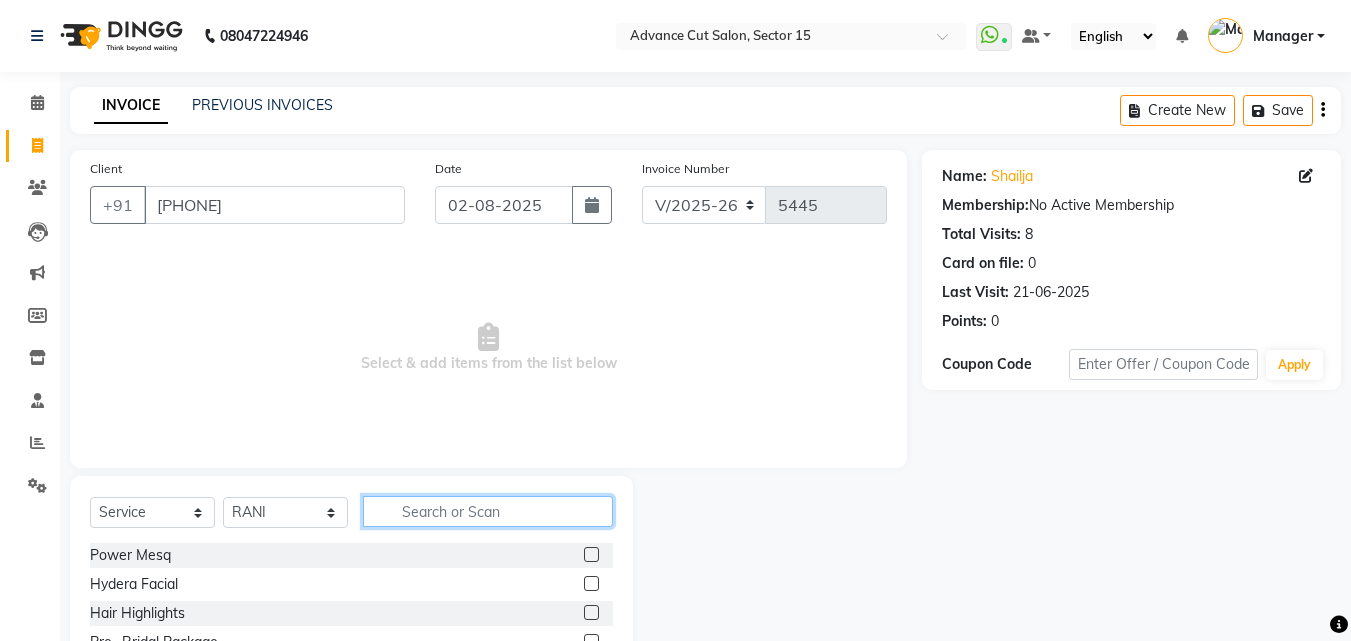 drag, startPoint x: 593, startPoint y: 522, endPoint x: 555, endPoint y: 500, distance: 43.908997 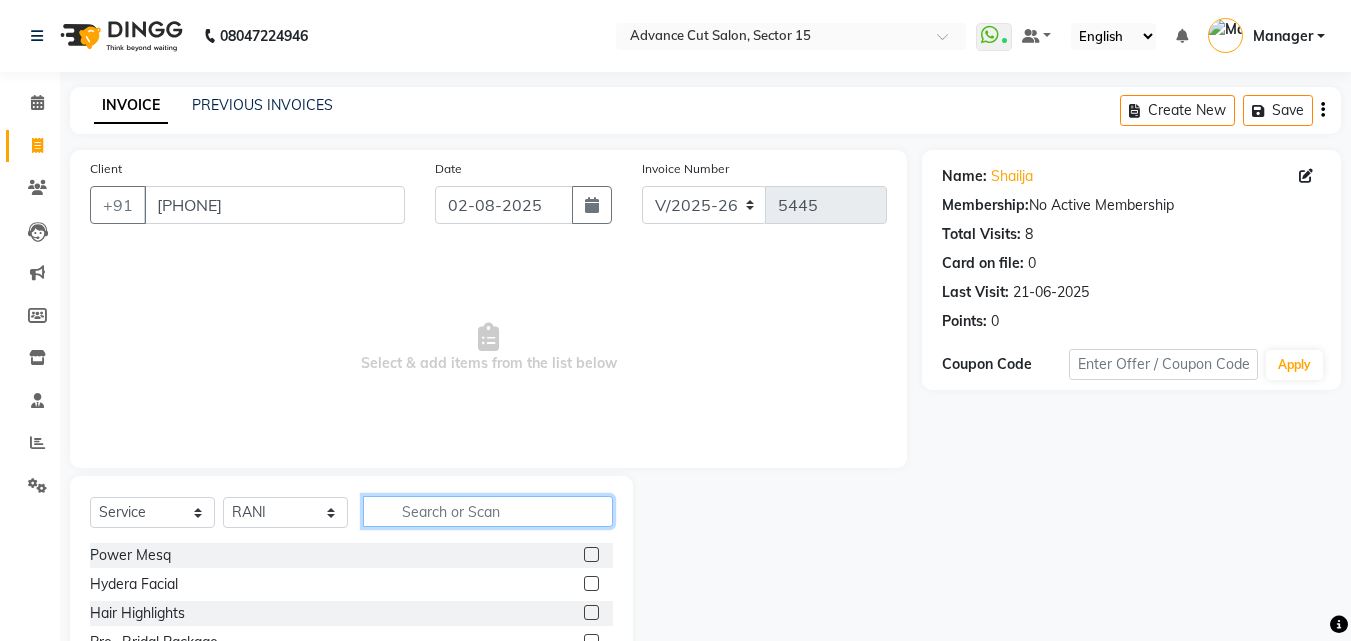 click 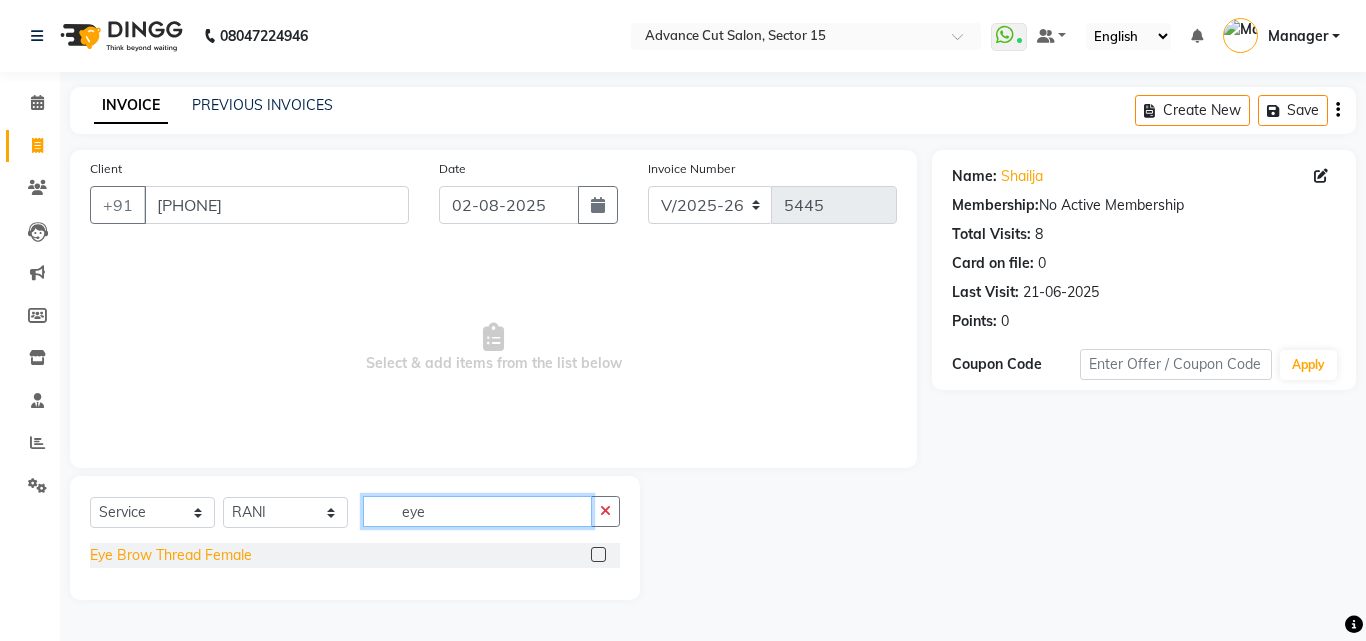 type on "eye" 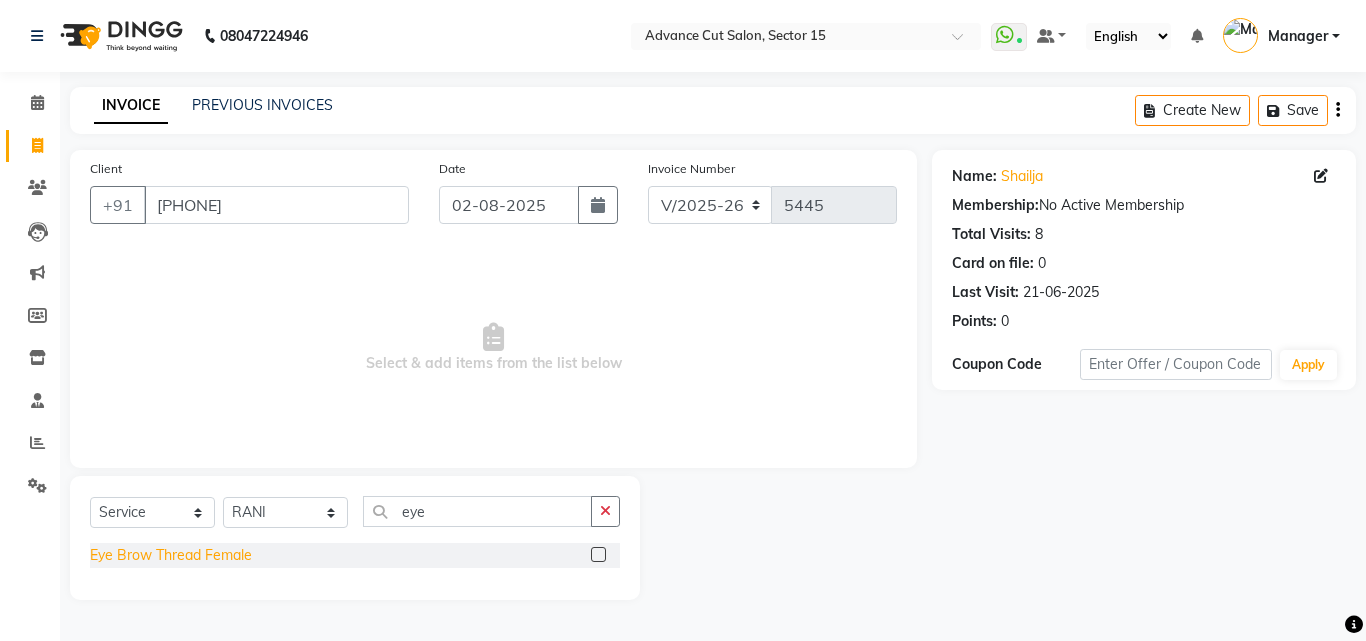 click on "Eye Brow Thread Female" 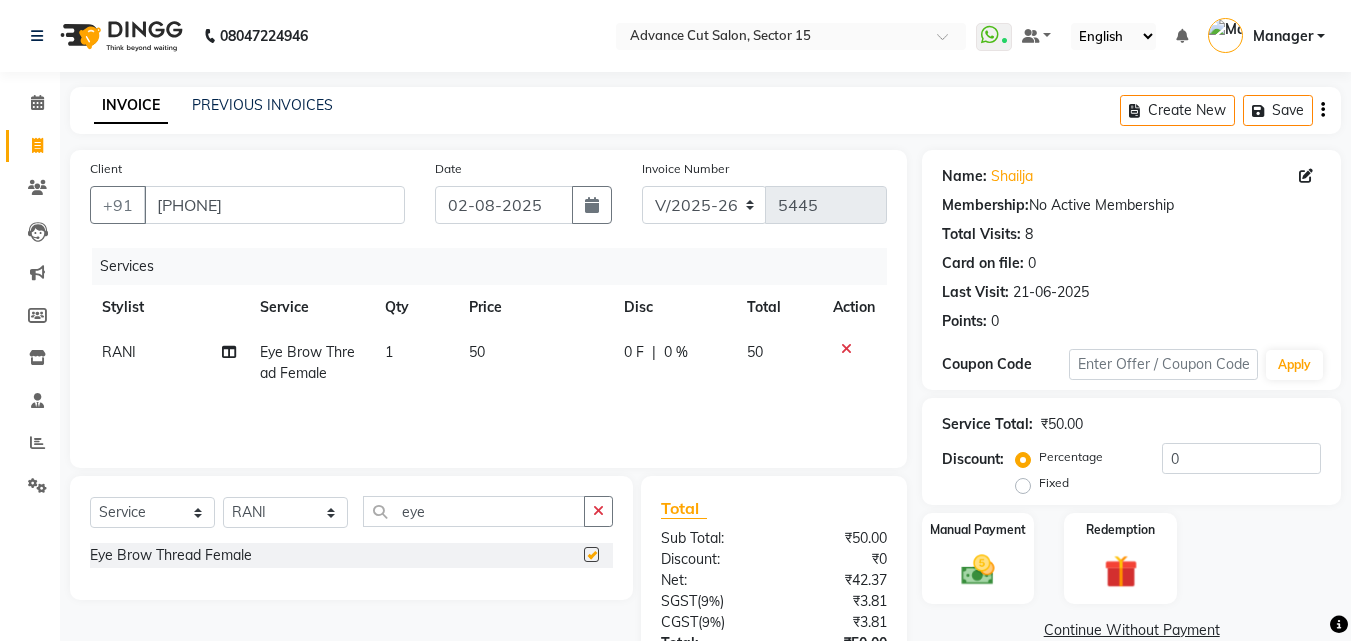 checkbox on "false" 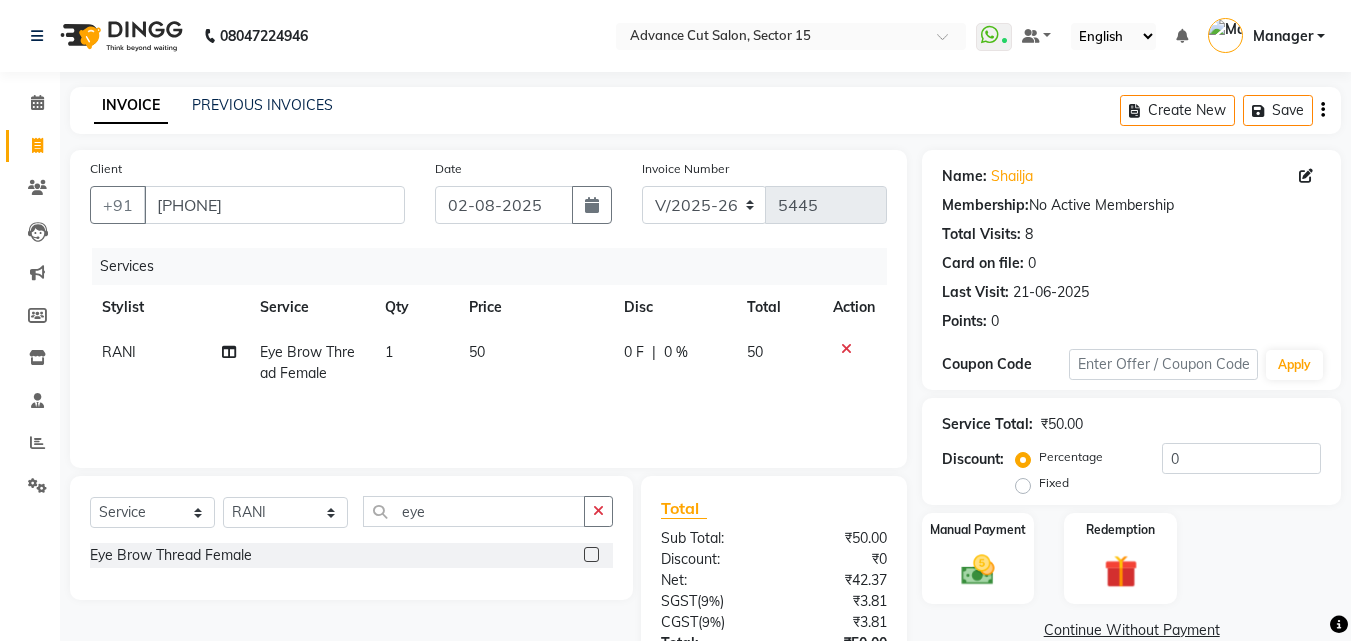 scroll, scrollTop: 159, scrollLeft: 0, axis: vertical 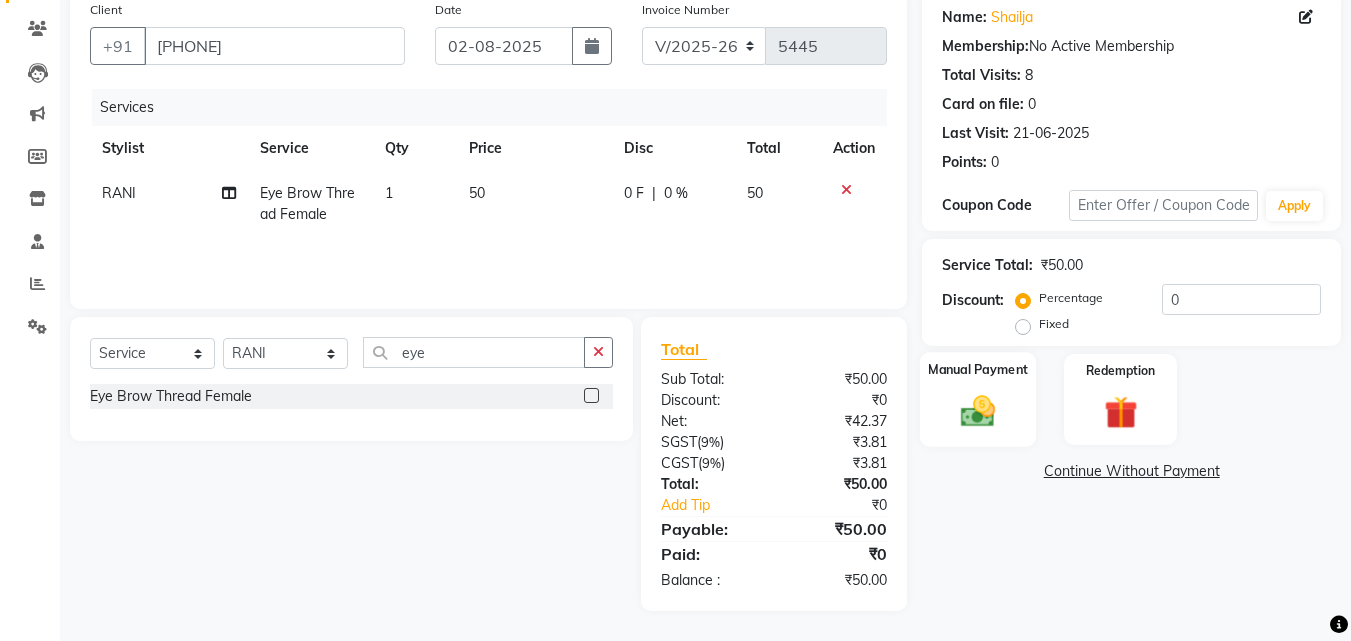 click 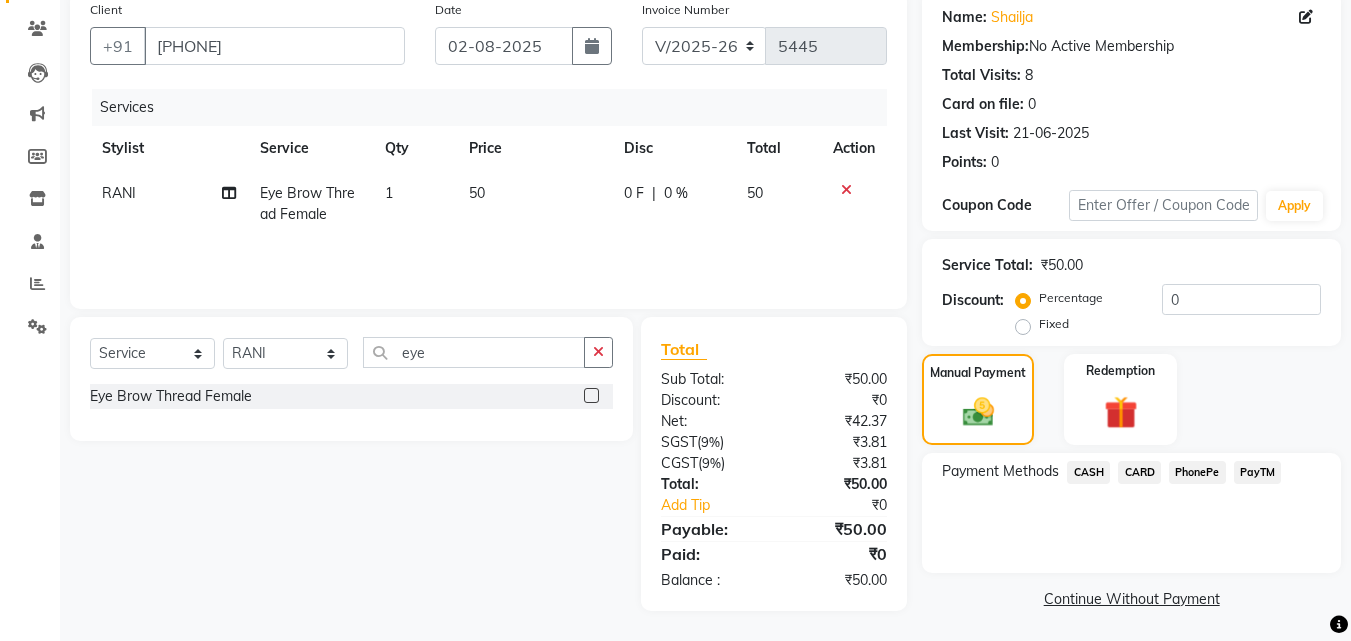 click on "PayTM" 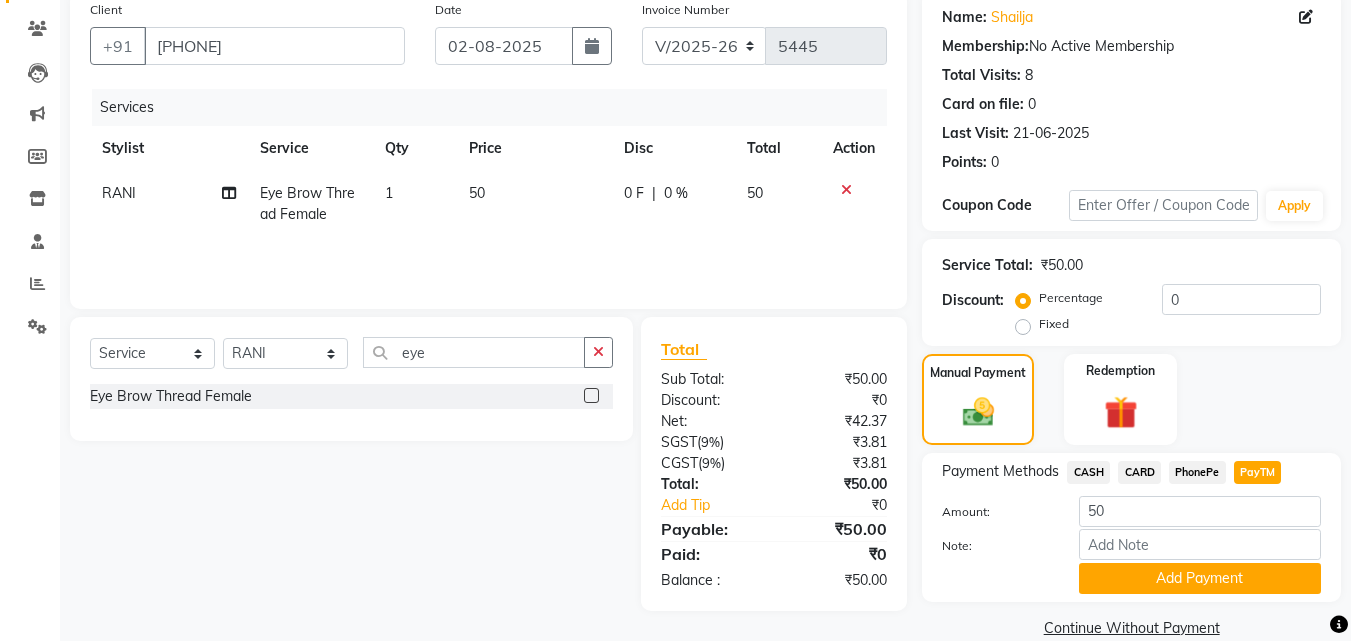 scroll, scrollTop: 191, scrollLeft: 0, axis: vertical 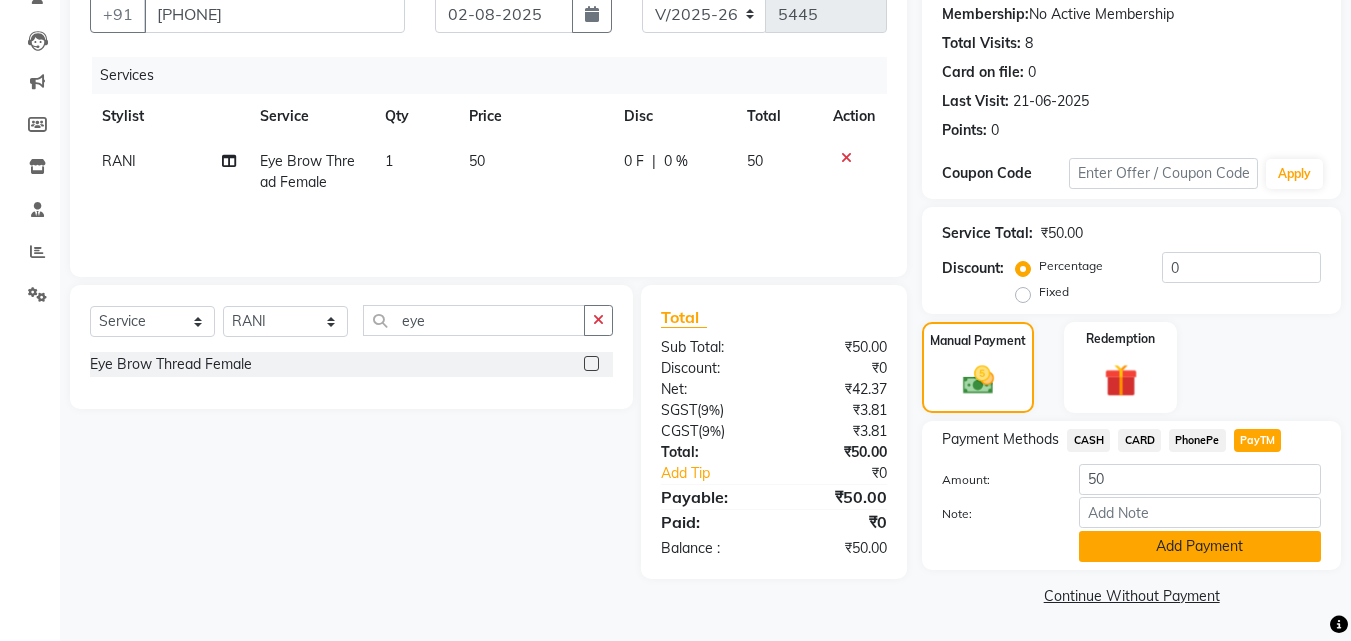click on "Add Payment" 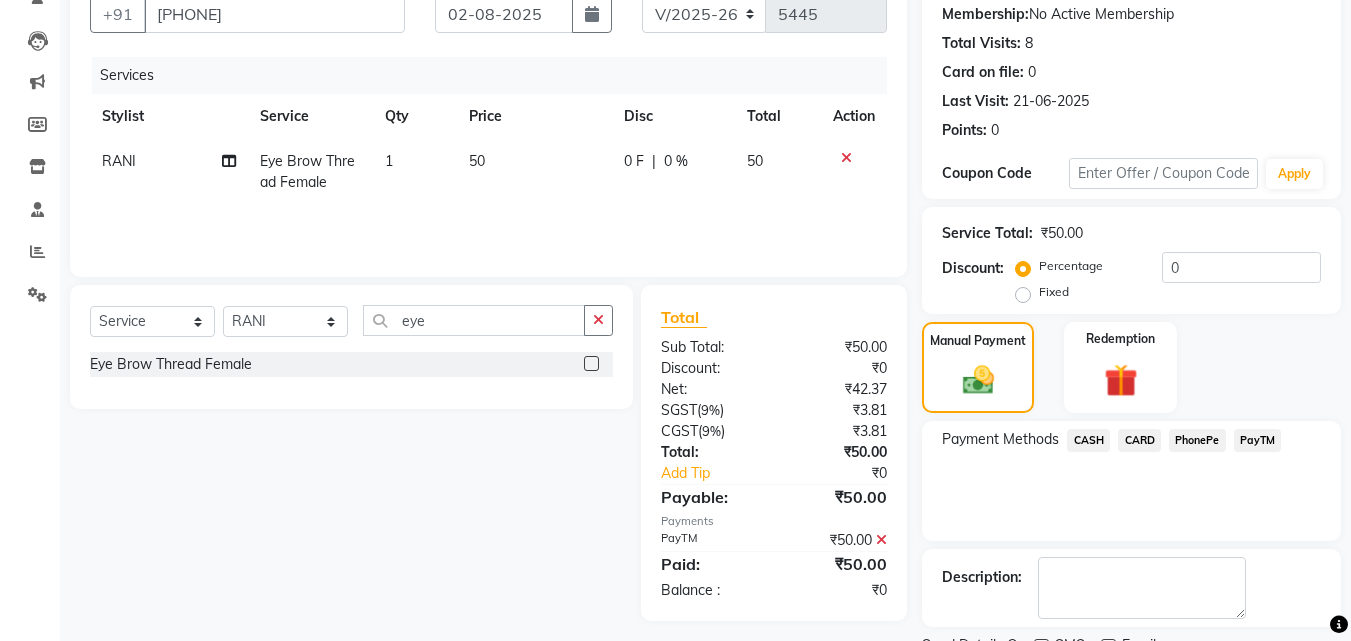 scroll, scrollTop: 275, scrollLeft: 0, axis: vertical 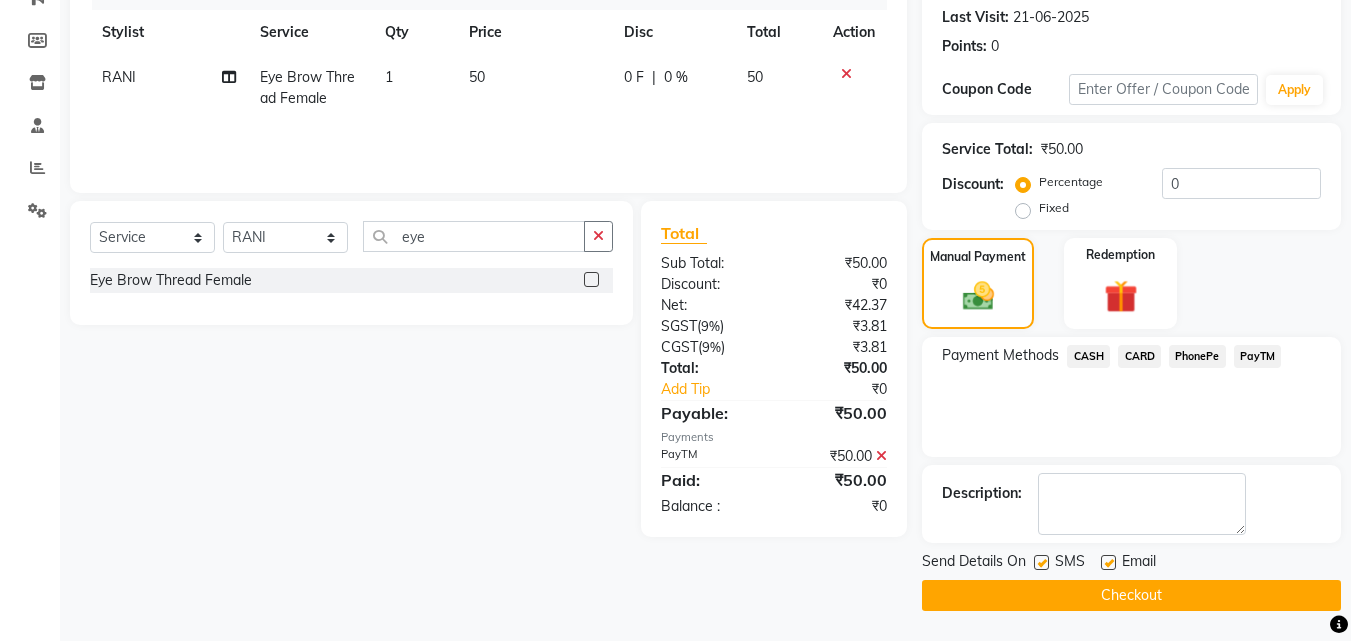drag, startPoint x: 1316, startPoint y: 620, endPoint x: 1312, endPoint y: 610, distance: 10.770329 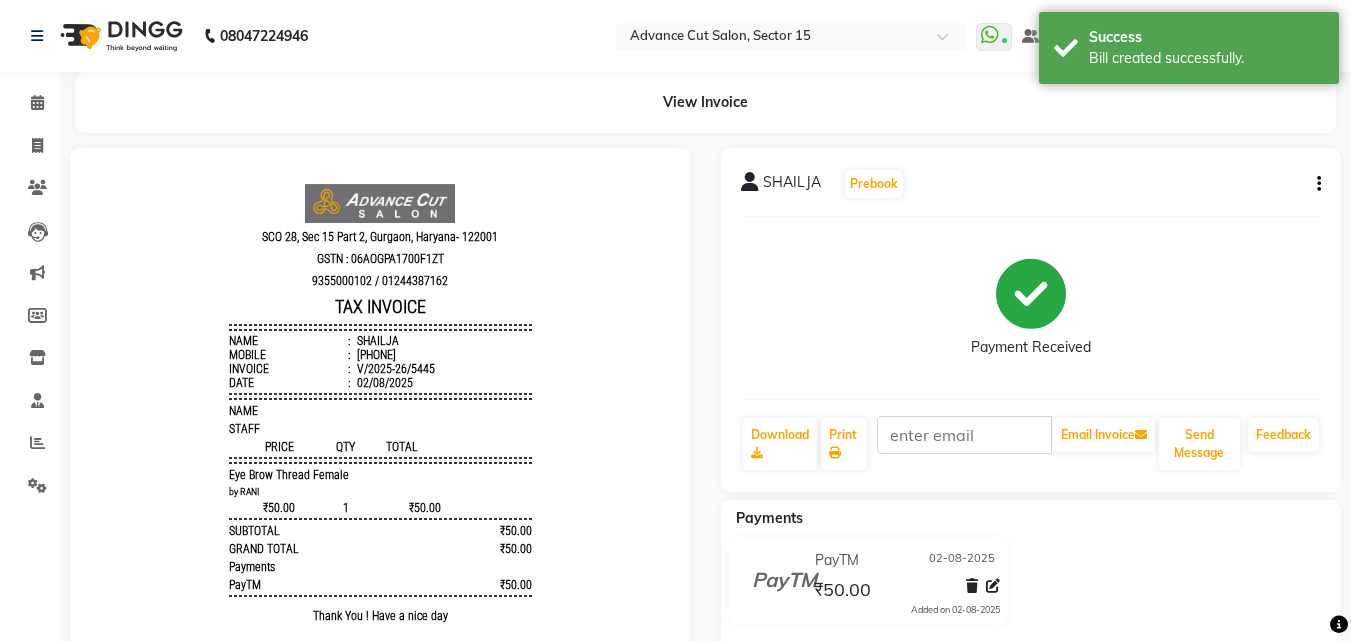 scroll, scrollTop: 0, scrollLeft: 0, axis: both 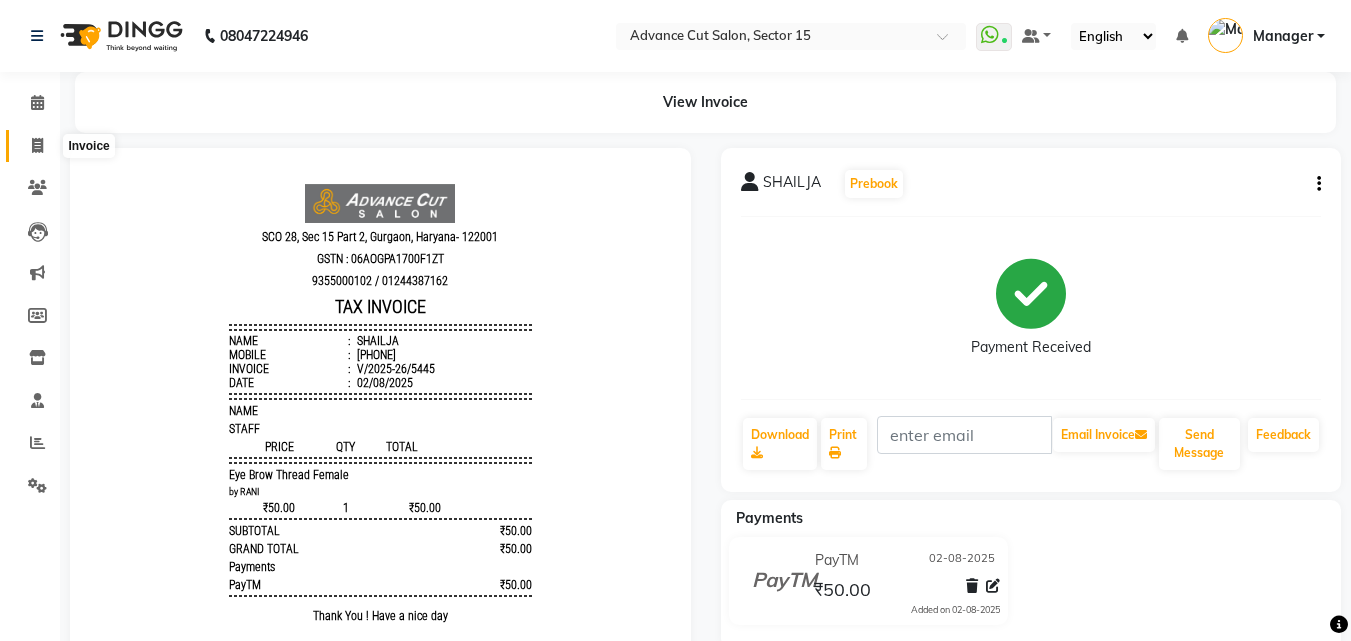 drag, startPoint x: 39, startPoint y: 158, endPoint x: 34, endPoint y: 142, distance: 16.763054 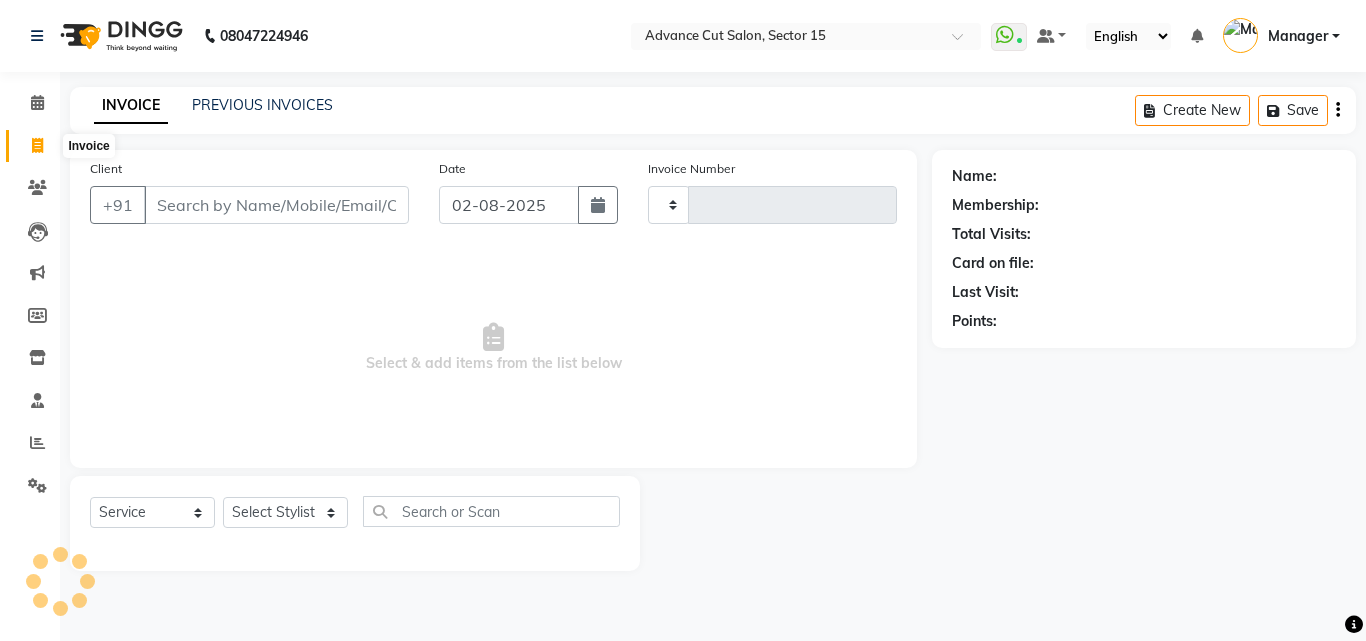 click 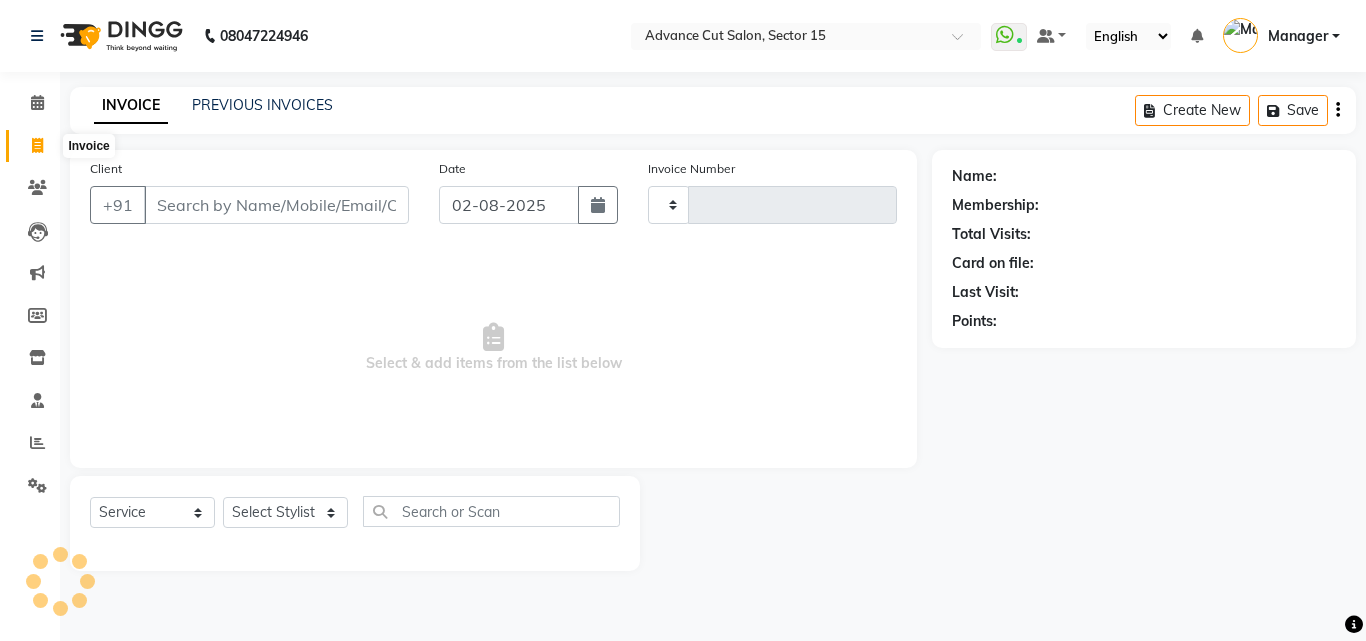 select on "service" 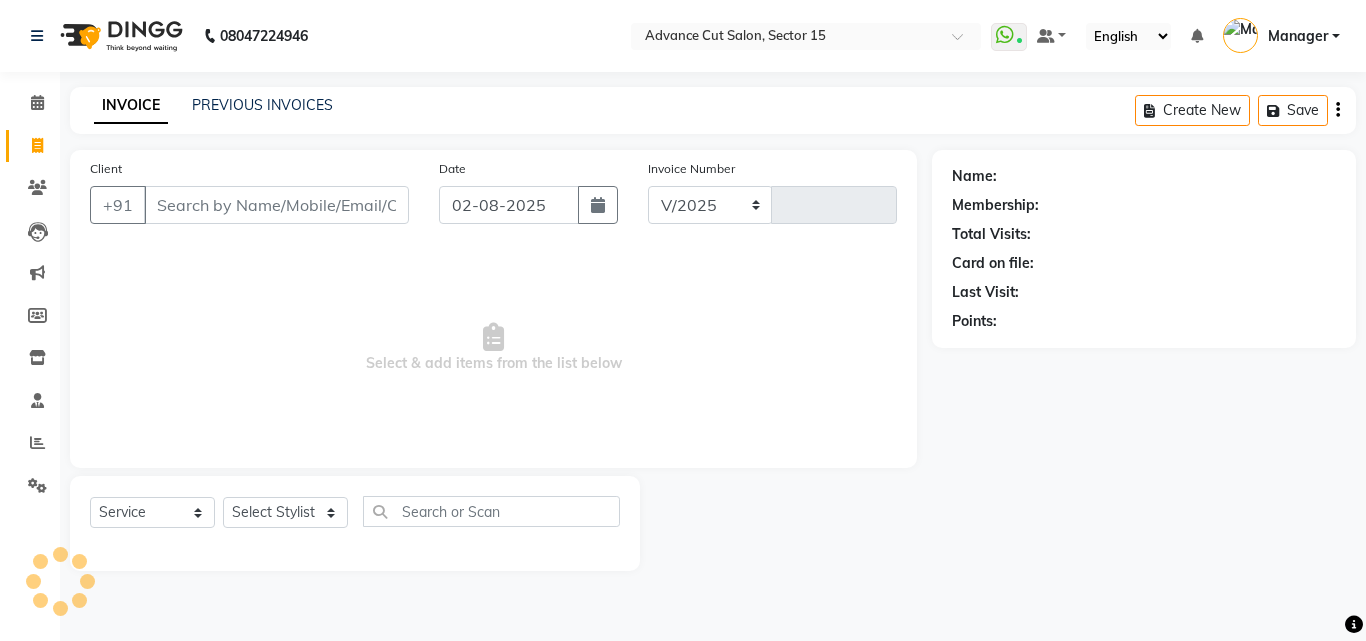 select on "6255" 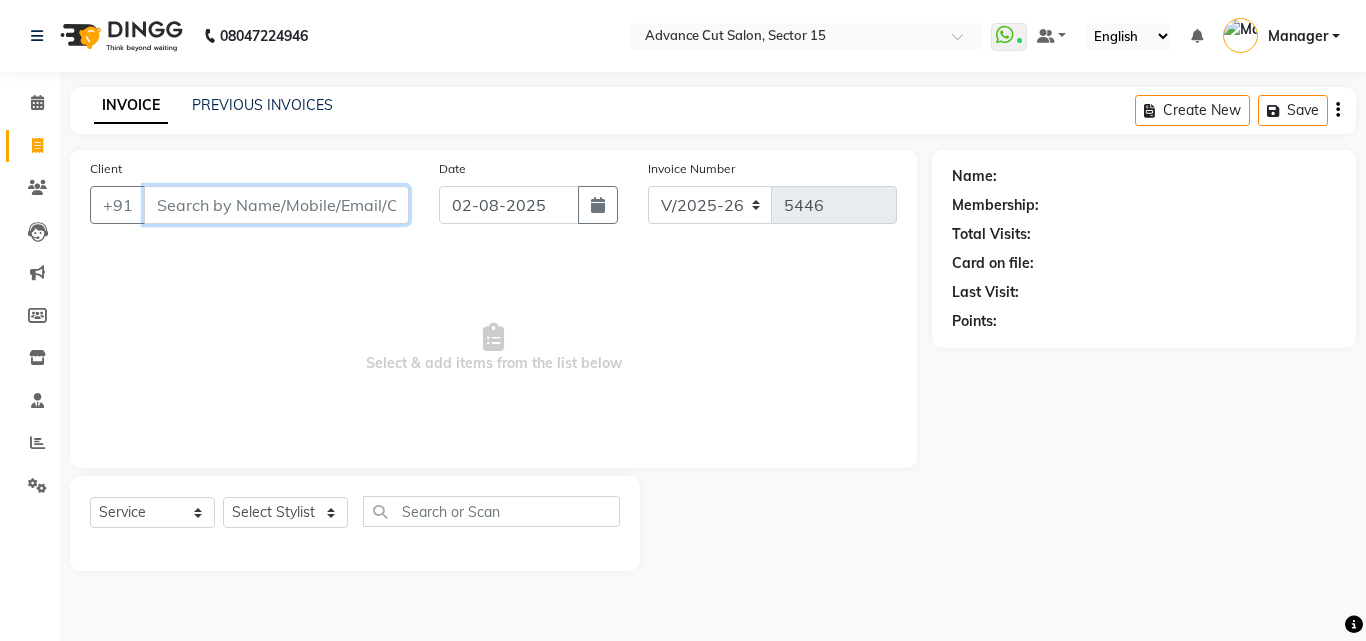 click on "Client" at bounding box center [276, 205] 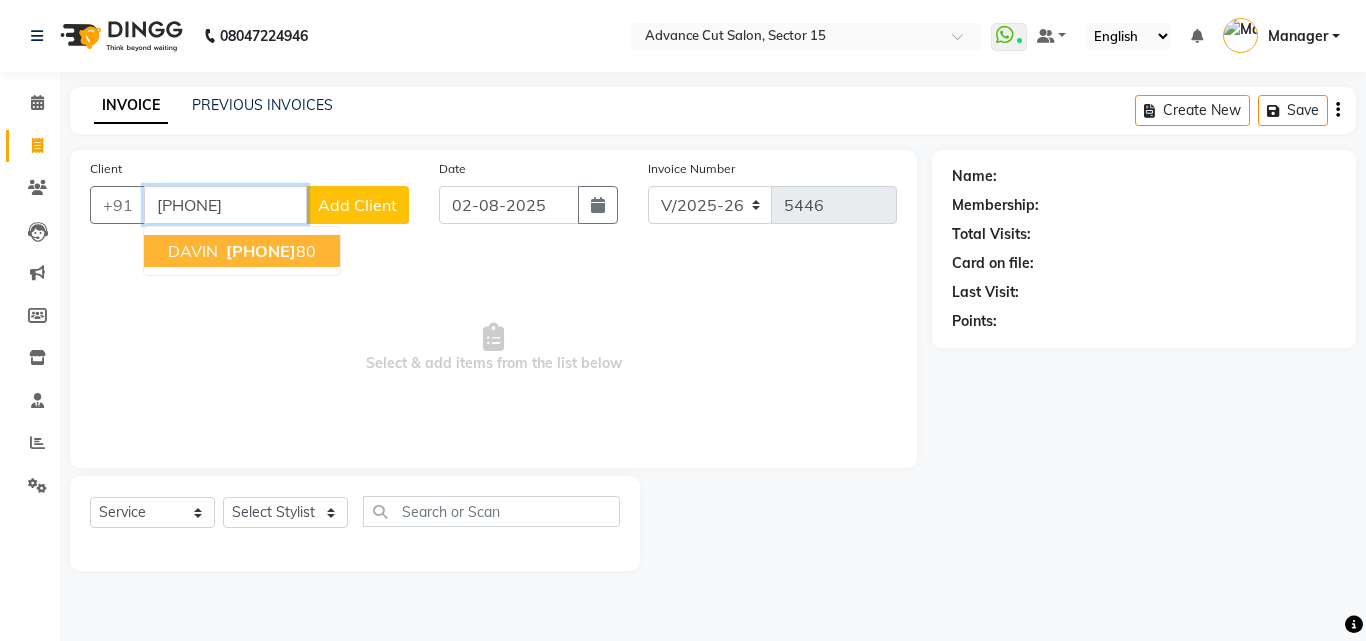 click on "DAVIN   96504760 80" at bounding box center (242, 251) 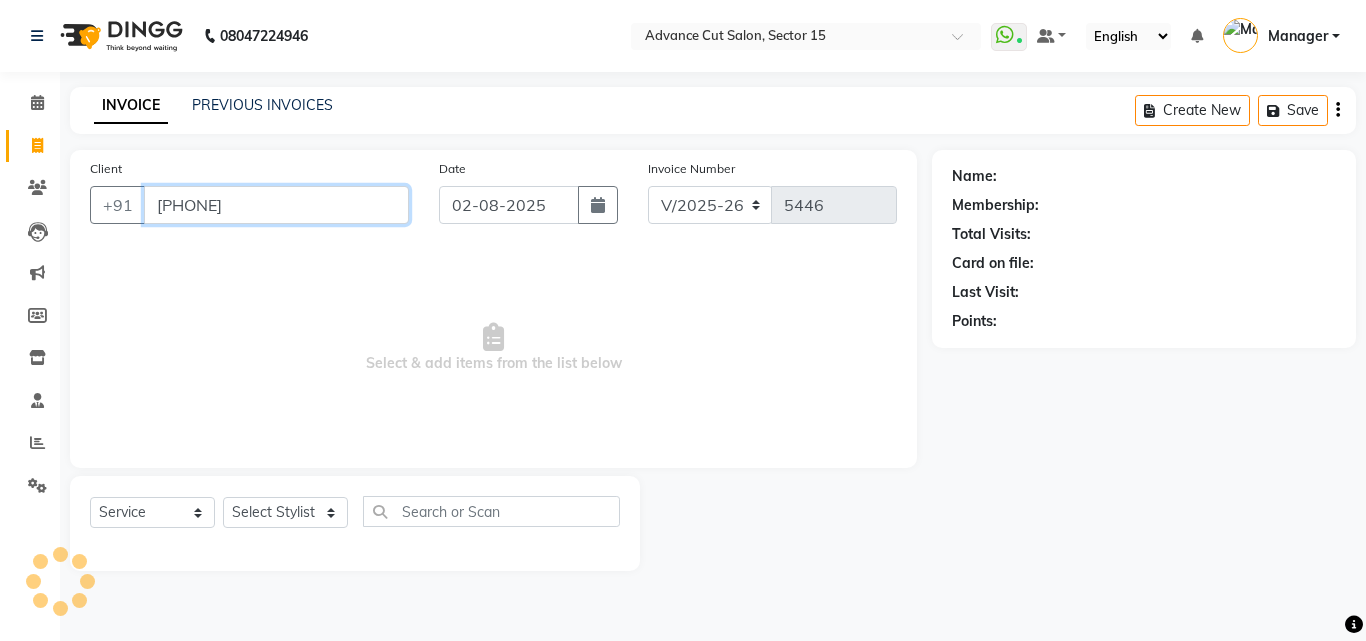 type on "9650476080" 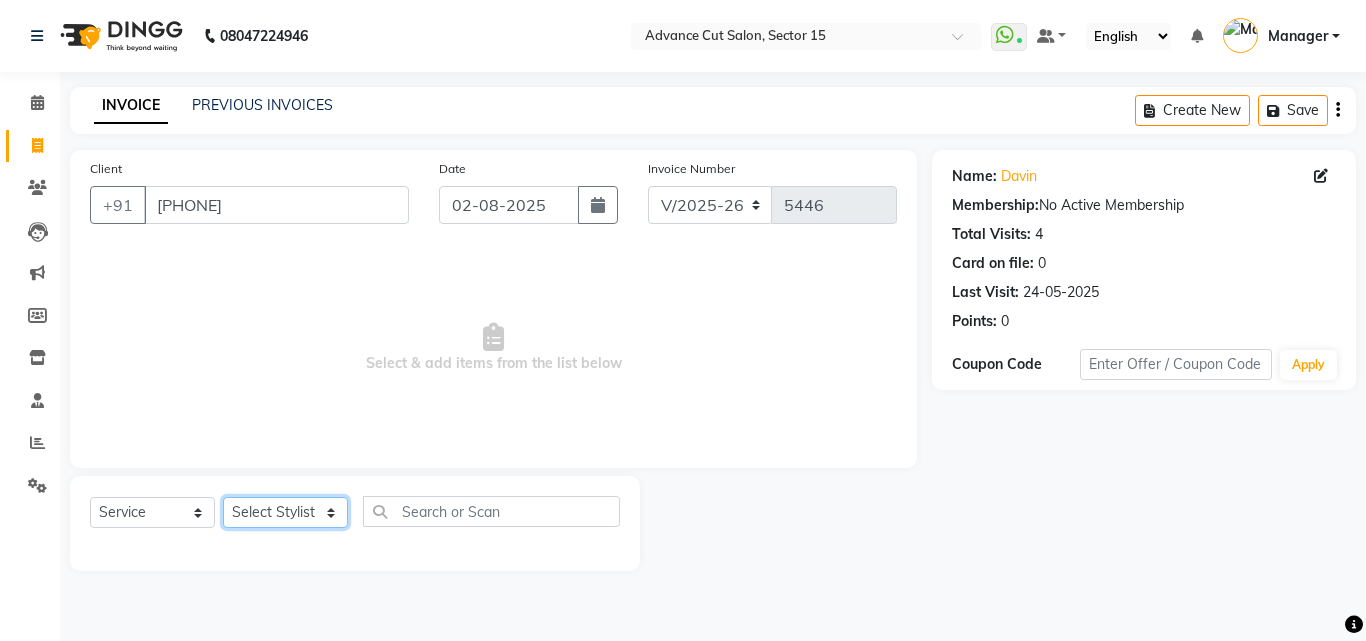 click on "Select Stylist Advance Cut  ASIF FARMAN HAIDER Iqbal KASHISH LUCKY Manager MANOJ NASEEM NASIR Nidhi Pooja  PRIYA RAEES RANI RASHID RIZWAN SACHIN SALMAN SANJAY Shahjad Shankar shuaib SONI" 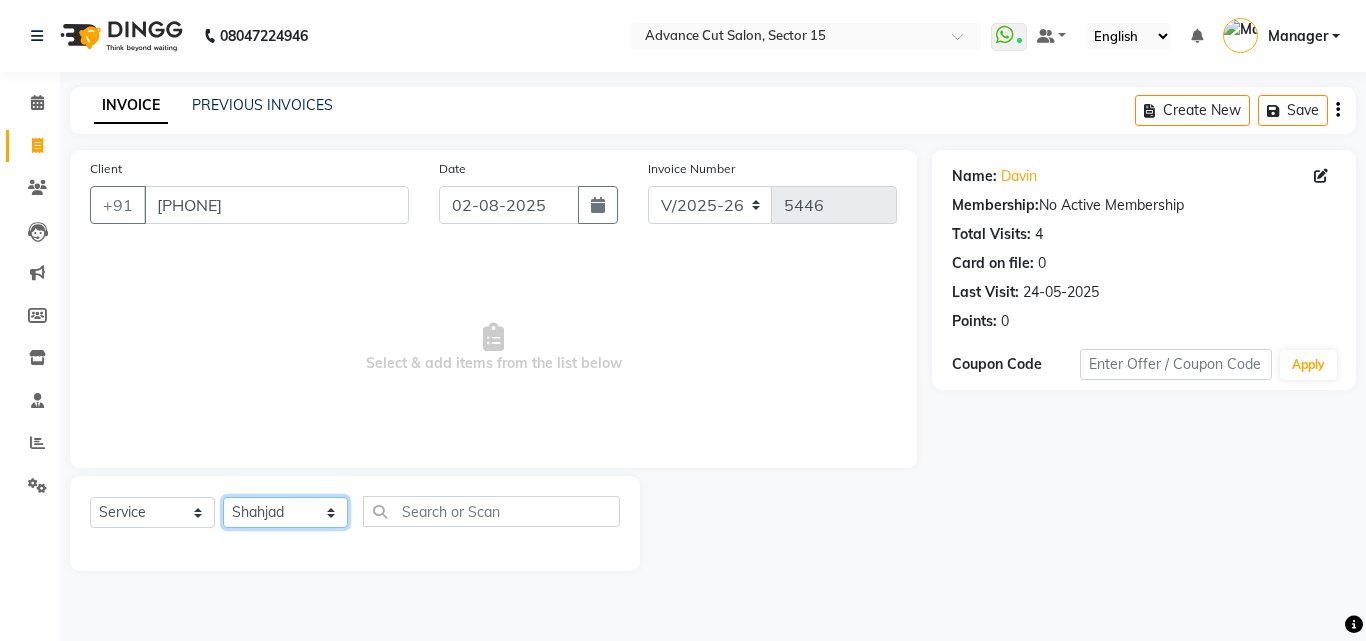 click on "Select Stylist Advance Cut  ASIF FARMAN HAIDER Iqbal KASHISH LUCKY Manager MANOJ NASEEM NASIR Nidhi Pooja  PRIYA RAEES RANI RASHID RIZWAN SACHIN SALMAN SANJAY Shahjad Shankar shuaib SONI" 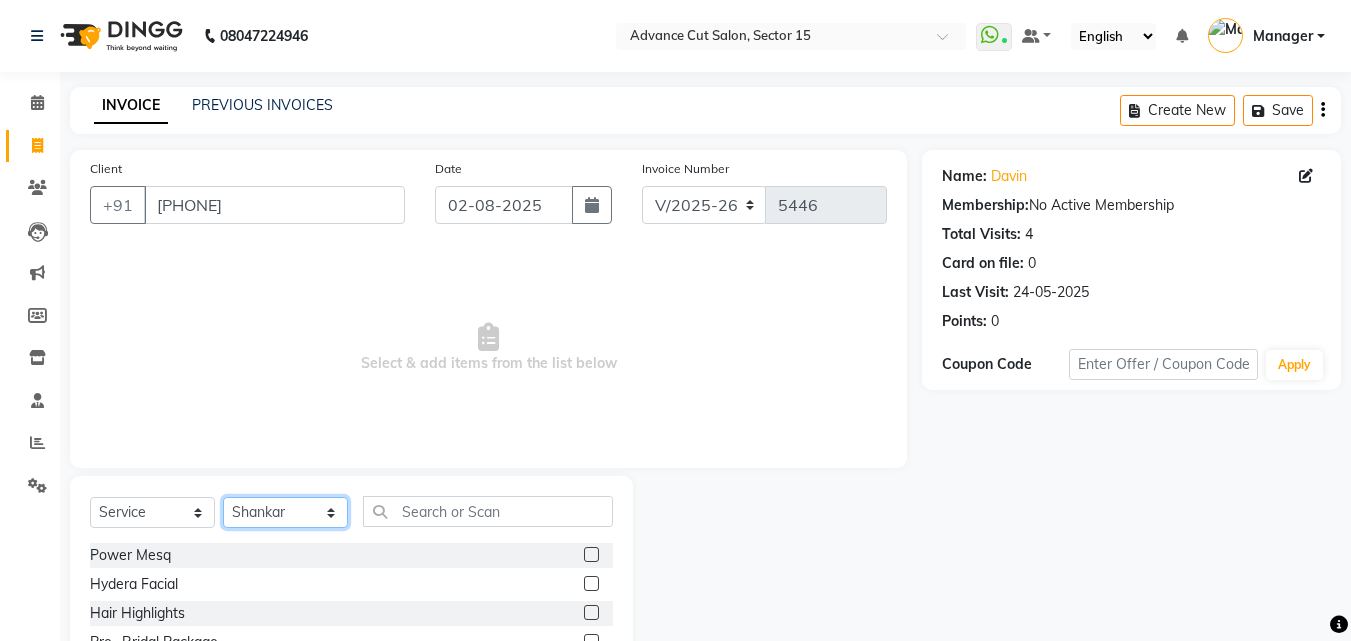 select on "80318" 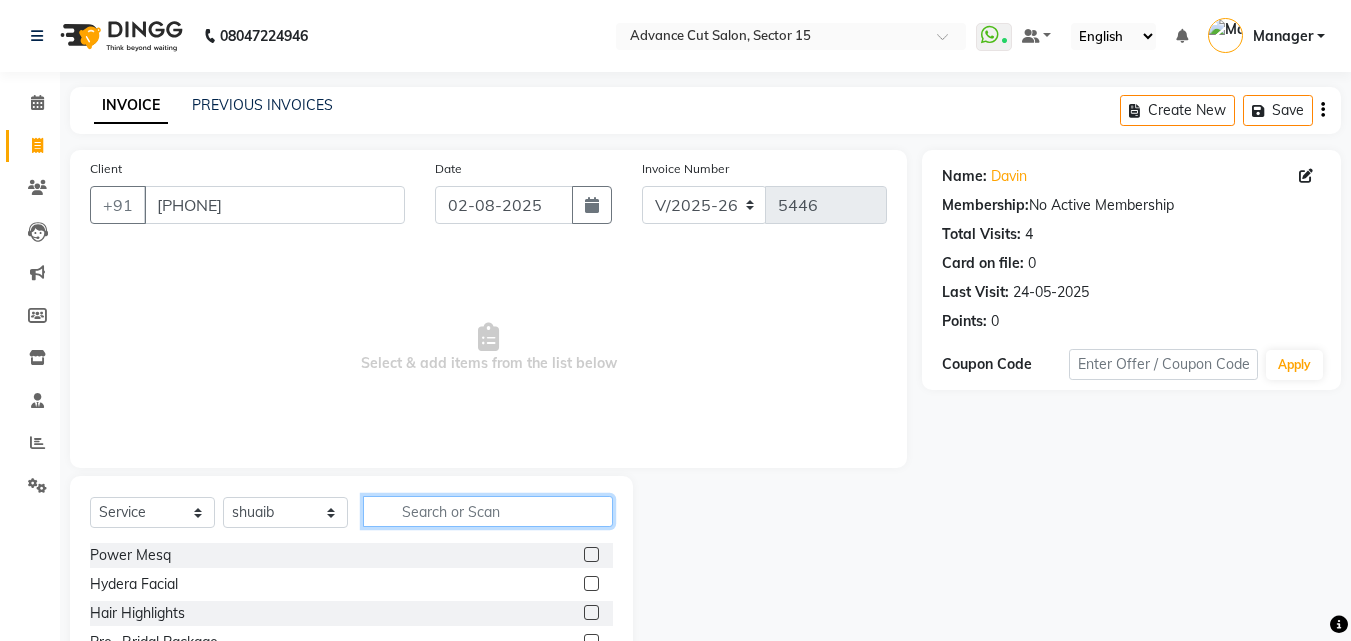 click 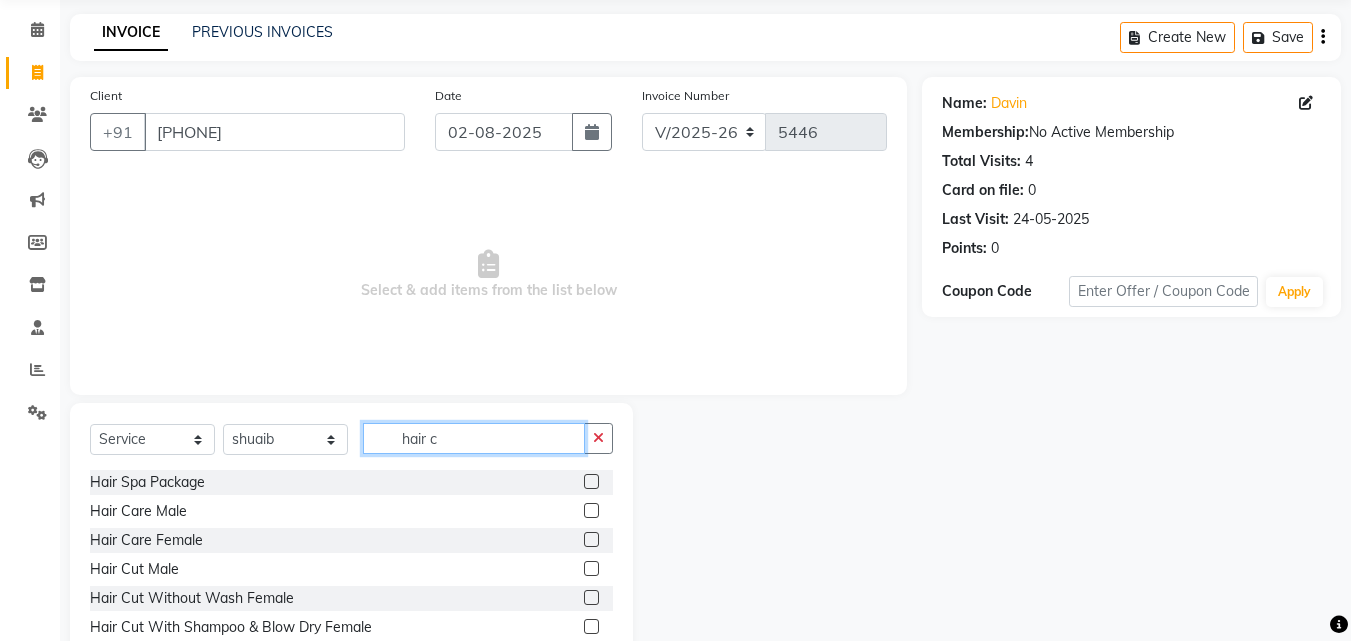 scroll, scrollTop: 134, scrollLeft: 0, axis: vertical 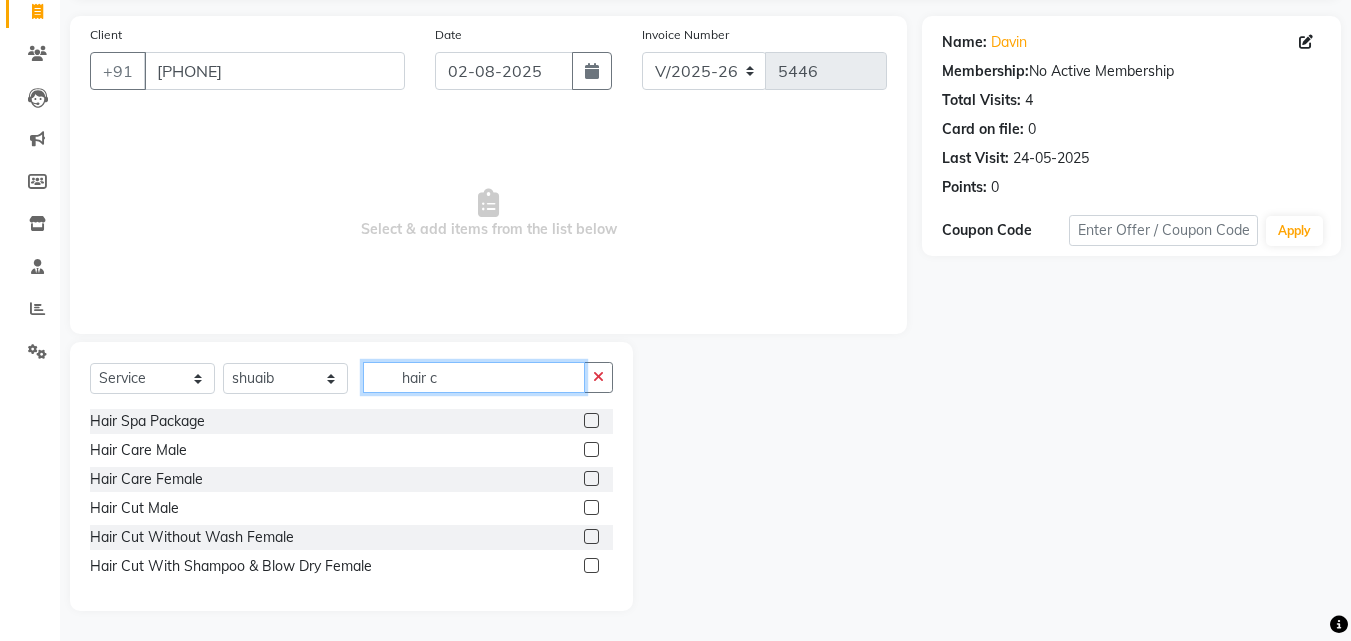 type on "hair c" 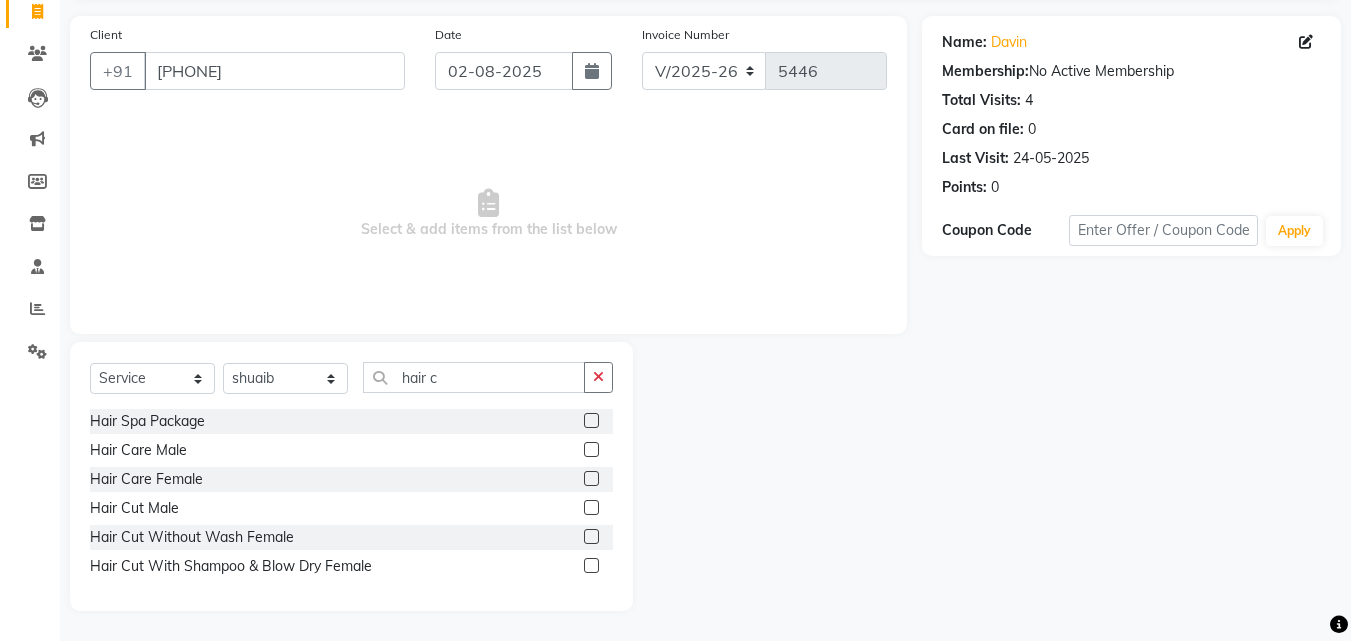click on "Hair Care Female" 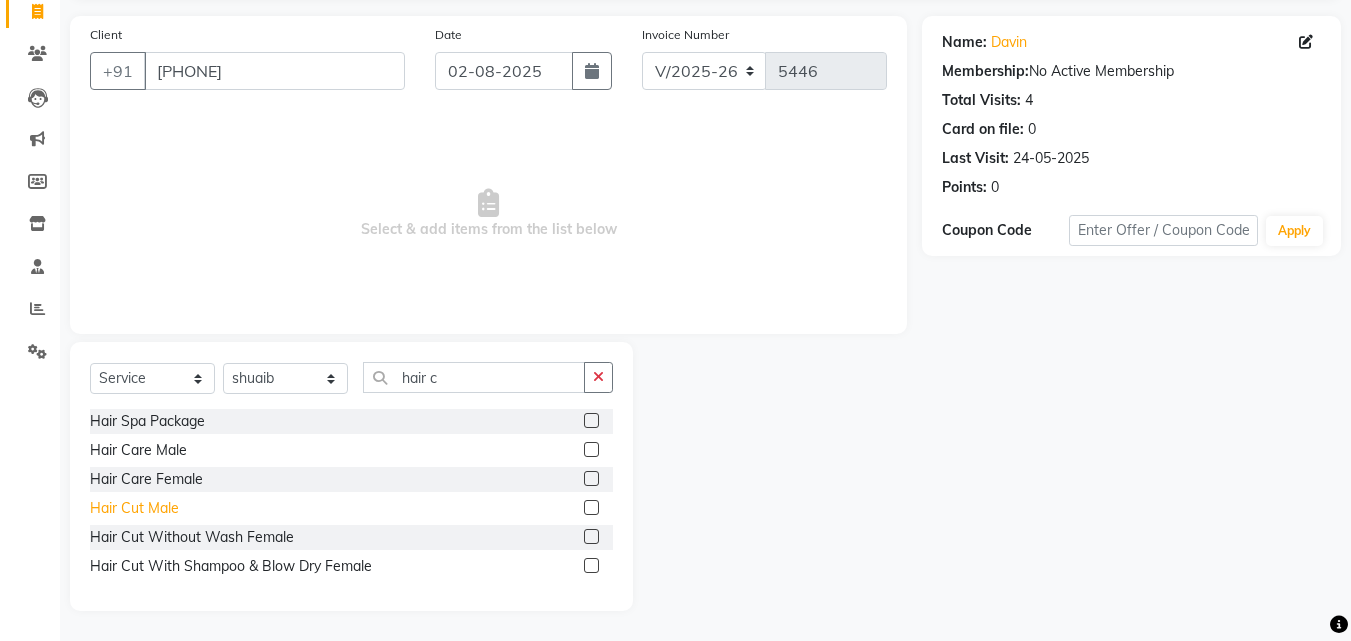 click on "Hair Cut  Male" 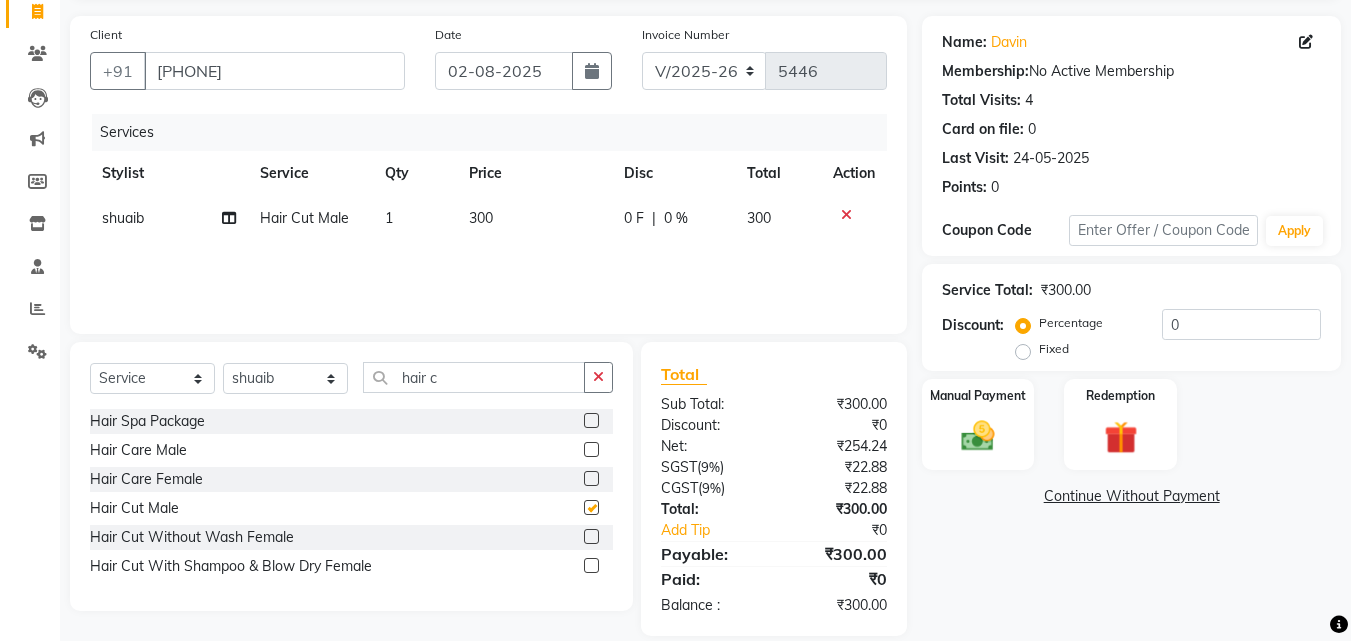 checkbox on "false" 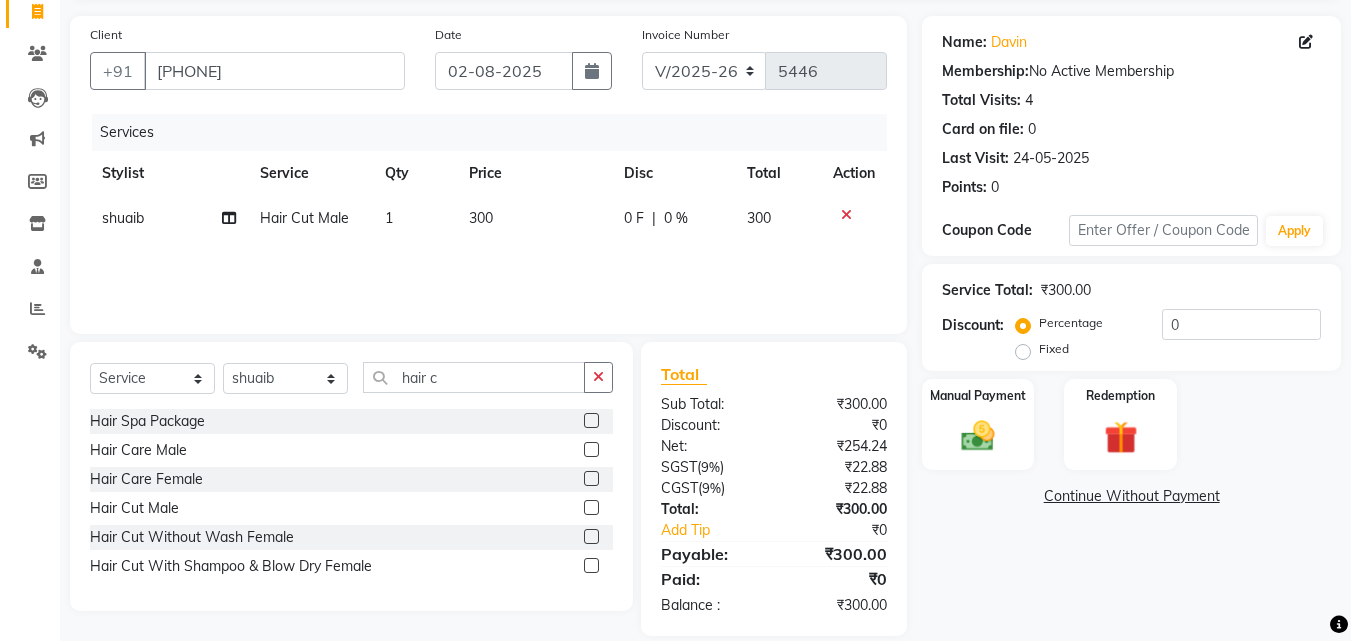 click on "Manual Payment Redemption" 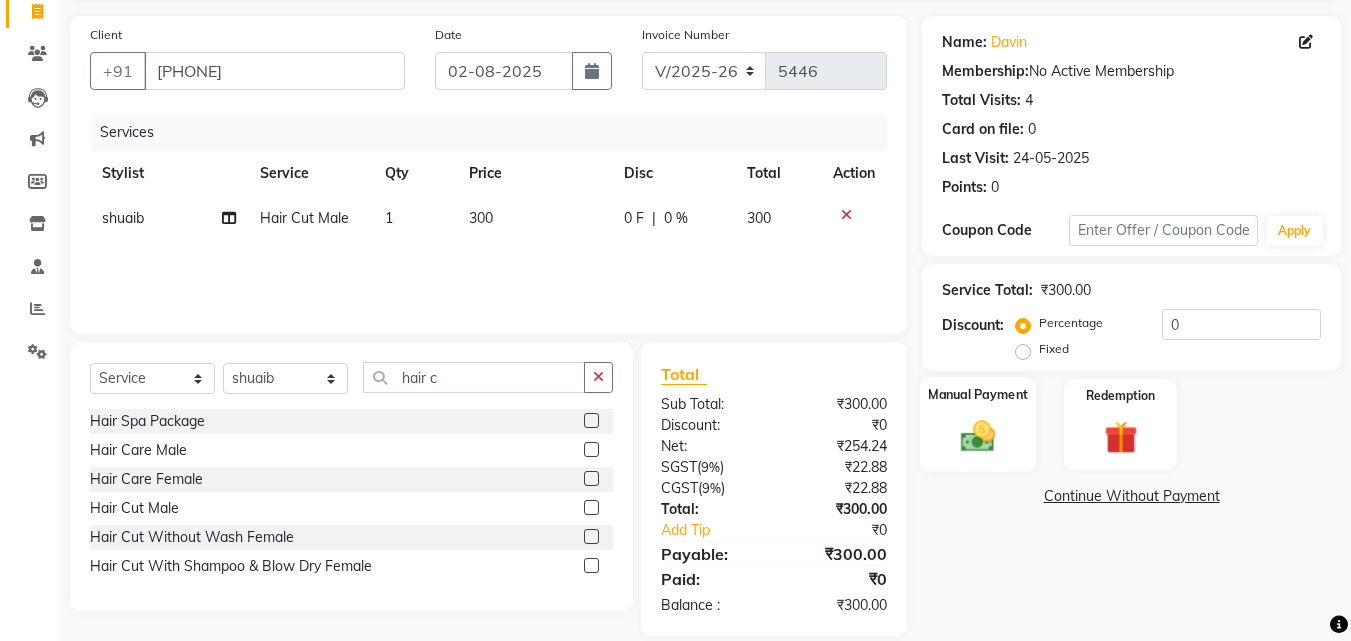 click 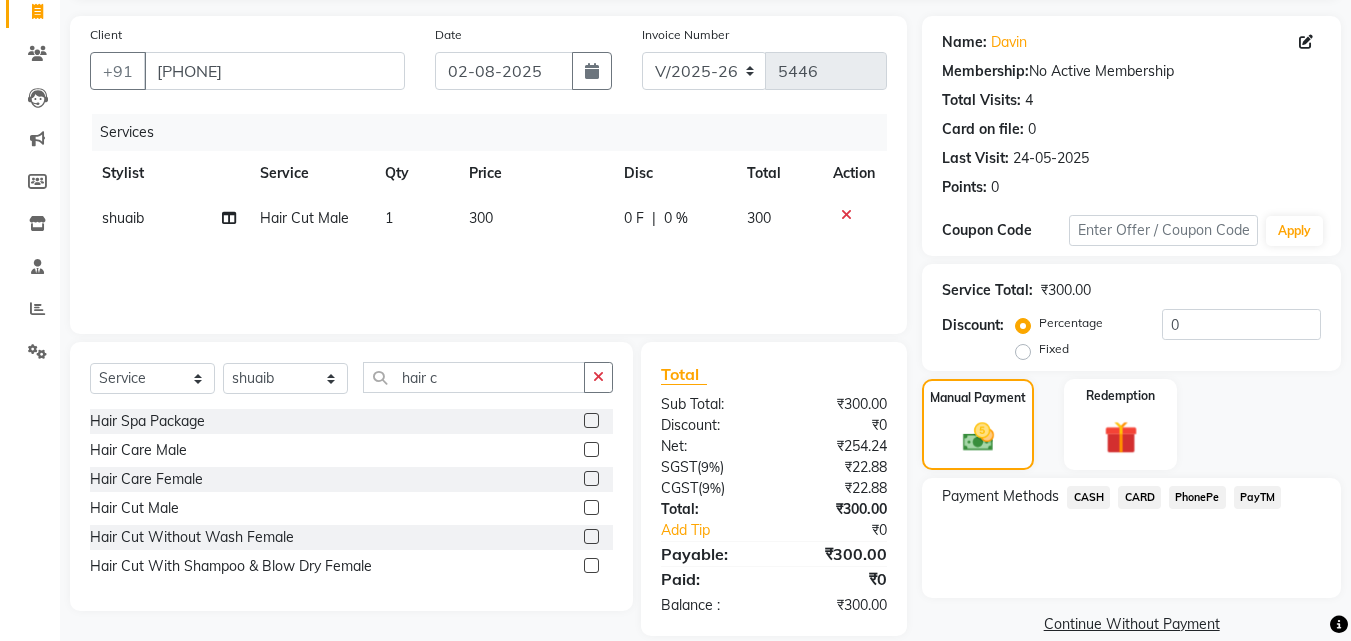 click on "CASH" 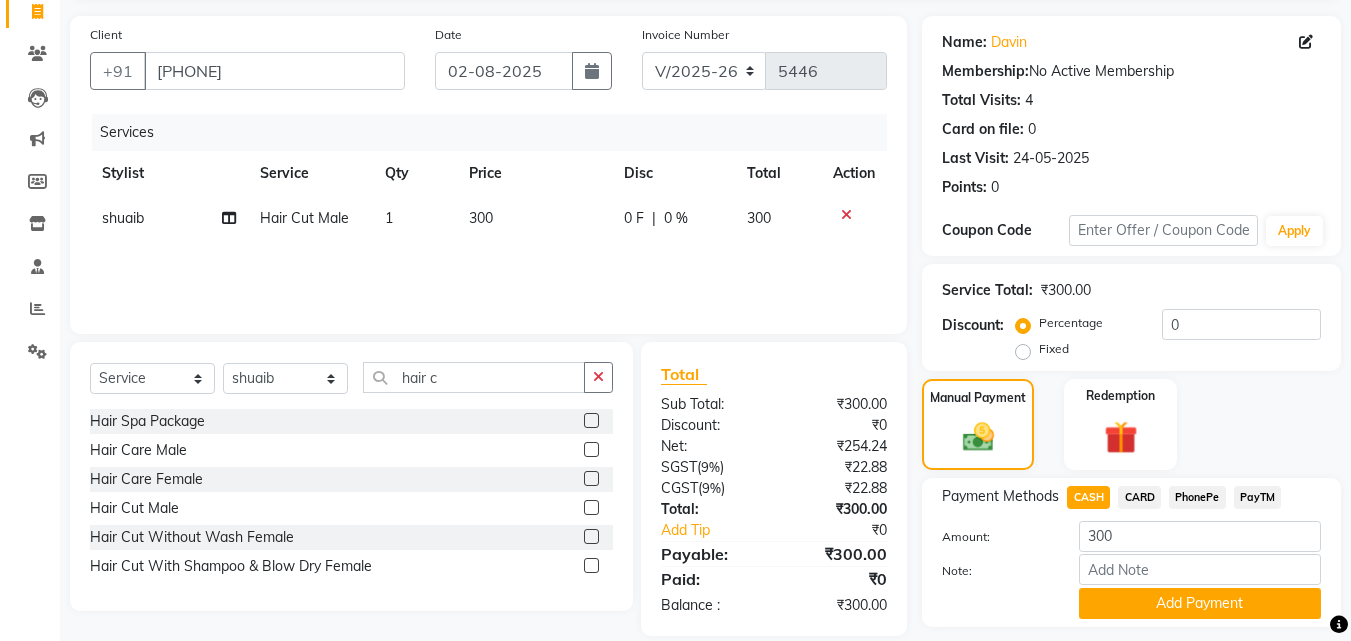 click on "Add Payment" 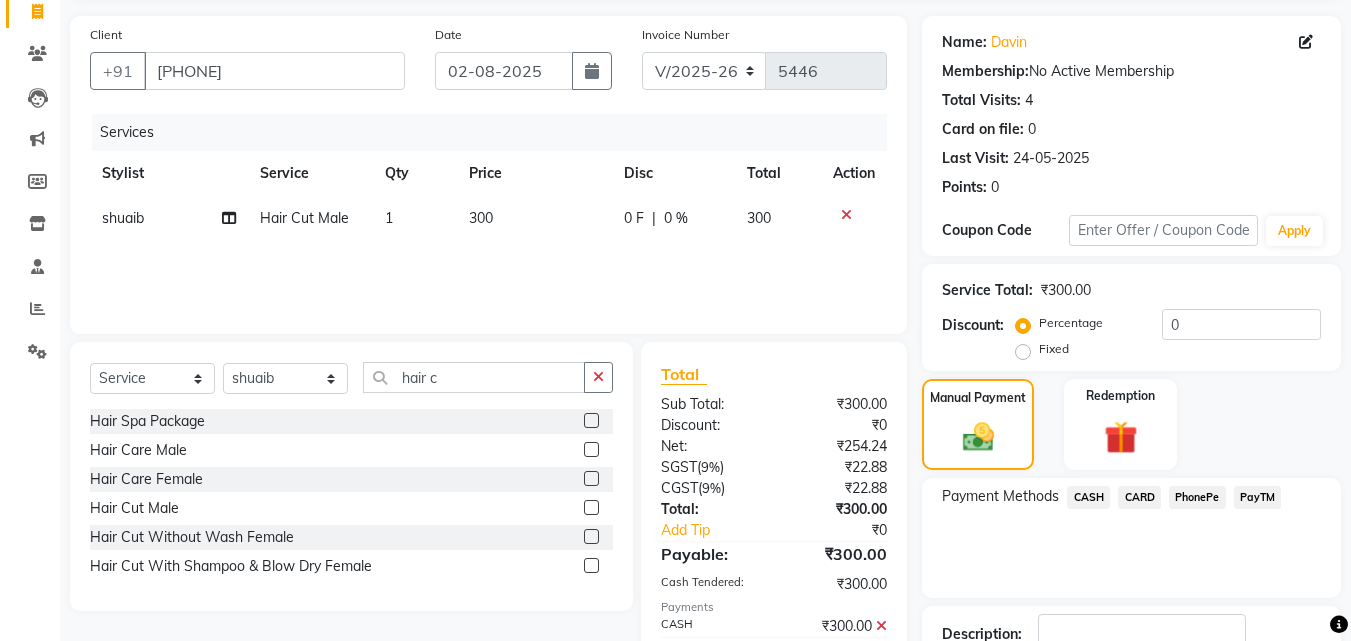 scroll, scrollTop: 275, scrollLeft: 0, axis: vertical 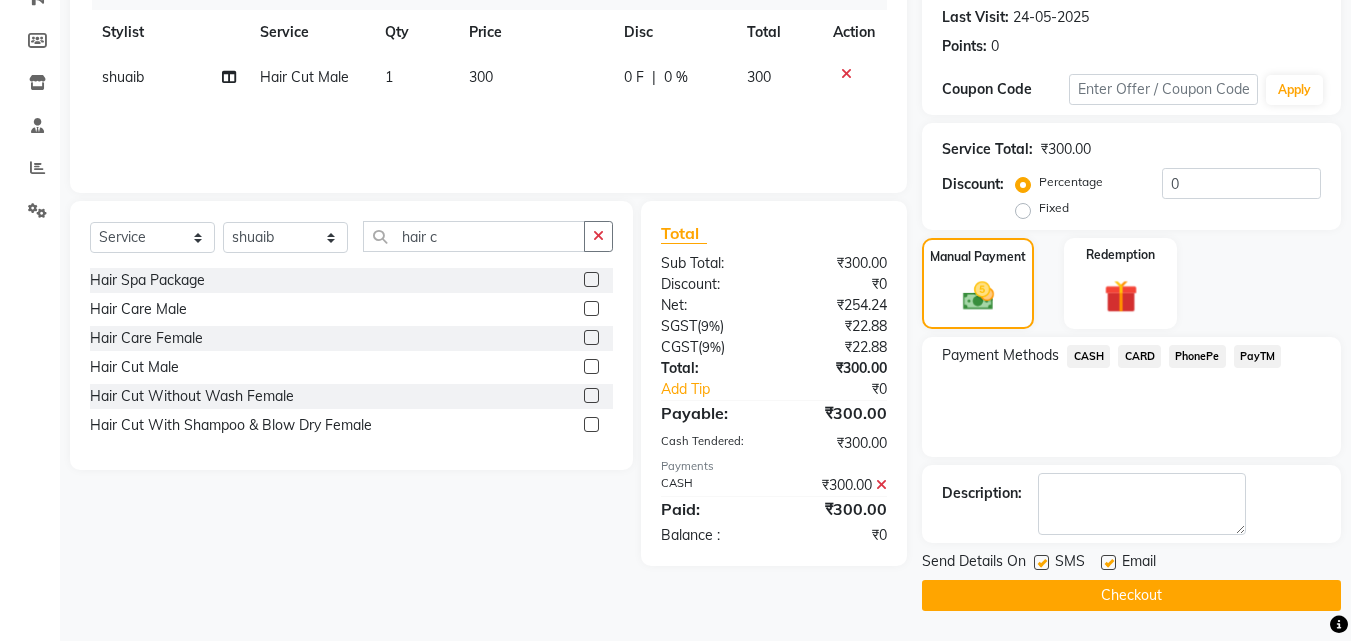 click on "Checkout" 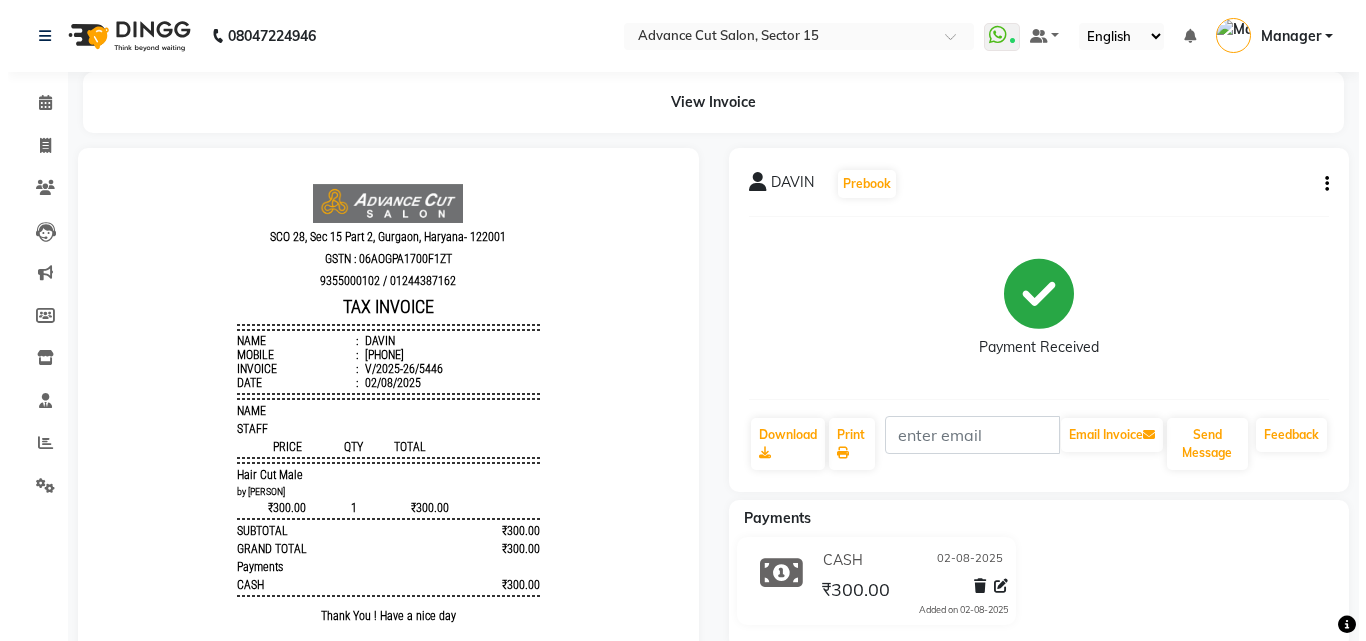 scroll, scrollTop: 0, scrollLeft: 0, axis: both 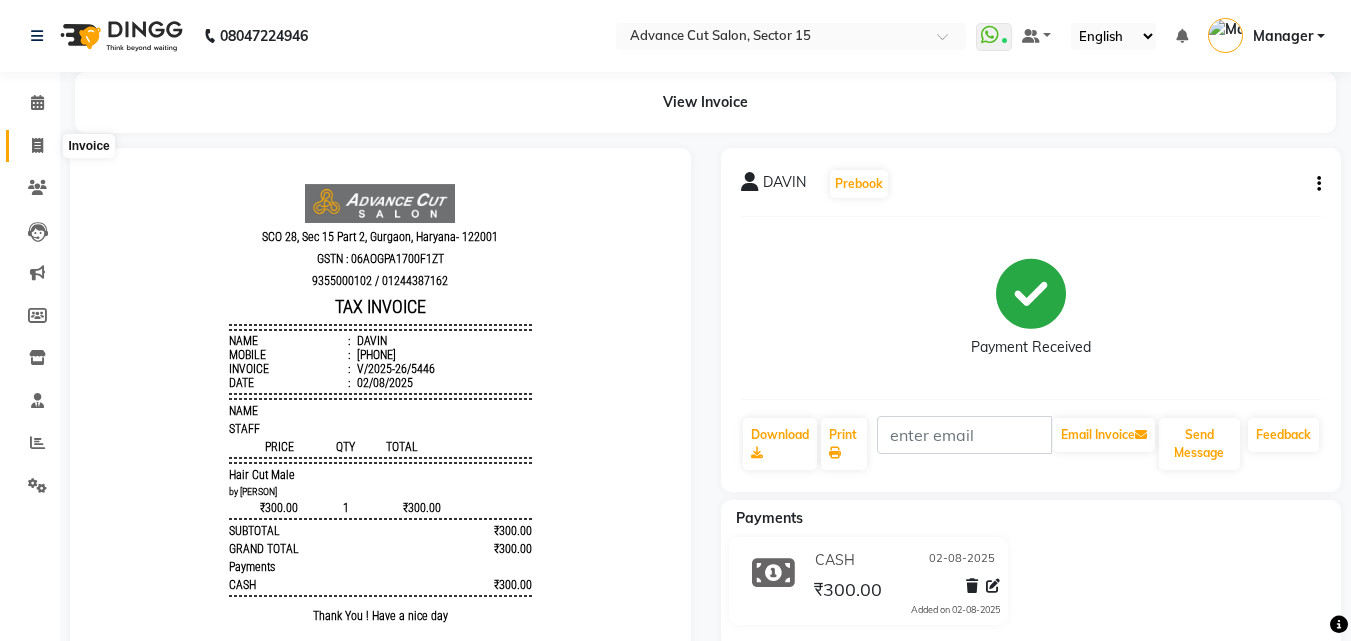 click on "Invoice" 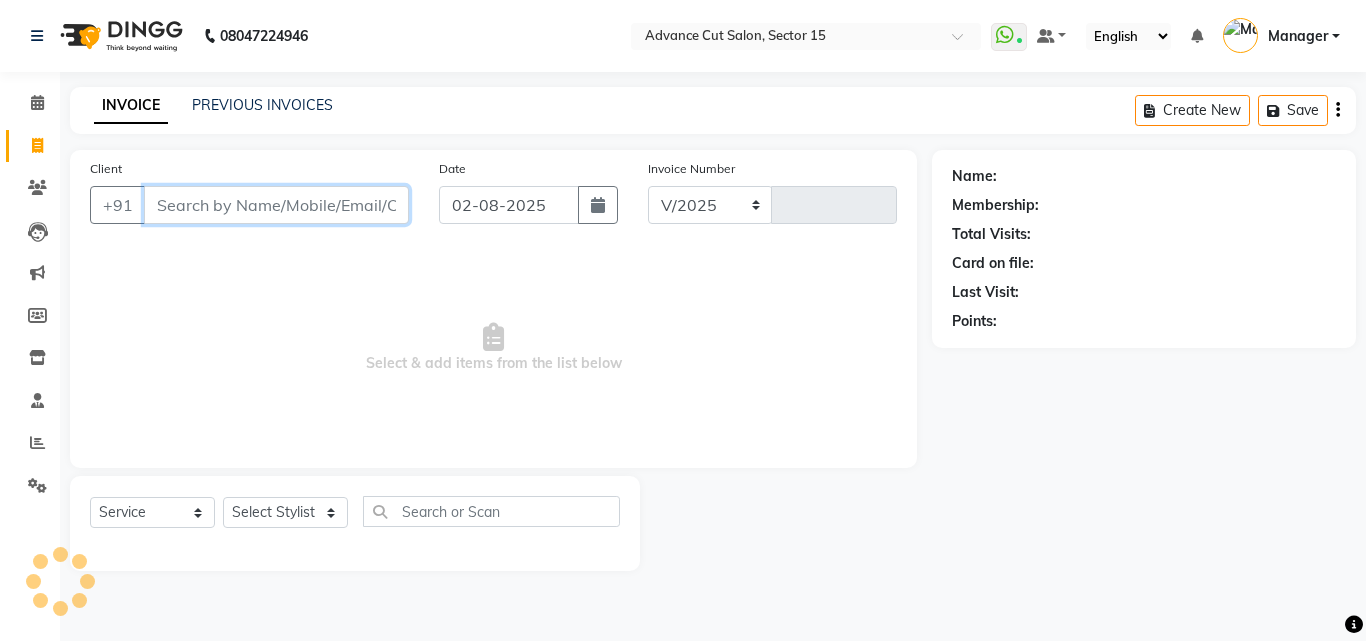 select on "6255" 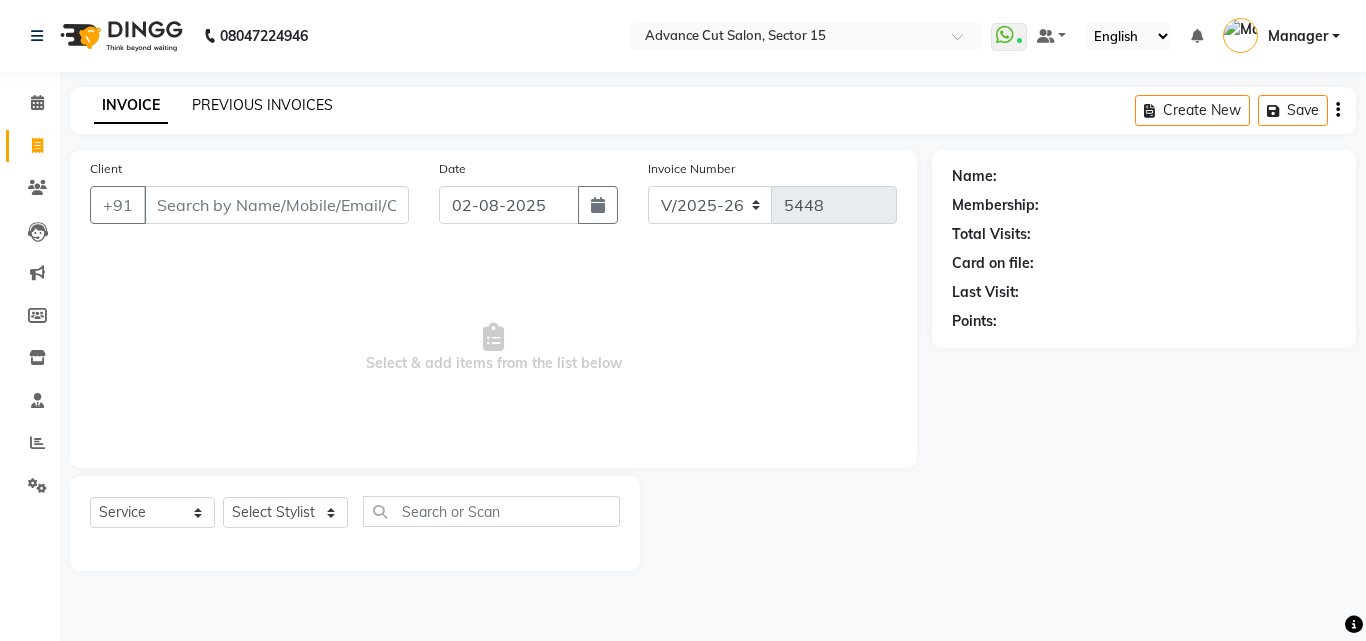 click on "INVOICE PREVIOUS INVOICES Create New   Save" 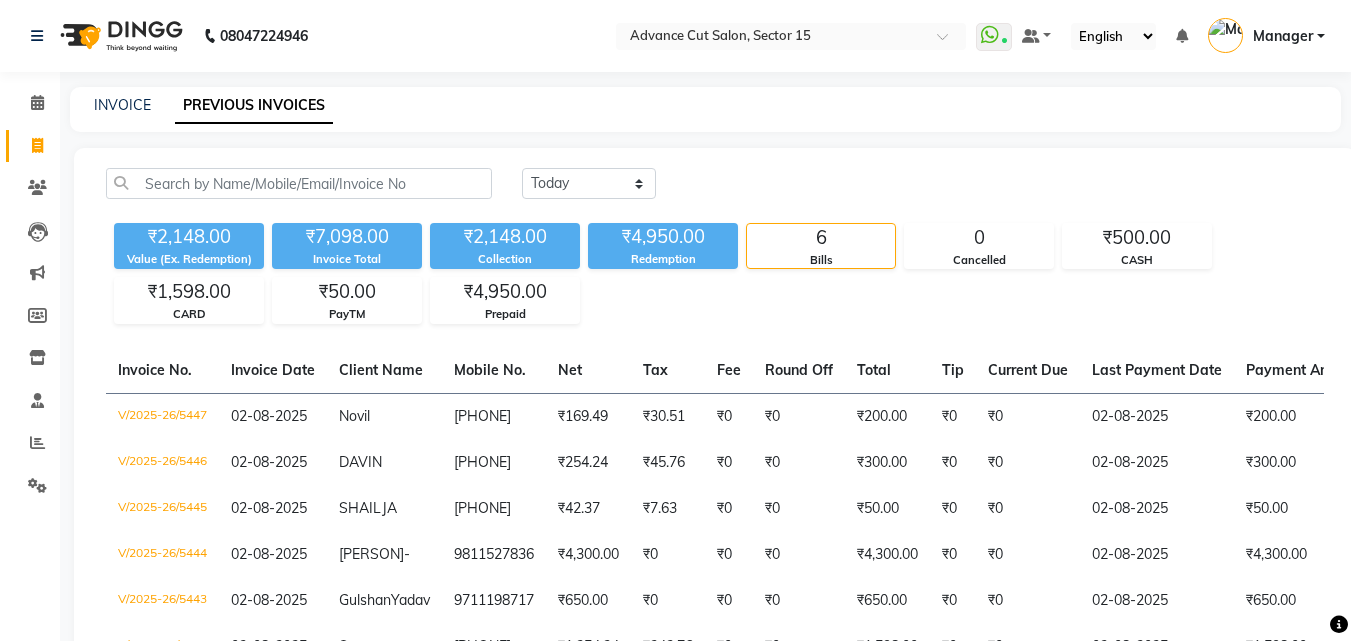 click on "INVOICE PREVIOUS INVOICES" 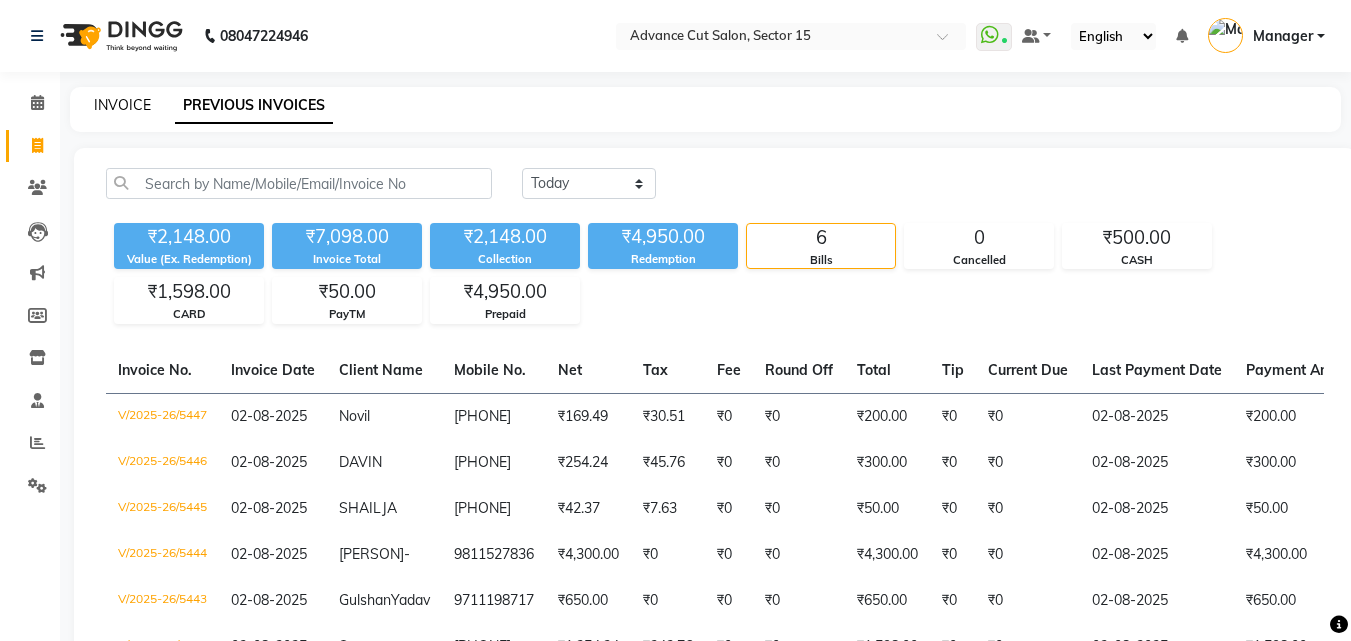 click on "INVOICE" 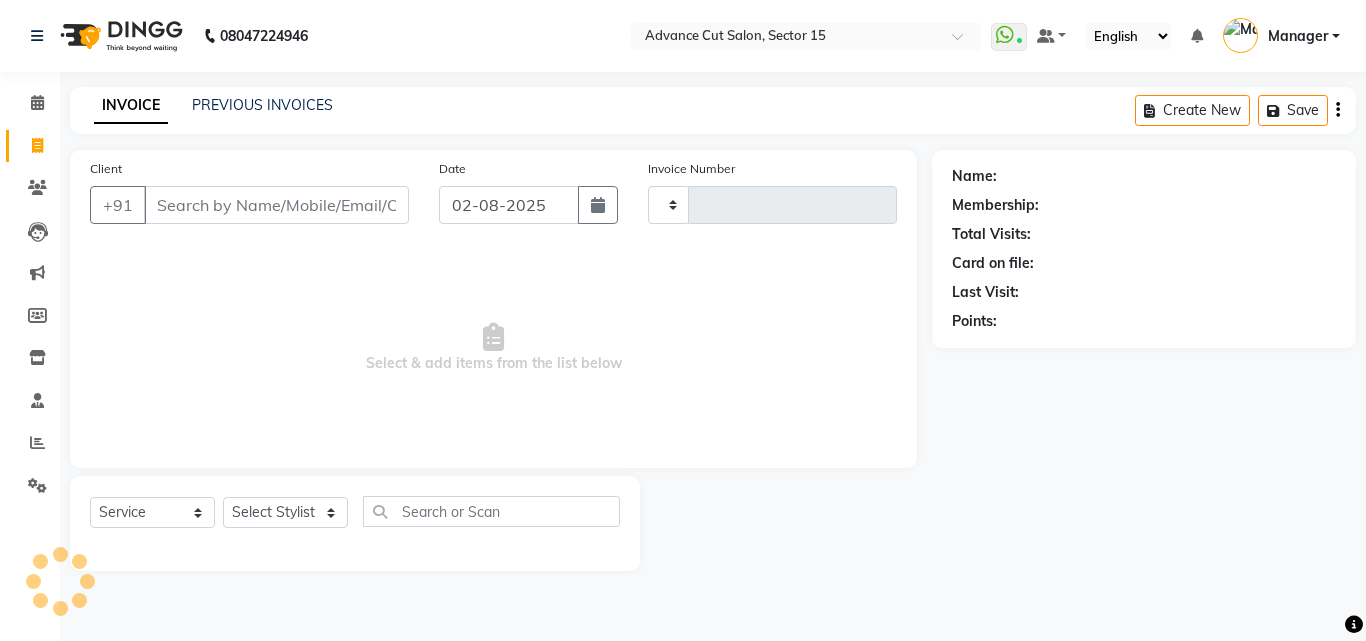 type on "5448" 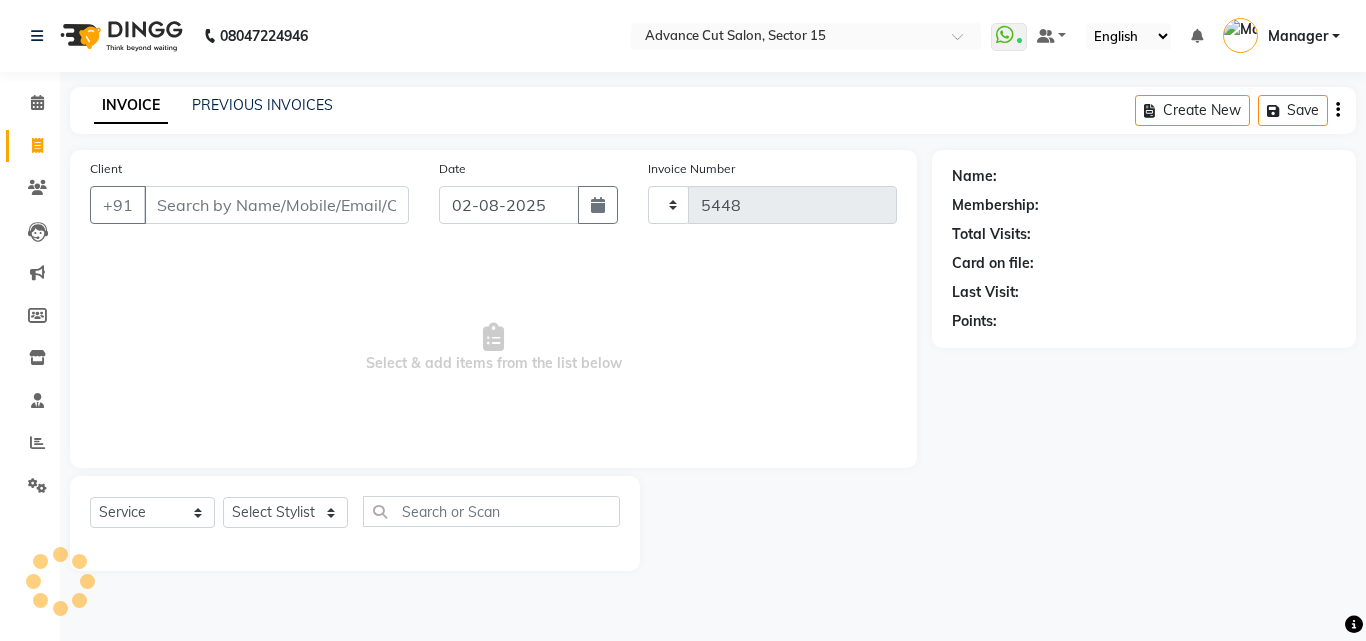 select on "6255" 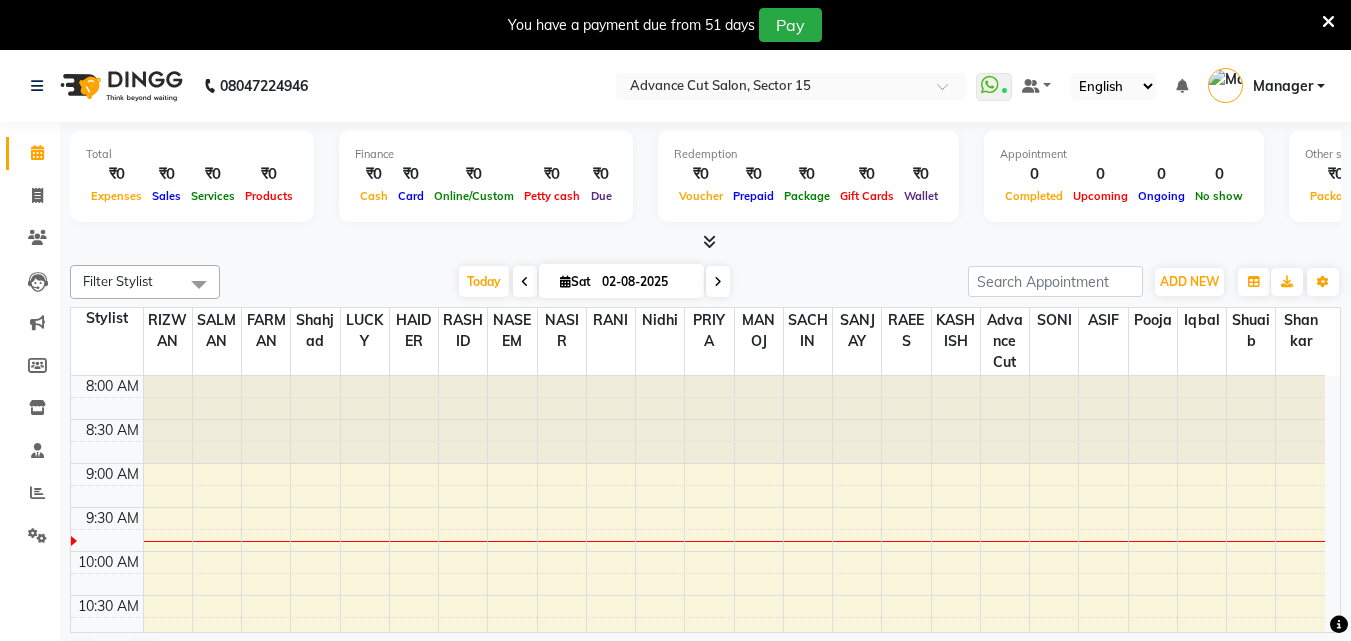scroll, scrollTop: 0, scrollLeft: 0, axis: both 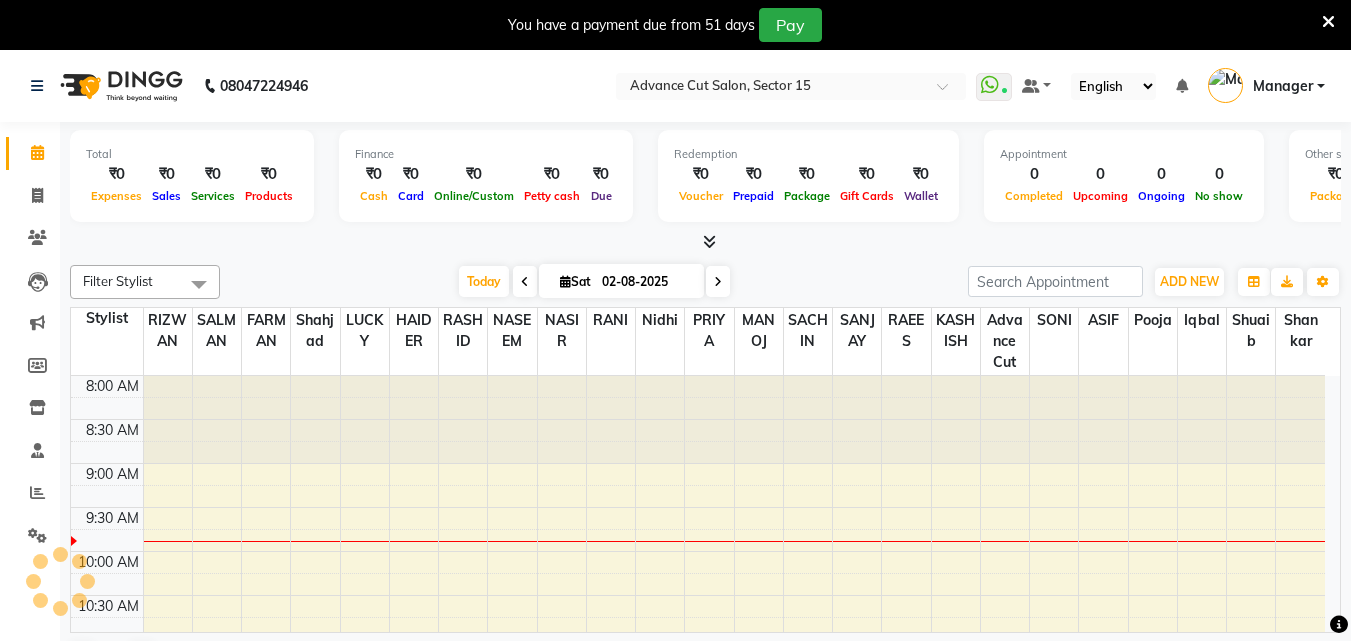 click at bounding box center (1328, 22) 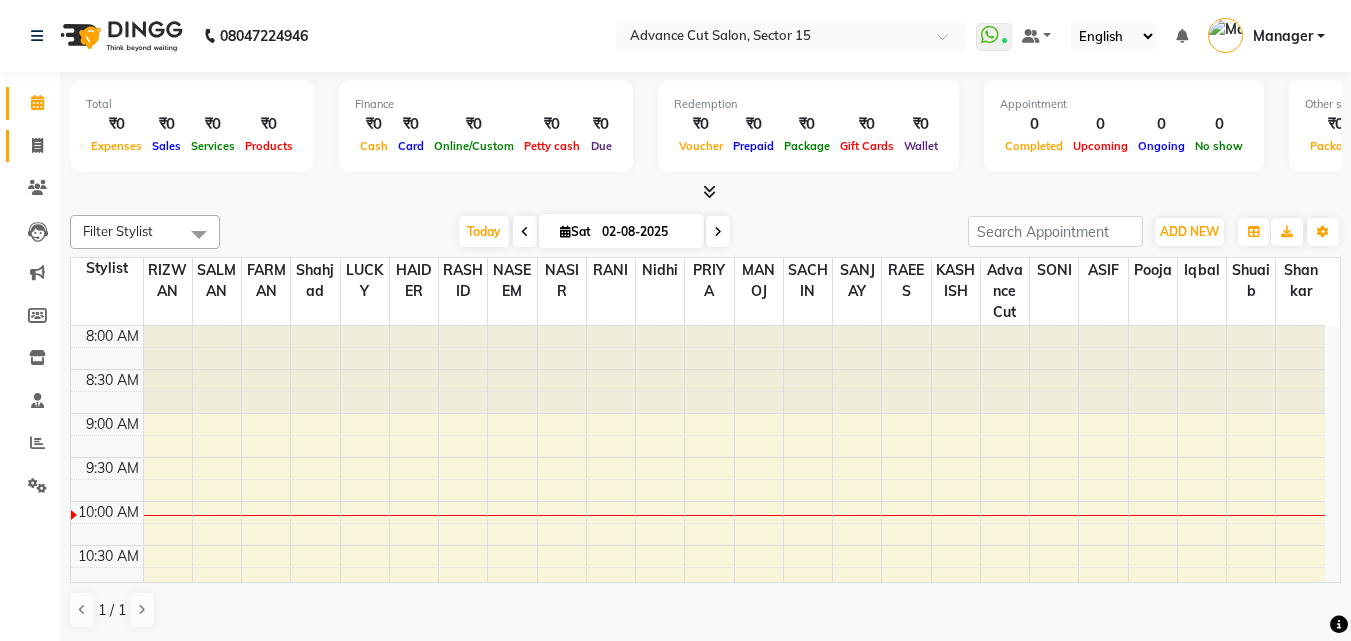 click on "Invoice" 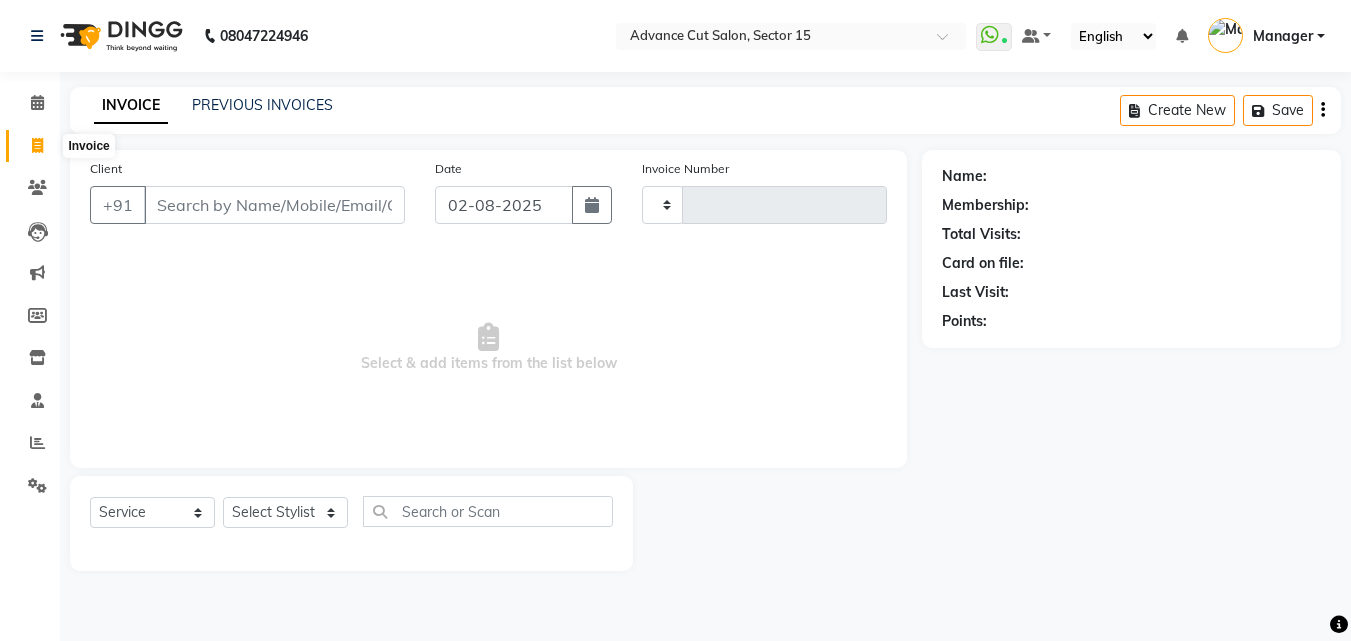 click 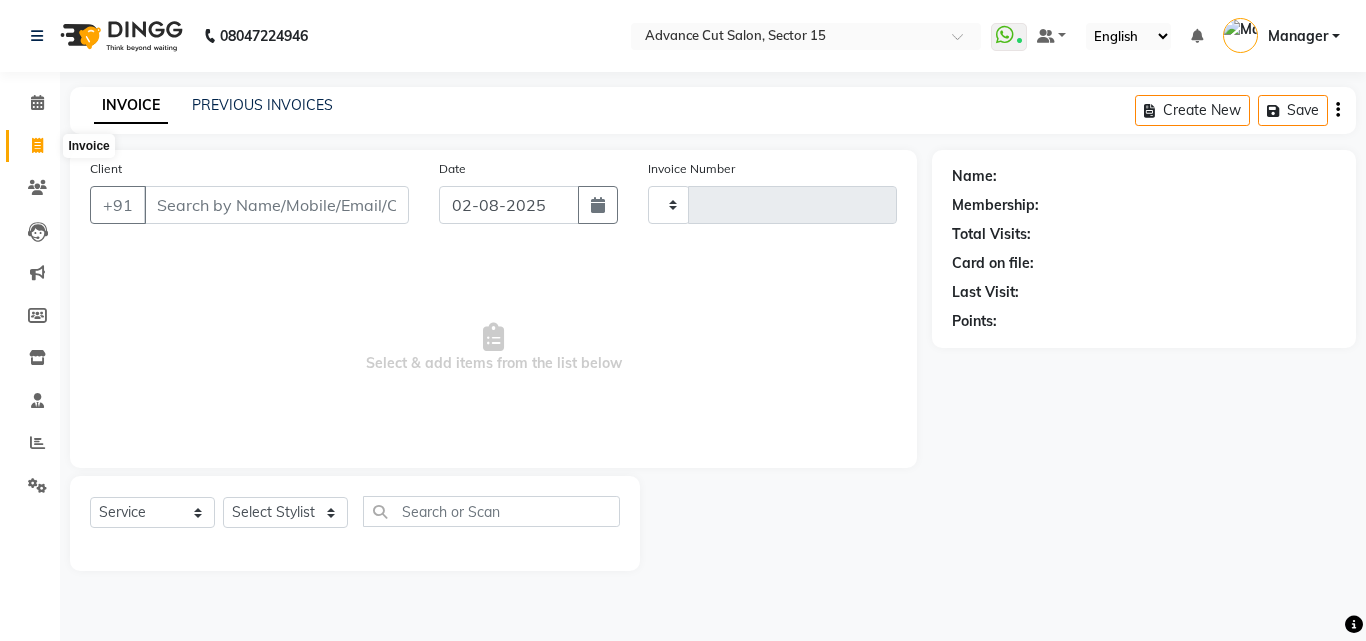 select on "service" 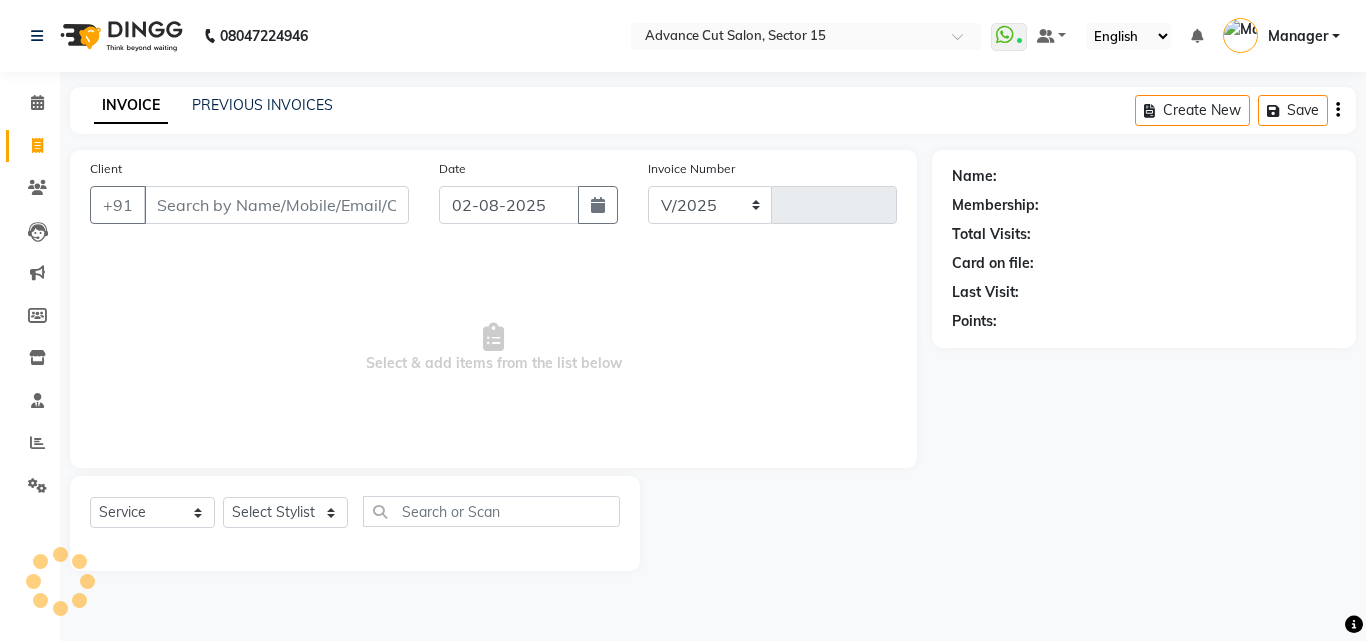 select on "6255" 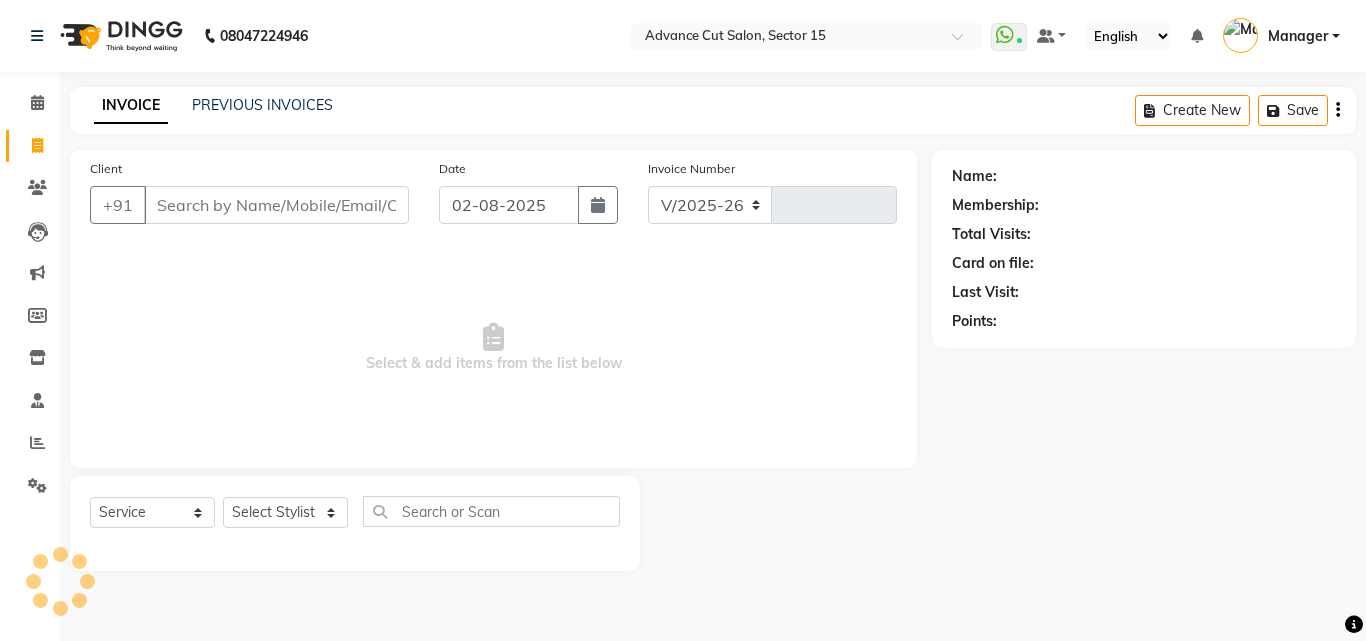 type on "5442" 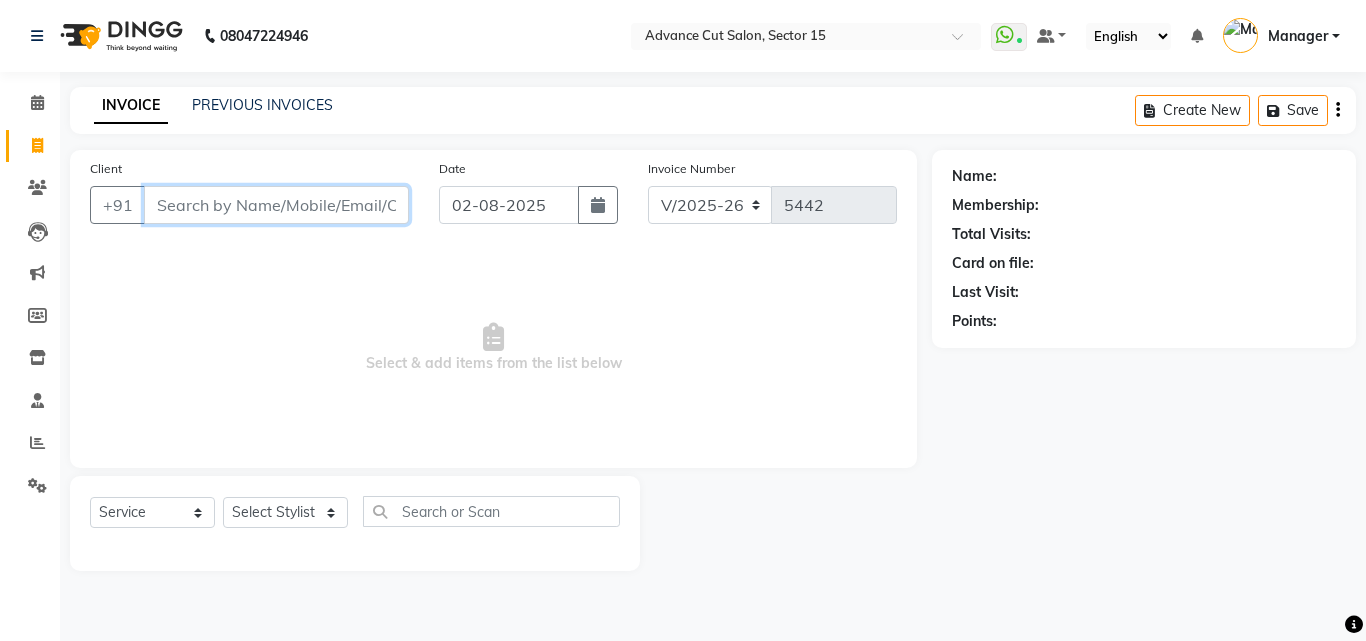 click on "Client" at bounding box center (276, 205) 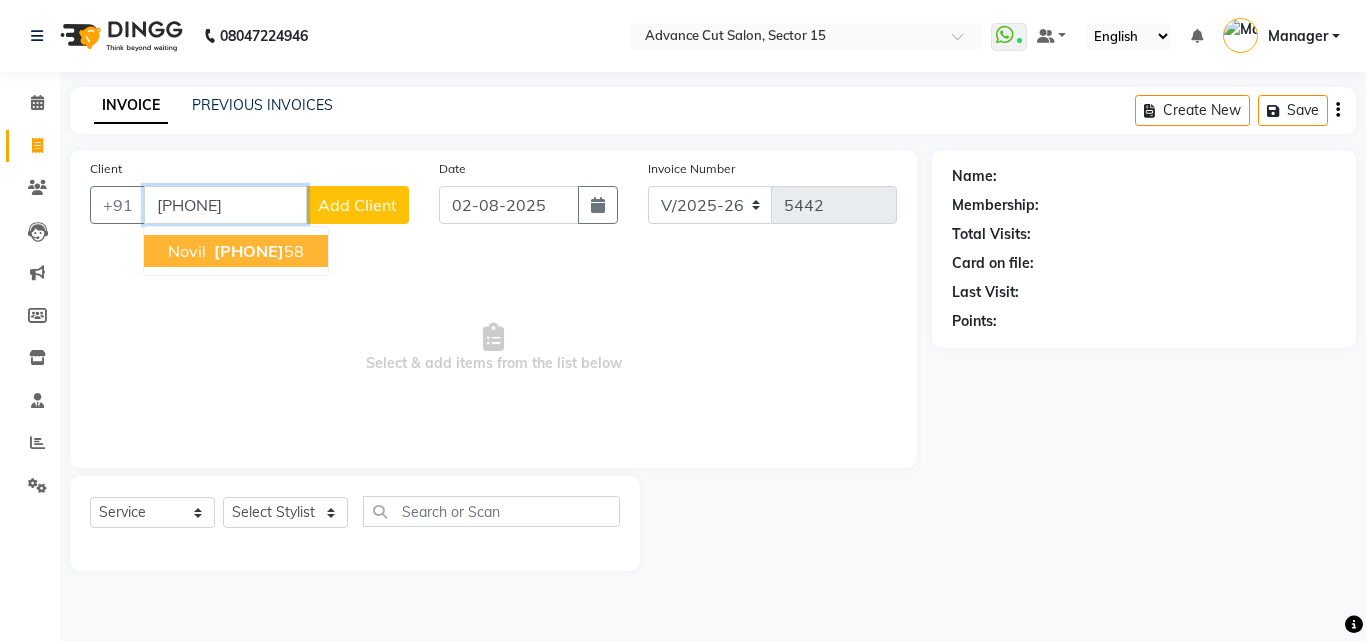 click on "98684560 58" at bounding box center (257, 251) 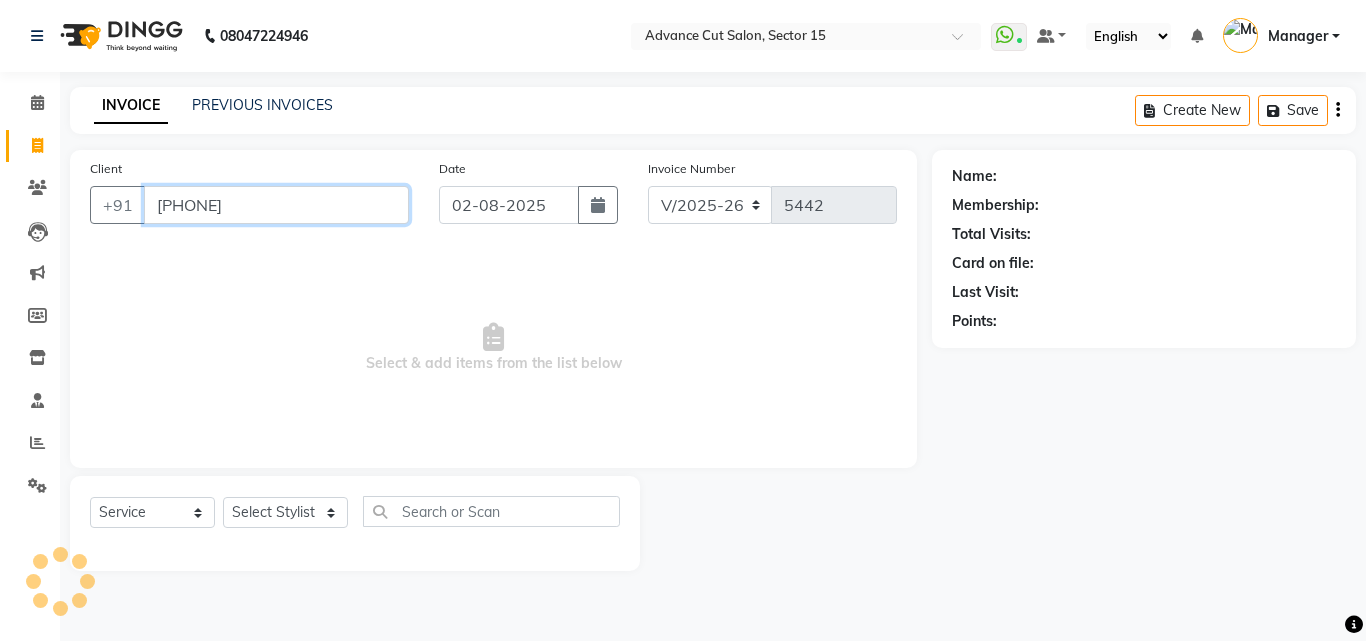 type on "9868456058" 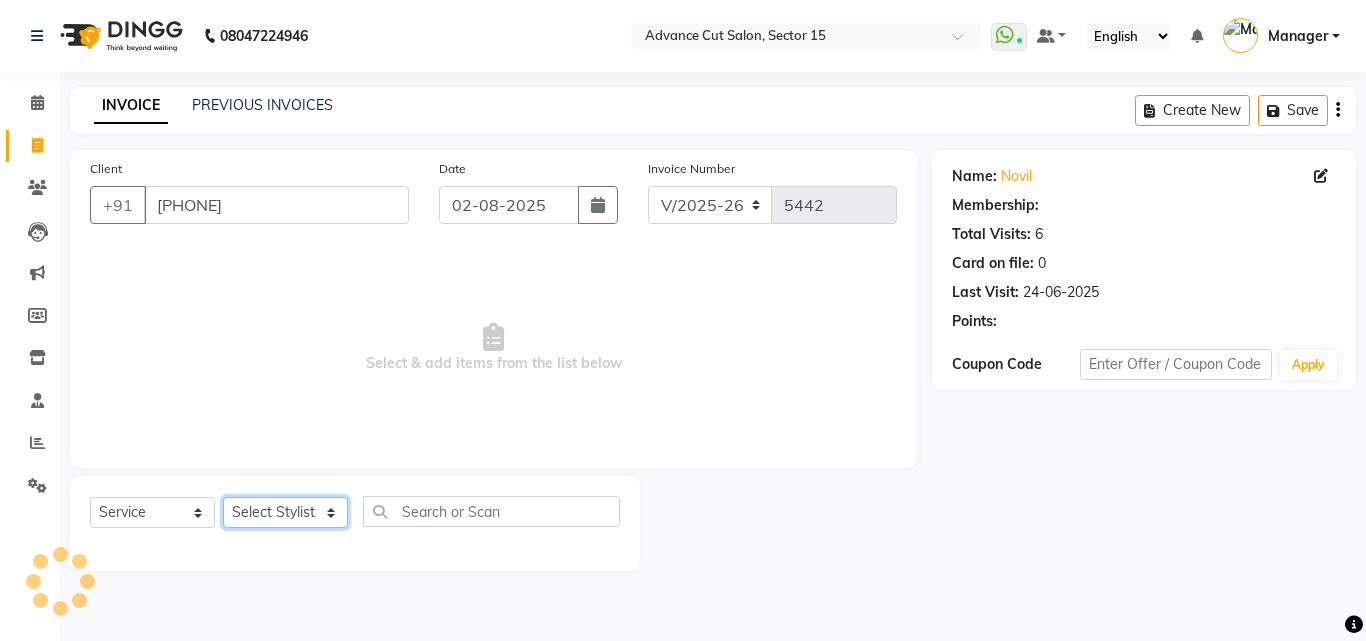 click on "Select Stylist Advance Cut  ASIF FARMAN HAIDER Iqbal KASHISH LUCKY Manager MANOJ NASEEM NASIR Nidhi Pooja  PRIYA RAEES RANI RASHID RIZWAN SACHIN SALMAN SANJAY Shahjad Shankar shuaib SONI" 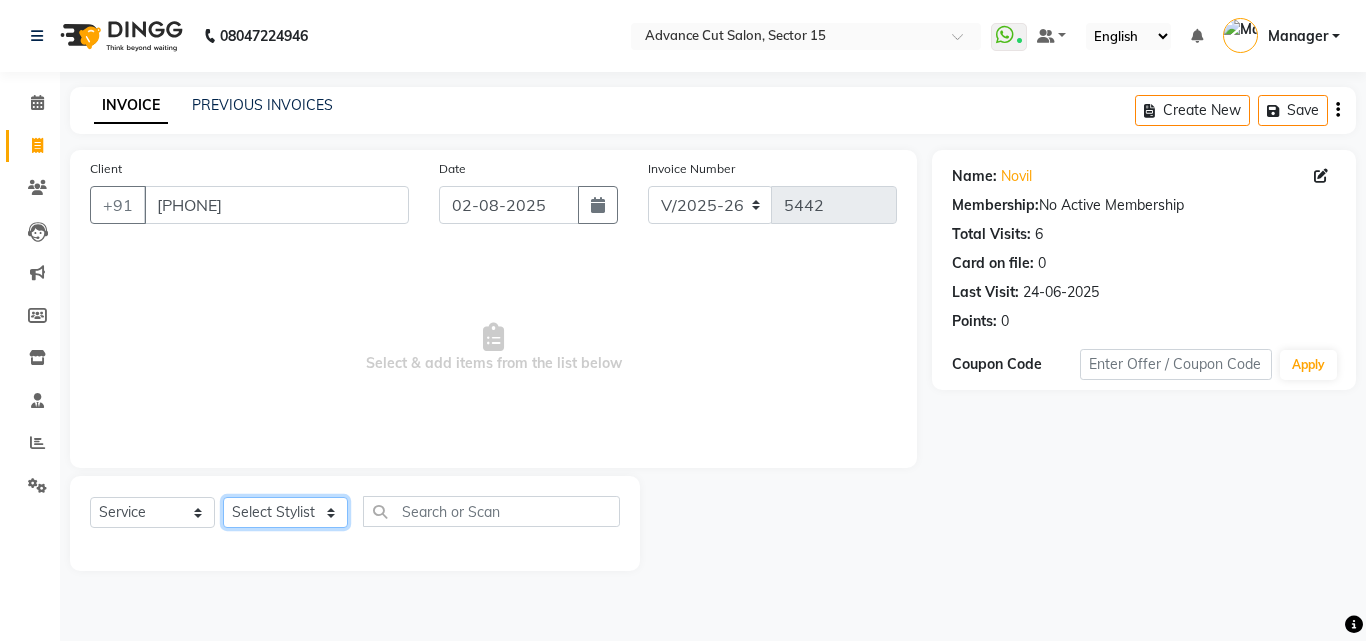select on "46508" 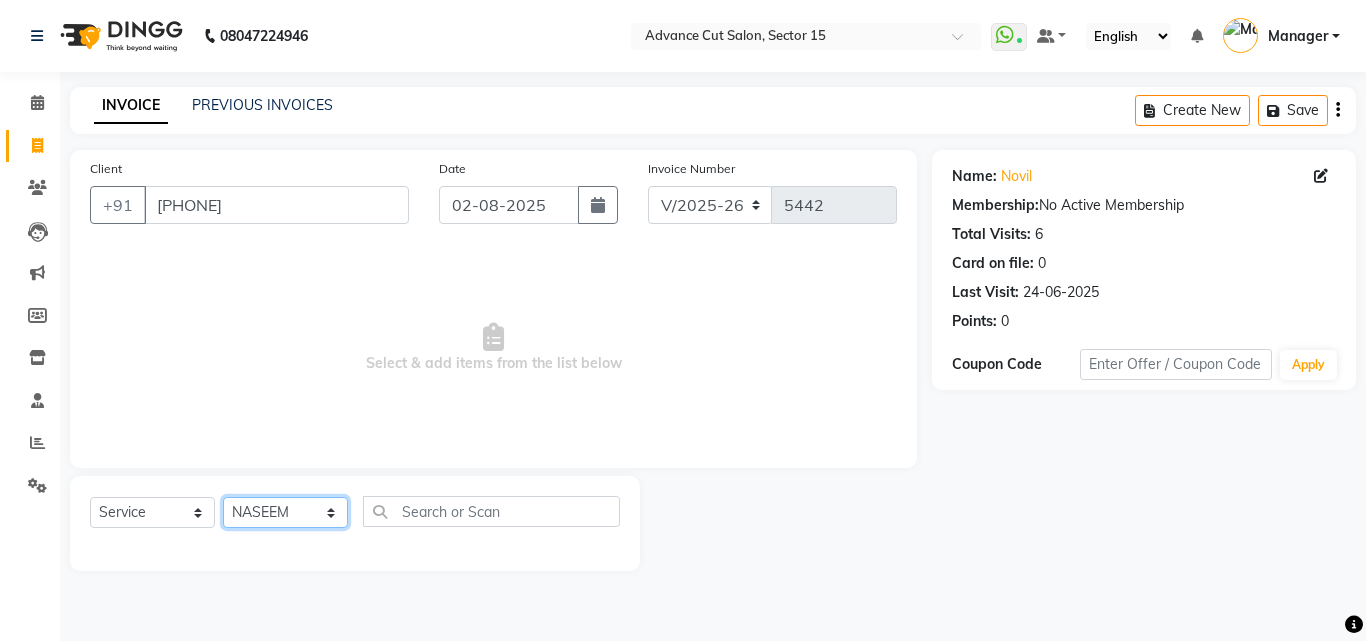 drag, startPoint x: 281, startPoint y: 525, endPoint x: 586, endPoint y: 511, distance: 305.32114 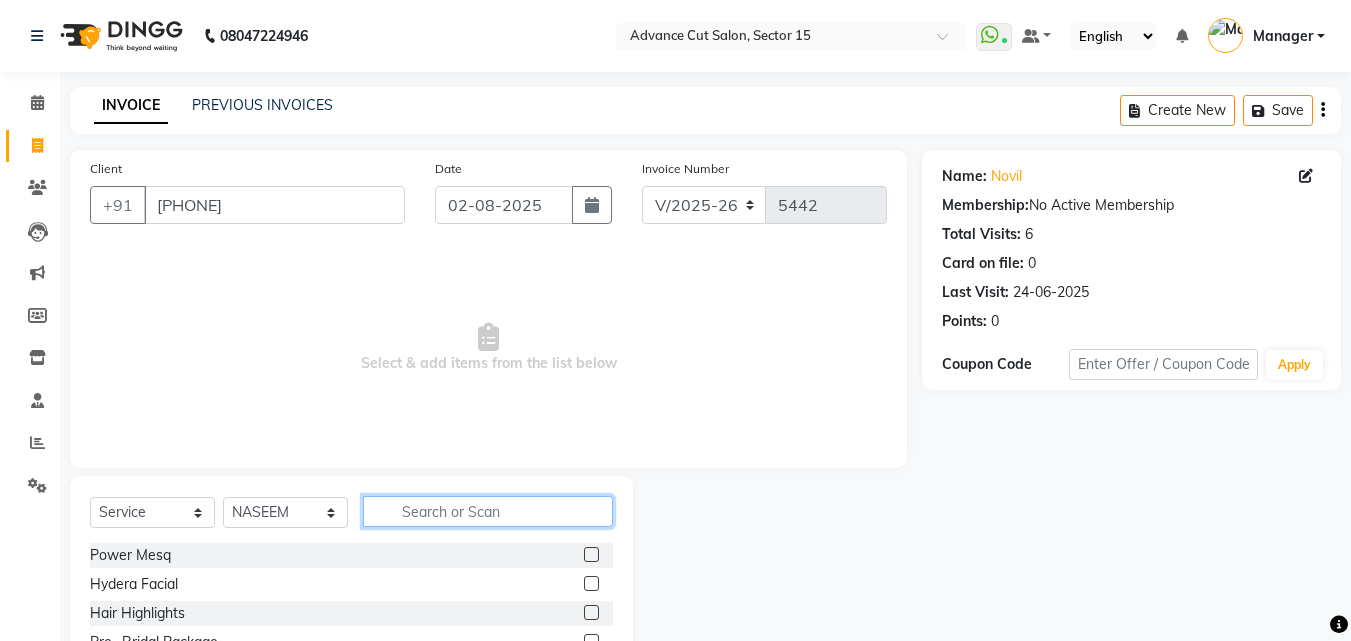 click 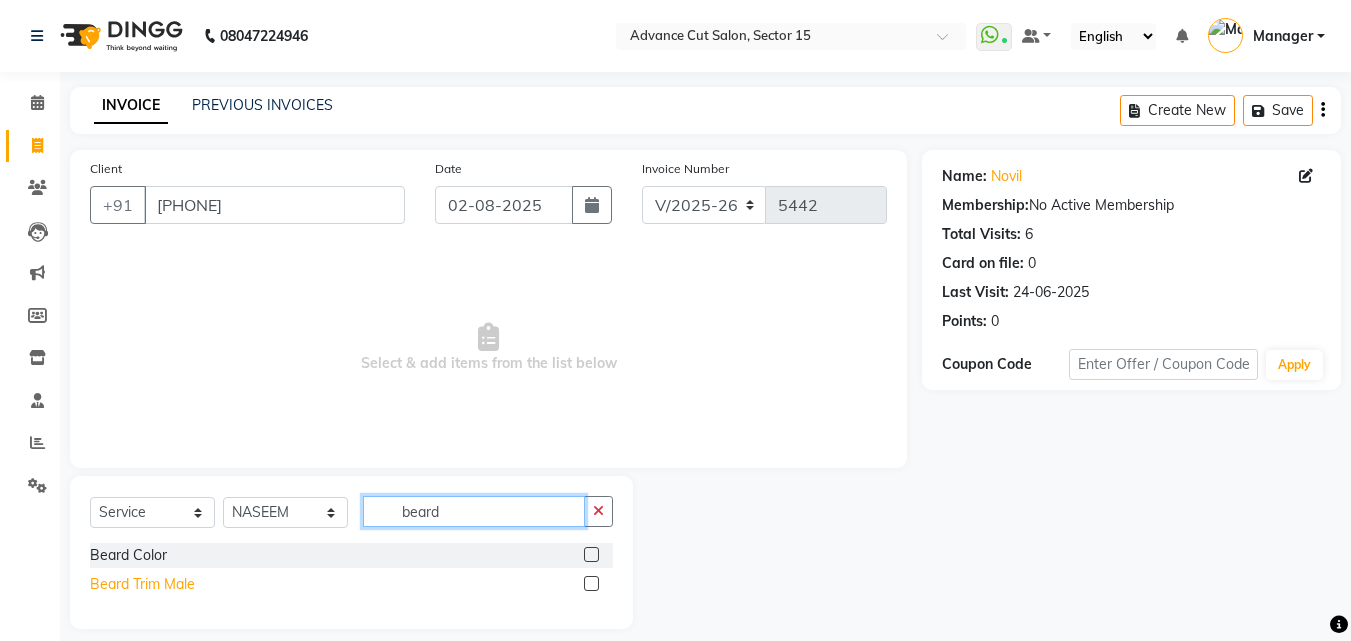 type on "beard" 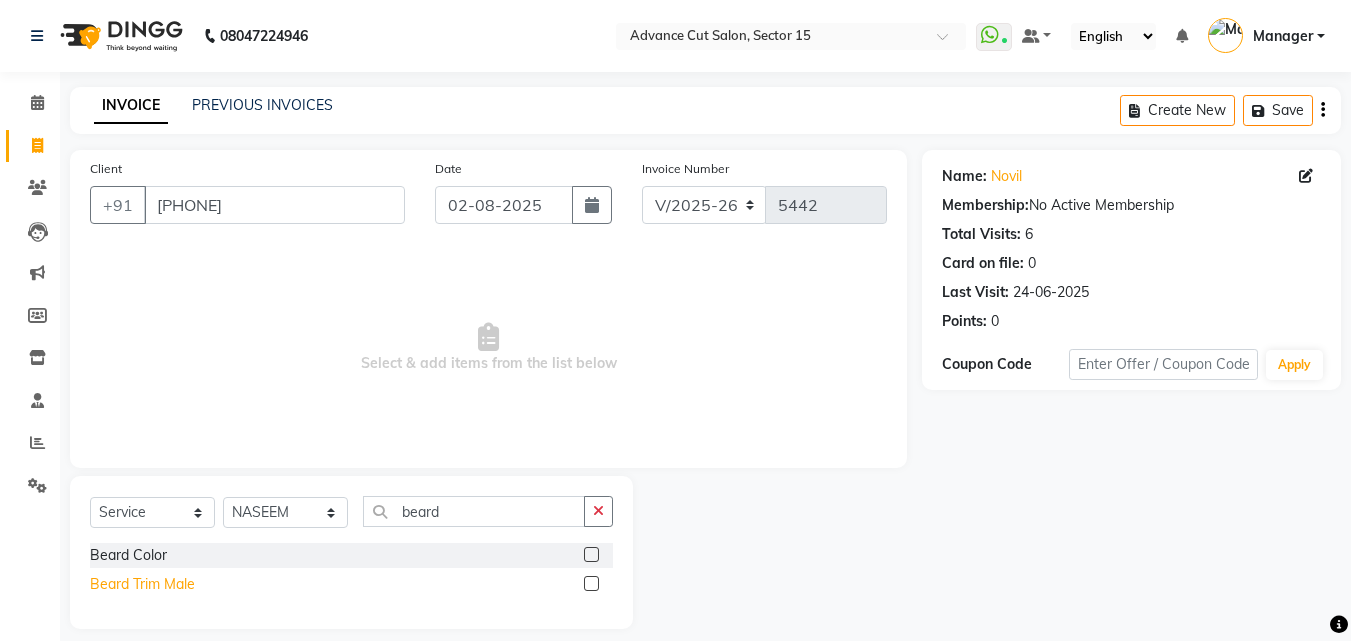 drag, startPoint x: 109, startPoint y: 578, endPoint x: 132, endPoint y: 574, distance: 23.345236 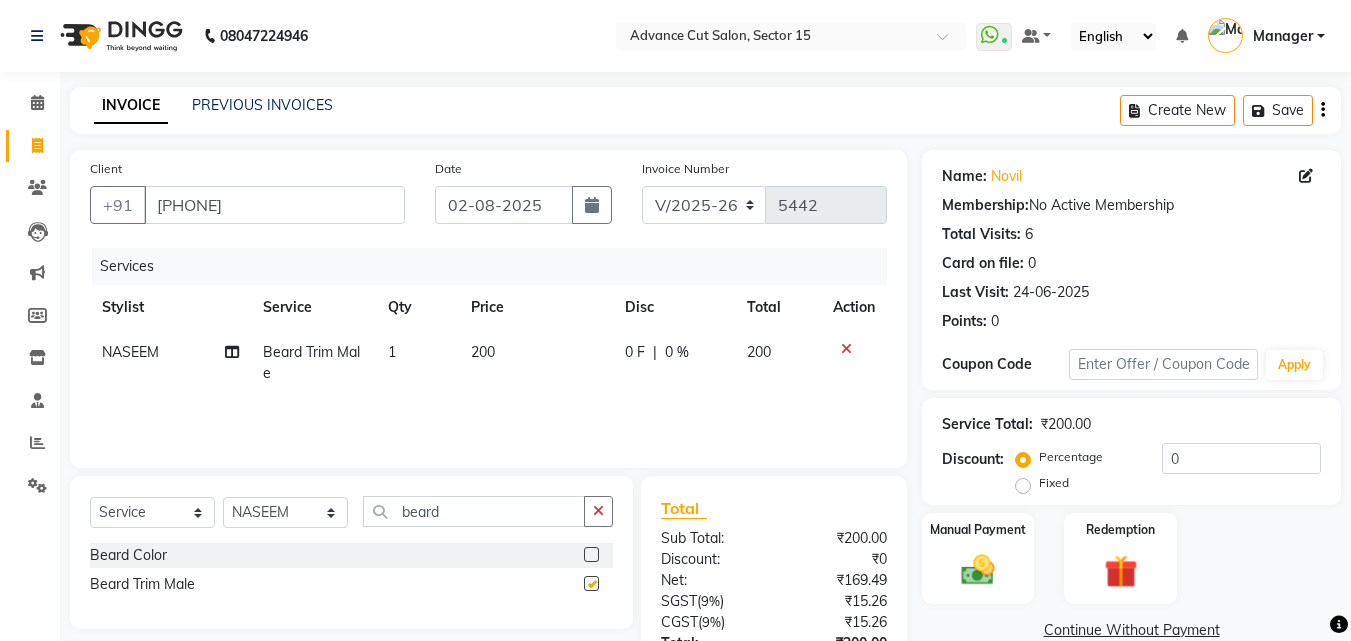 checkbox on "false" 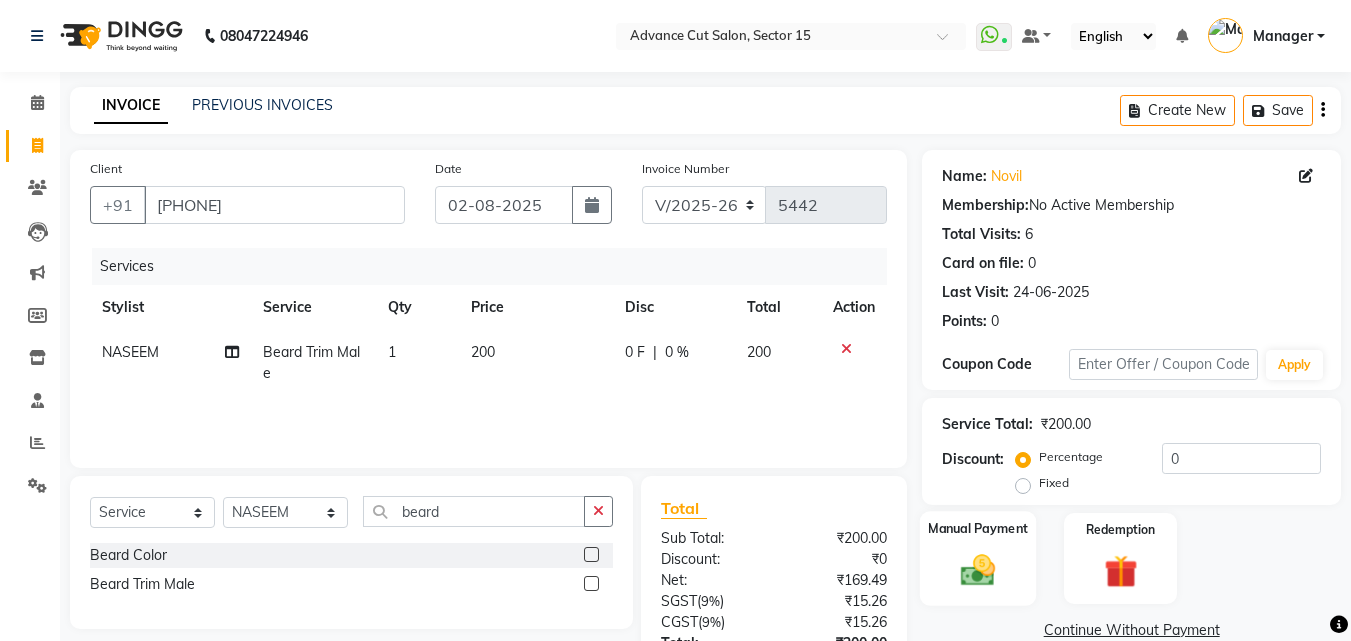 click on "Manual Payment" 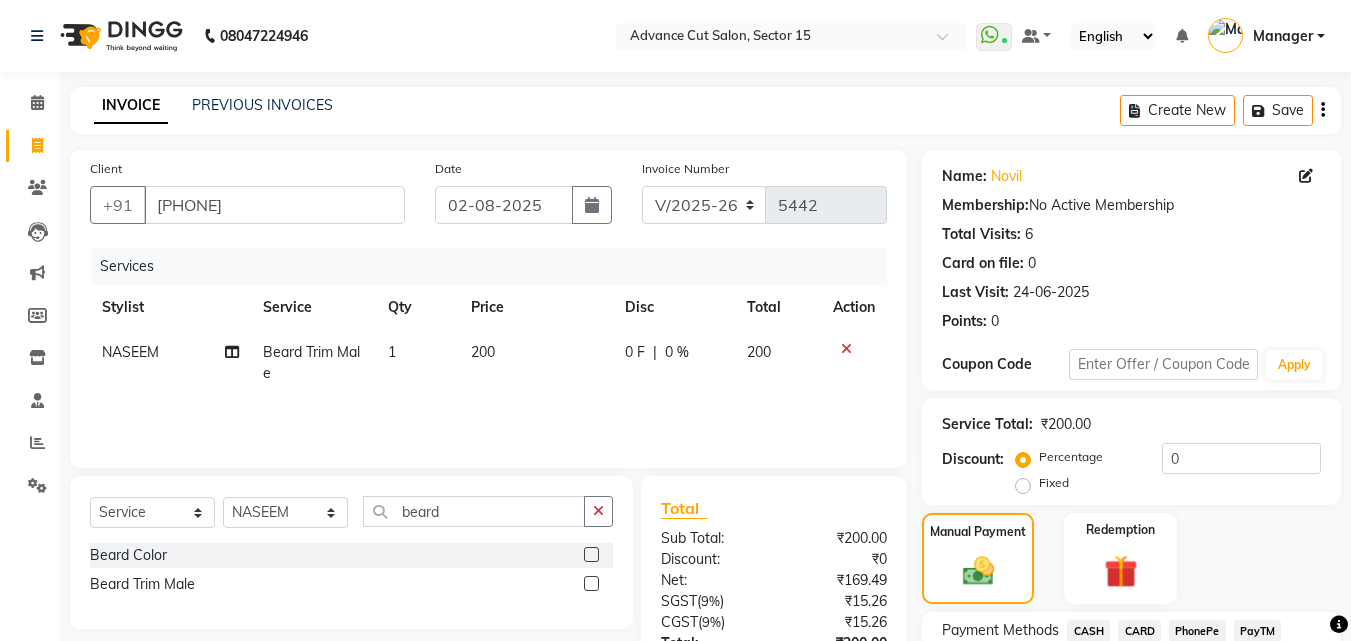 scroll, scrollTop: 92, scrollLeft: 0, axis: vertical 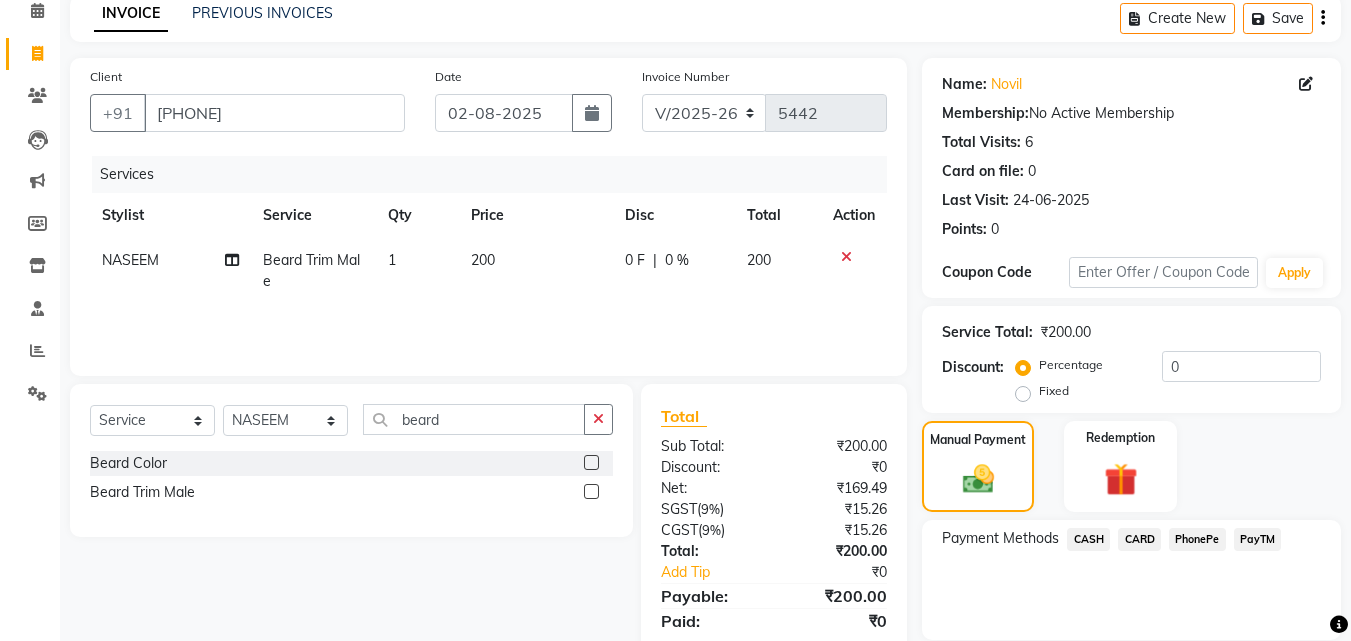 click on "CASH" 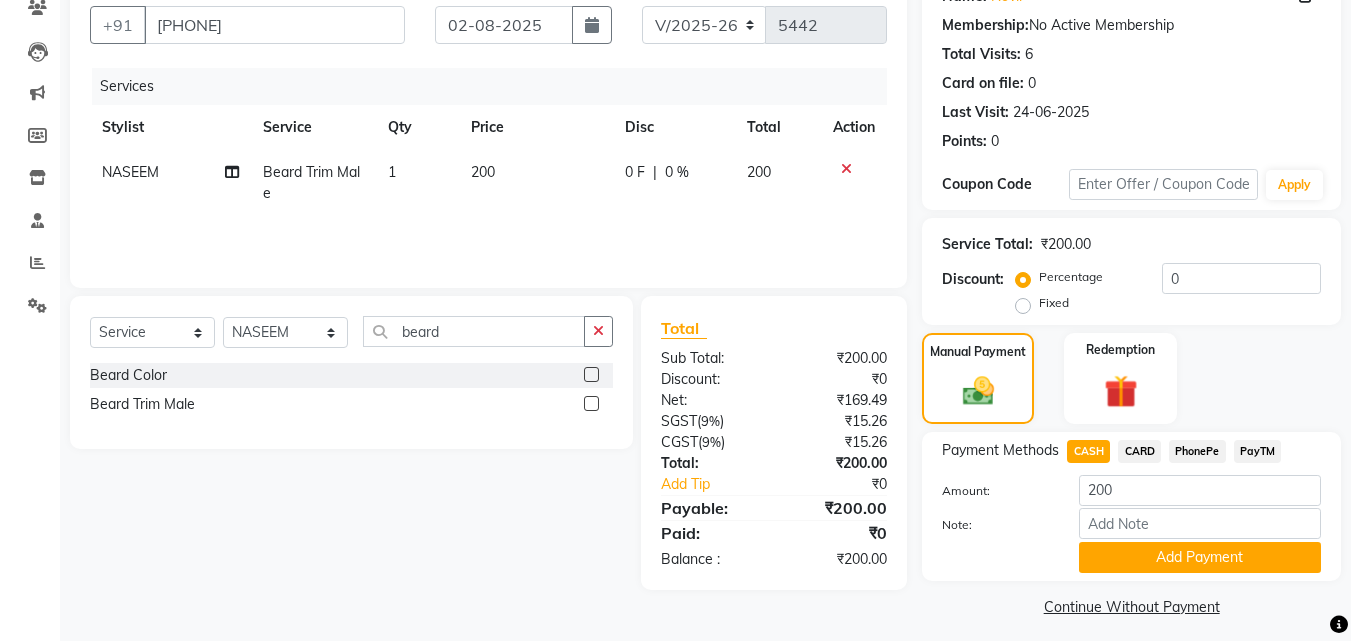 drag, startPoint x: 1298, startPoint y: 561, endPoint x: 1359, endPoint y: 540, distance: 64.513565 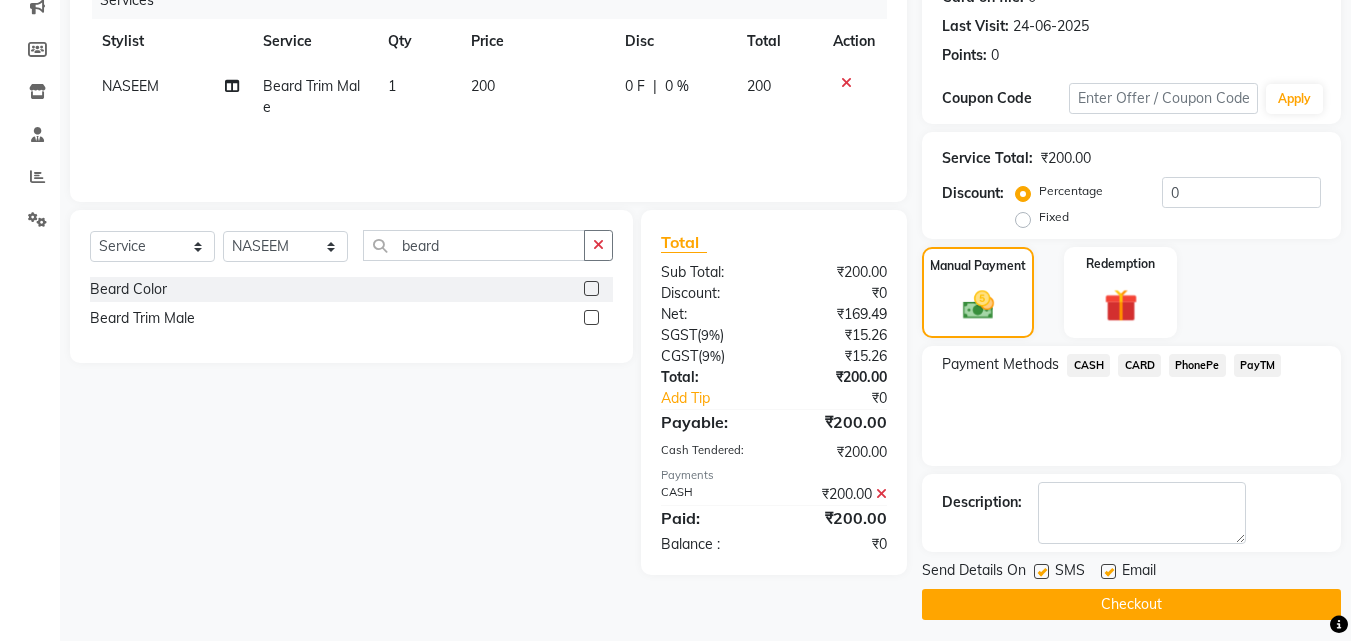scroll, scrollTop: 273, scrollLeft: 0, axis: vertical 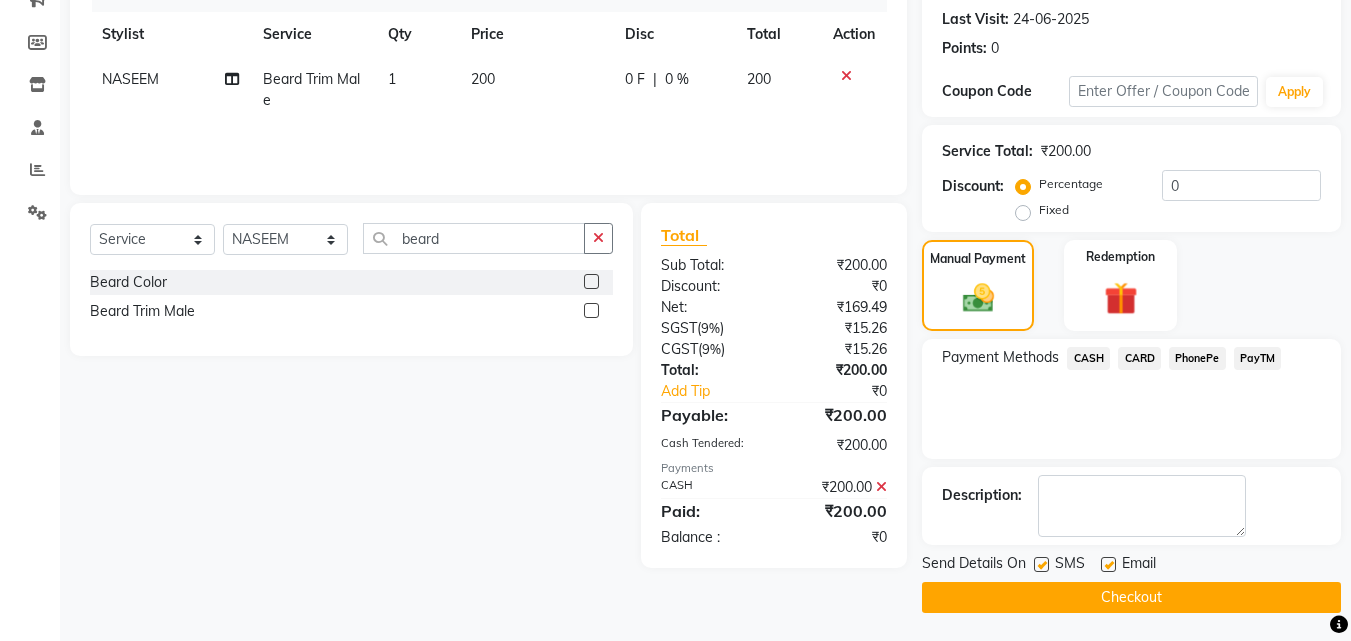 click on "Checkout" 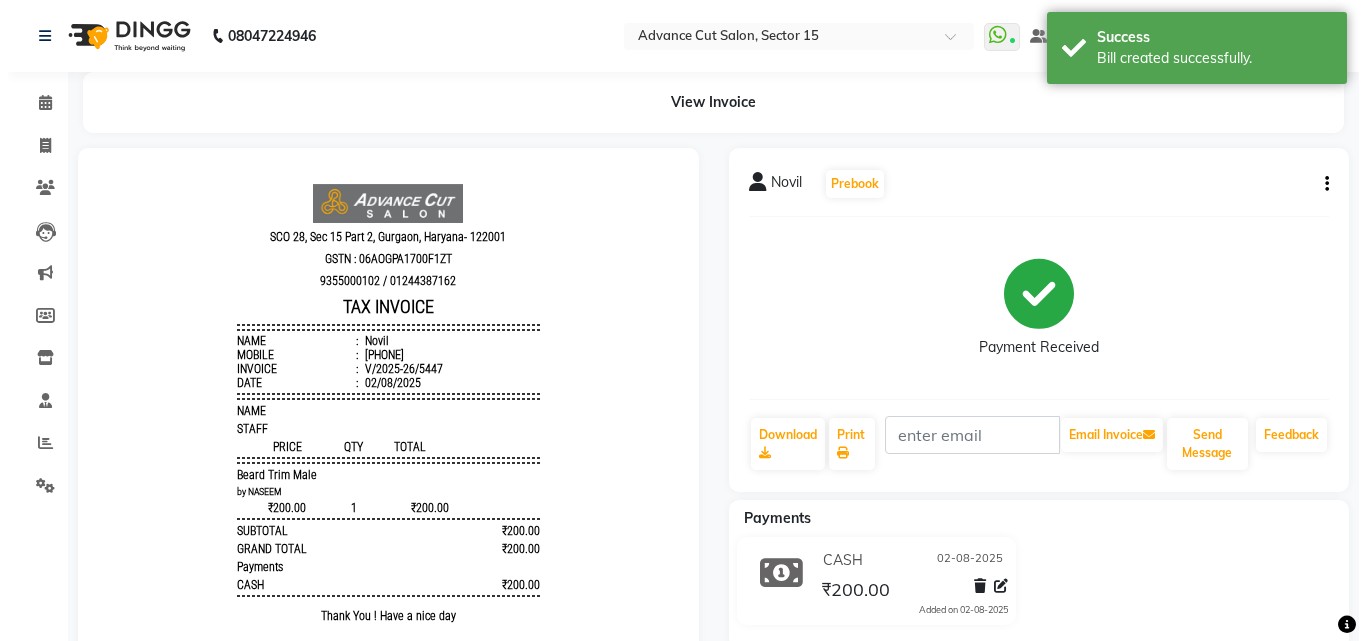scroll, scrollTop: 0, scrollLeft: 0, axis: both 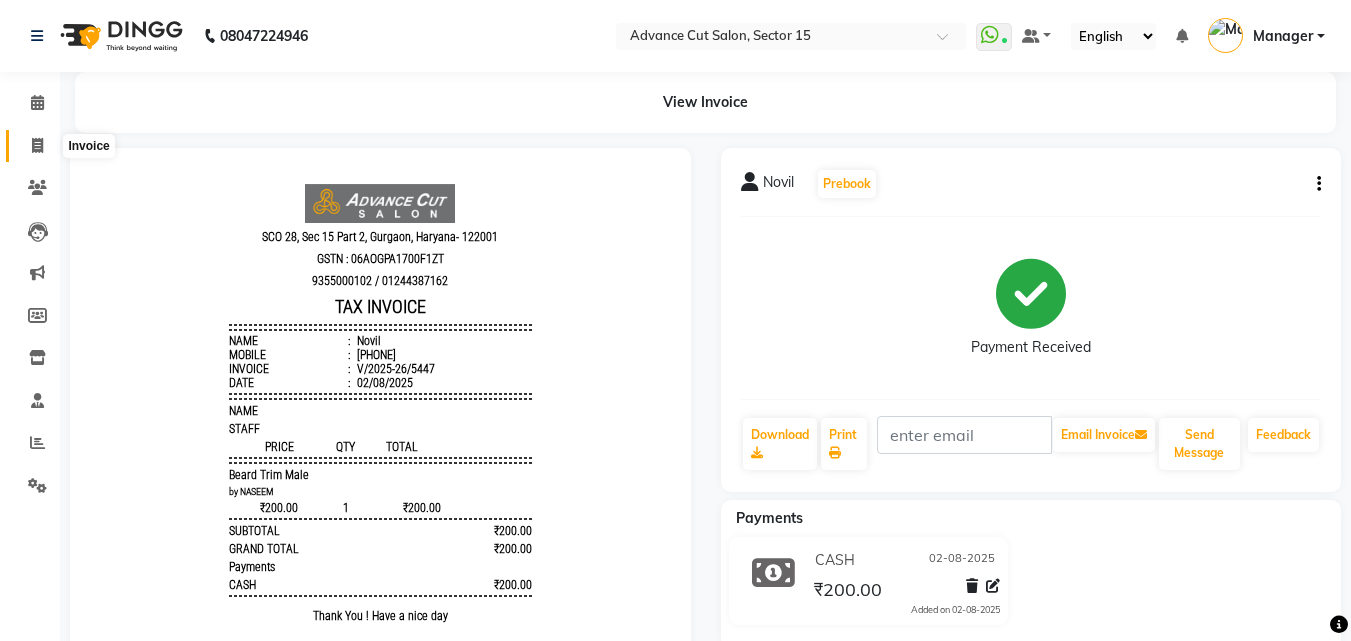 click 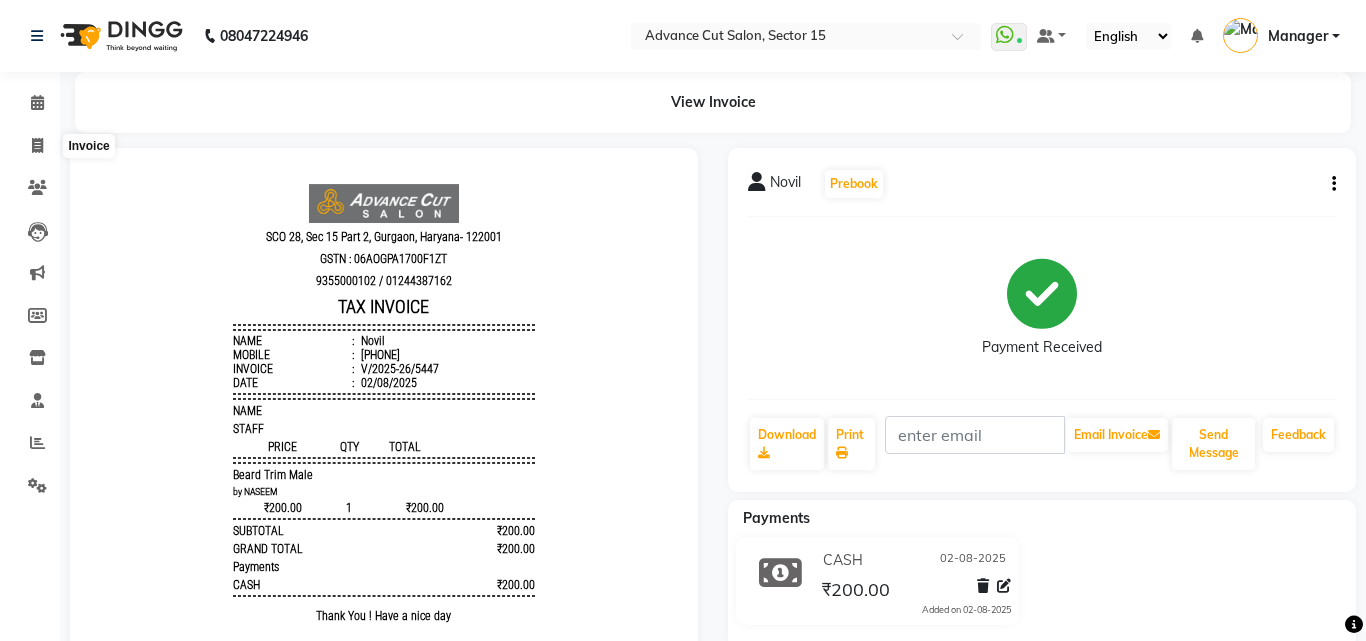 select on "service" 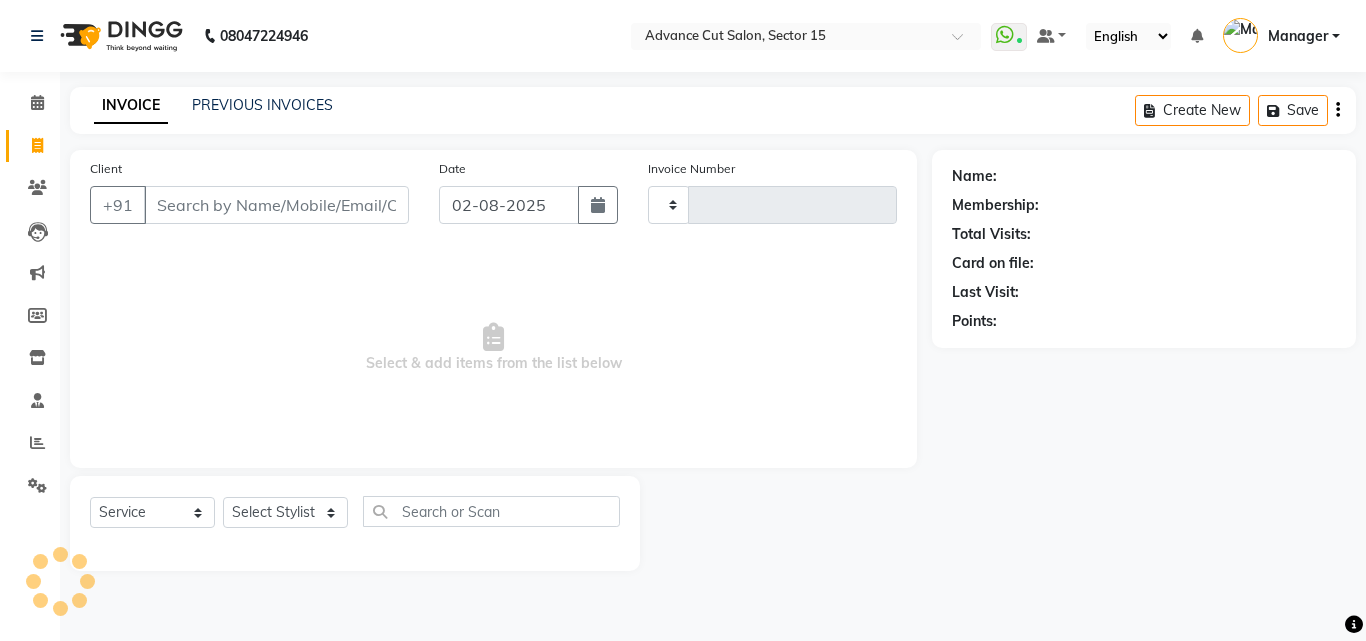 type on "5448" 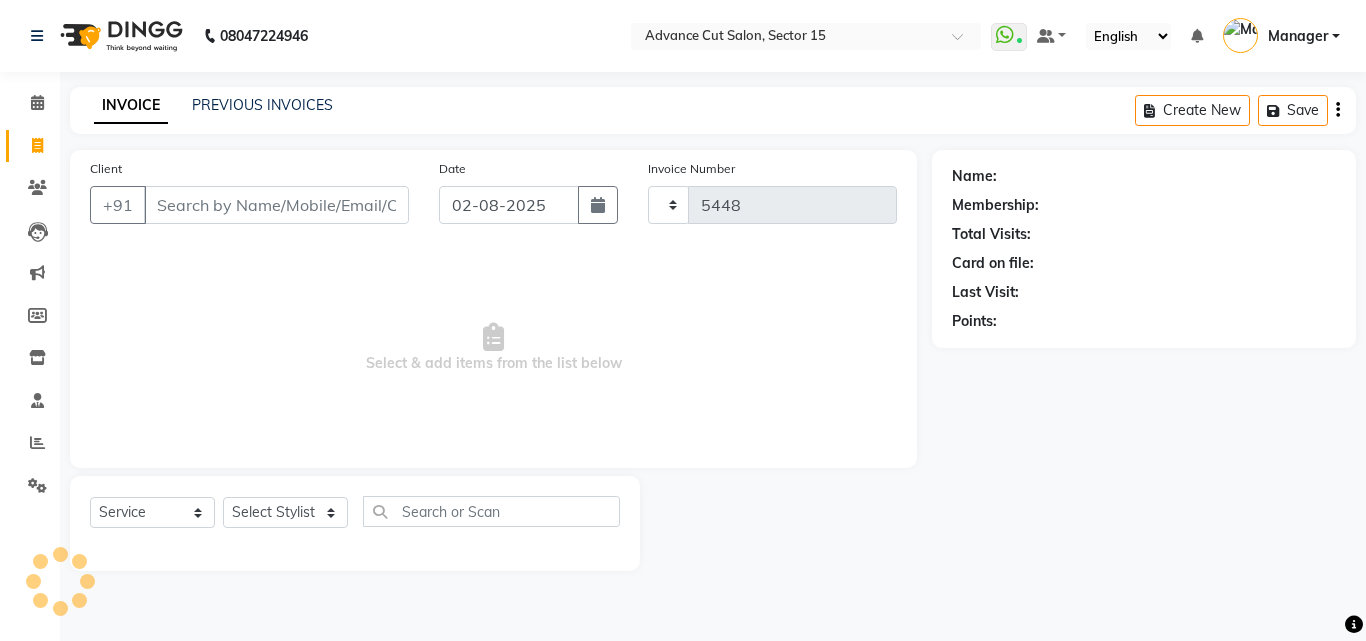 select on "6255" 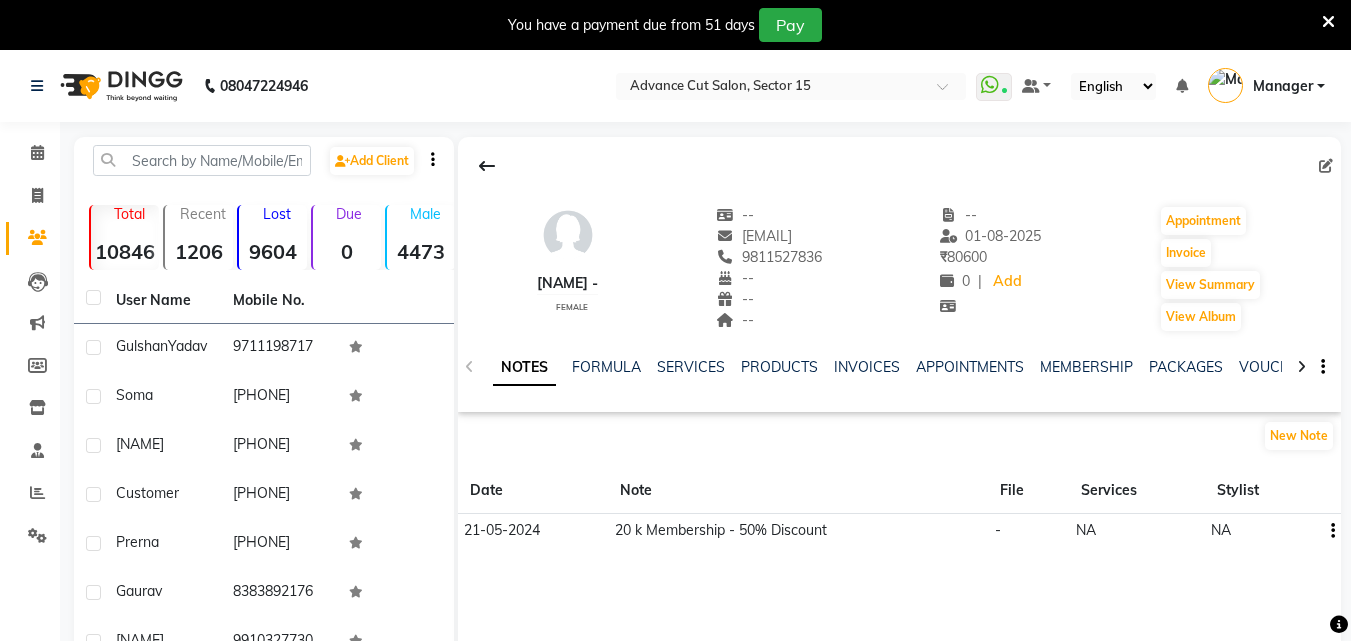 click at bounding box center [1328, 22] 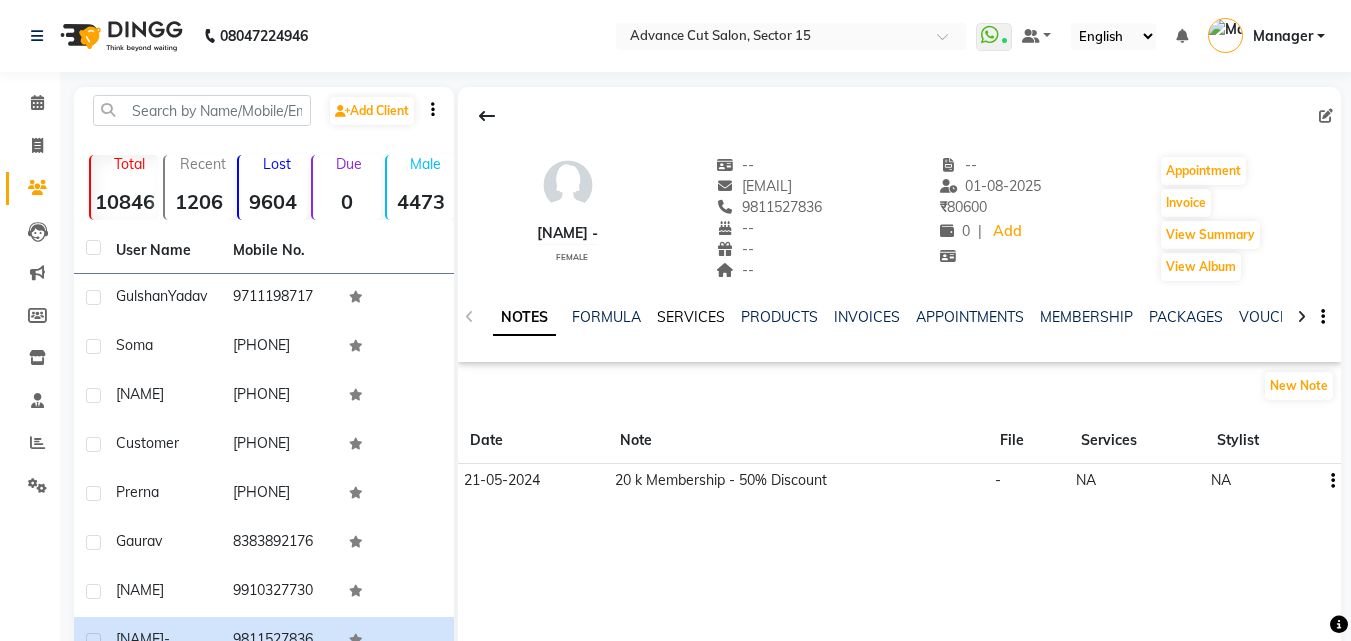 click on "SERVICES" 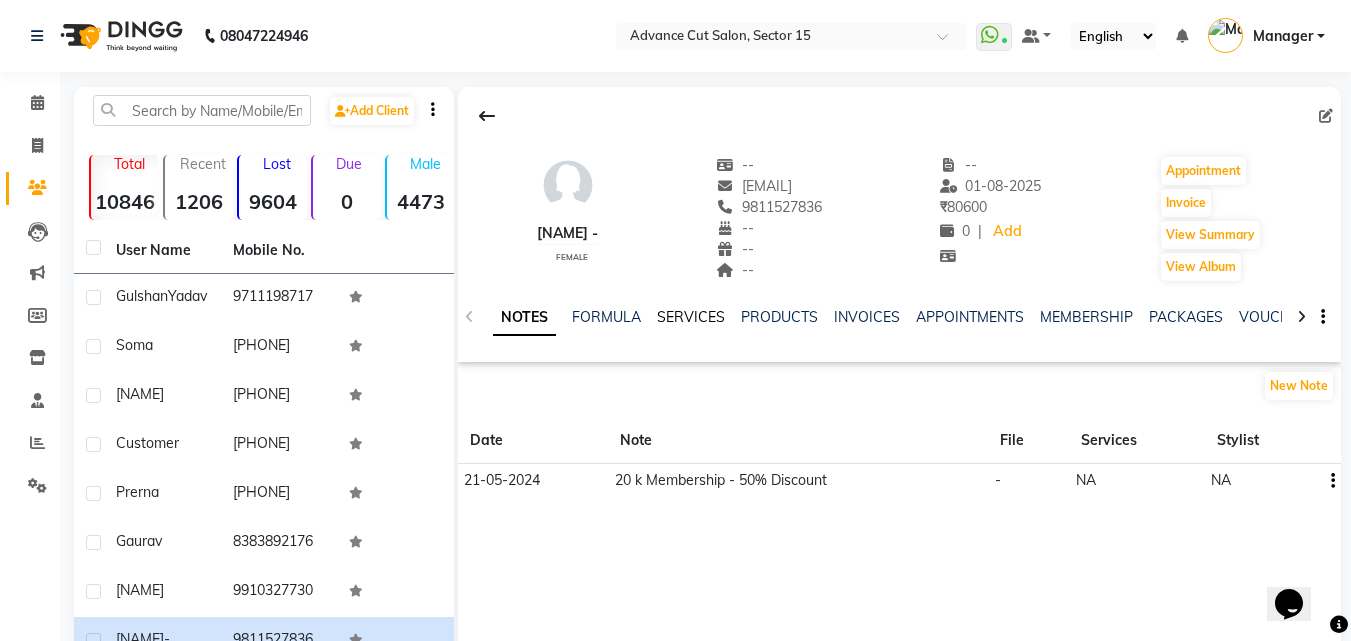 scroll, scrollTop: 0, scrollLeft: 0, axis: both 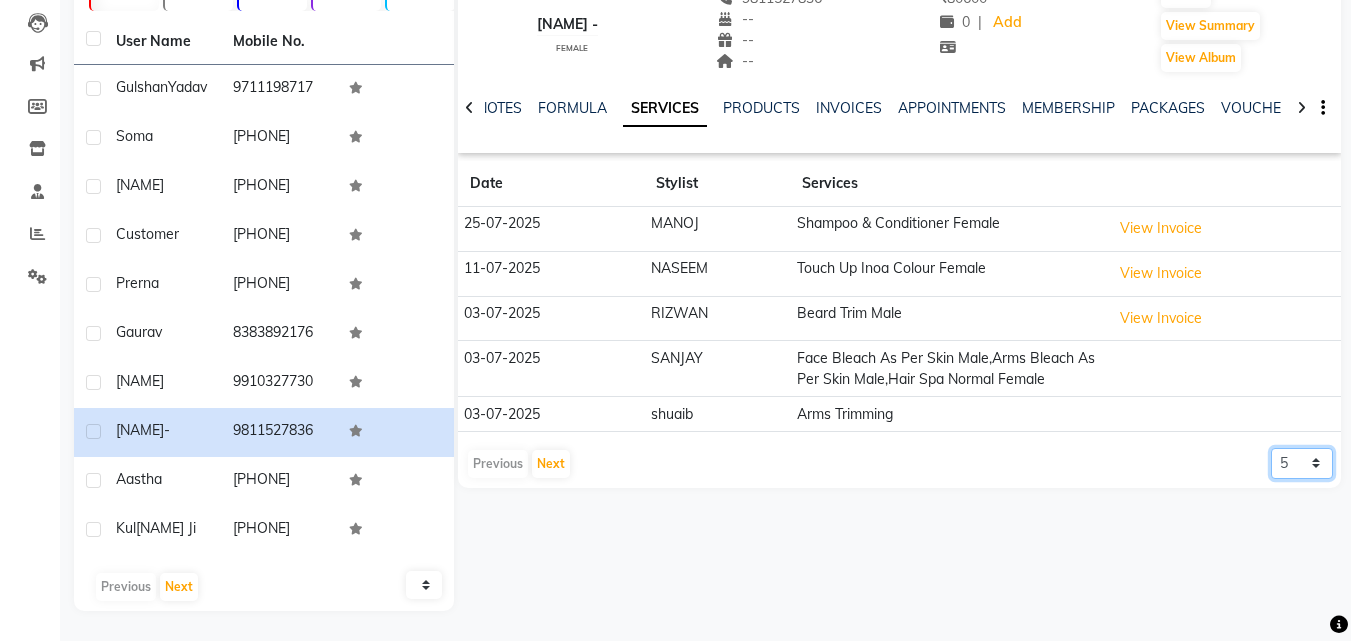 click on "5 10 50 100 500" 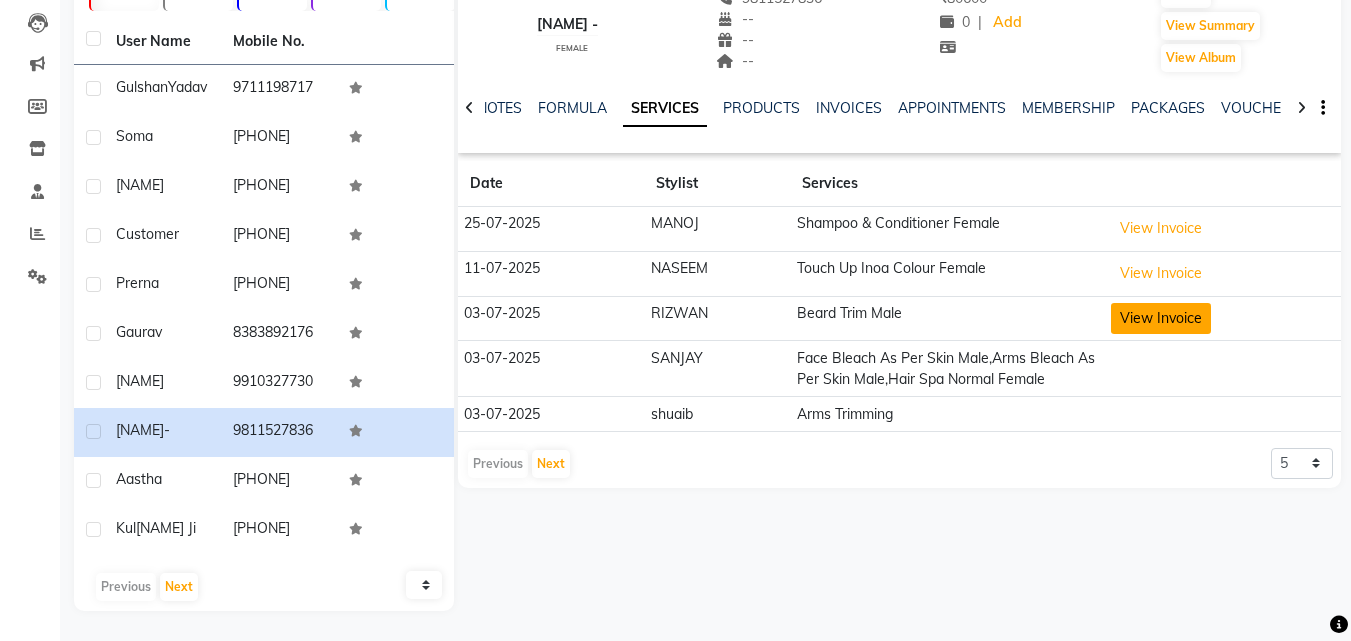 click on "View Invoice" 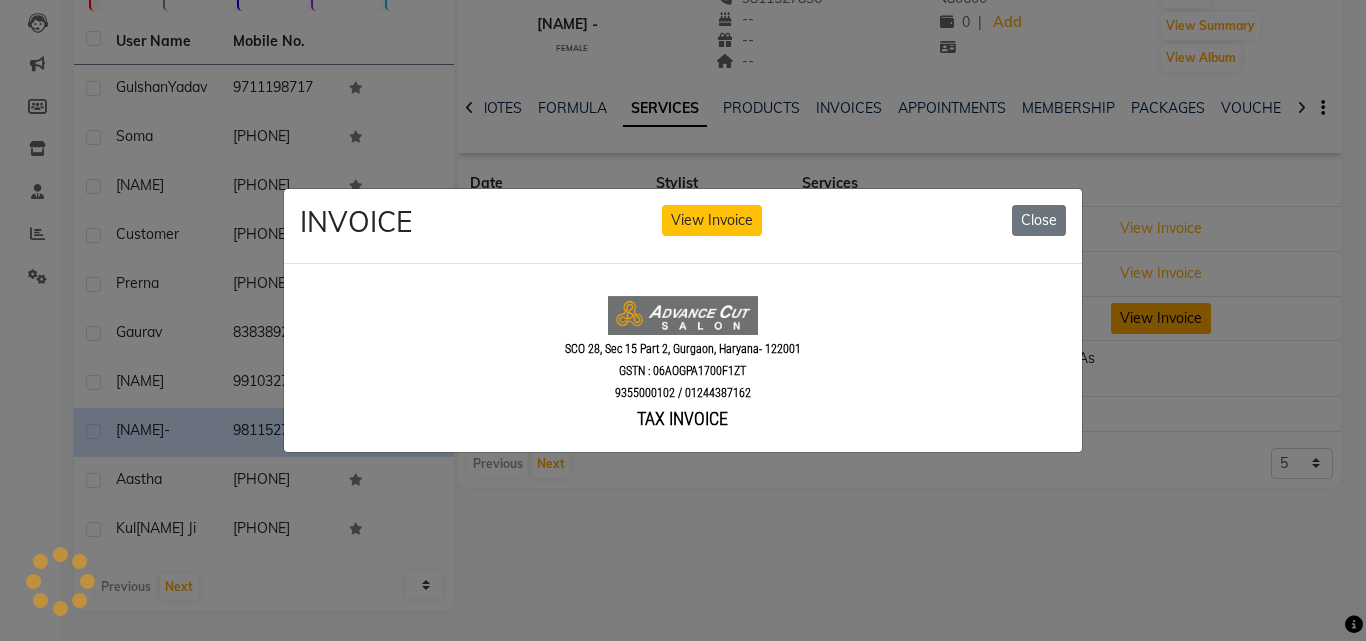 scroll, scrollTop: 0, scrollLeft: 0, axis: both 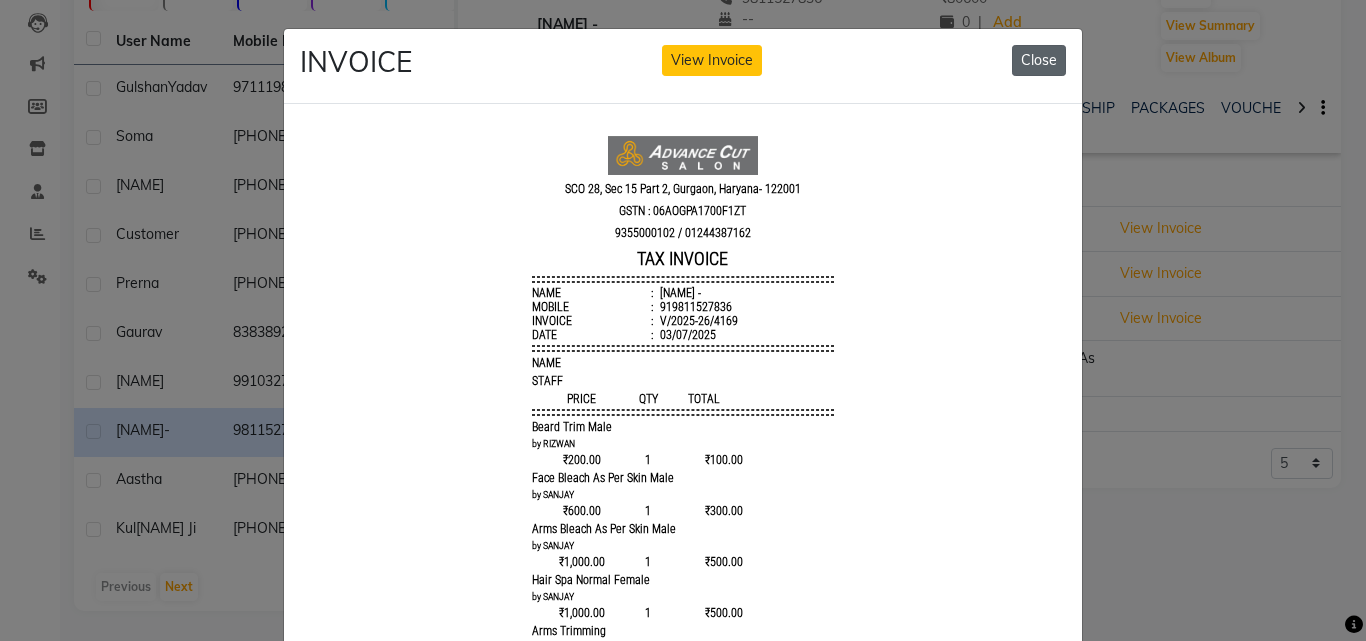 click on "Close" 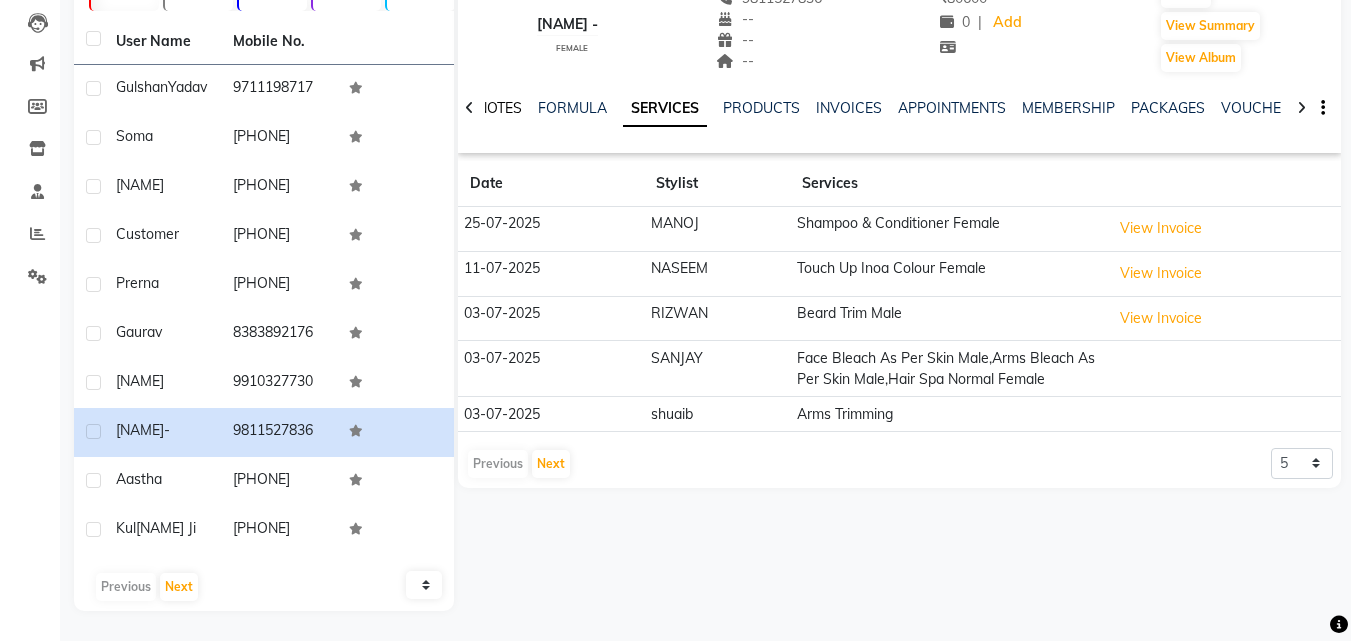click on "NOTES" 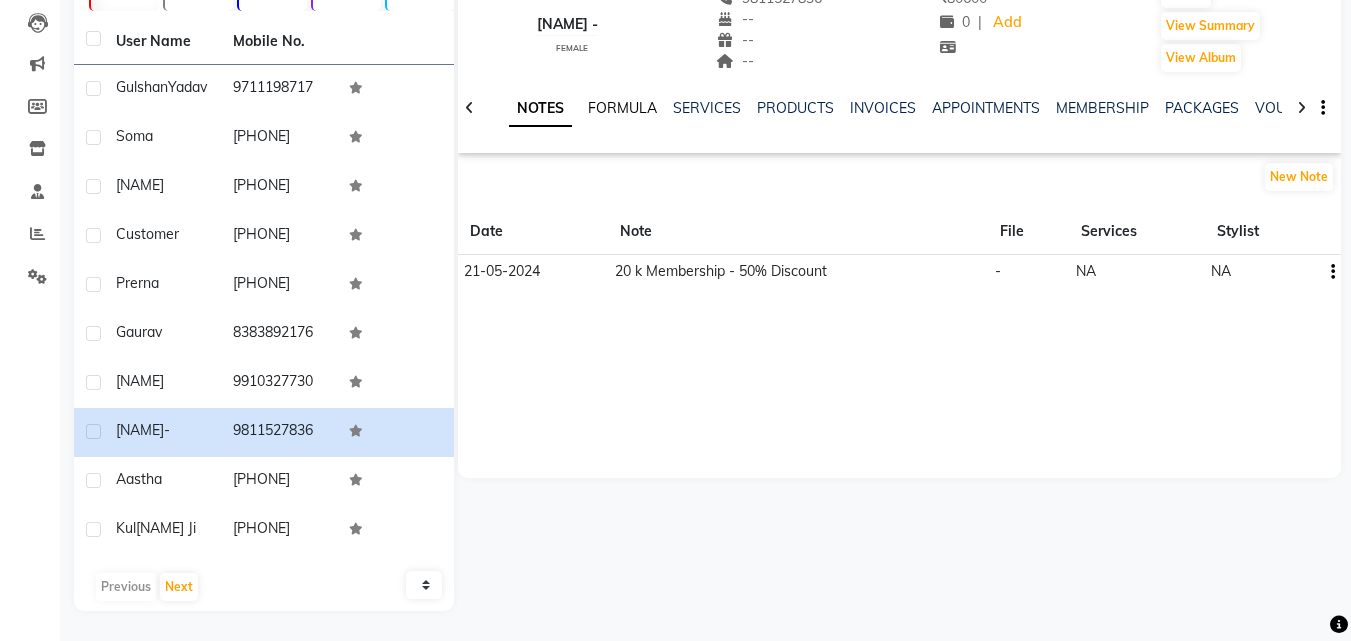 click on "FORMULA" 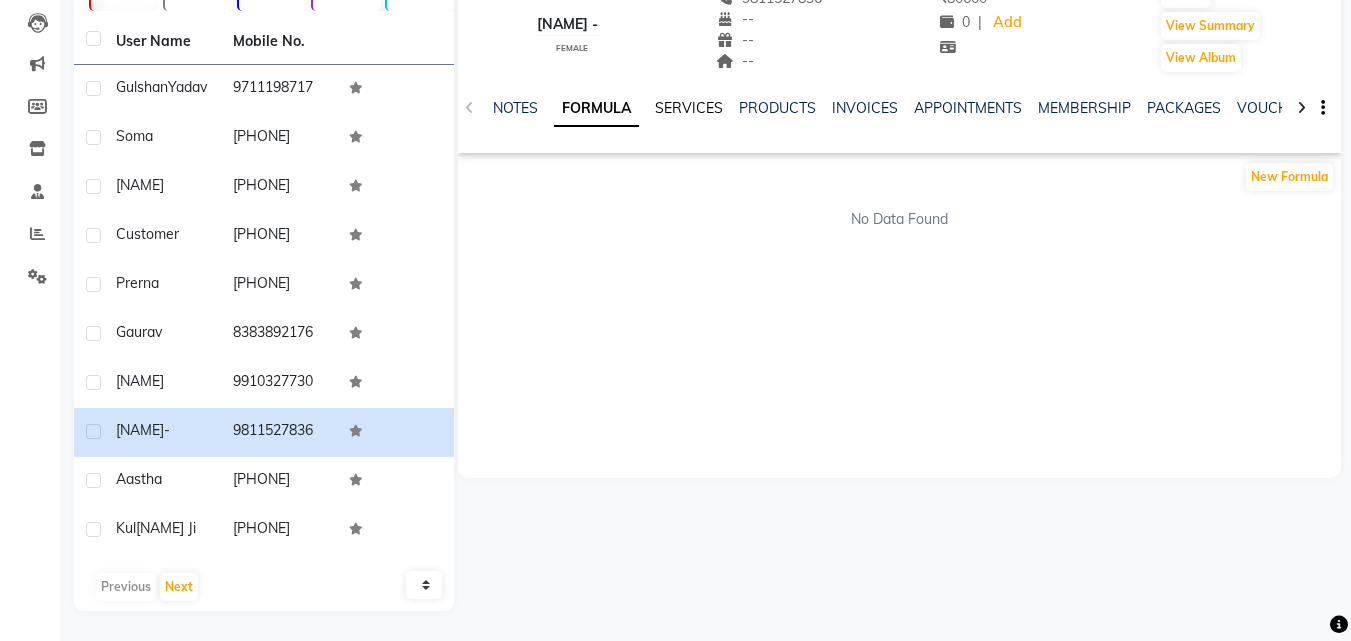 click on "SERVICES" 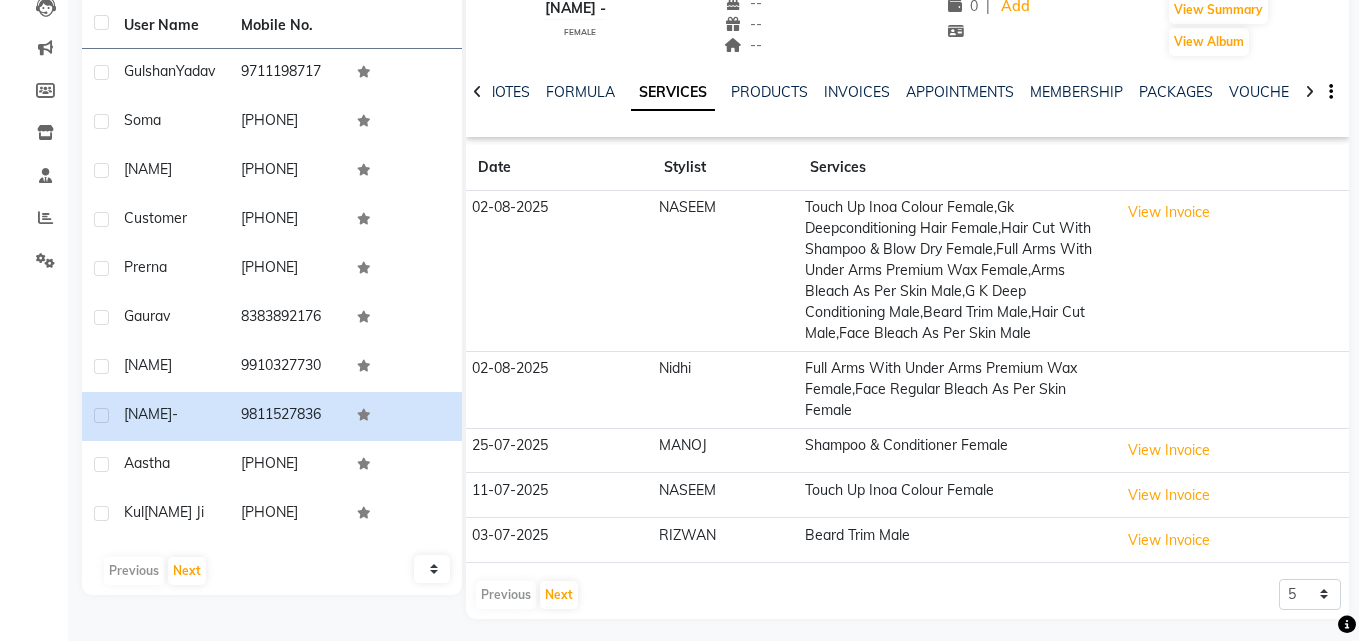 scroll, scrollTop: 243, scrollLeft: 0, axis: vertical 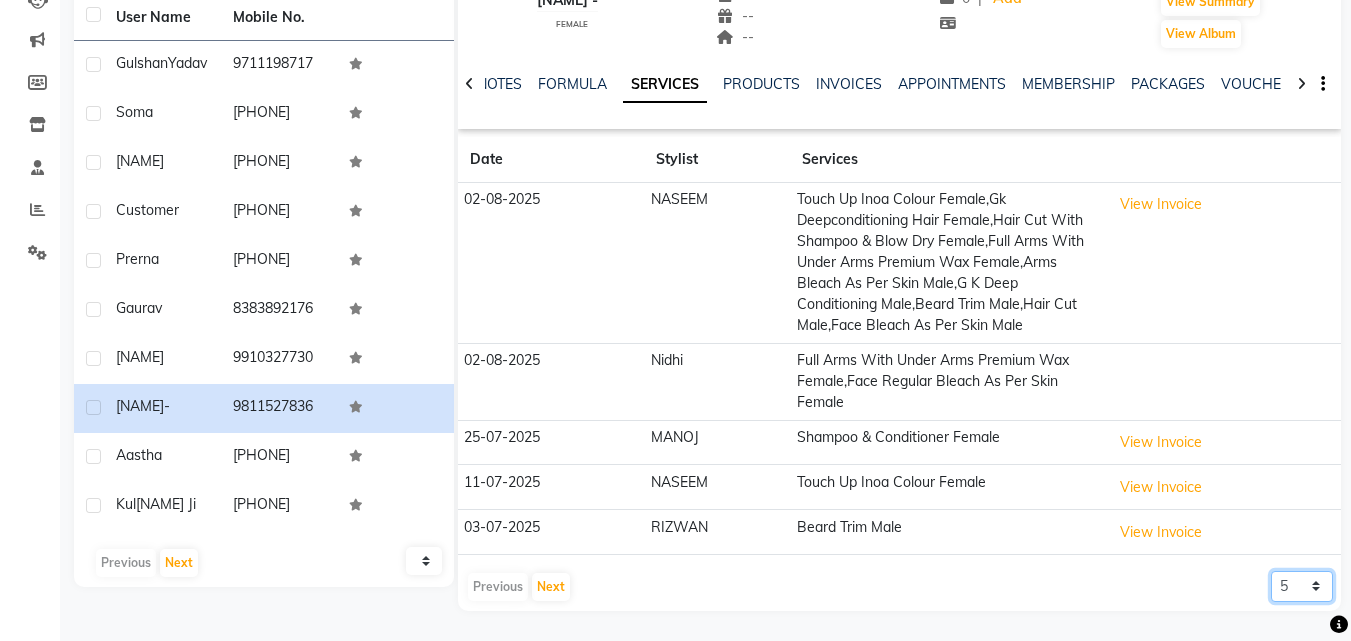 click on "5 10 50 100 500" 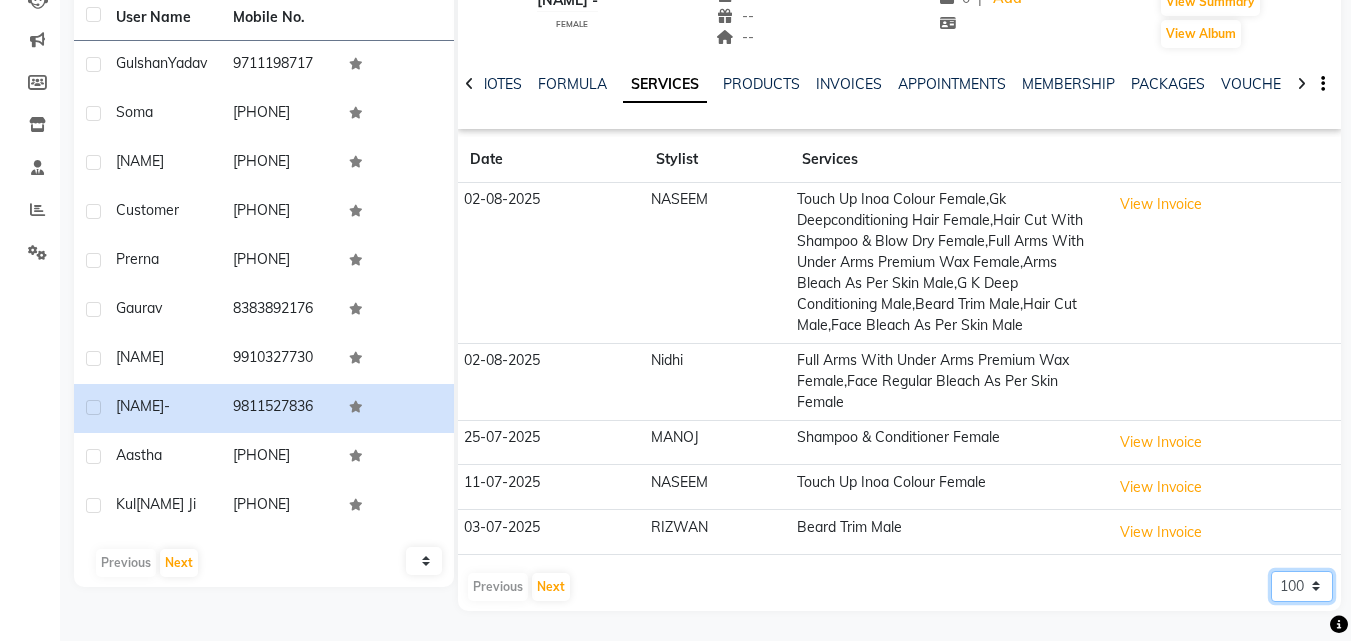 click on "5 10 50 100 500" 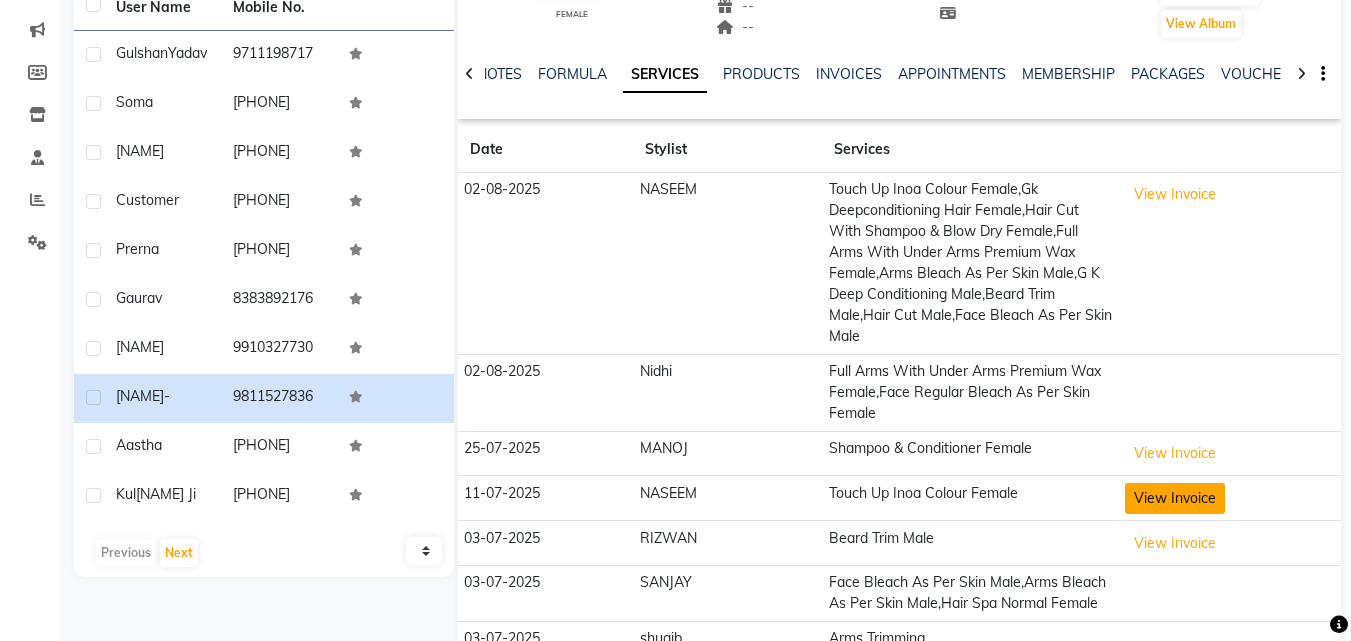 click on "View Invoice" 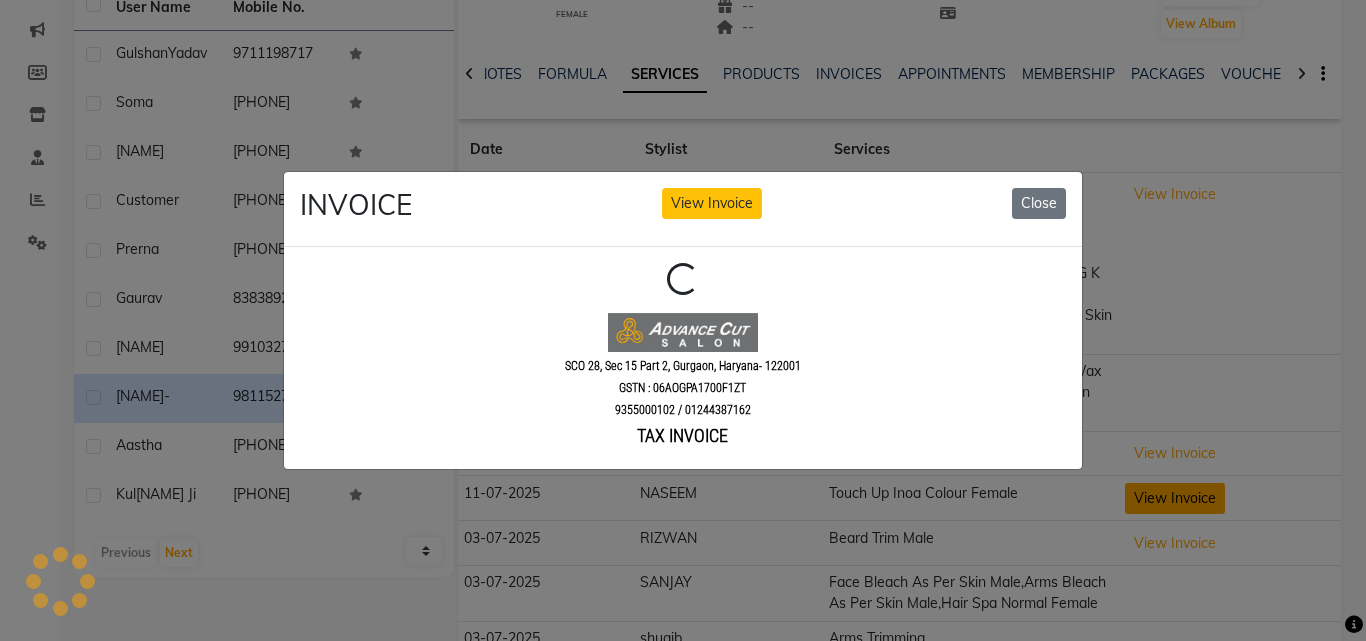 scroll, scrollTop: 0, scrollLeft: 0, axis: both 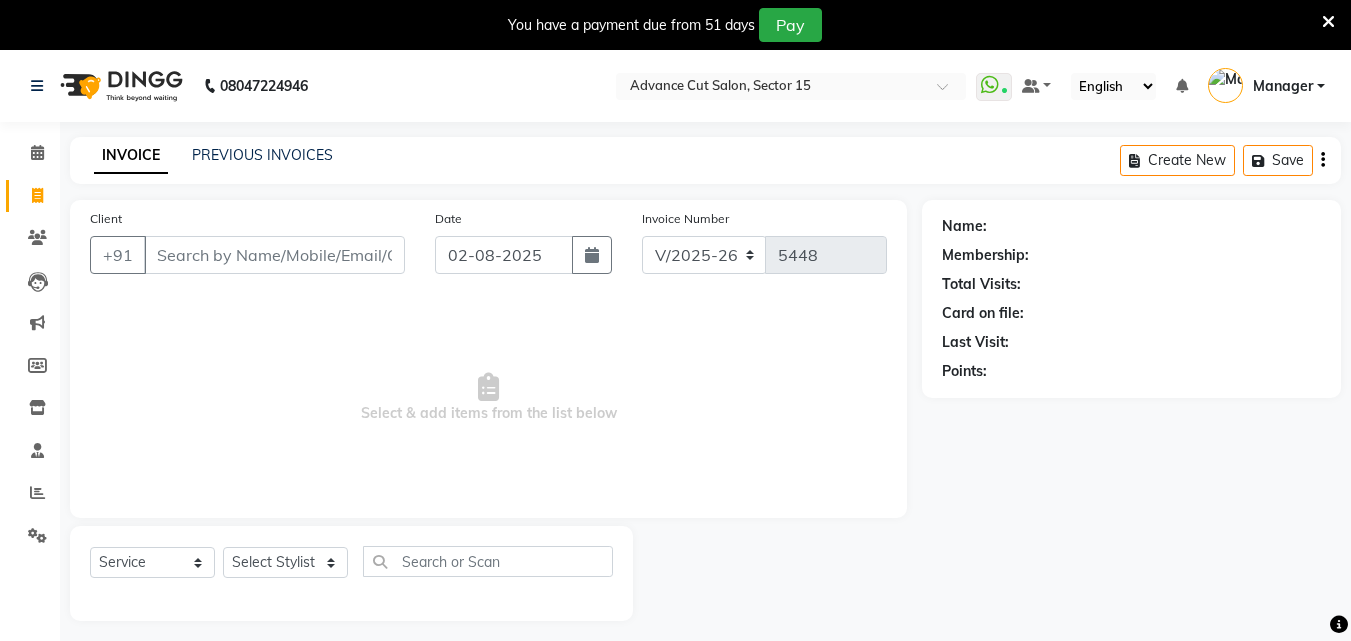 select on "6255" 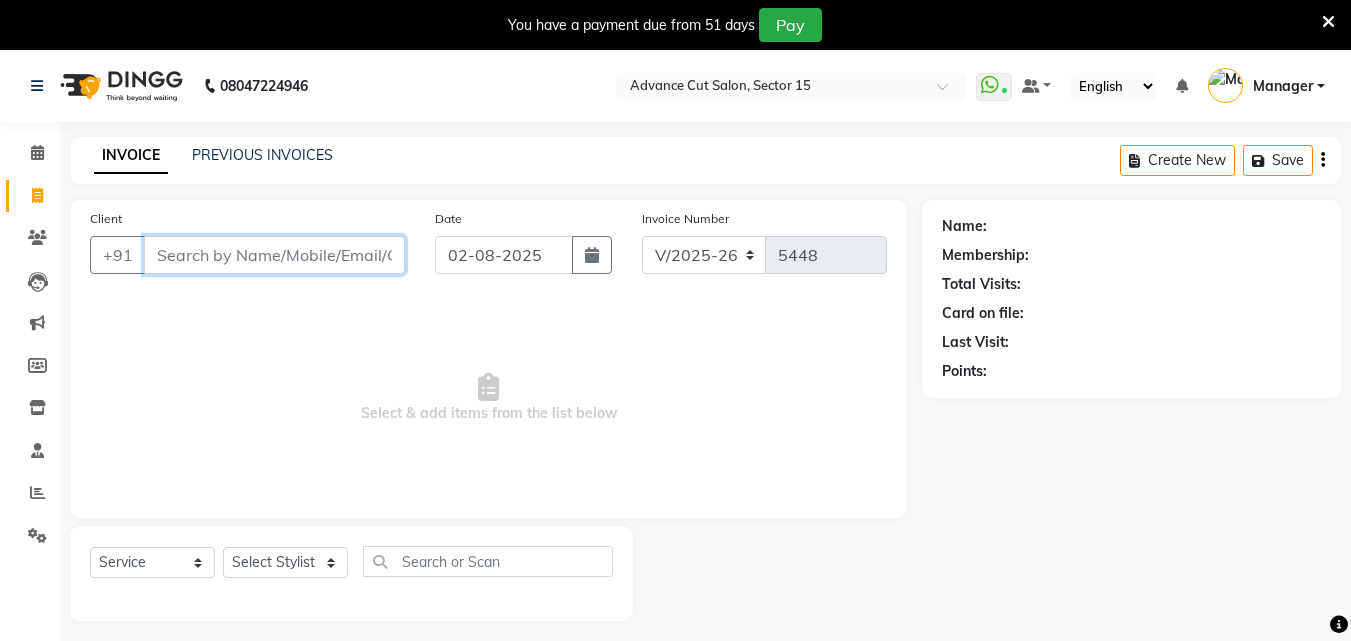 scroll, scrollTop: 0, scrollLeft: 0, axis: both 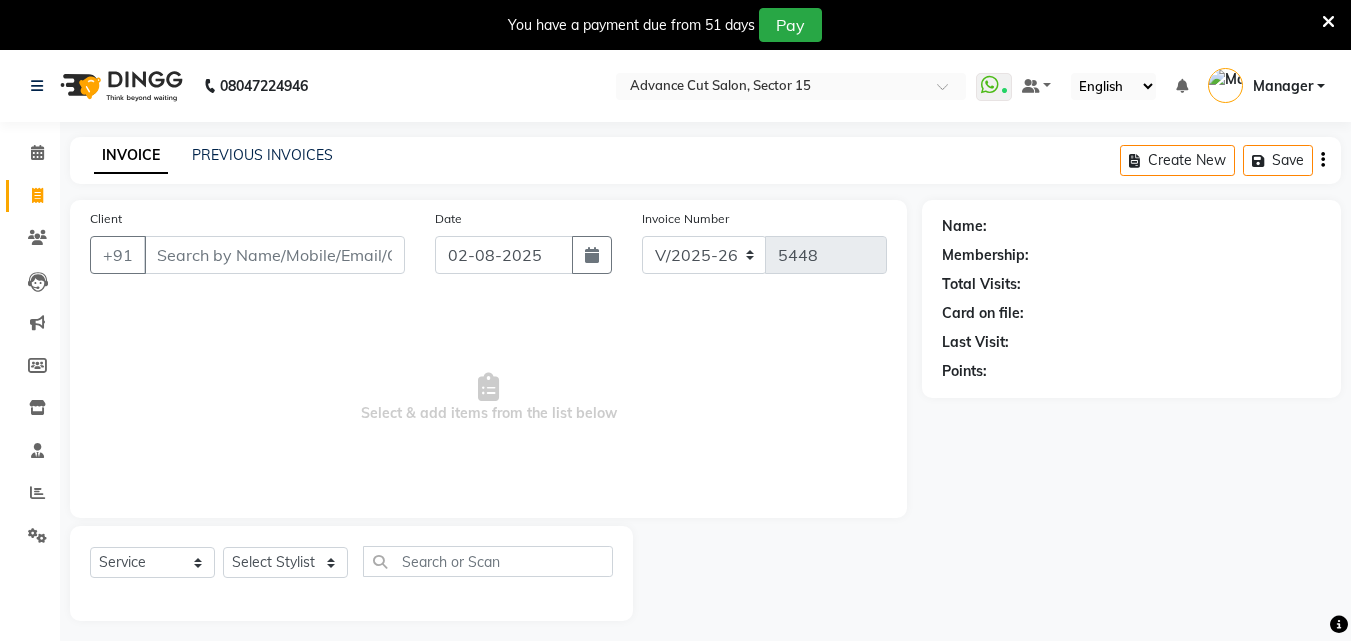 click on "You have a payment due from 51 days   Pay" at bounding box center (665, 25) 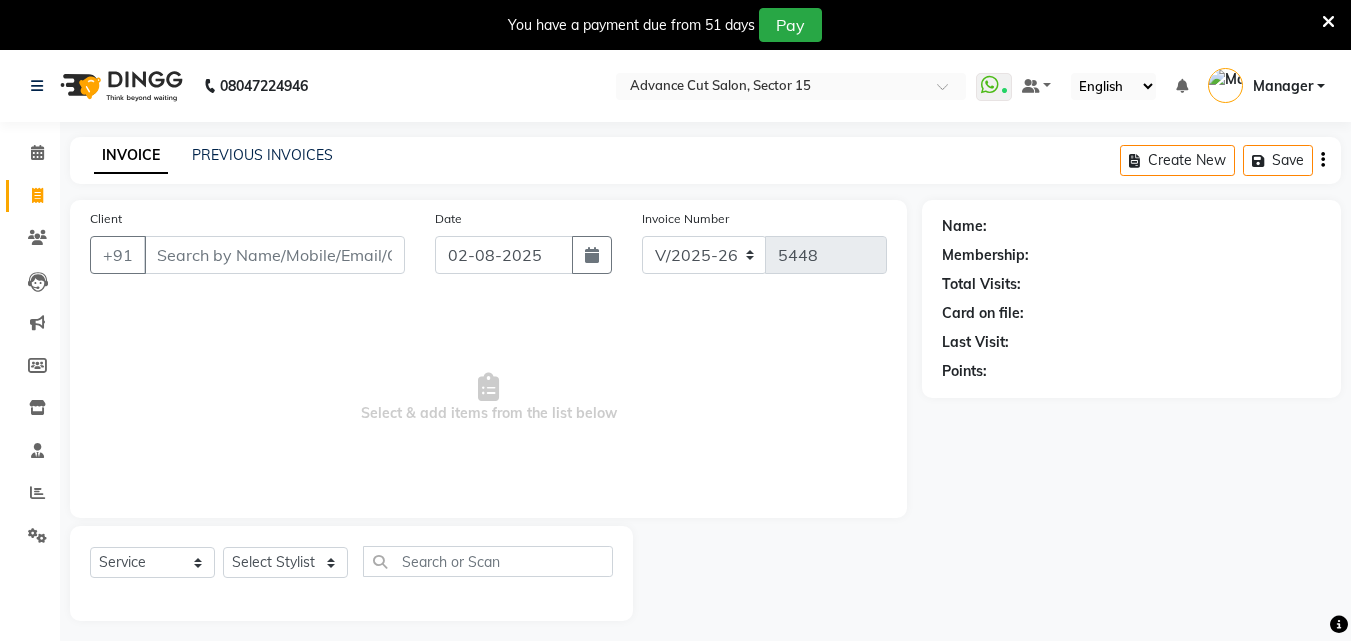 click at bounding box center [1328, 22] 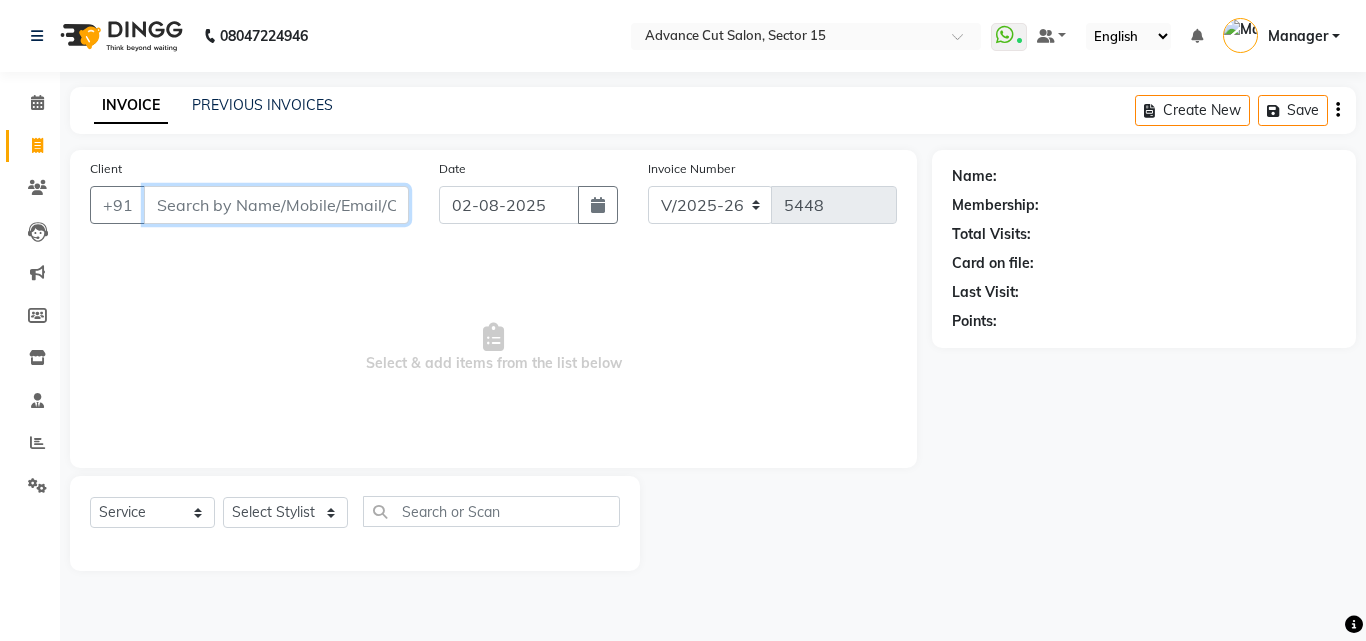 click on "Client" at bounding box center (276, 205) 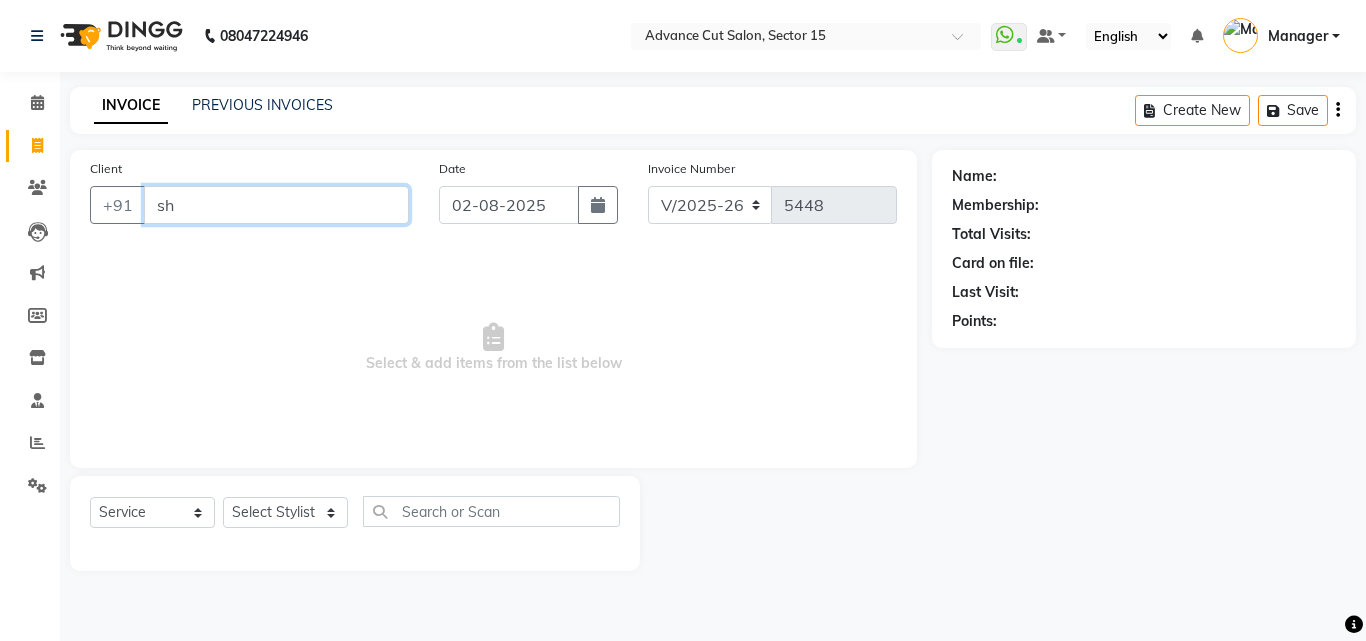 type on "s" 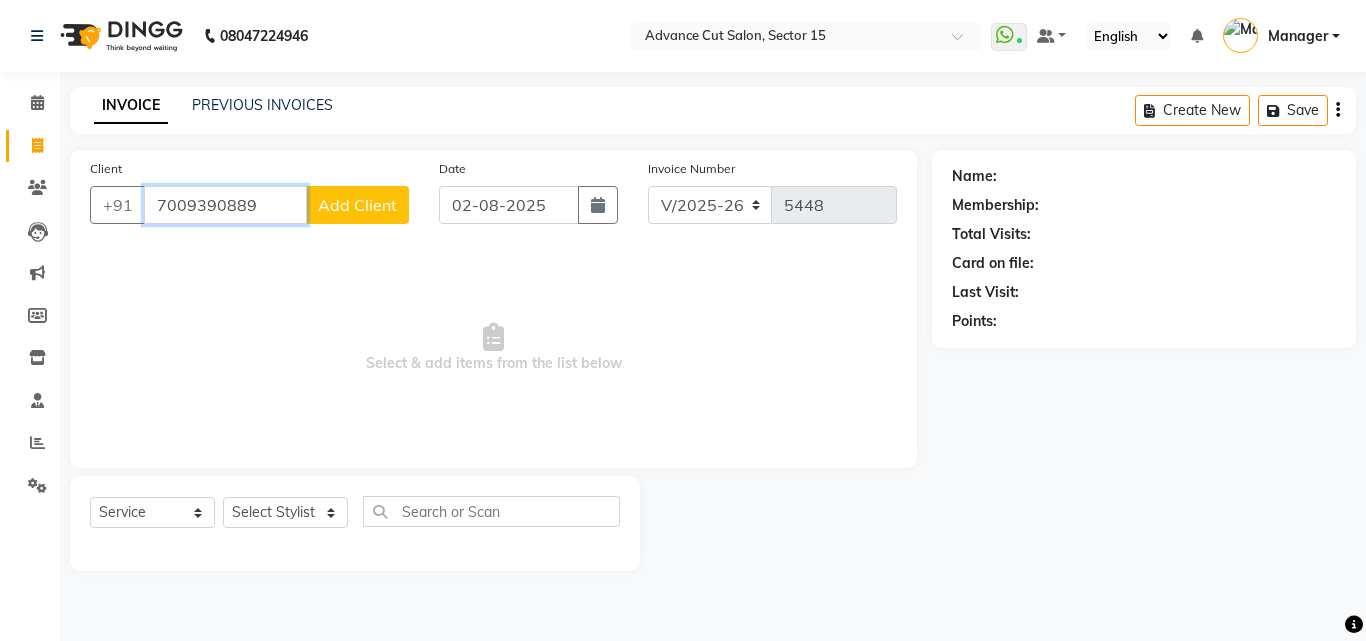 type on "7009390889" 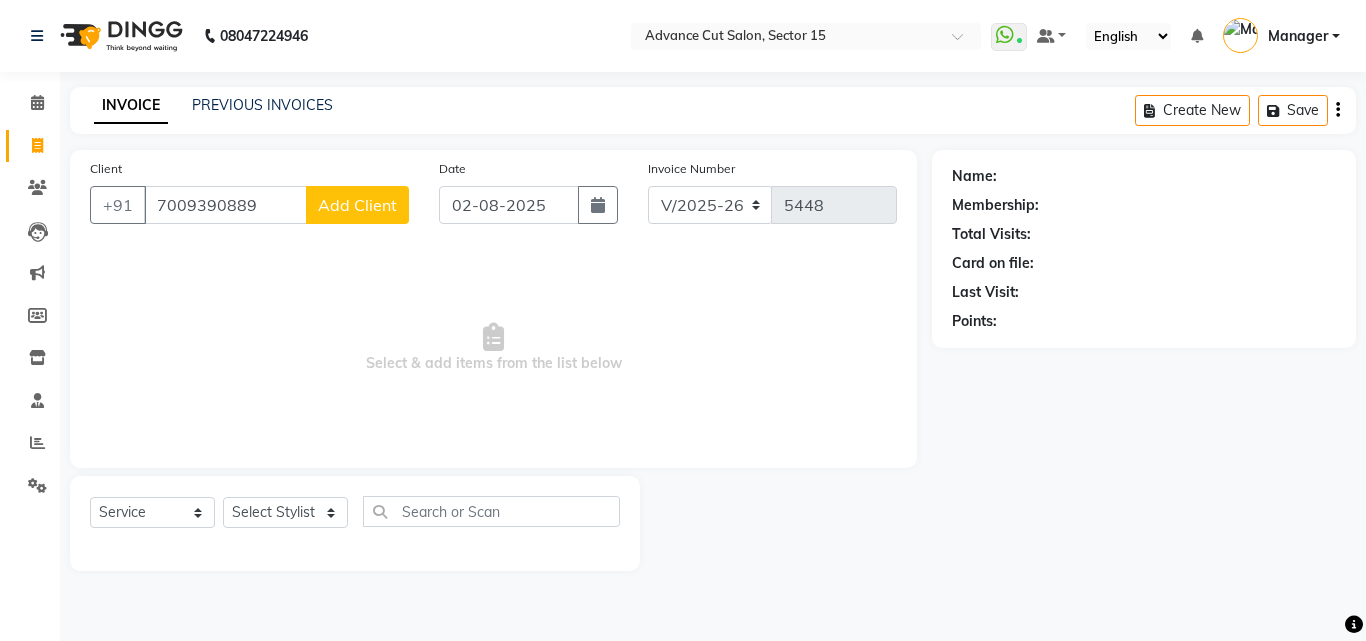 click on "Select & add items from the list below" at bounding box center (493, 348) 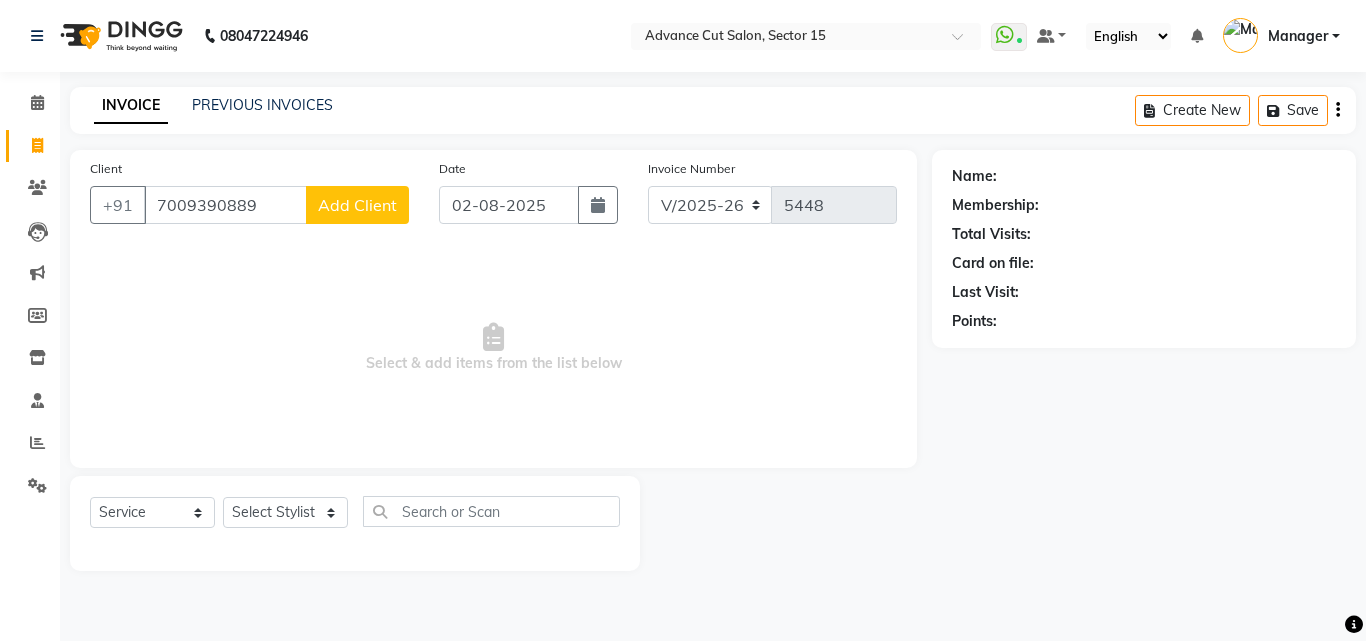 click on "Select & add items from the list below" at bounding box center [493, 348] 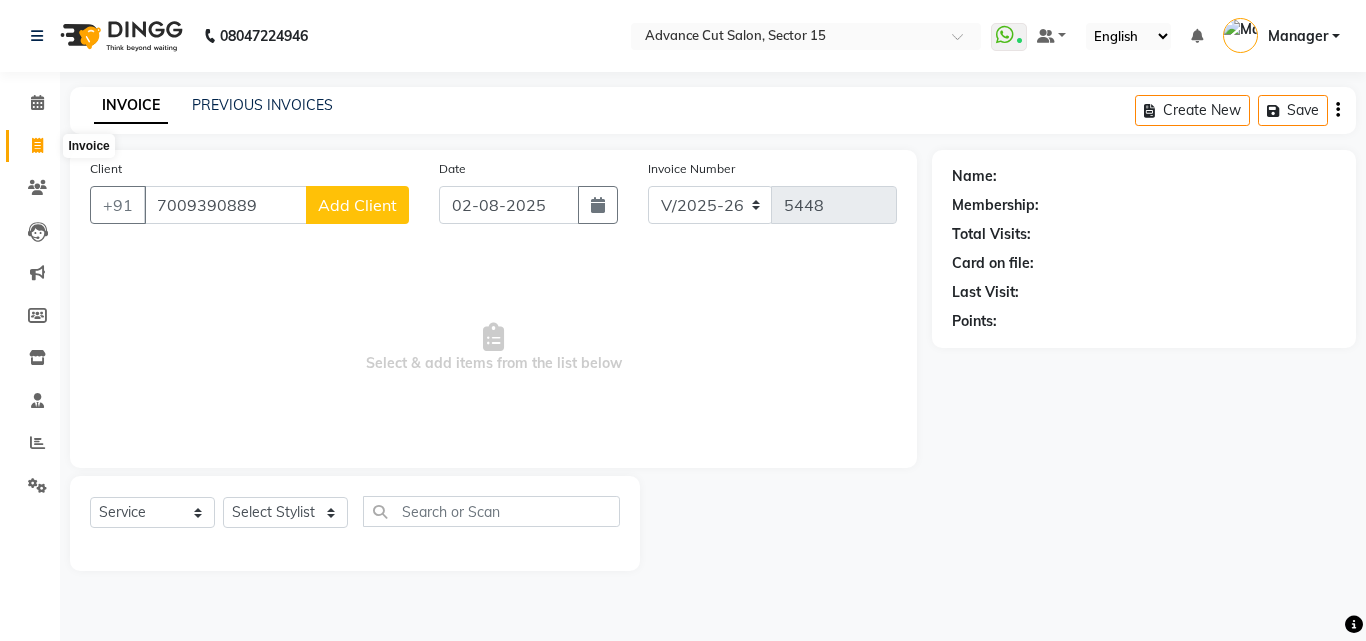 click 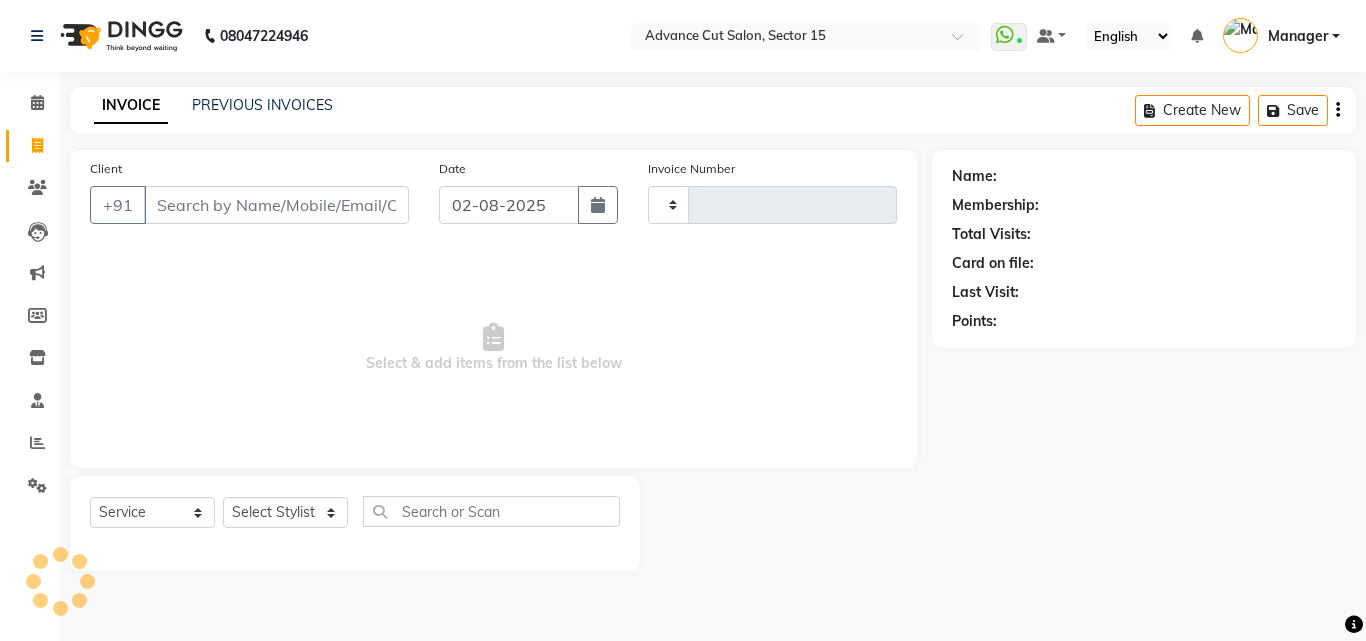 type on "5448" 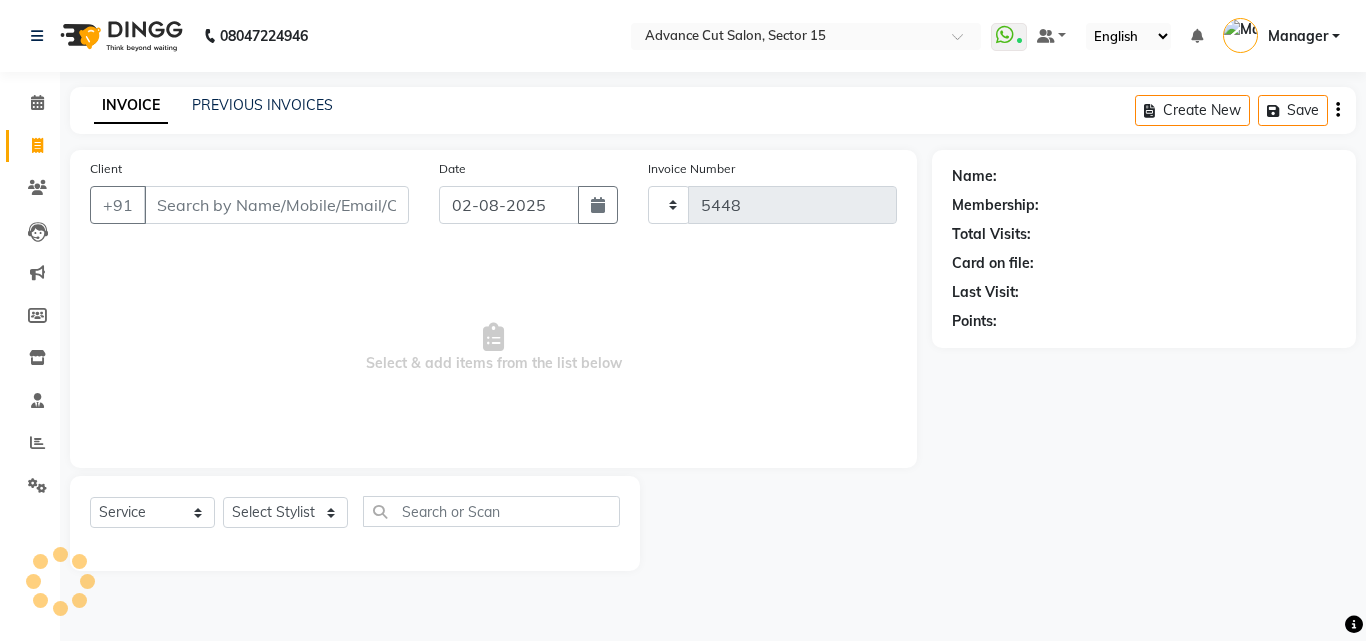 select on "6255" 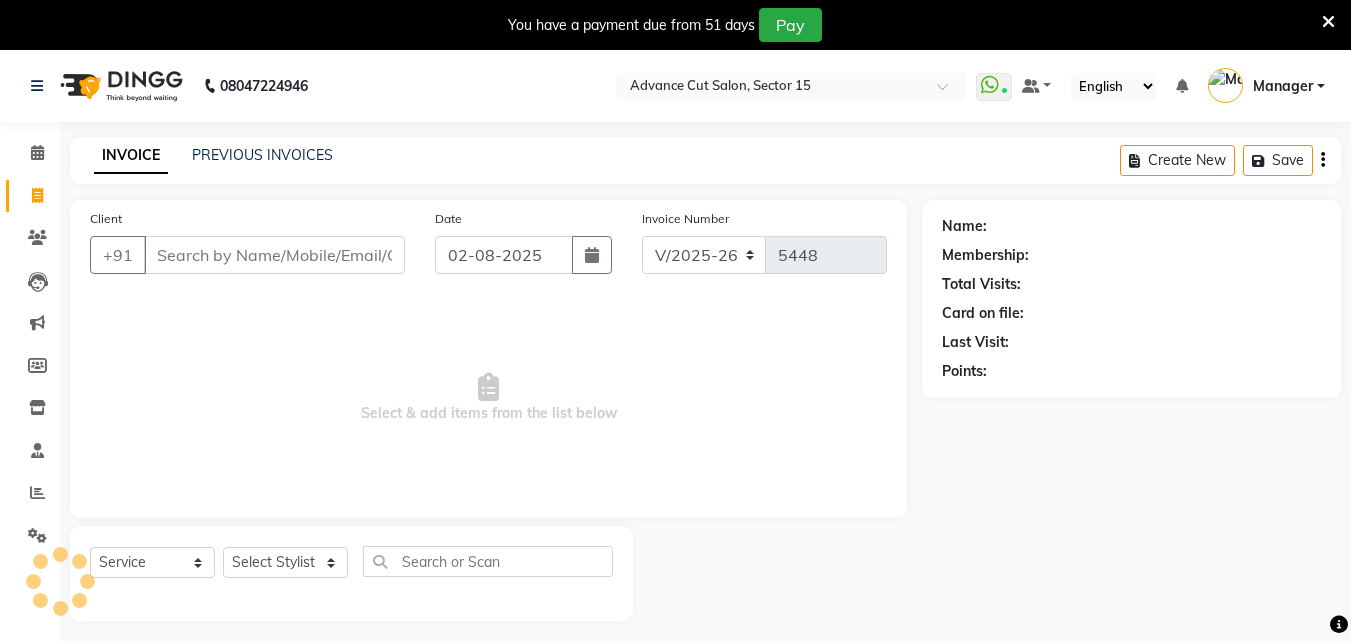 select on "6255" 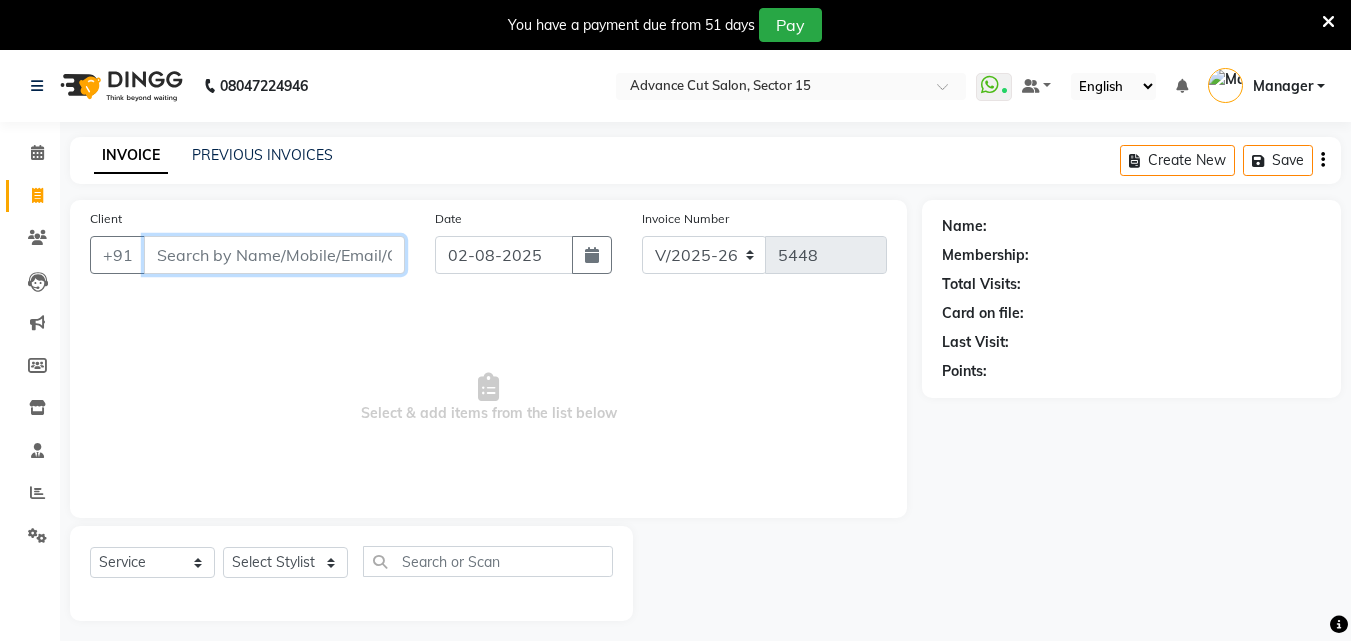 scroll, scrollTop: 0, scrollLeft: 0, axis: both 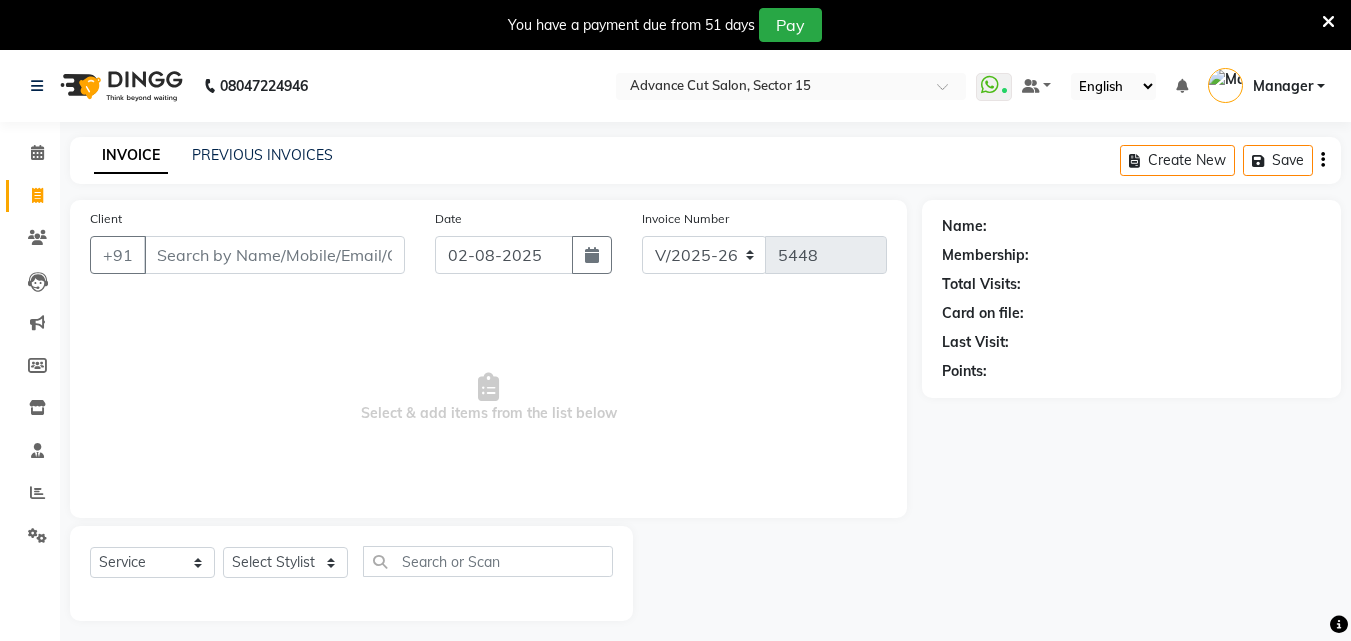 click at bounding box center (1328, 22) 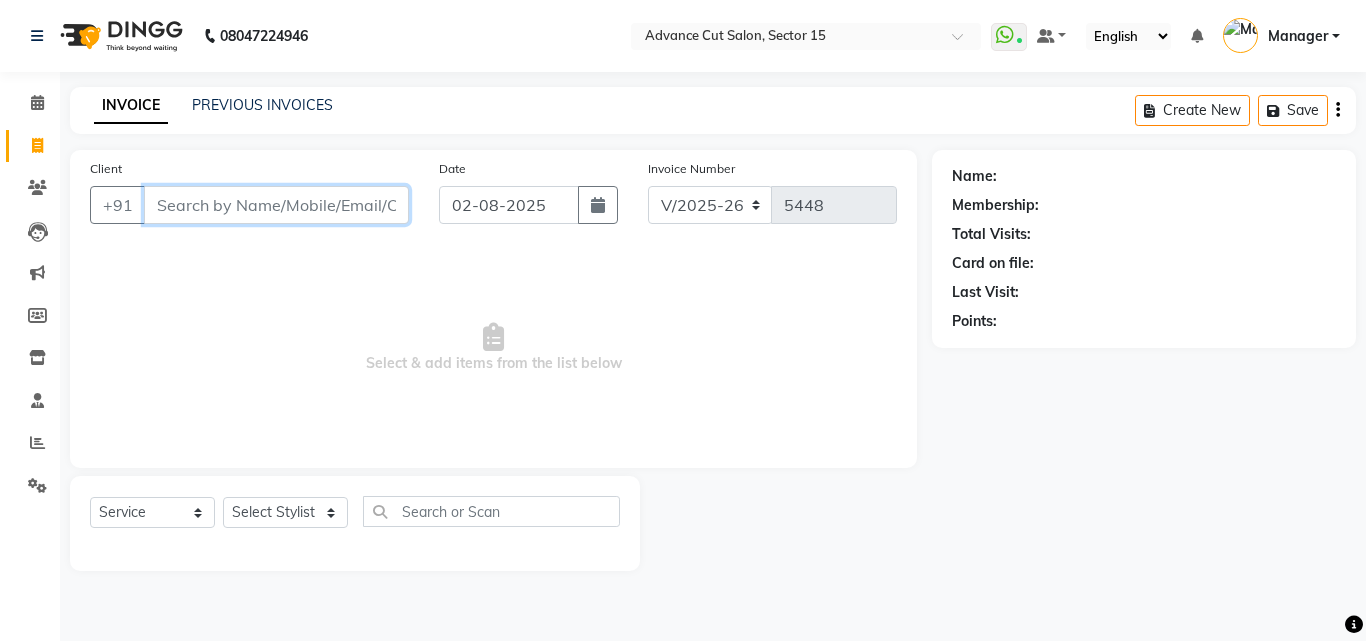 click on "Client" at bounding box center [276, 205] 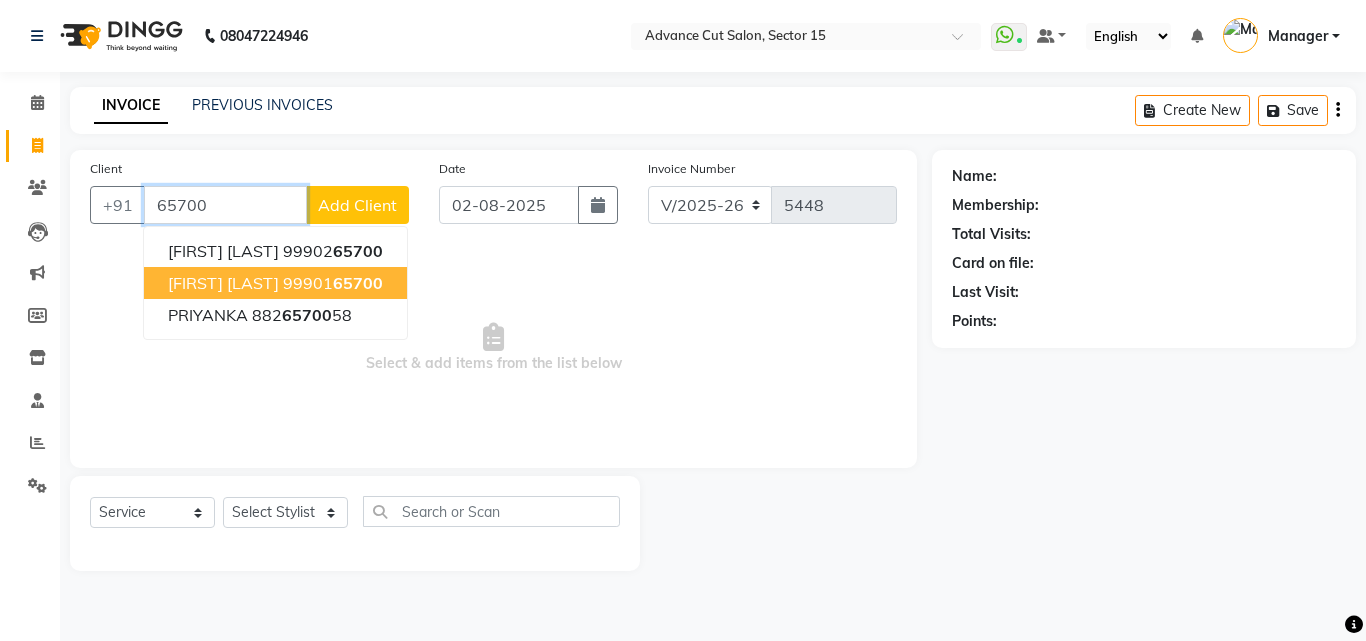 click on "65700" at bounding box center (358, 283) 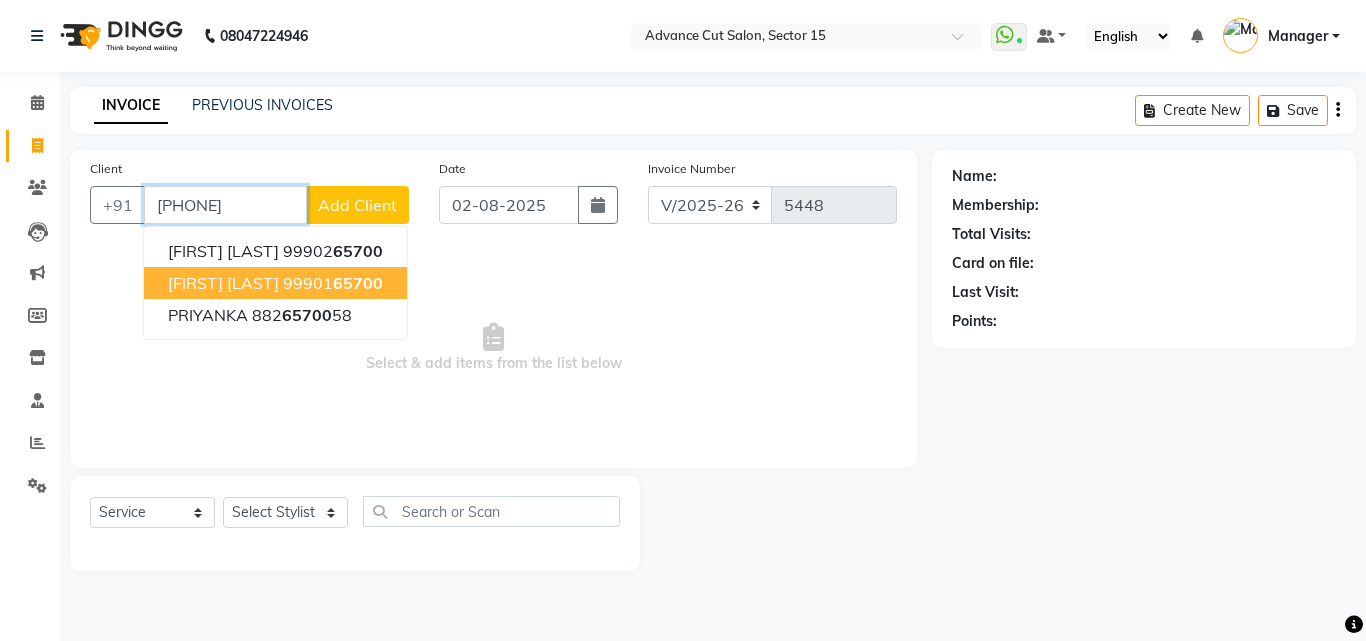 type on "[PHONE]" 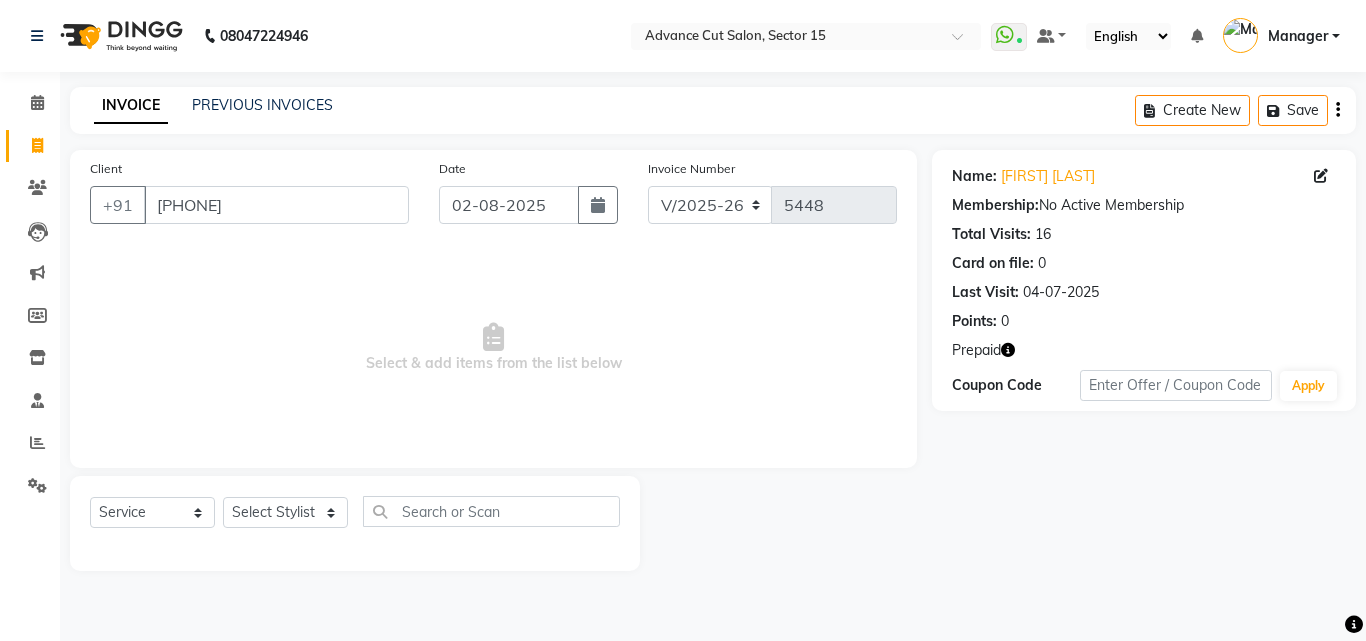 click on "Prepaid" 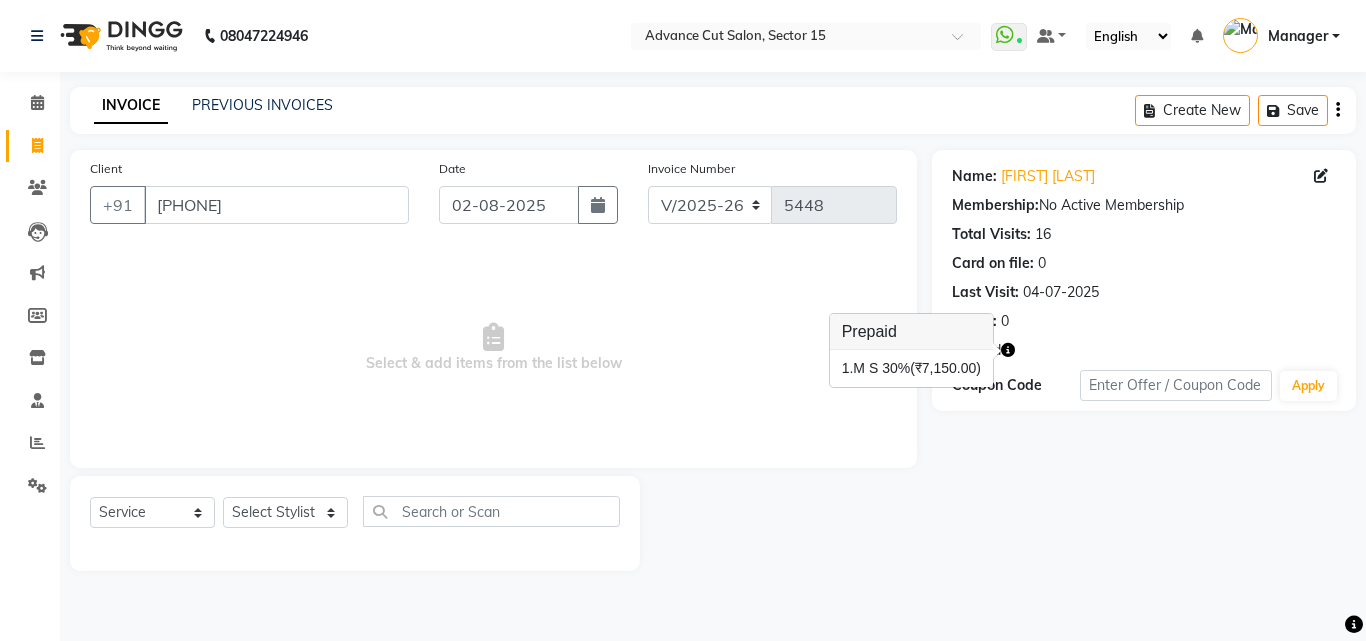 click on "Name: [FIRST] [LAST] Membership:  No Active Membership  Total Visits:  16 Card on file:  0 Last Visit:   04-07-2025 Points:   0  Prepaid Coupon Code Apply" 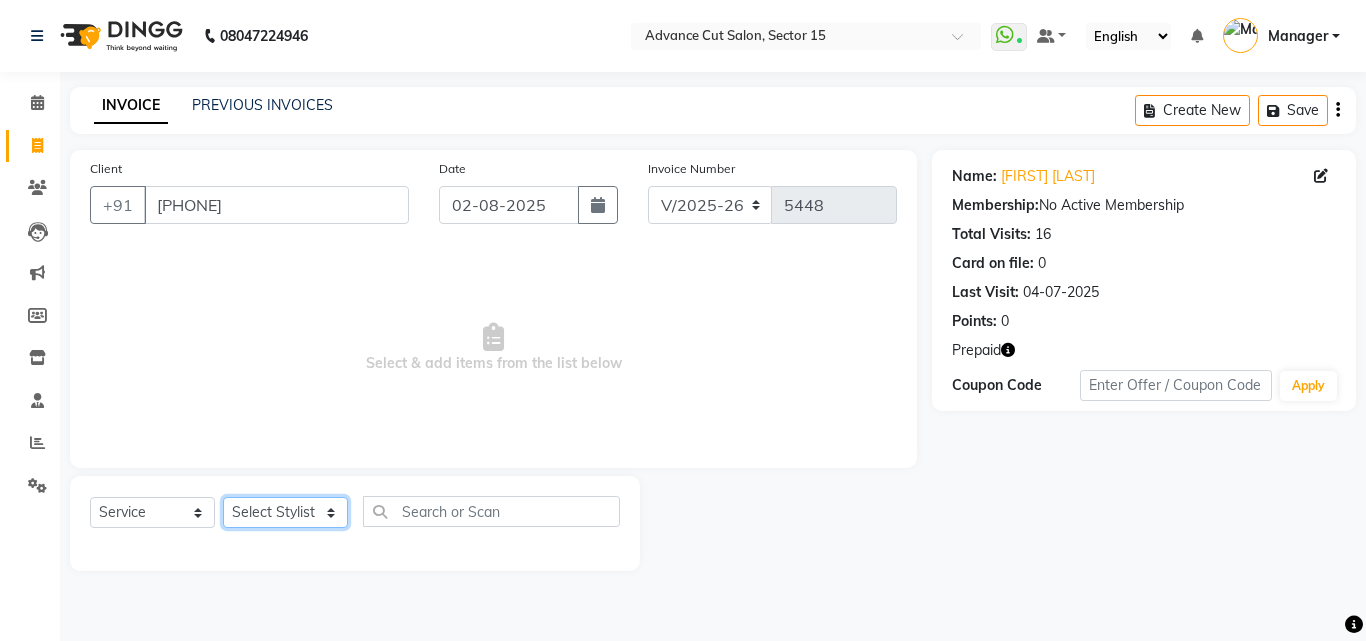 click on "Select Stylist Advance Cut  ASIF FARMAN HAIDER Iqbal KASHISH LUCKY Manager MANOJ NASEEM NASIR Nidhi Pooja  PRIYA RAEES RANI RASHID RIZWAN SACHIN SALMAN SANJAY Shahjad Shankar shuaib SONI" 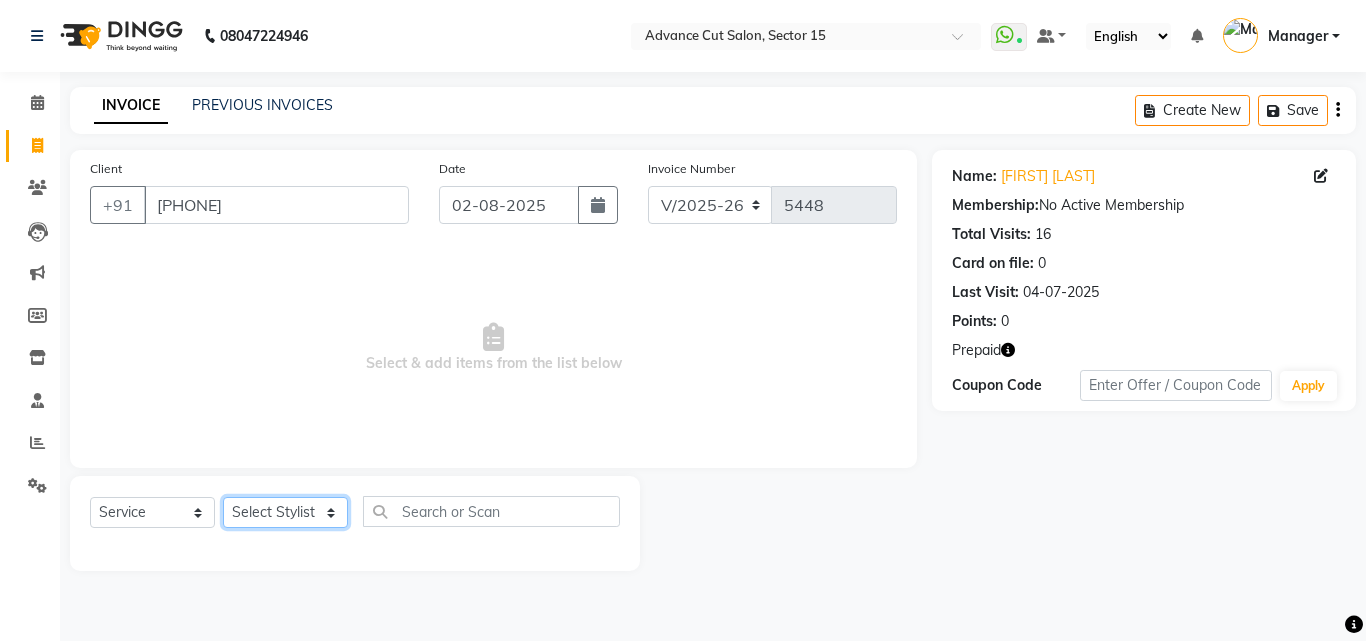 select on "78122" 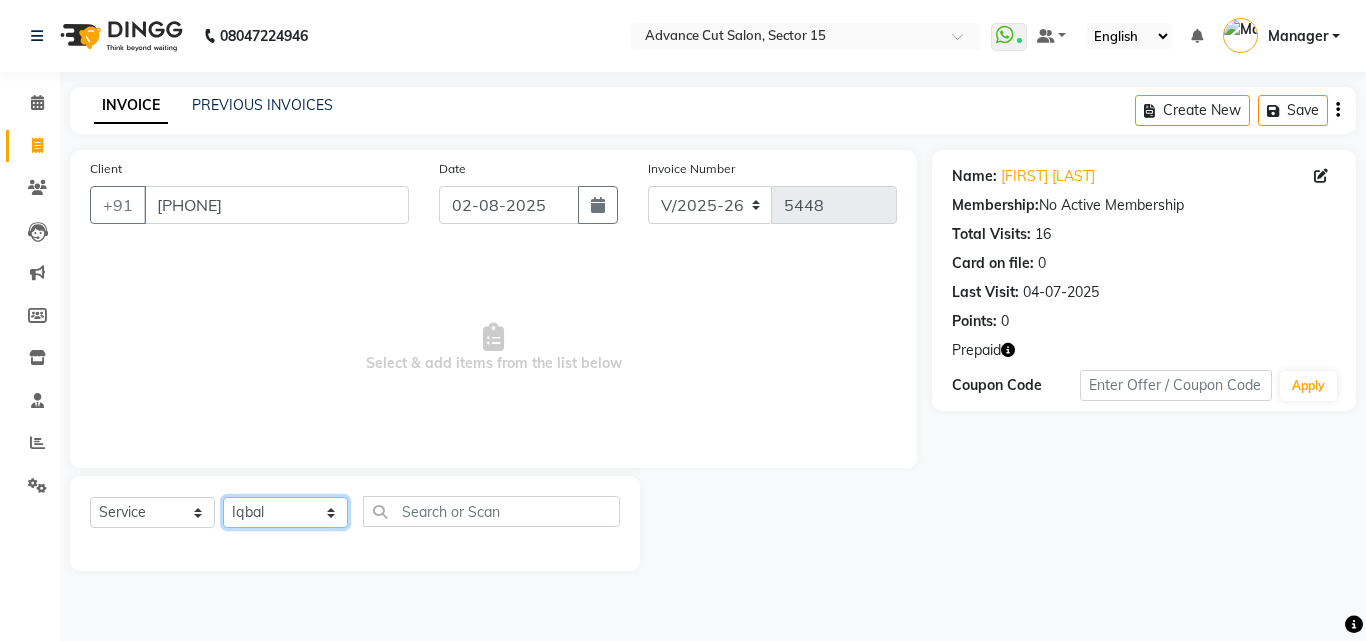 click on "Select Stylist Advance Cut  ASIF FARMAN HAIDER Iqbal KASHISH LUCKY Manager MANOJ NASEEM NASIR Nidhi Pooja  PRIYA RAEES RANI RASHID RIZWAN SACHIN SALMAN SANJAY Shahjad Shankar shuaib SONI" 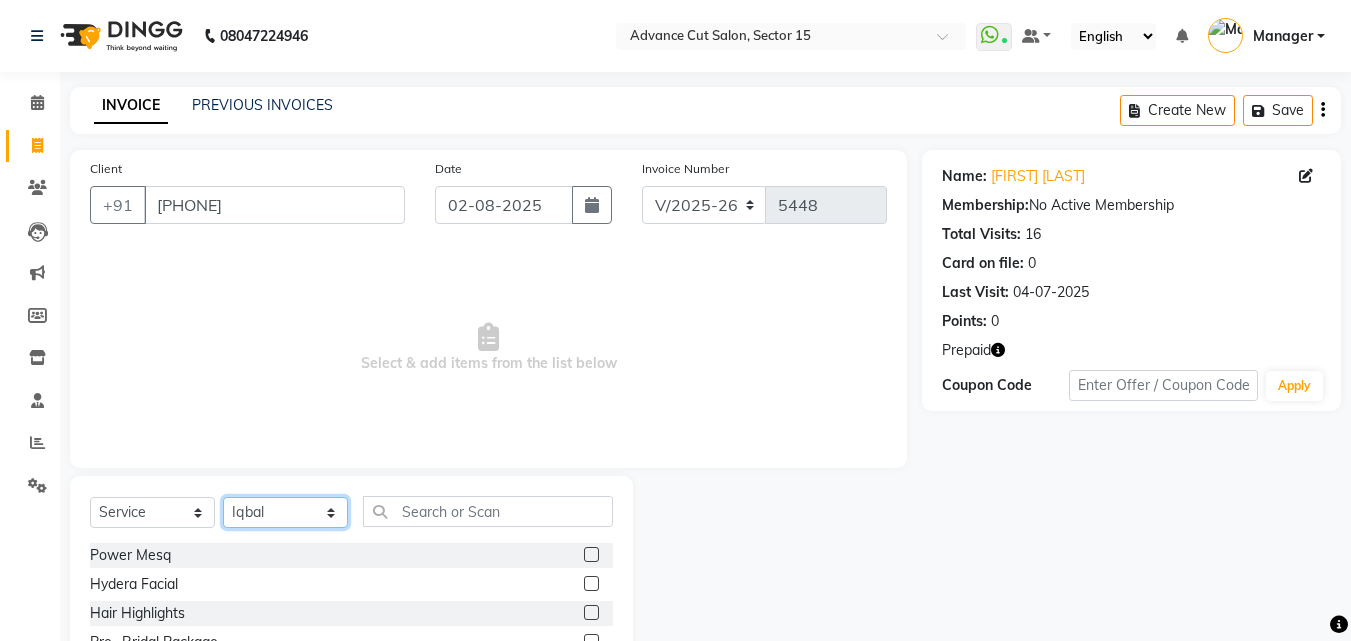click on "Select Stylist Advance Cut  ASIF FARMAN HAIDER Iqbal KASHISH LUCKY Manager MANOJ NASEEM NASIR Nidhi Pooja  PRIYA RAEES RANI RASHID RIZWAN SACHIN SALMAN SANJAY Shahjad Shankar shuaib SONI" 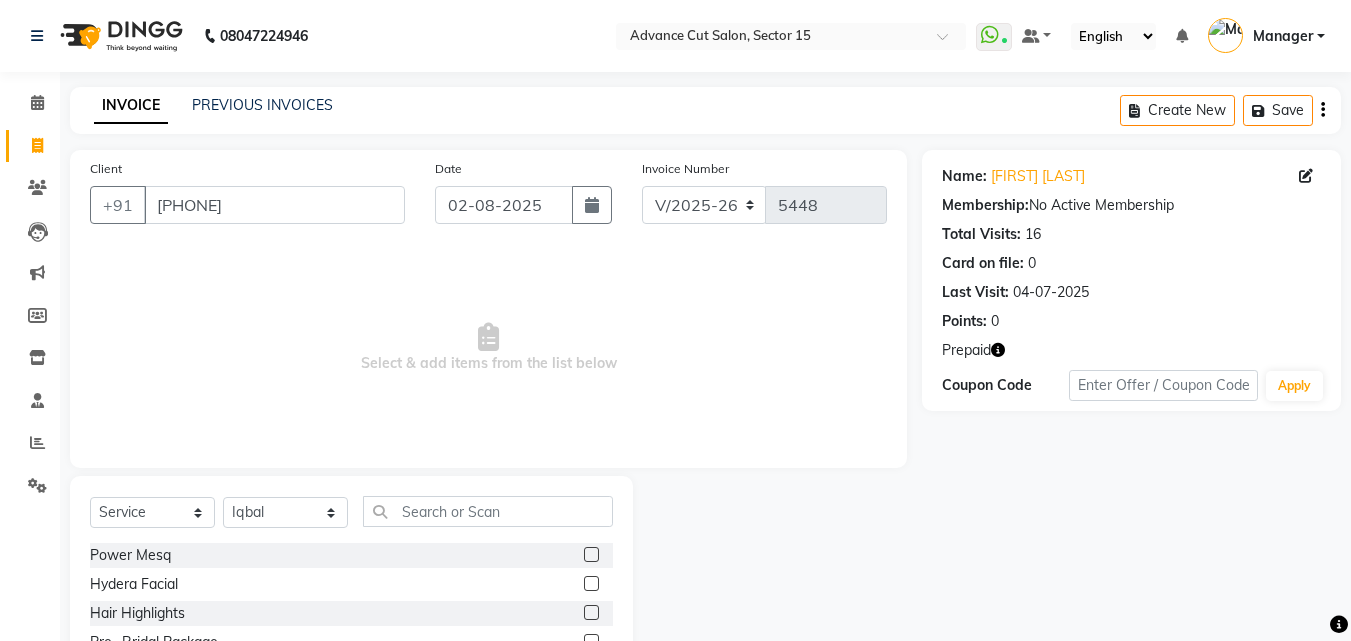click on "Select  Service  Product  Membership  Package Voucher Prepaid Gift Card  Select Stylist Advance Cut  ASIF FARMAN HAIDER Iqbal KASHISH LUCKY Manager MANOJ NASEEM NASIR Nidhi Pooja  PRIYA RAEES RANI RASHID RIZWAN SACHIN SALMAN SANJAY Shahjad Shankar shuaib SONI" 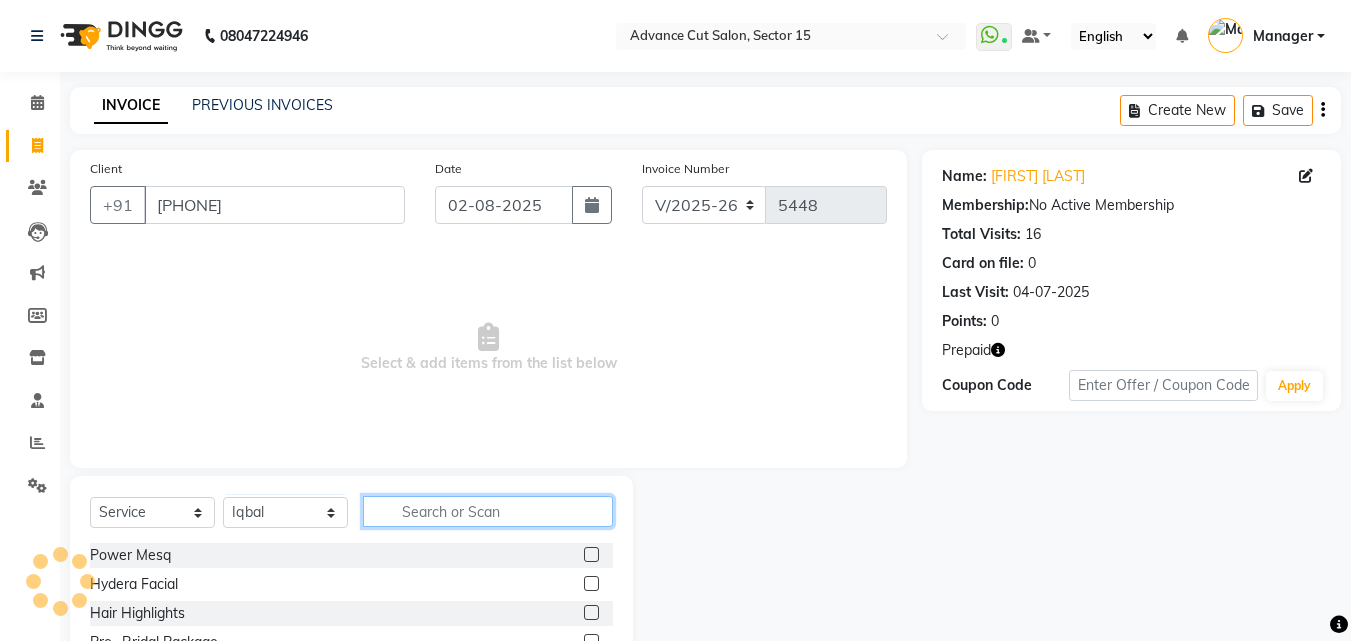 click 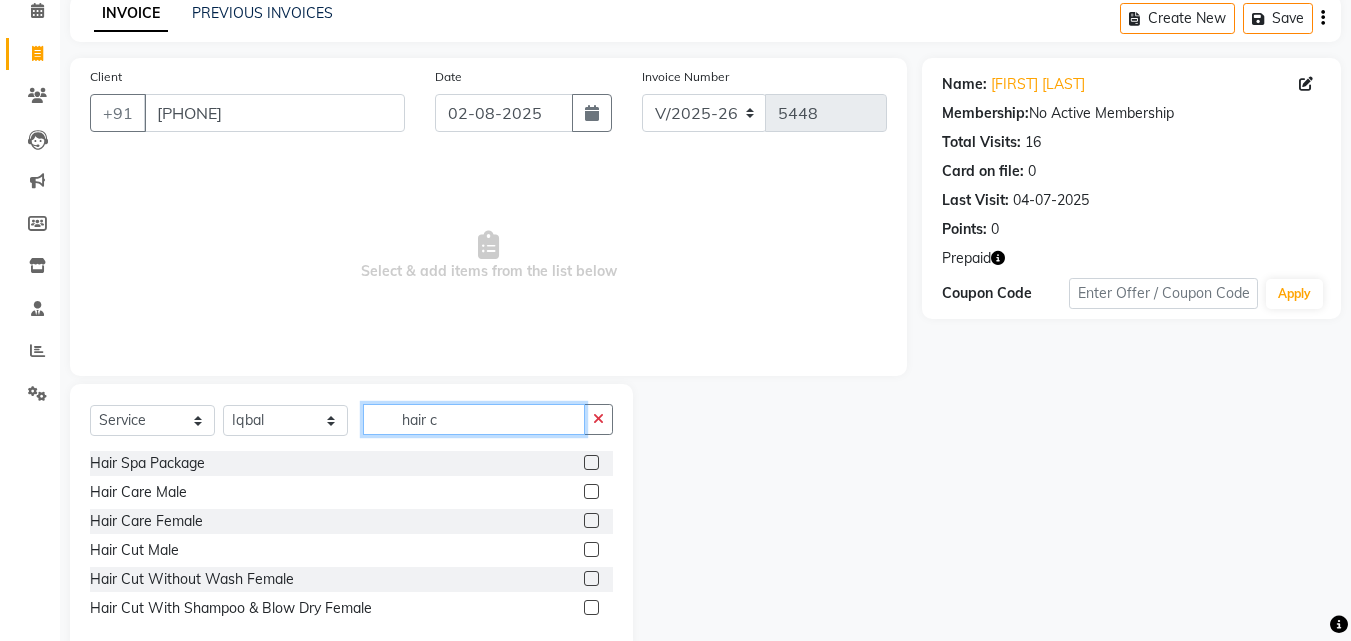 scroll, scrollTop: 134, scrollLeft: 0, axis: vertical 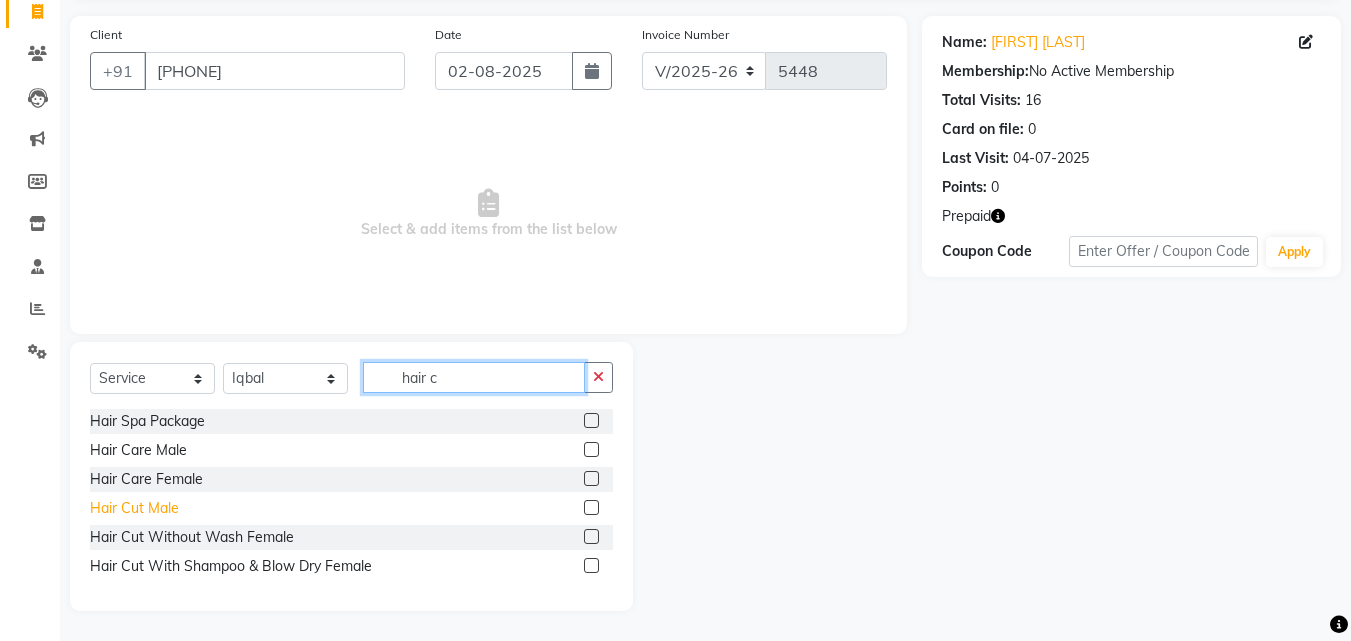 type on "hair c" 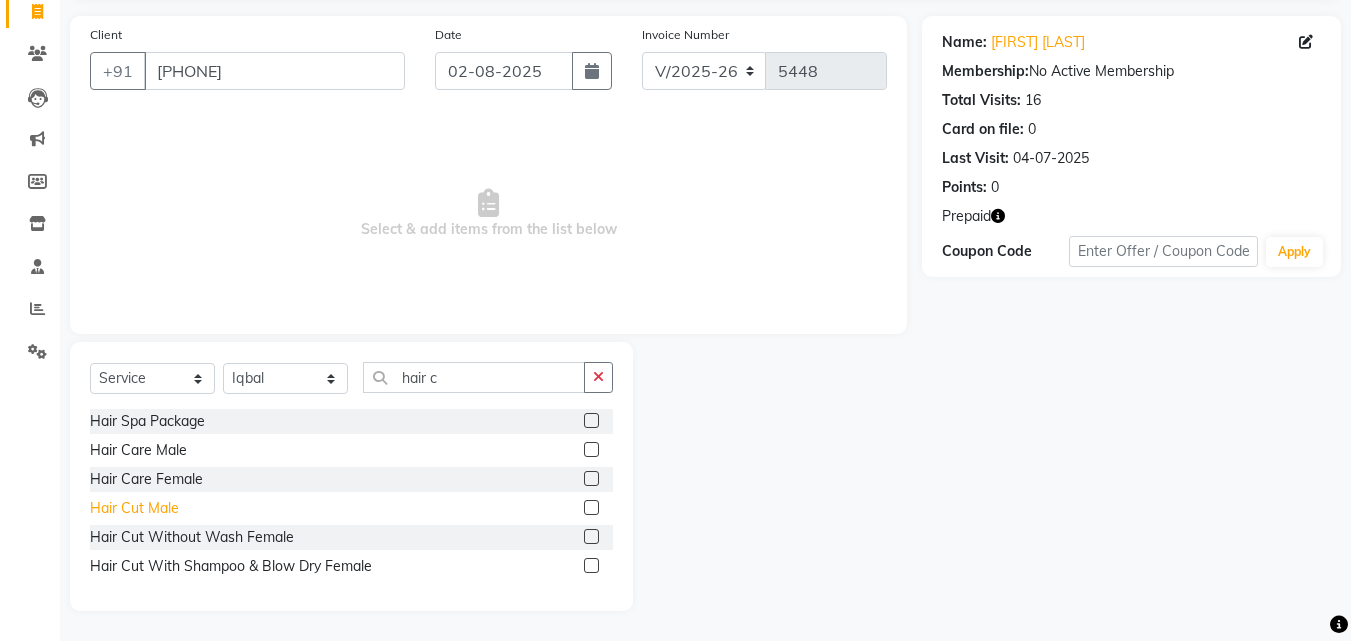 click on "Hair Cut  Male" 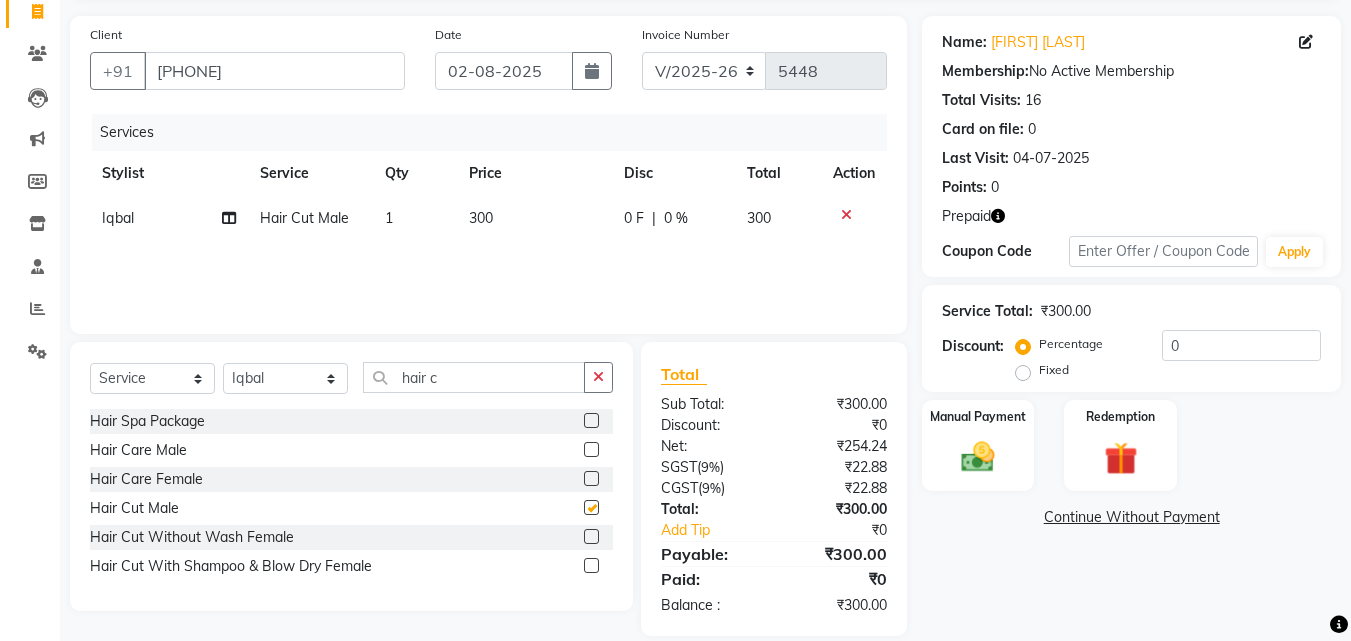 checkbox on "false" 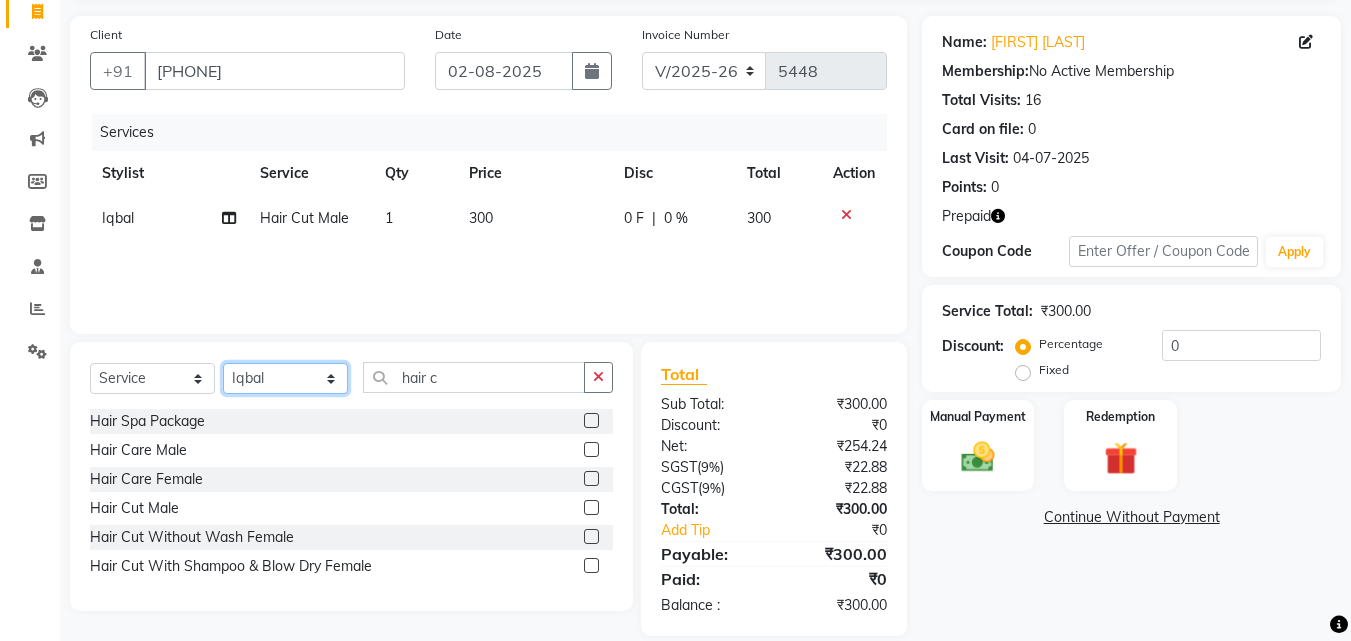 click on "Select Stylist Advance Cut  ASIF FARMAN HAIDER Iqbal KASHISH LUCKY Manager MANOJ NASEEM NASIR Nidhi Pooja  PRIYA RAEES RANI RASHID RIZWAN SACHIN SALMAN SANJAY Shahjad Shankar shuaib SONI" 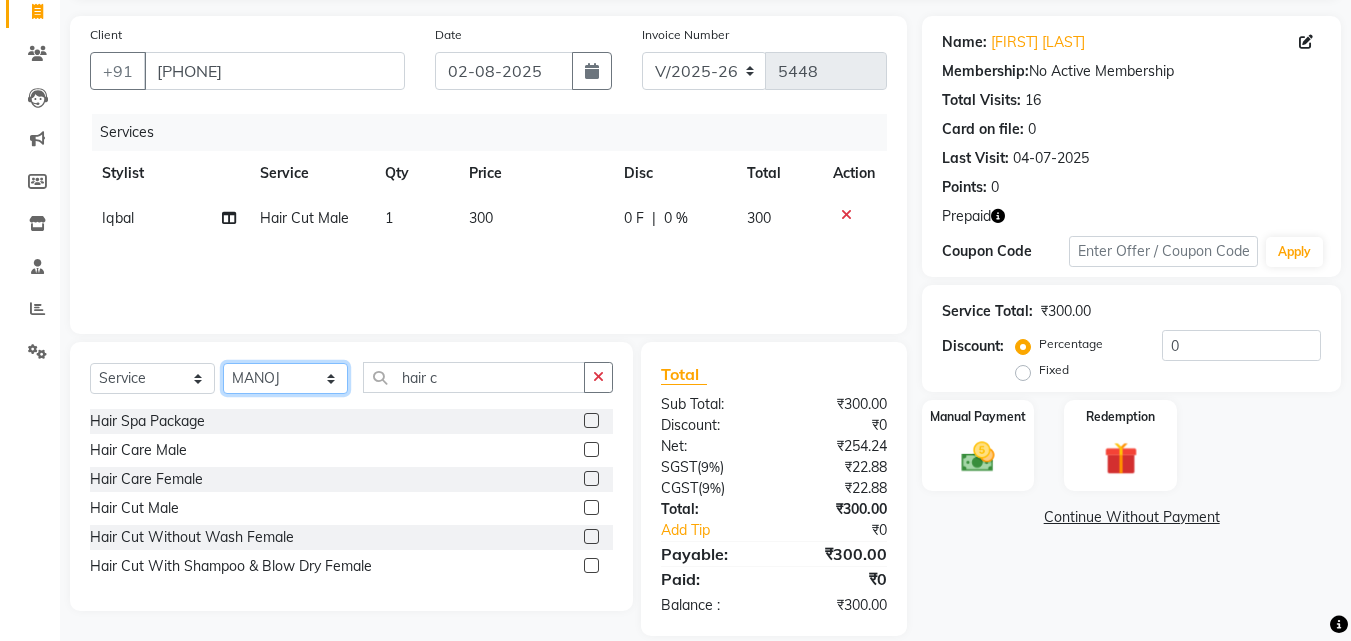 click on "Select Stylist Advance Cut  ASIF FARMAN HAIDER Iqbal KASHISH LUCKY Manager MANOJ NASEEM NASIR Nidhi Pooja  PRIYA RAEES RANI RASHID RIZWAN SACHIN SALMAN SANJAY Shahjad Shankar shuaib SONI" 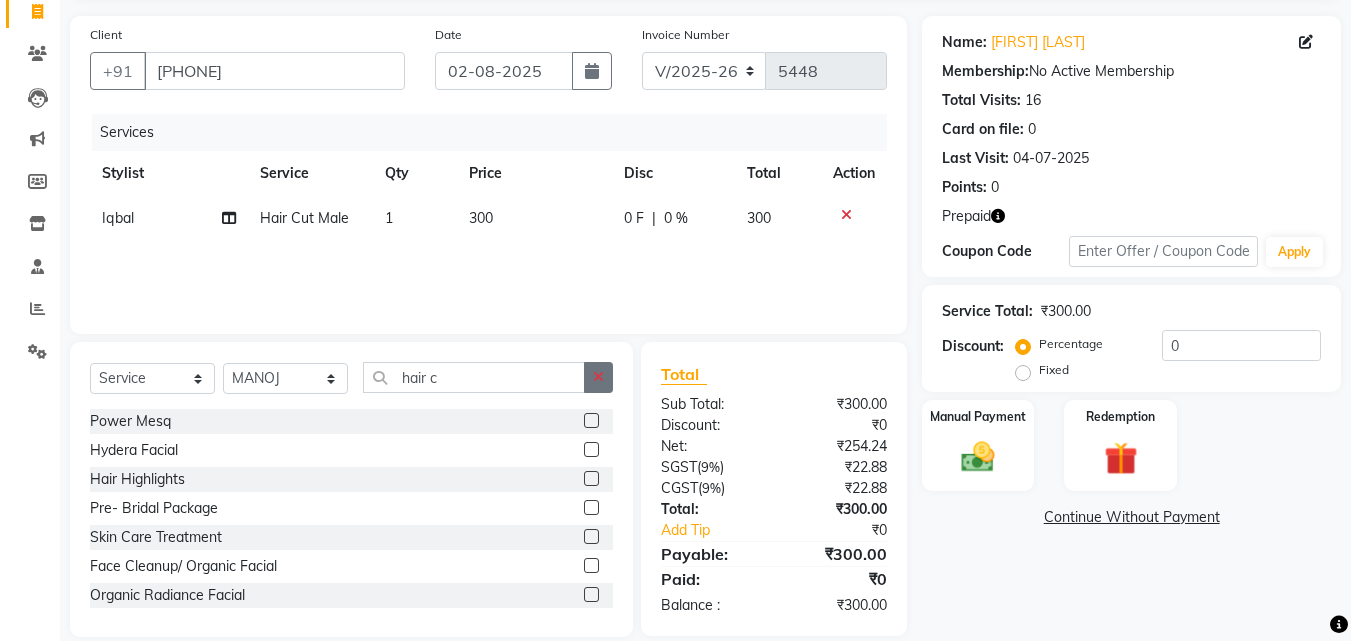 click 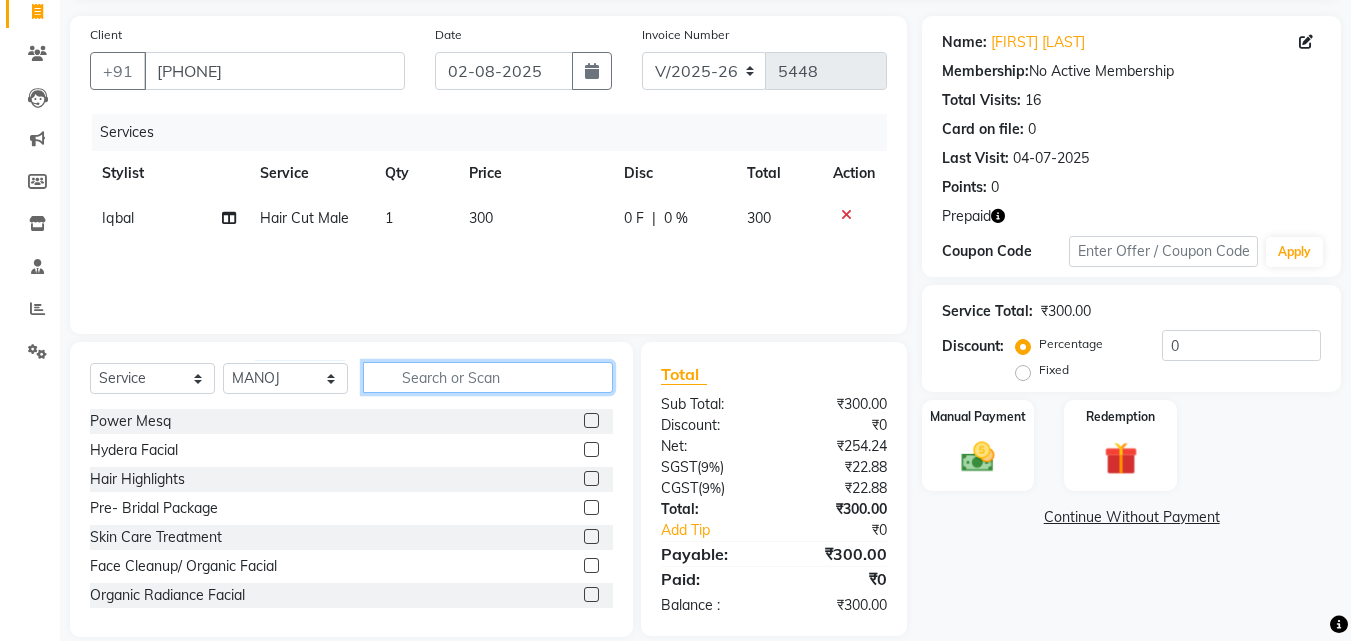 click 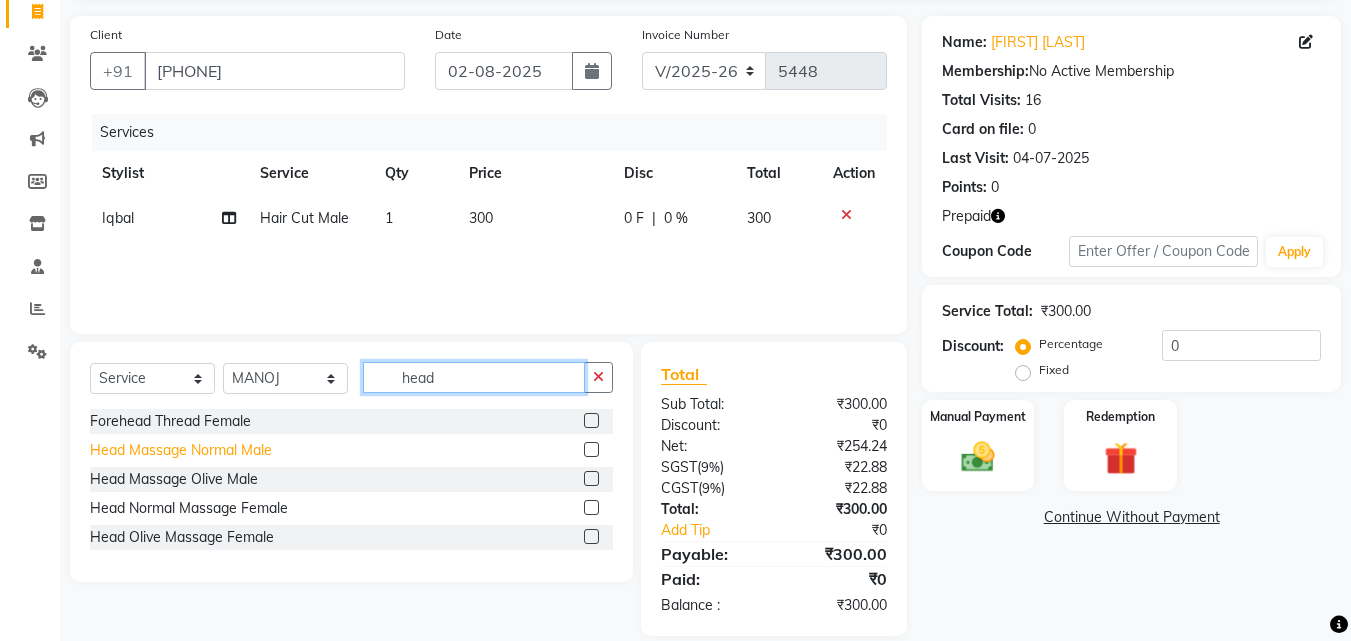 type on "head" 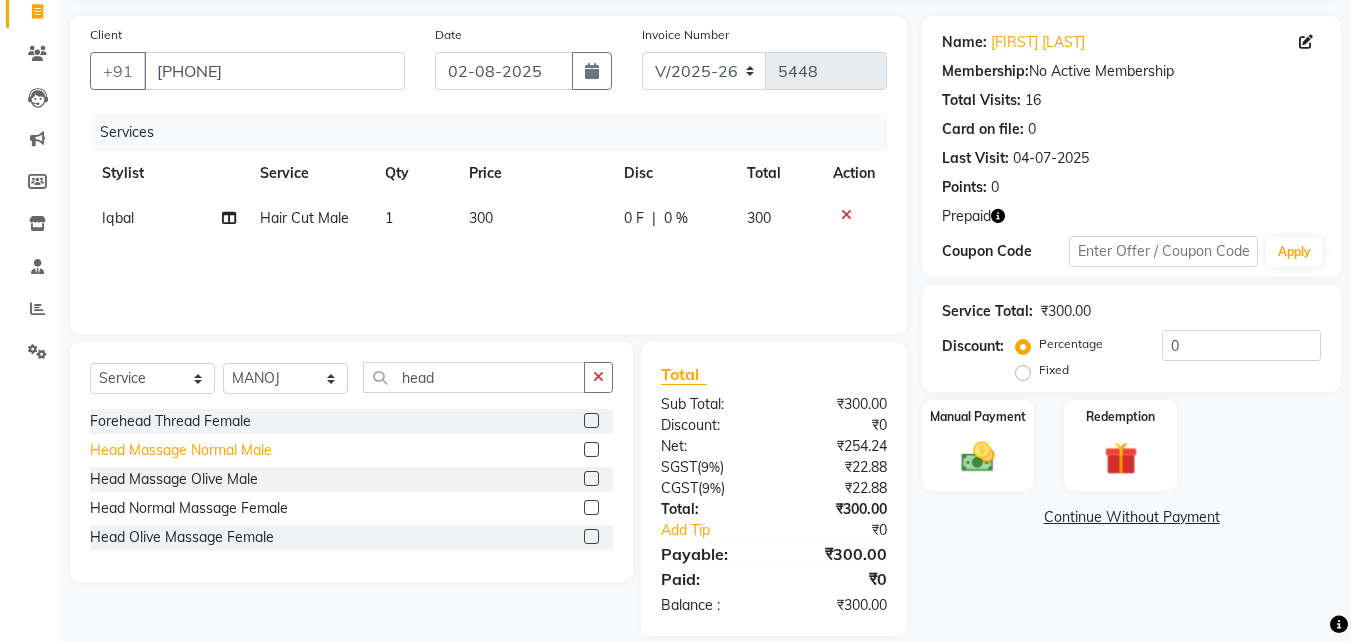 click on "Head Massage Normal Male" 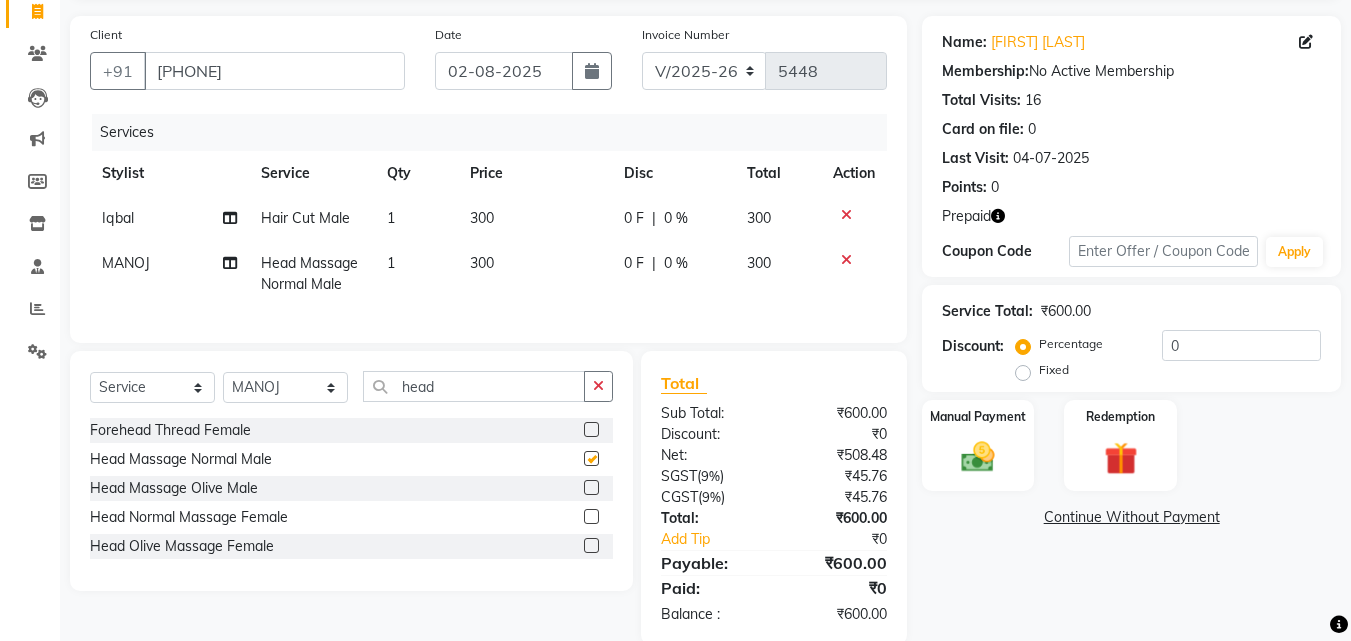 checkbox on "false" 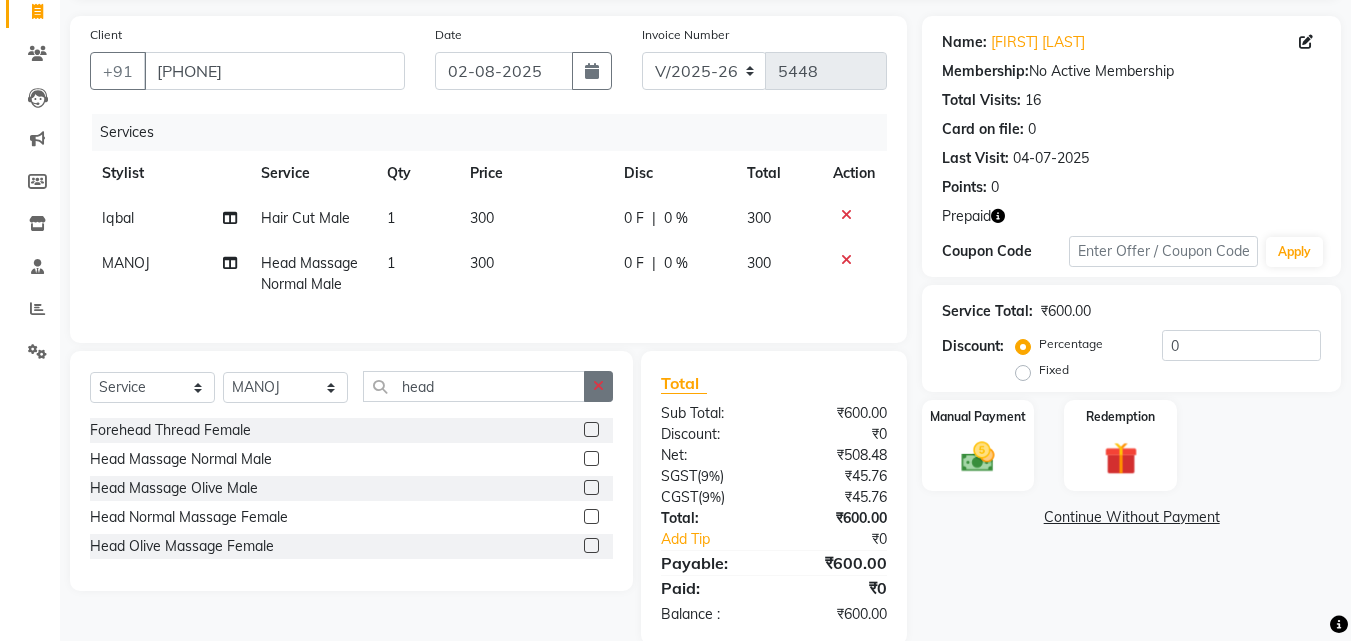 click 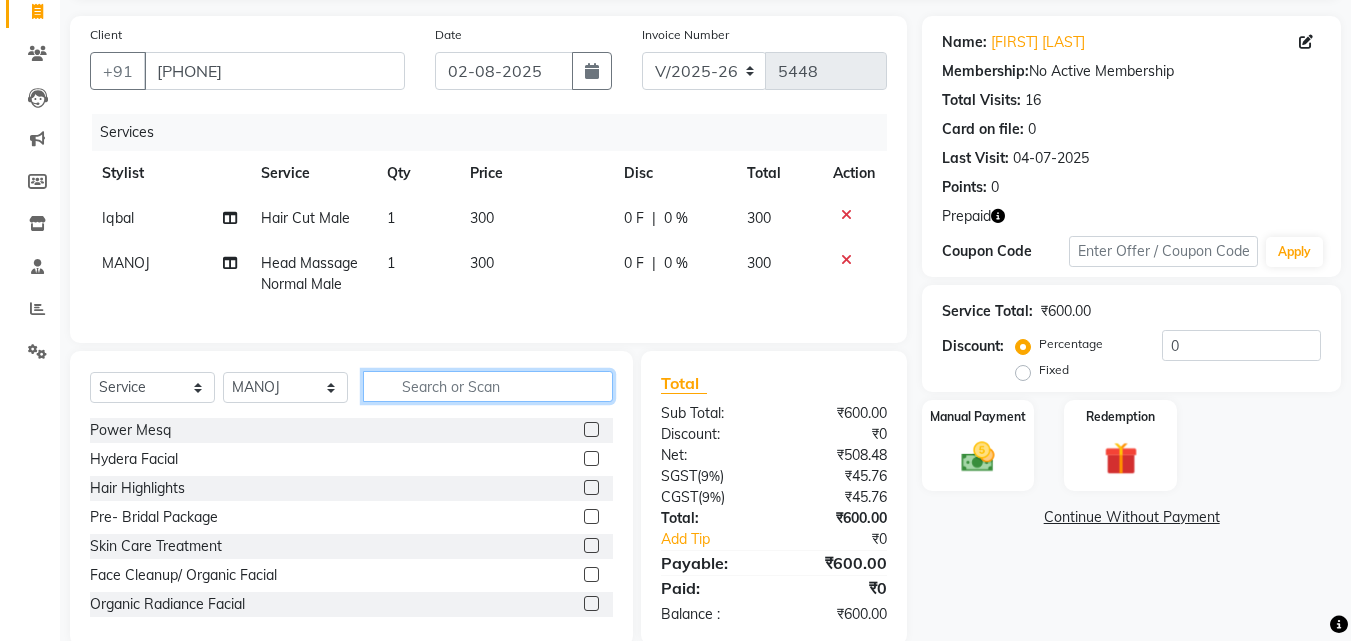 click 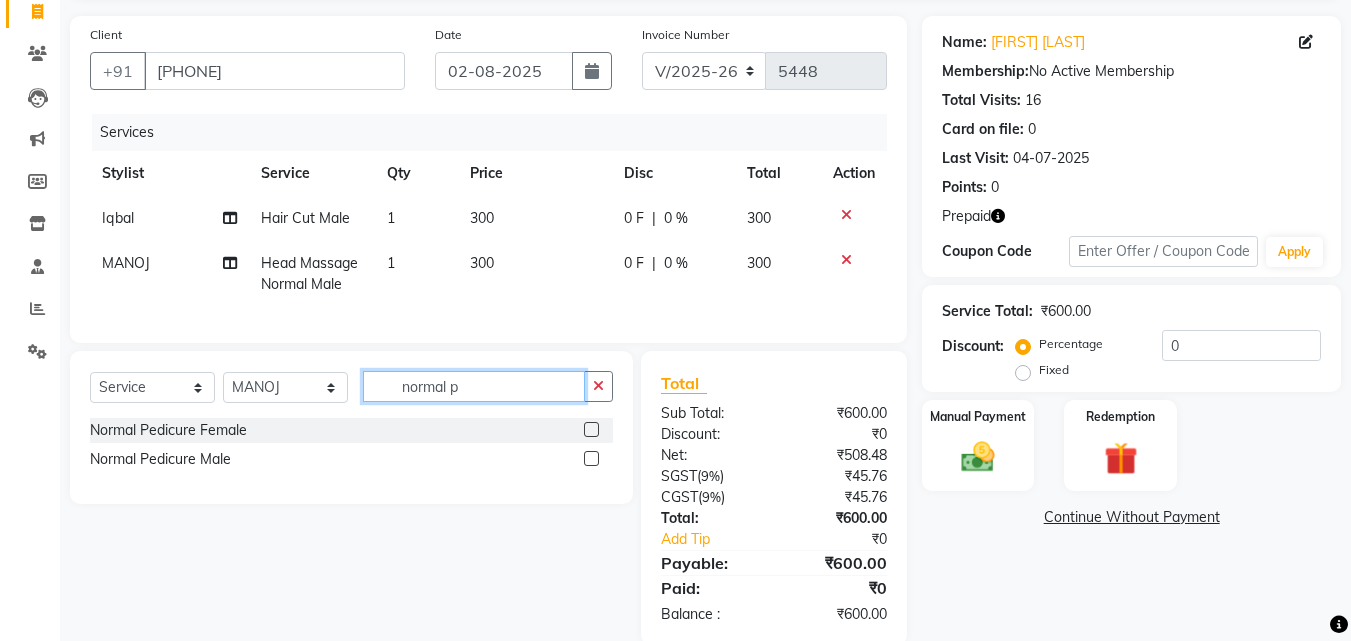 type on "normal p" 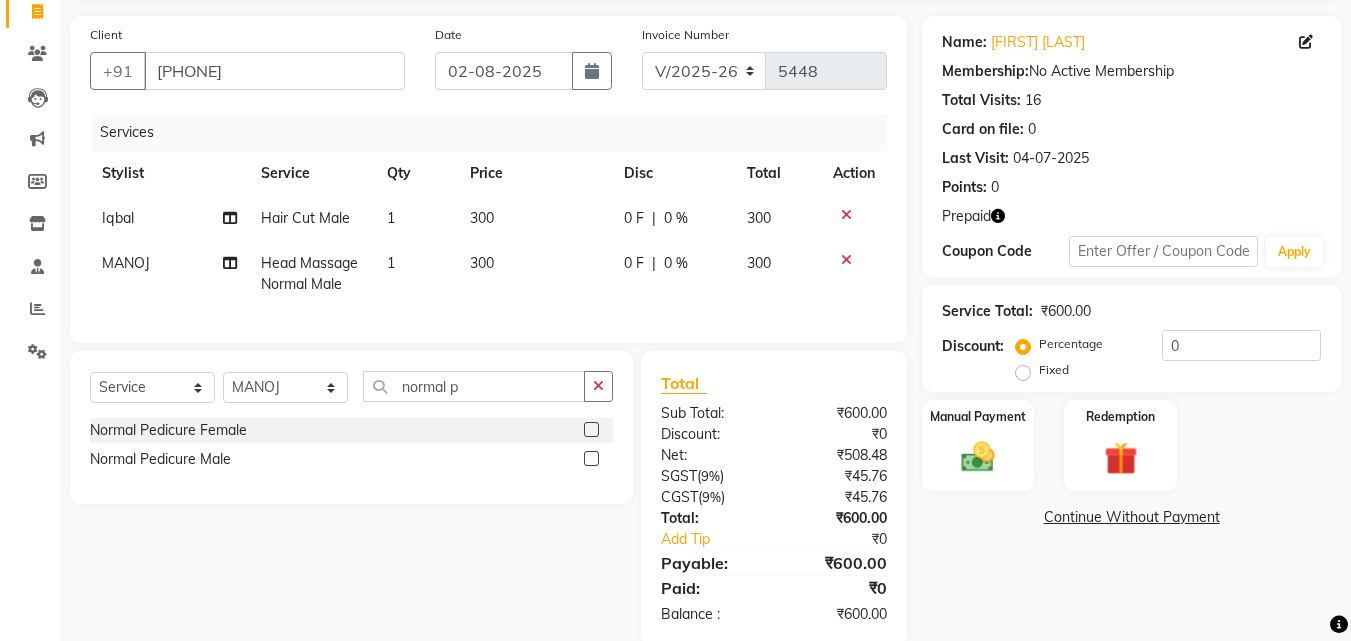 click on "Normal Pedicure Male" 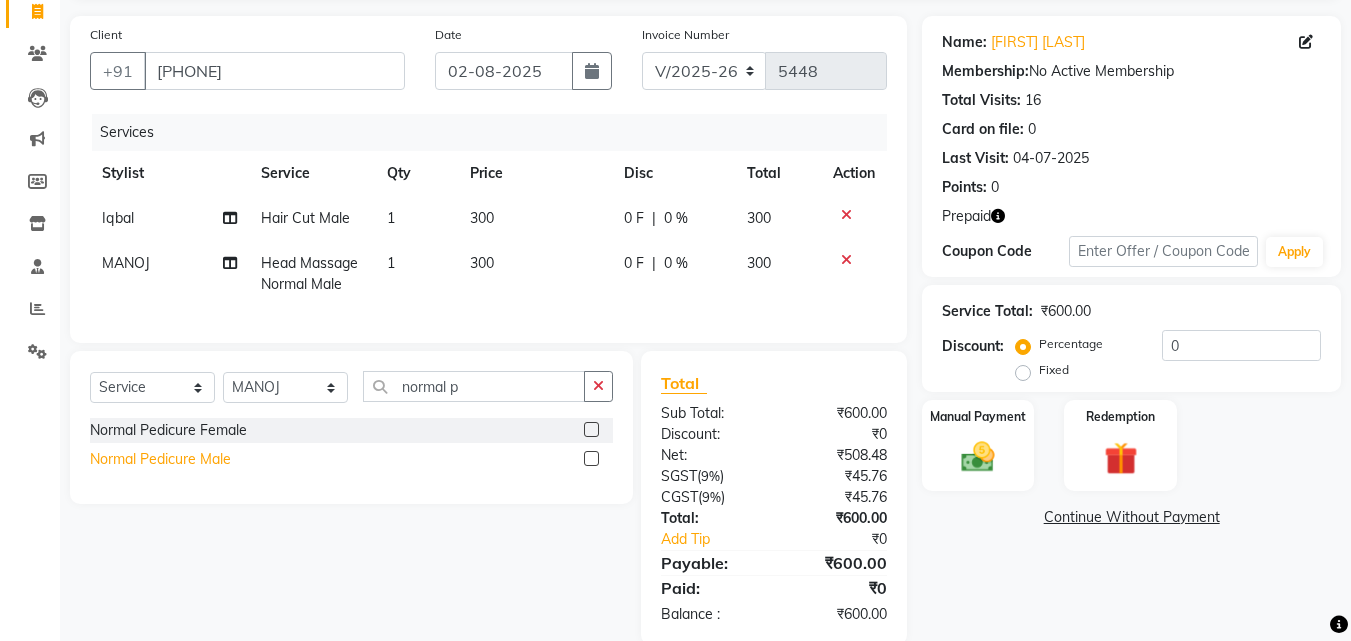 click on "Normal Pedicure Male" 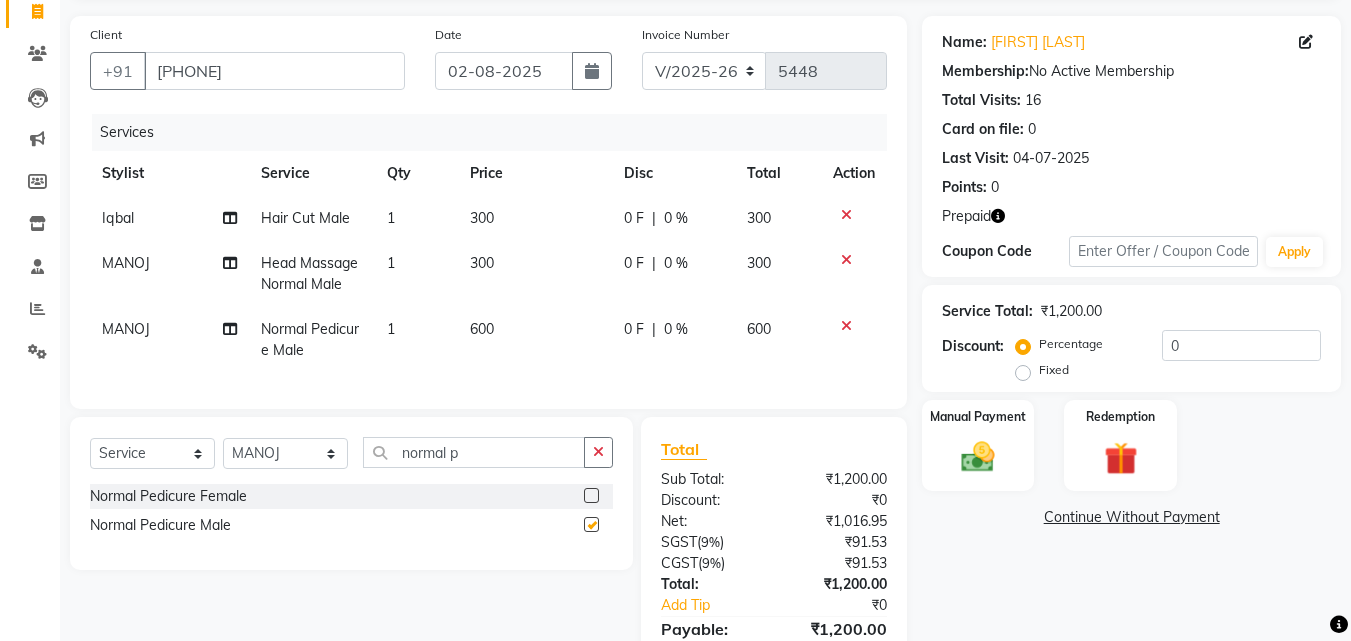 checkbox on "false" 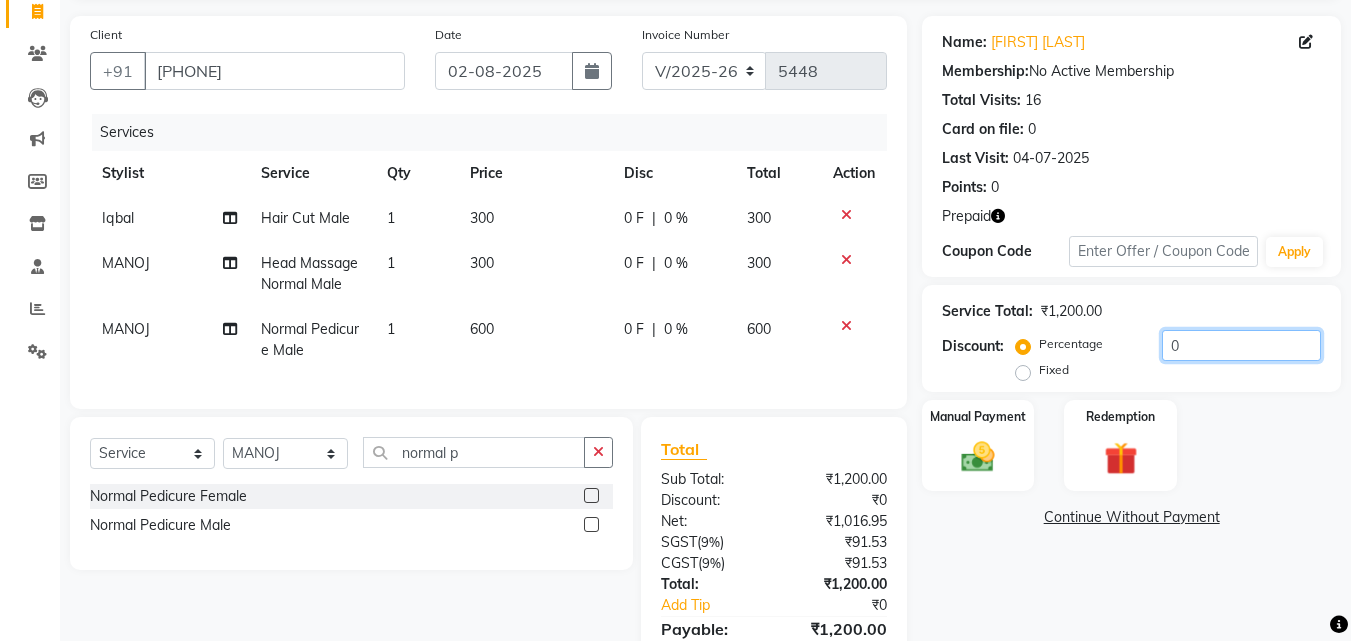 click on "0" 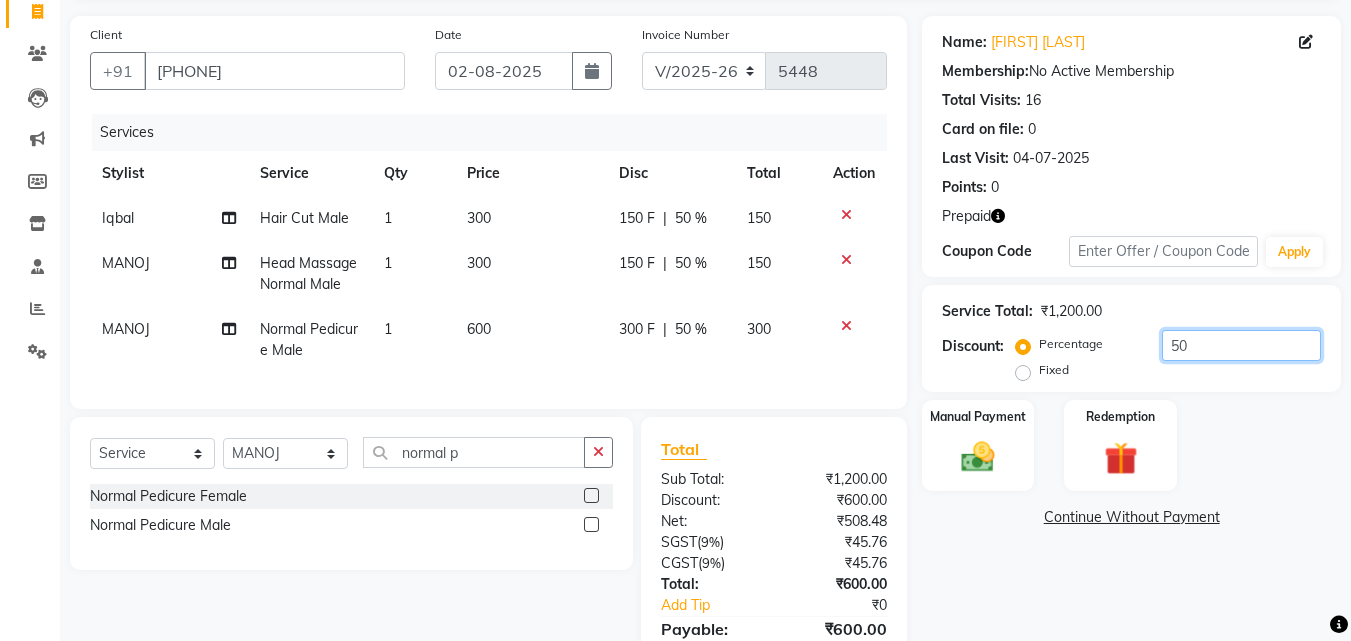 type on "50" 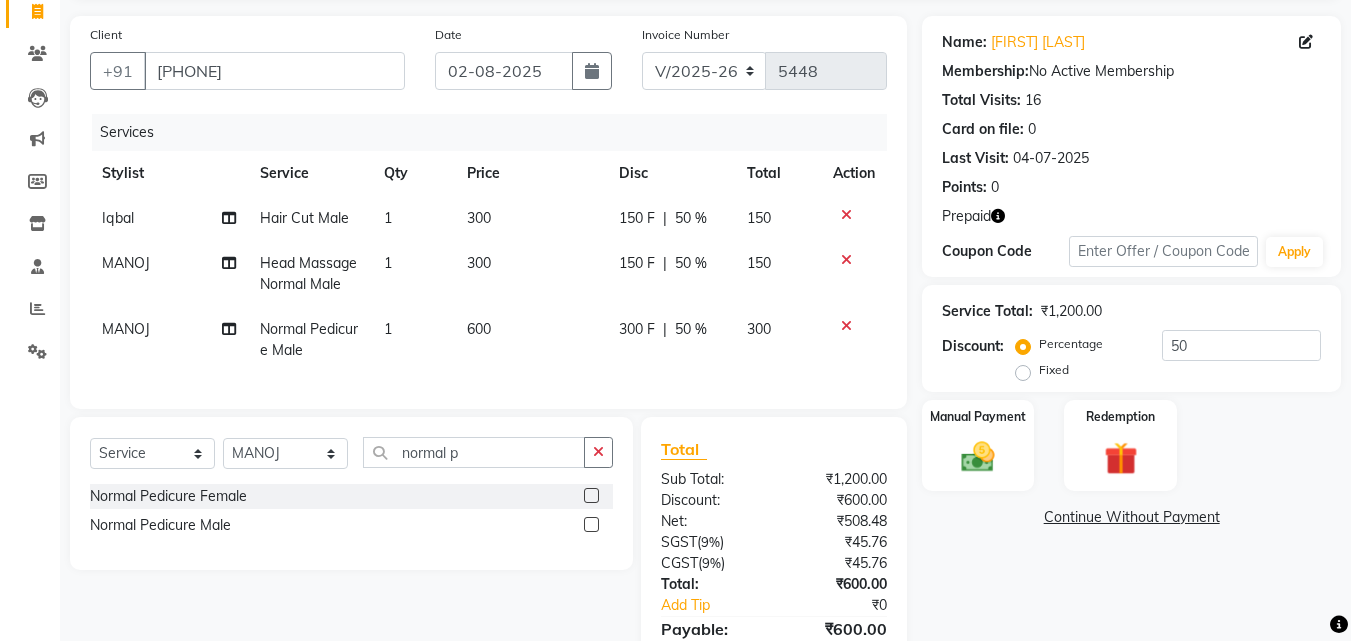 click on "Manual Payment Redemption" 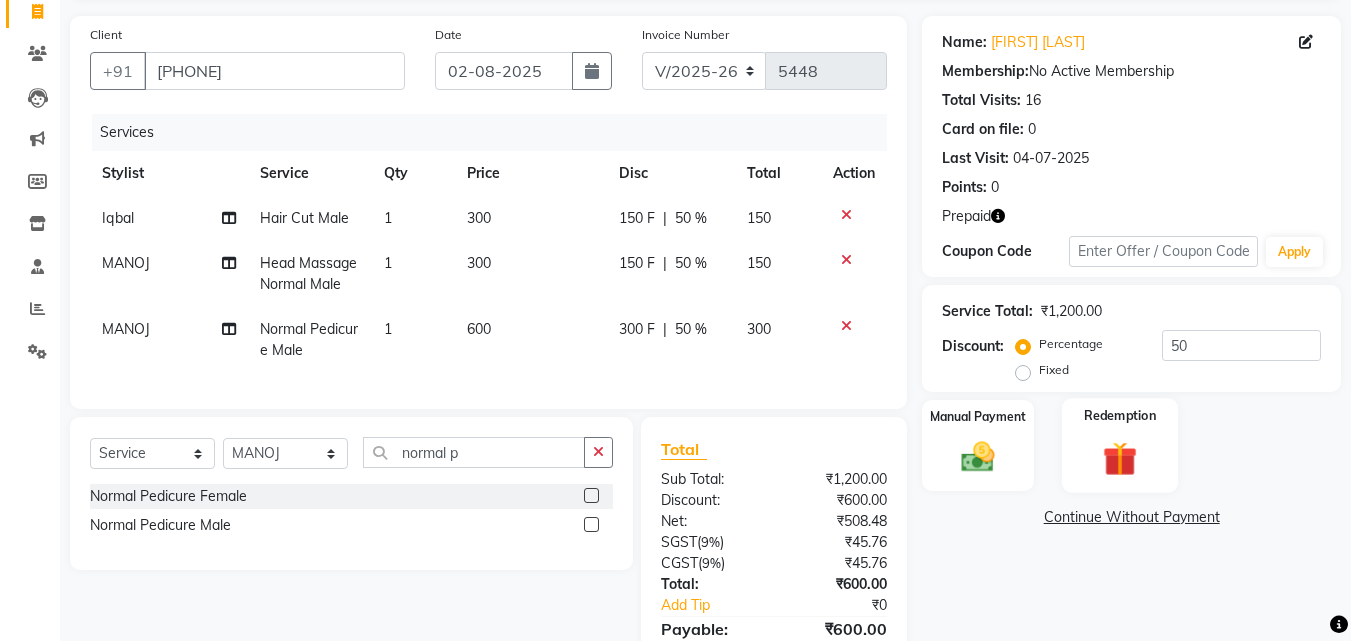 click on "Redemption" 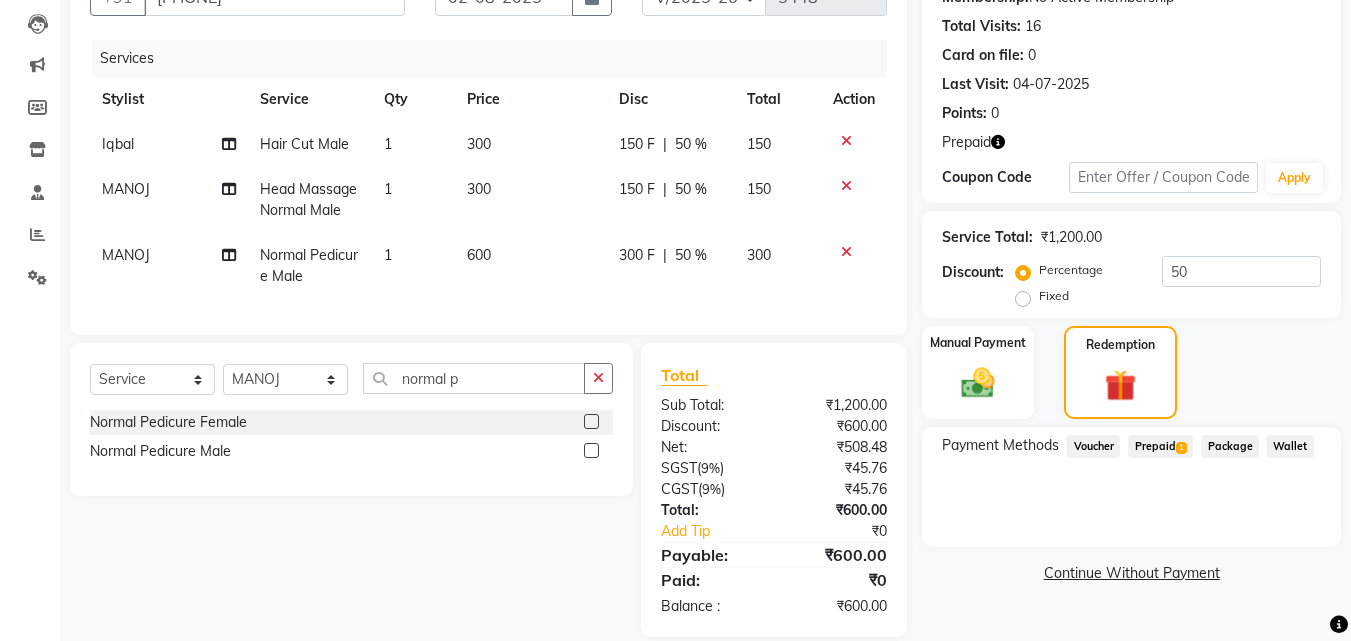 scroll, scrollTop: 225, scrollLeft: 0, axis: vertical 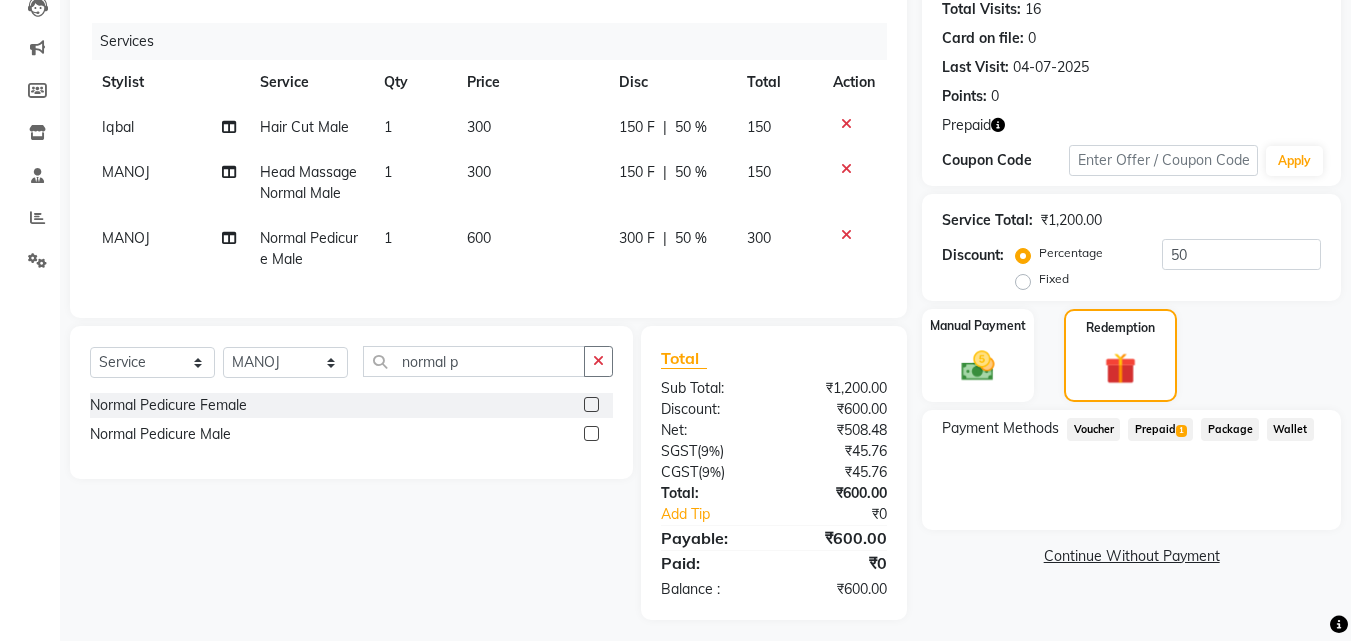 click on "Prepaid  1" 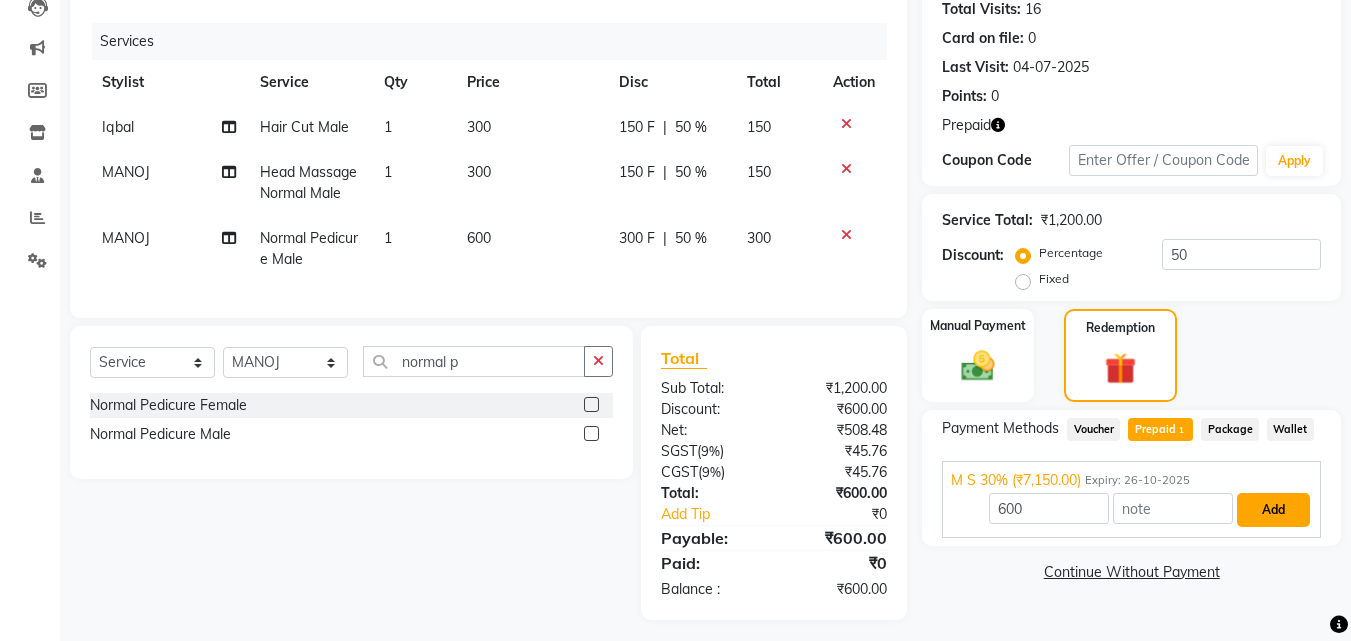 click on "Add" at bounding box center [1273, 510] 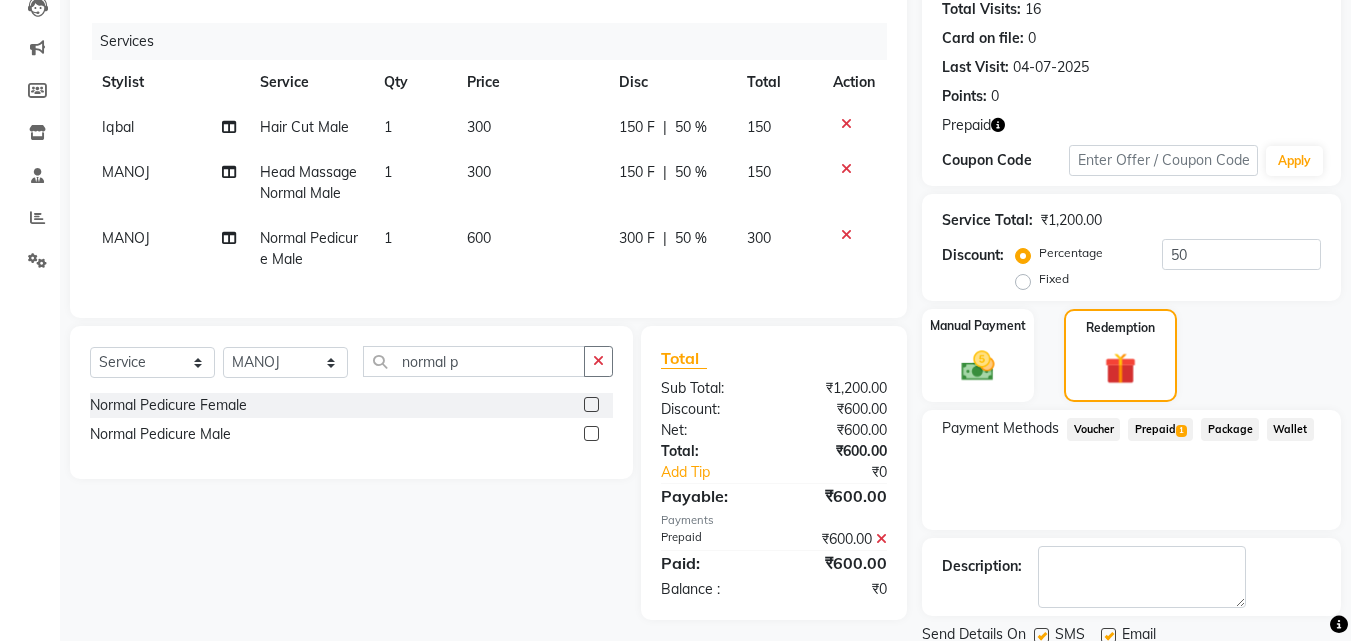 scroll, scrollTop: 298, scrollLeft: 0, axis: vertical 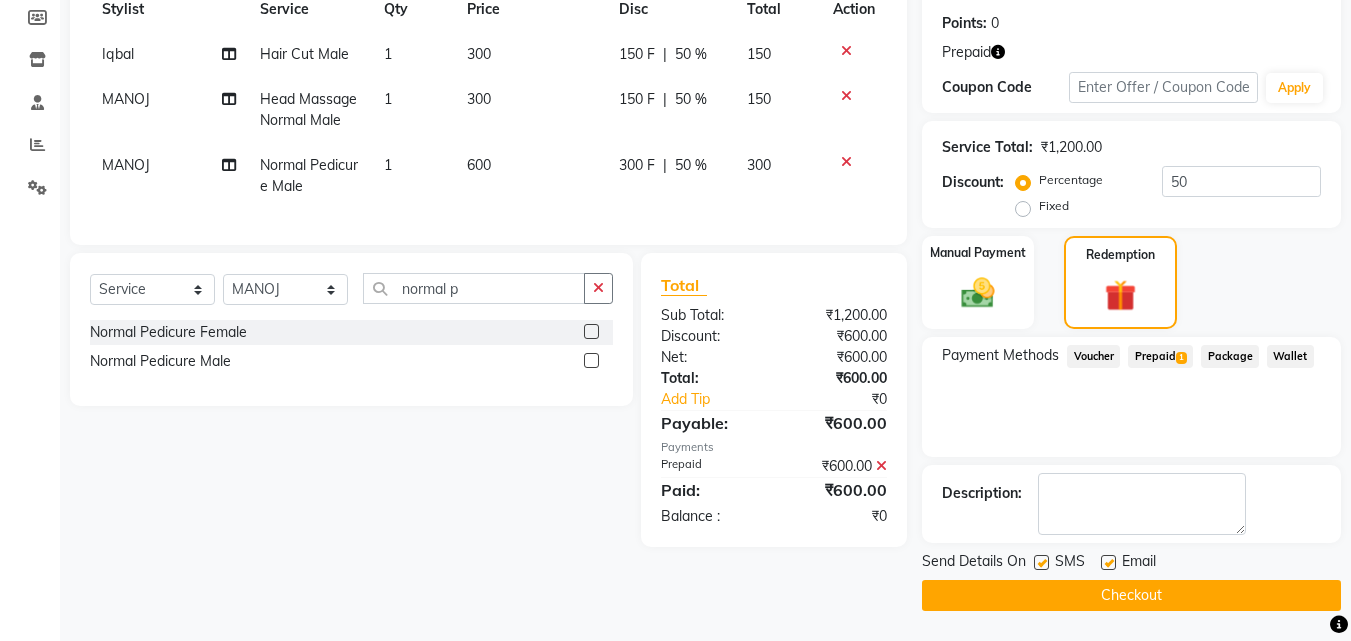 click on "Checkout" 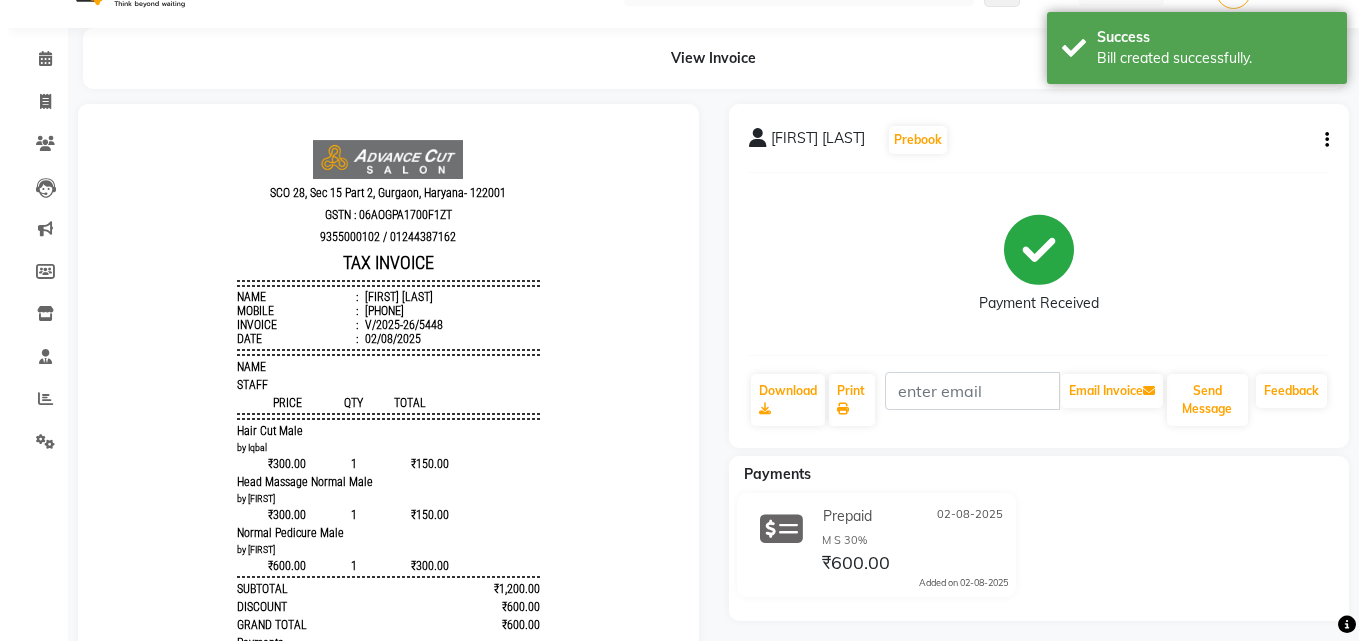 scroll, scrollTop: 0, scrollLeft: 0, axis: both 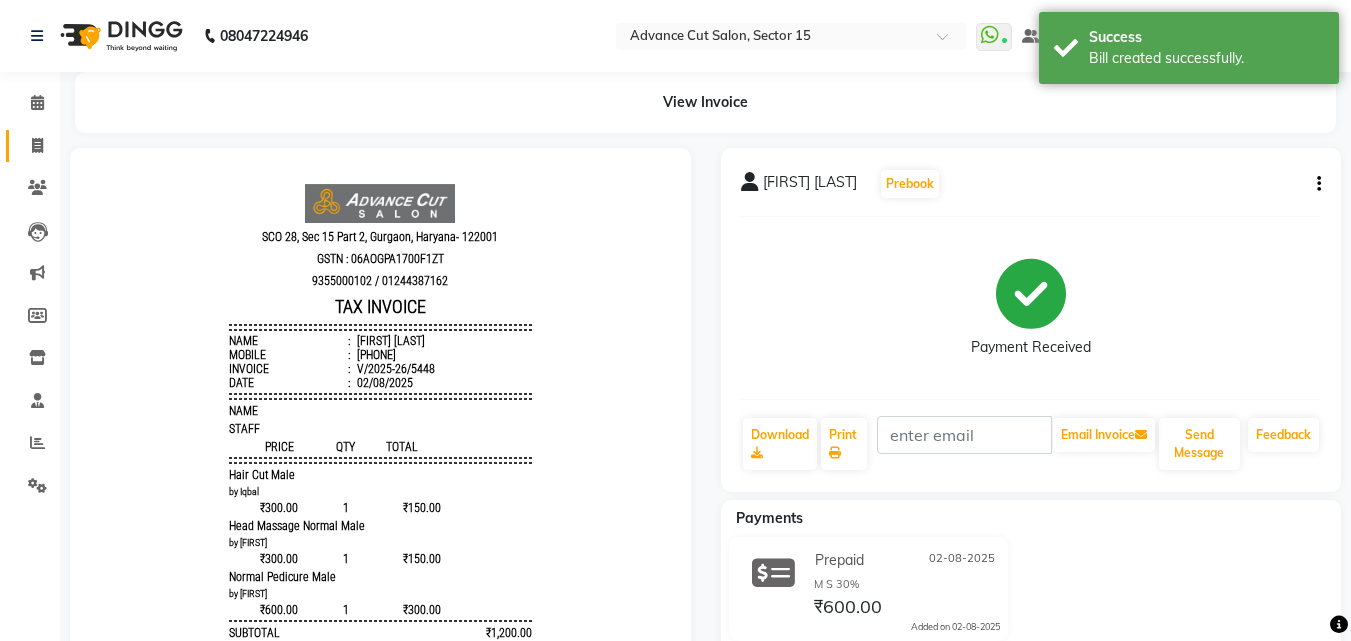 click on "Invoice" 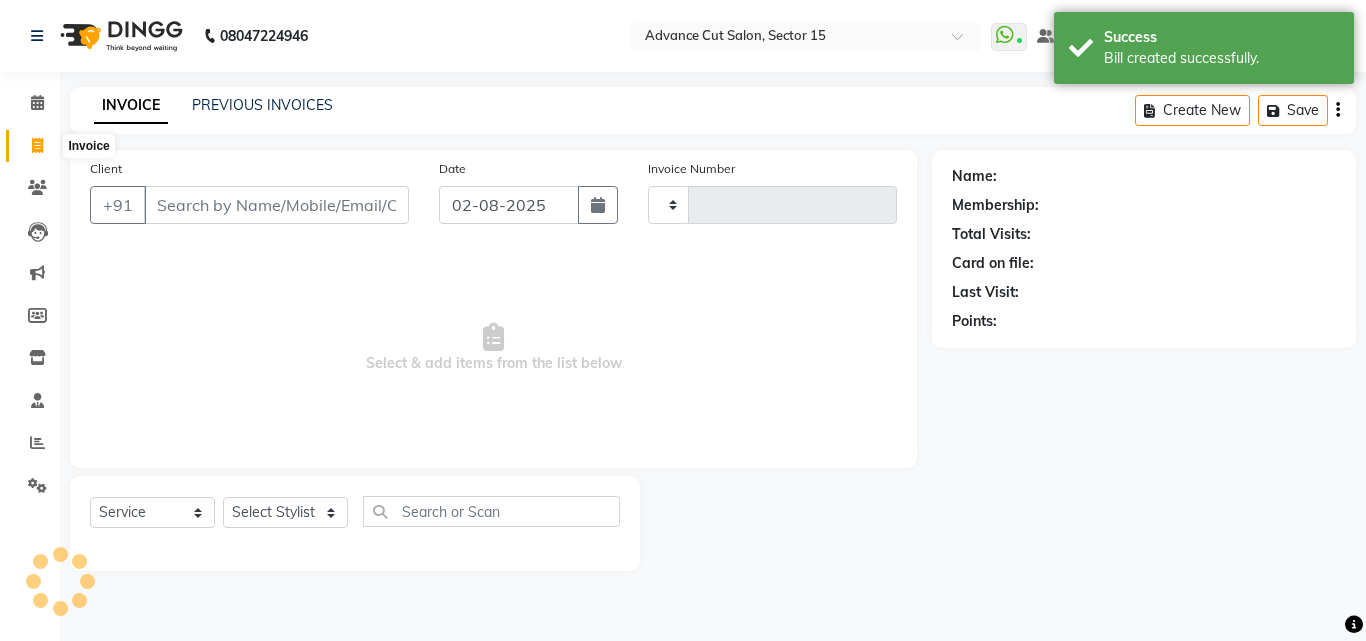 click 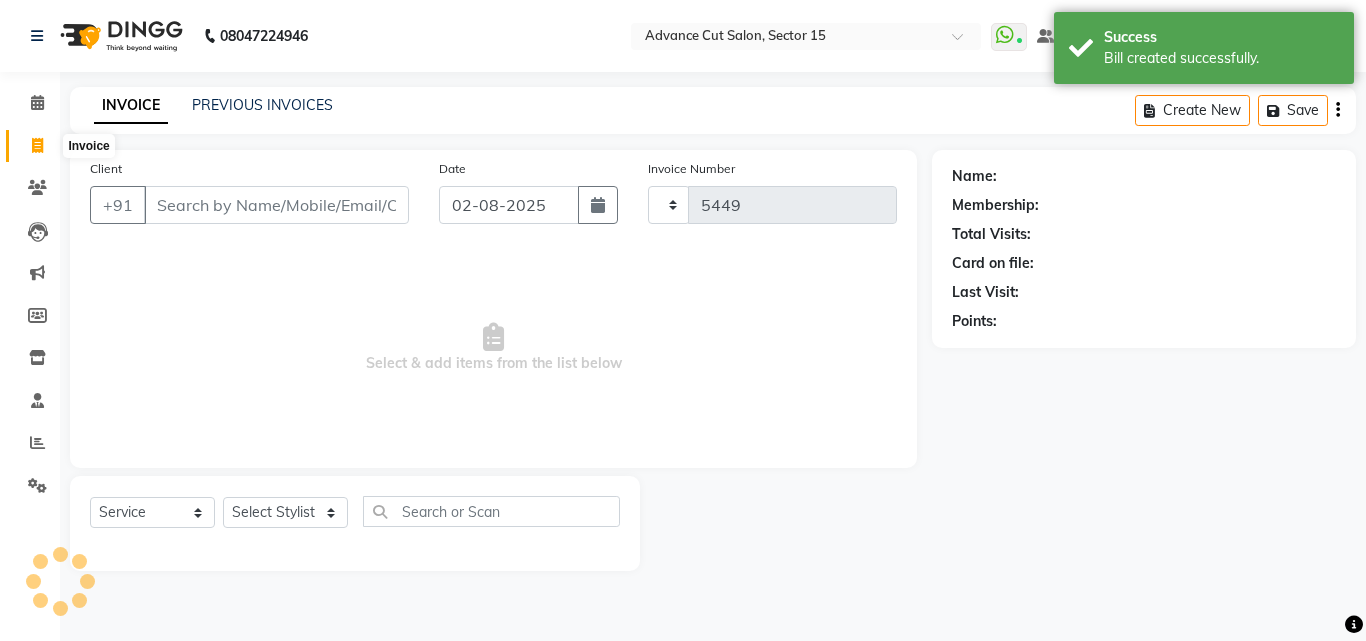 select on "service" 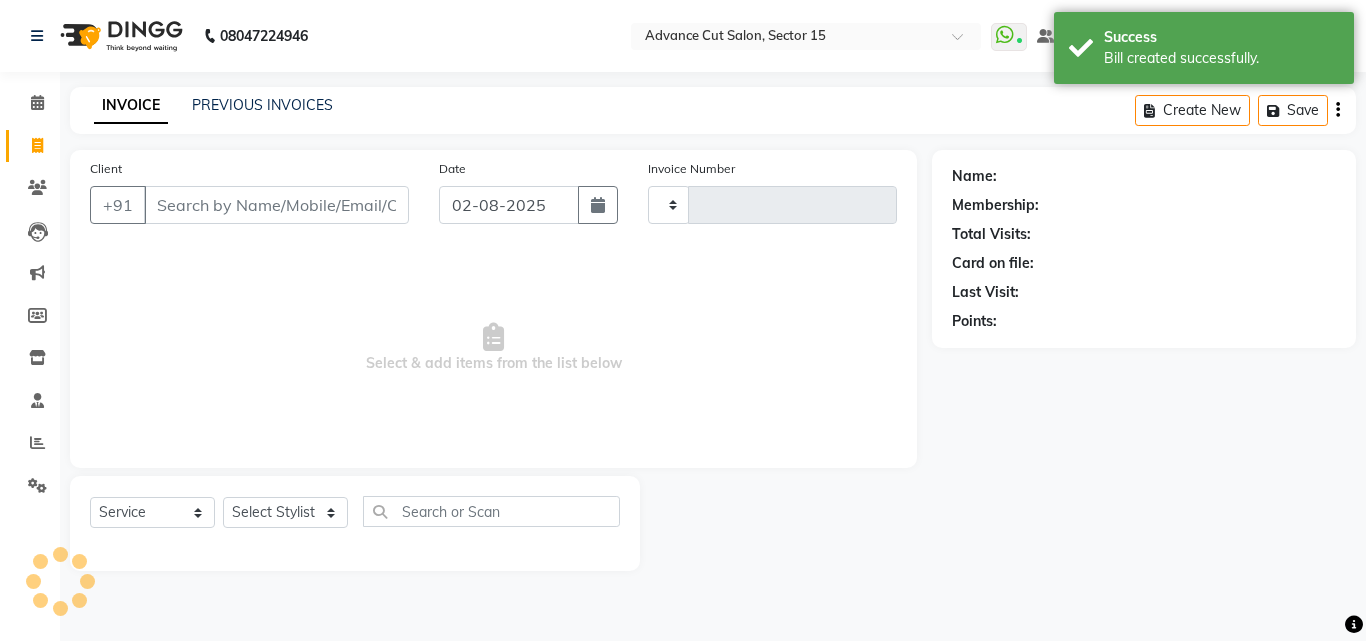 type on "5449" 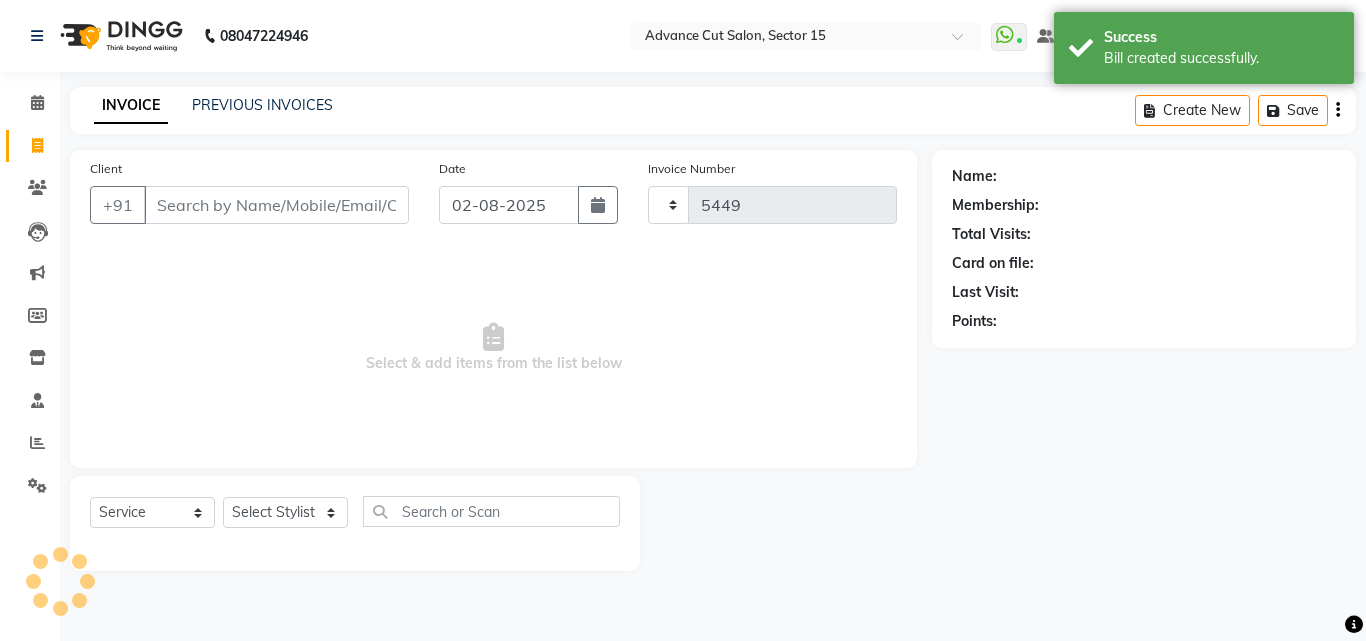select on "6255" 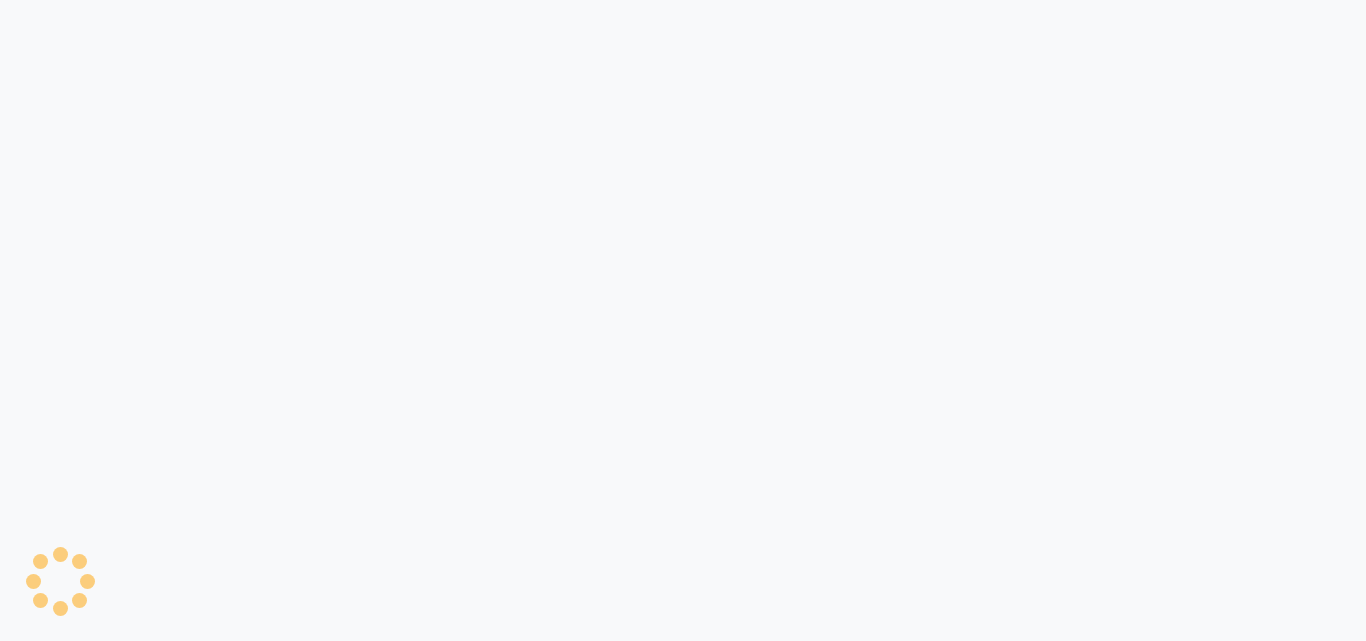 scroll, scrollTop: 0, scrollLeft: 0, axis: both 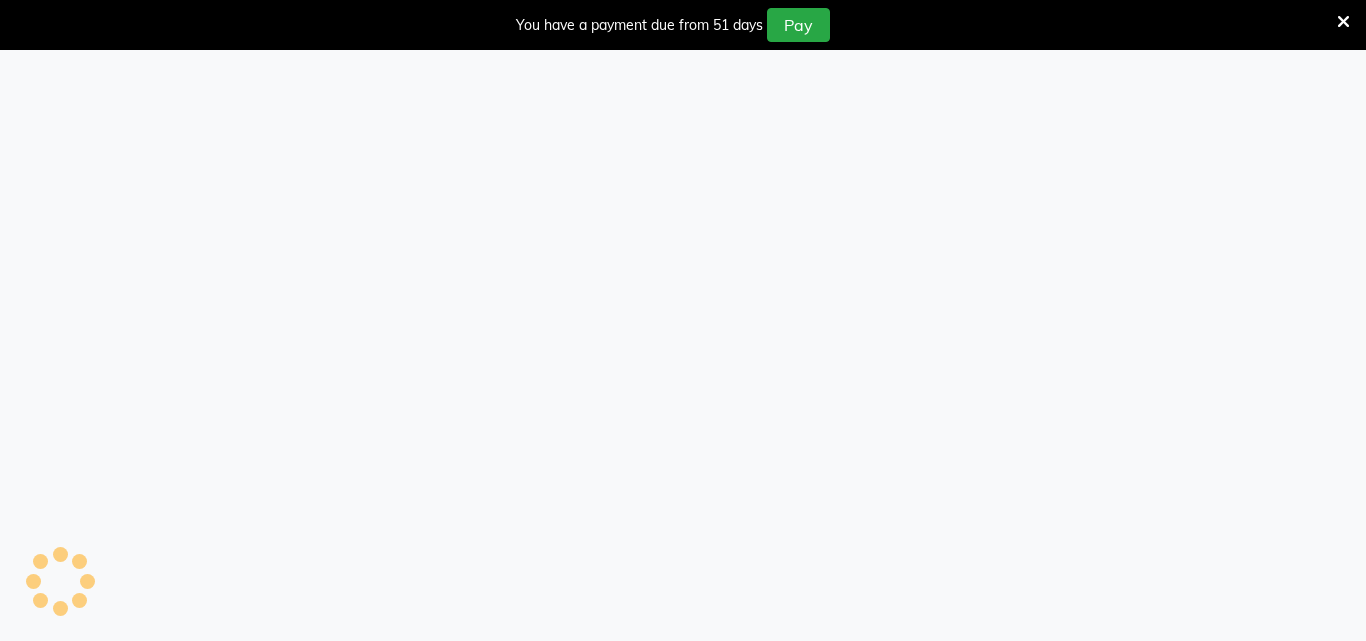 select on "6255" 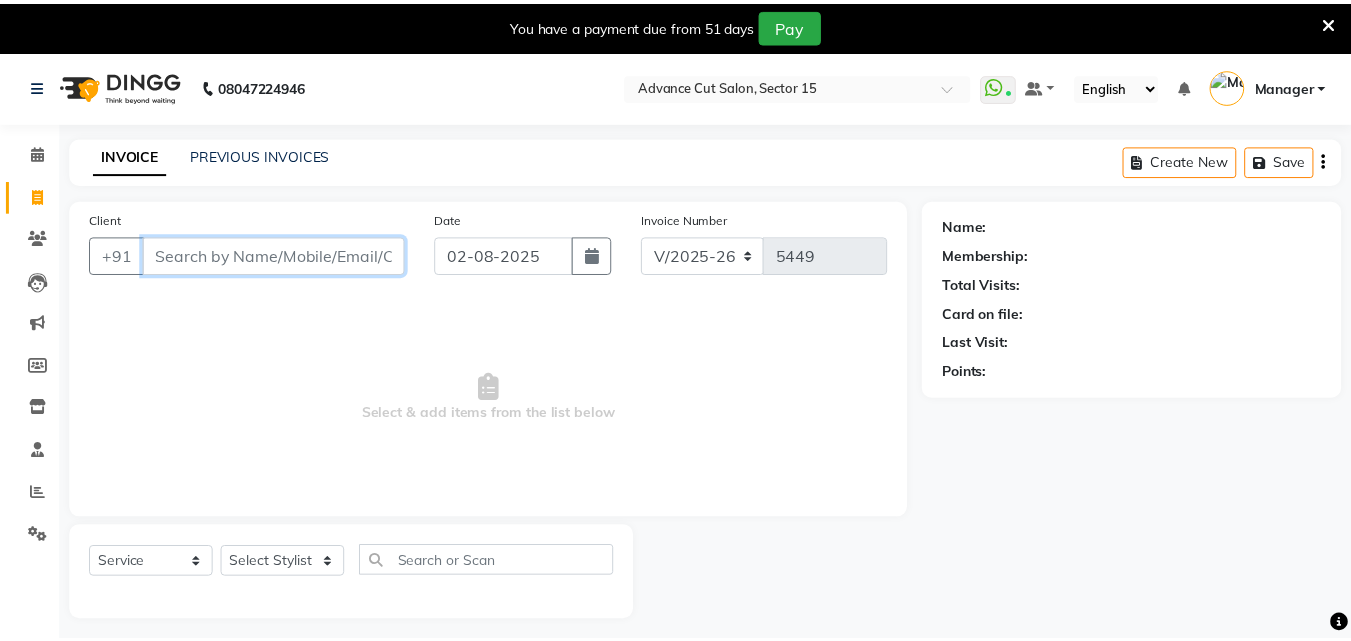 scroll, scrollTop: 0, scrollLeft: 0, axis: both 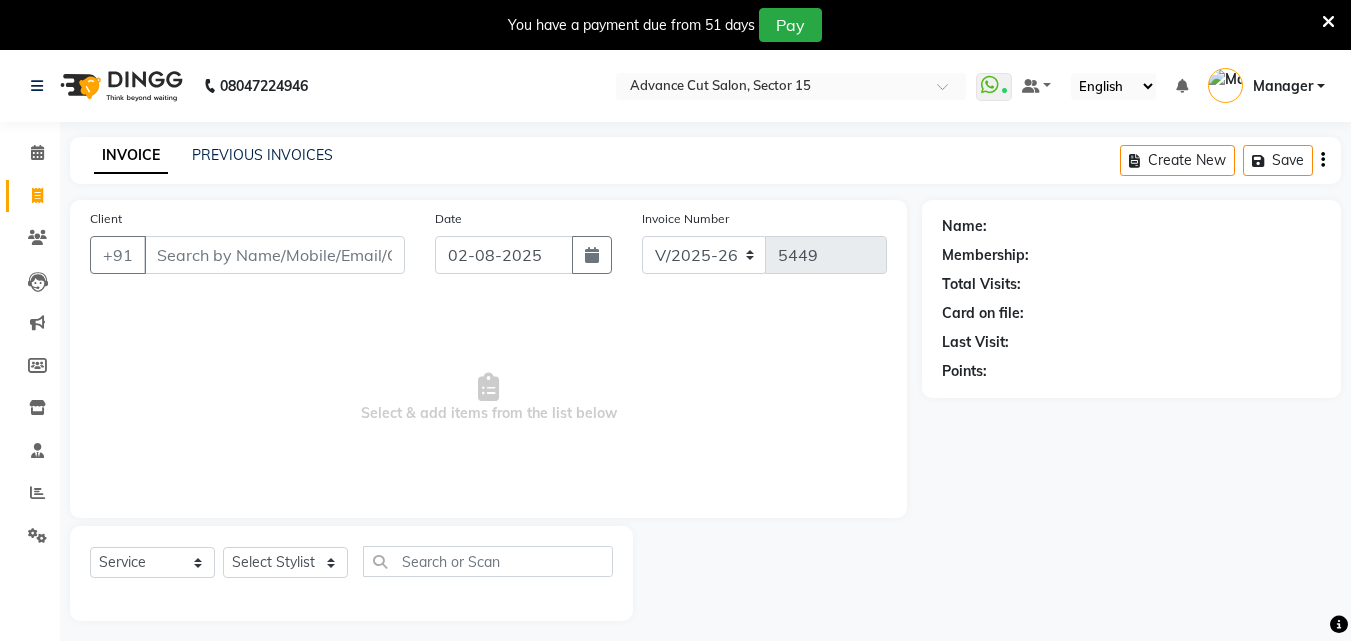 click at bounding box center (1328, 22) 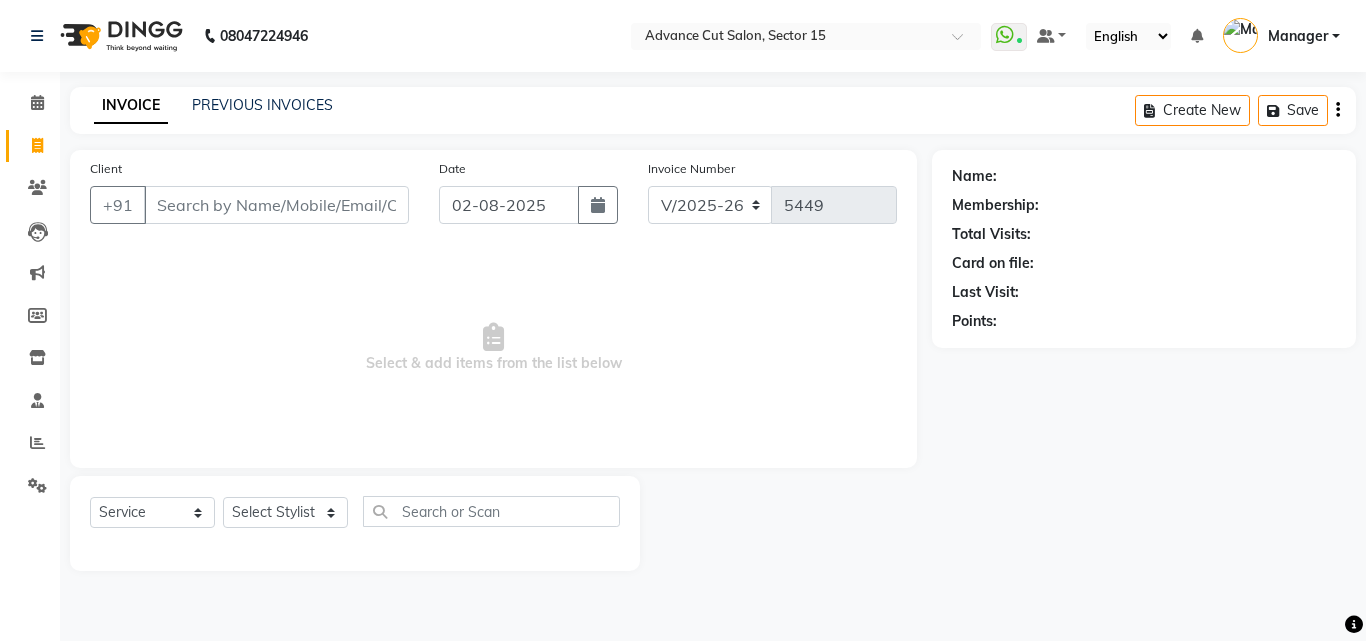 click on "Client +91" 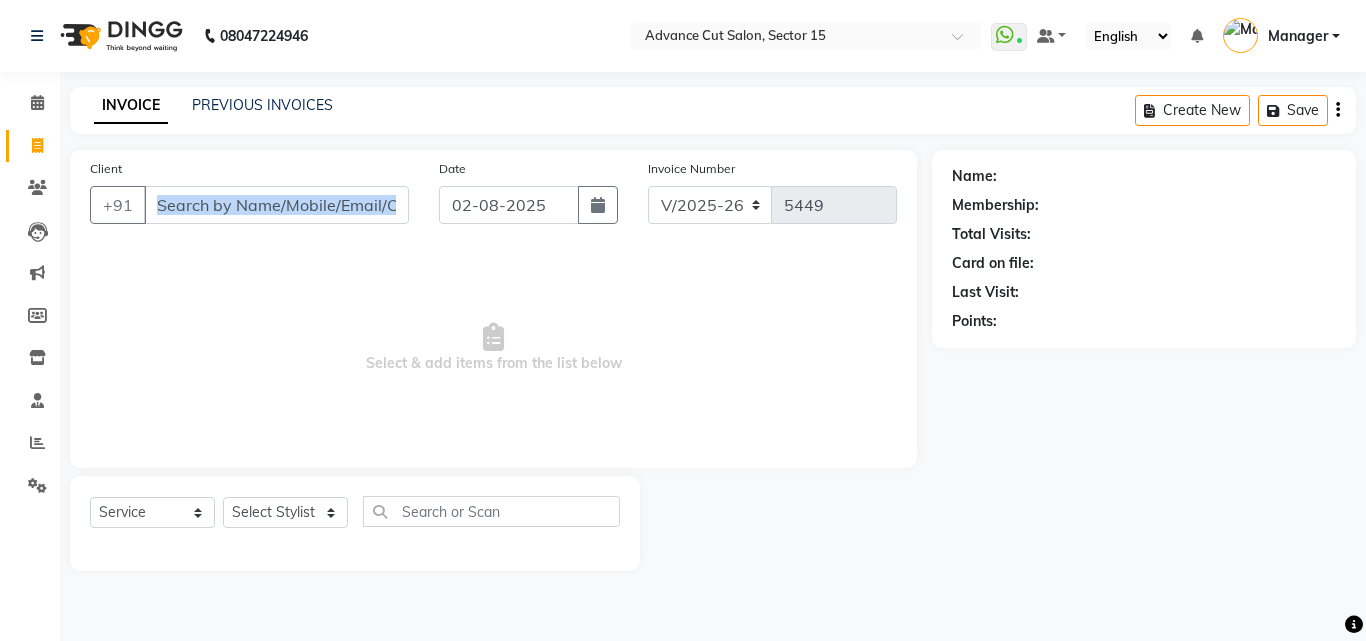 click on "Client +91" 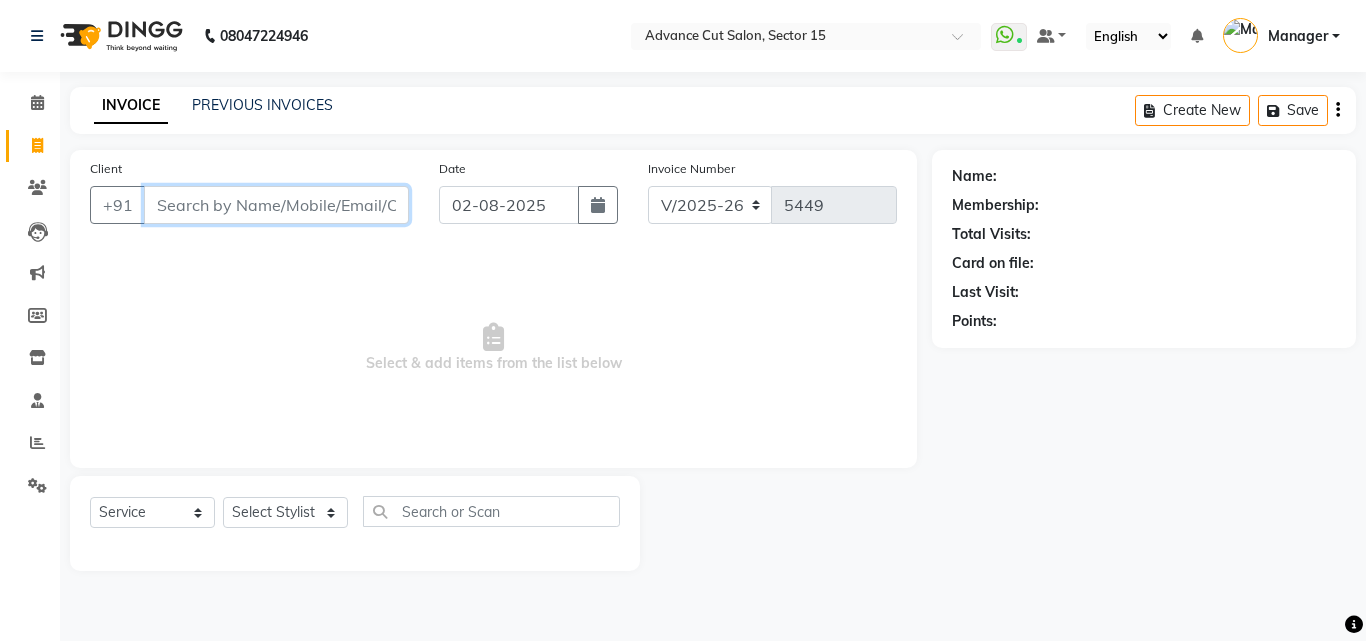 click on "Client" at bounding box center (276, 205) 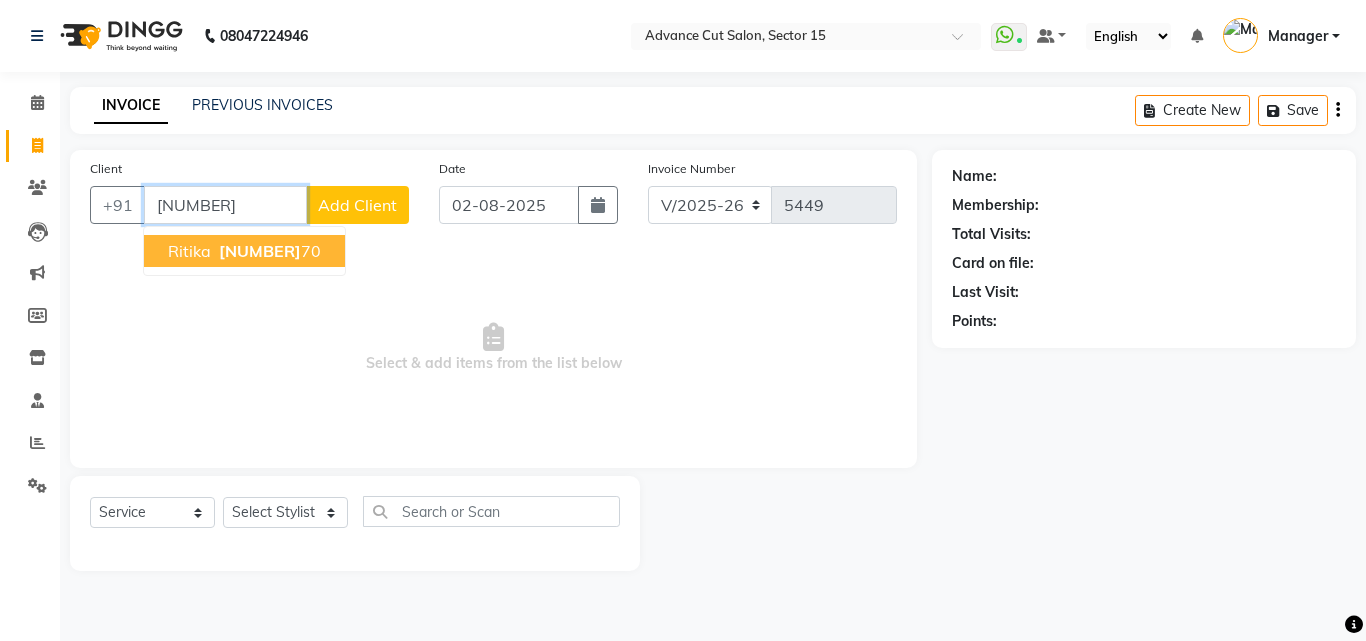 click on "[NUMBER]" at bounding box center [260, 251] 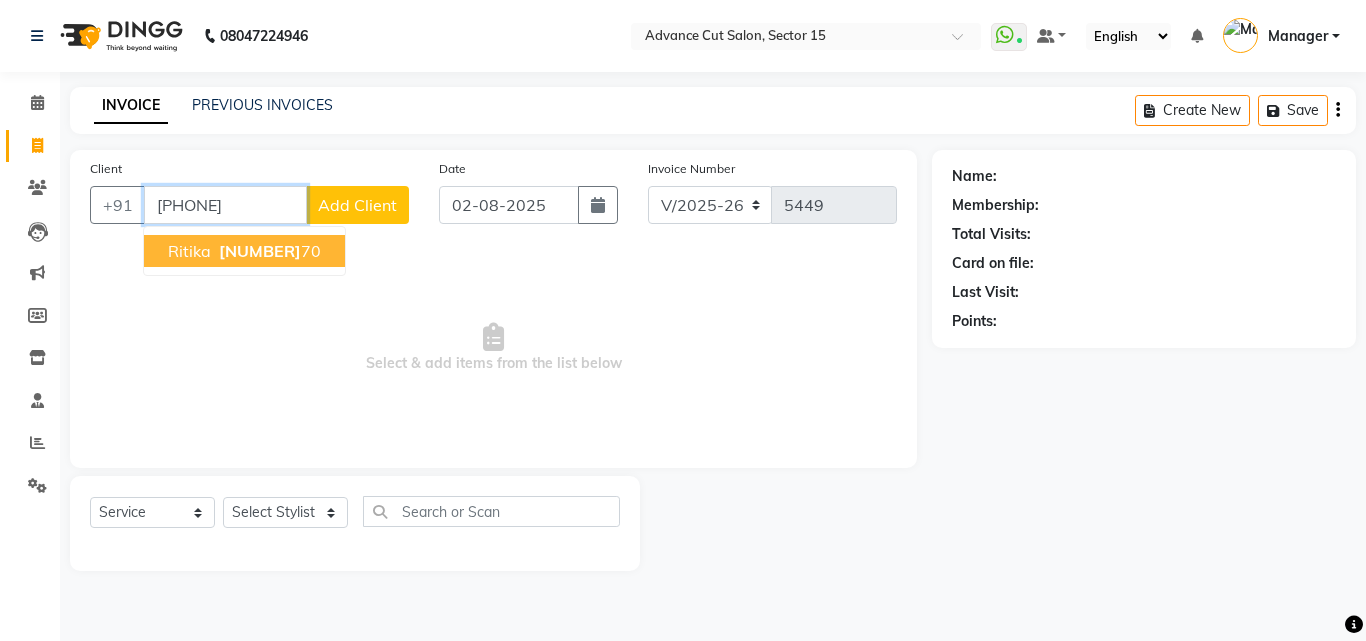 type on "[PHONE]" 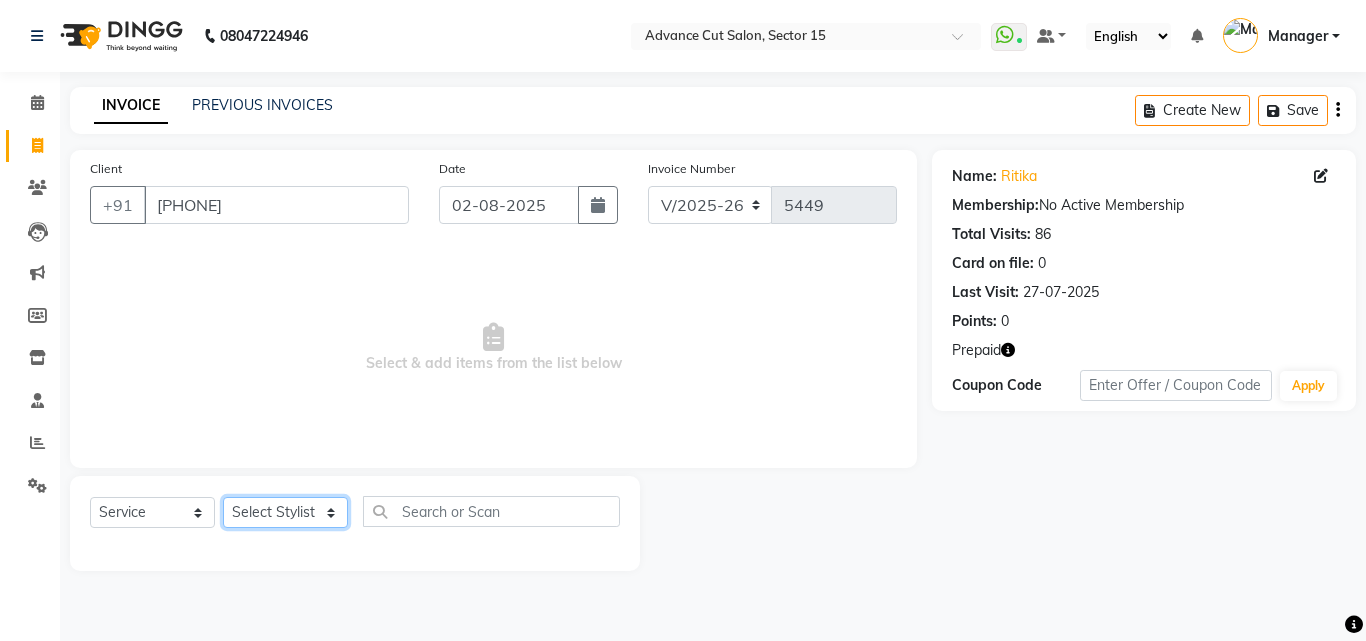 click on "Select Stylist Advance Cut  ASIF FARMAN HAIDER Iqbal KASHISH LUCKY Manager MANOJ NASEEM NASIR Nidhi Pooja  PRIYA RAEES RANI RASHID RIZWAN SACHIN SALMAN SANJAY Shahjad Shankar shuaib SONI" 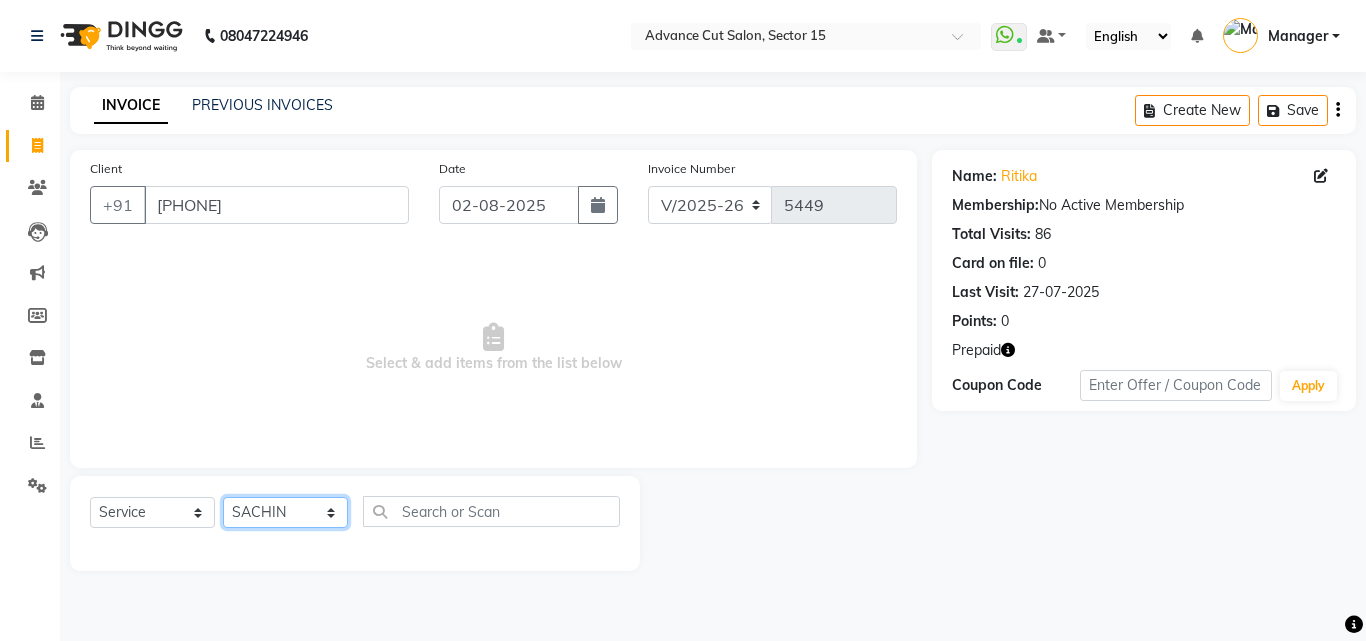 click on "Select Stylist Advance Cut  ASIF FARMAN HAIDER Iqbal KASHISH LUCKY Manager MANOJ NASEEM NASIR Nidhi Pooja  PRIYA RAEES RANI RASHID RIZWAN SACHIN SALMAN SANJAY Shahjad Shankar shuaib SONI" 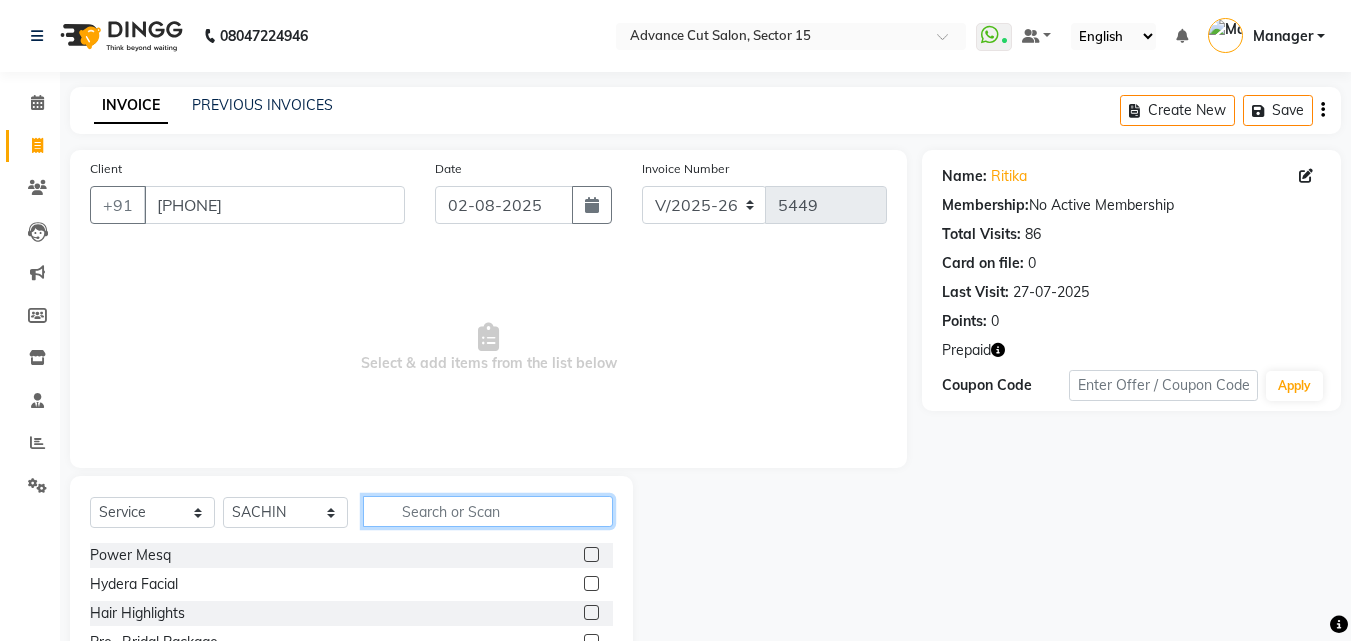 click 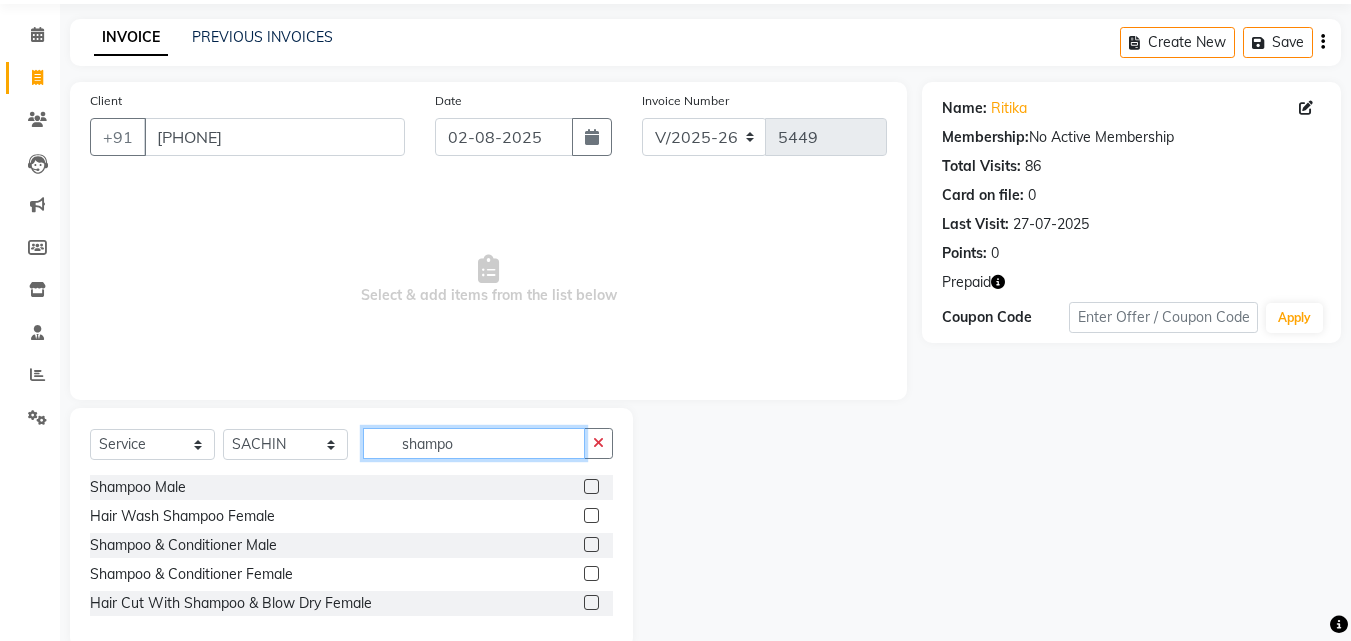 scroll, scrollTop: 78, scrollLeft: 0, axis: vertical 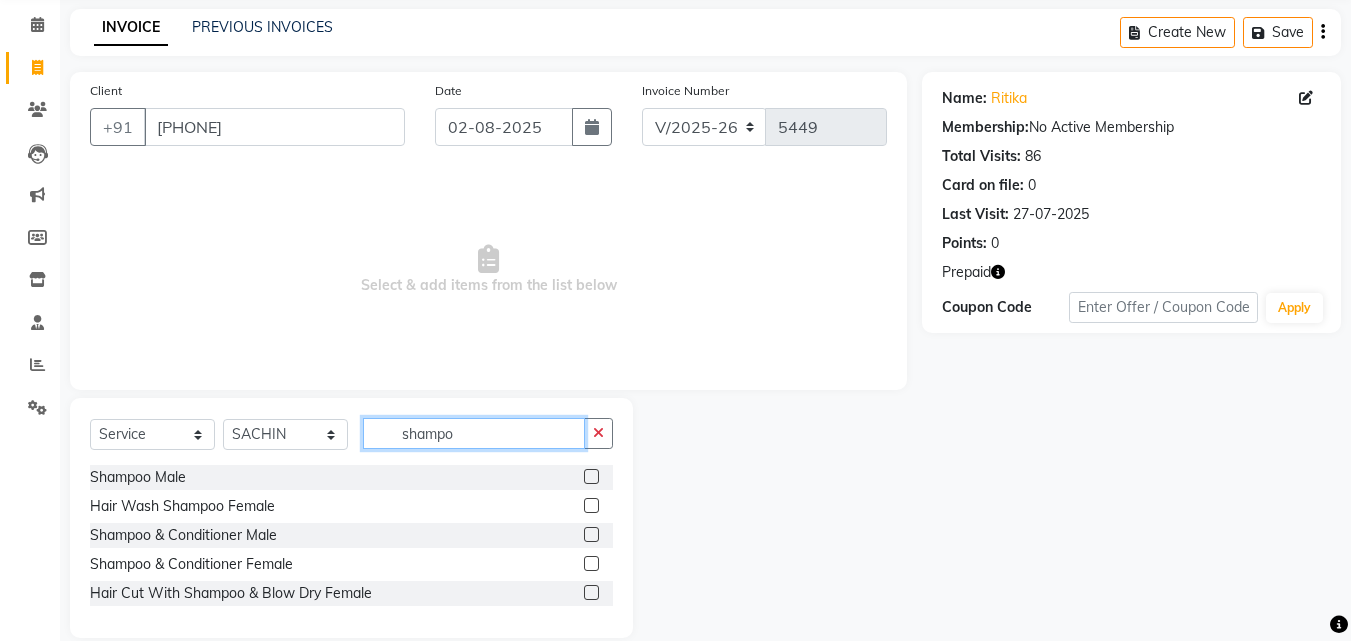 type on "shampo" 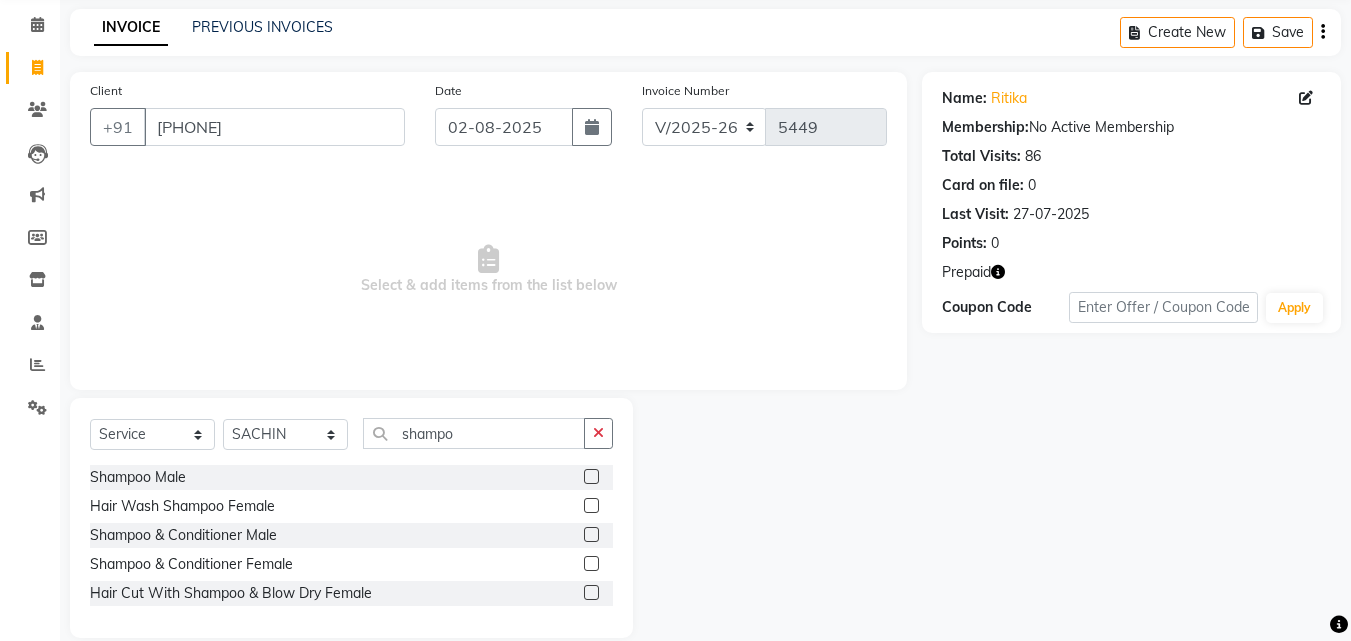 click on "Shampoo & Conditioner Female" 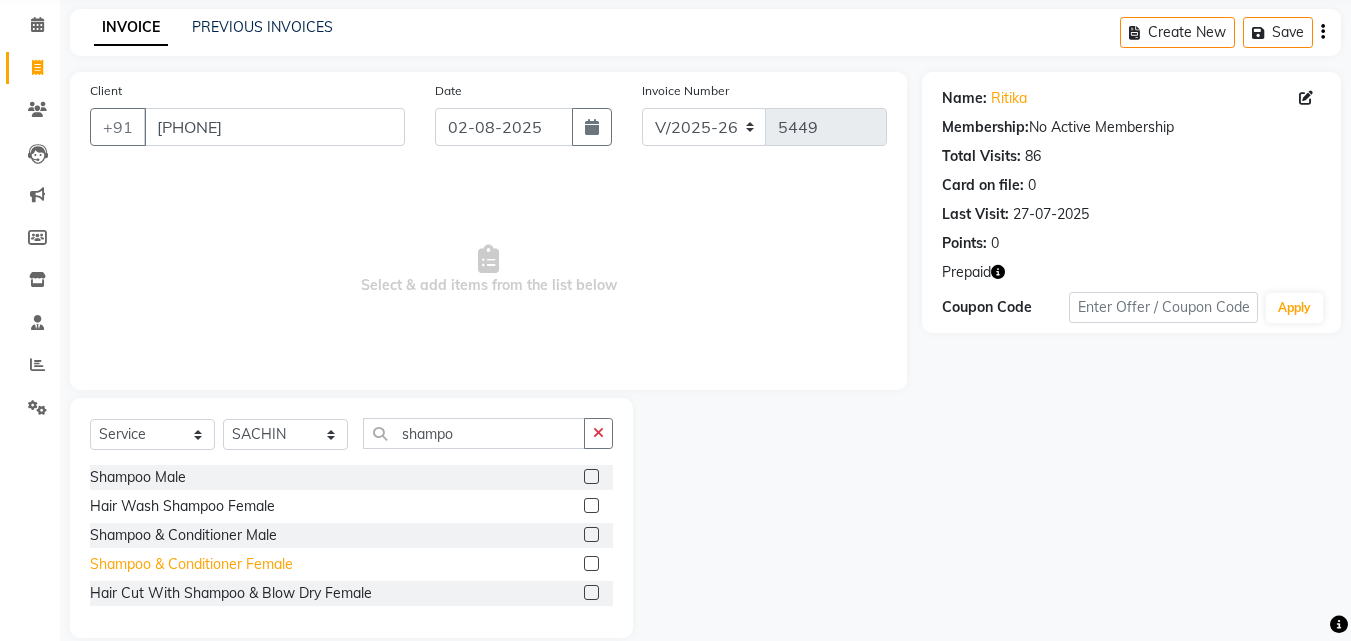 click on "Shampoo & Conditioner Female" 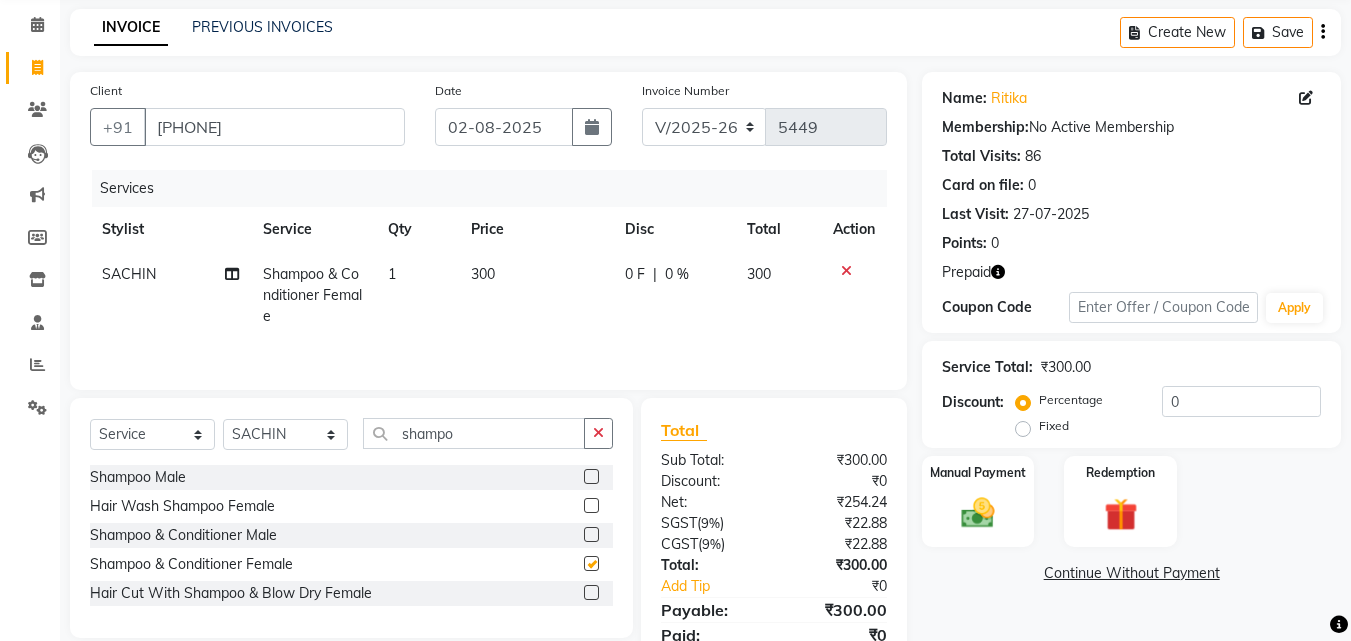checkbox on "false" 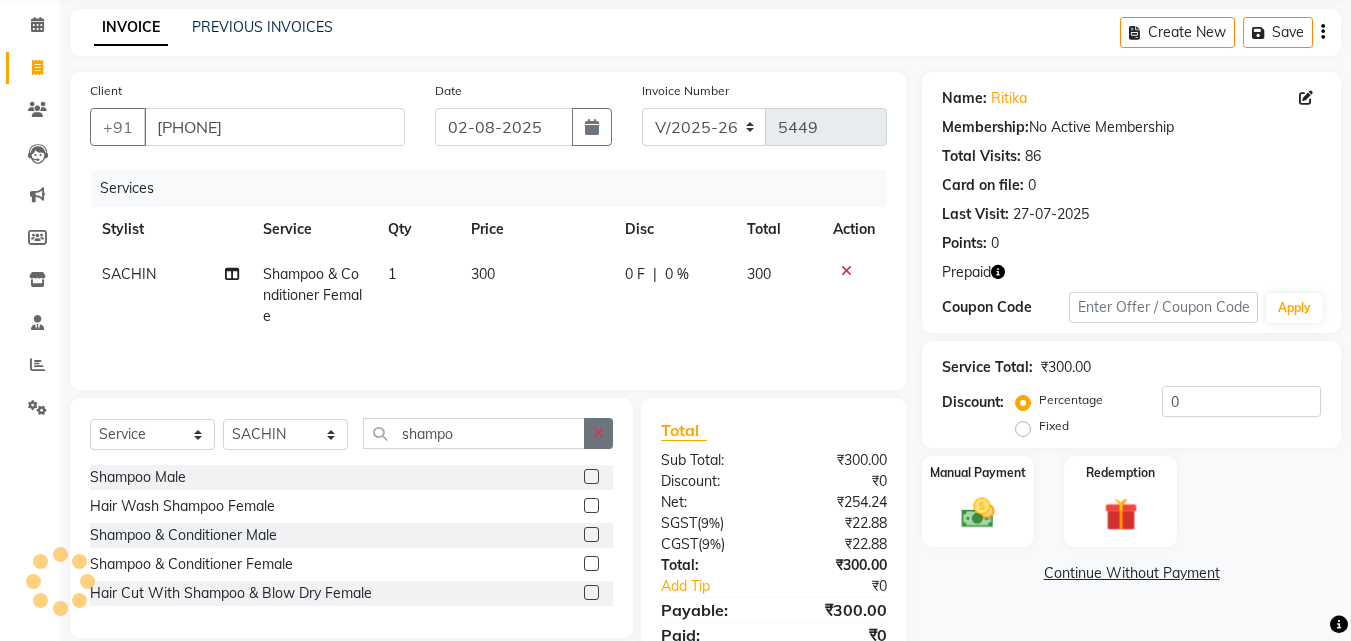 click 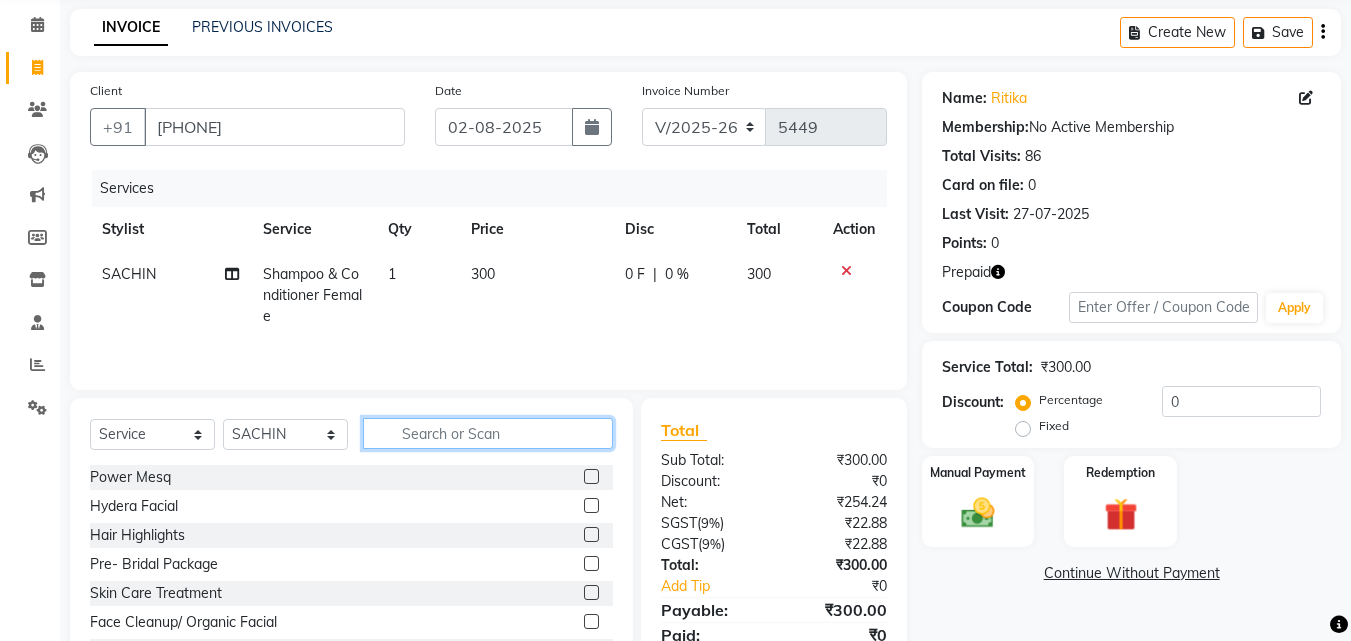 click 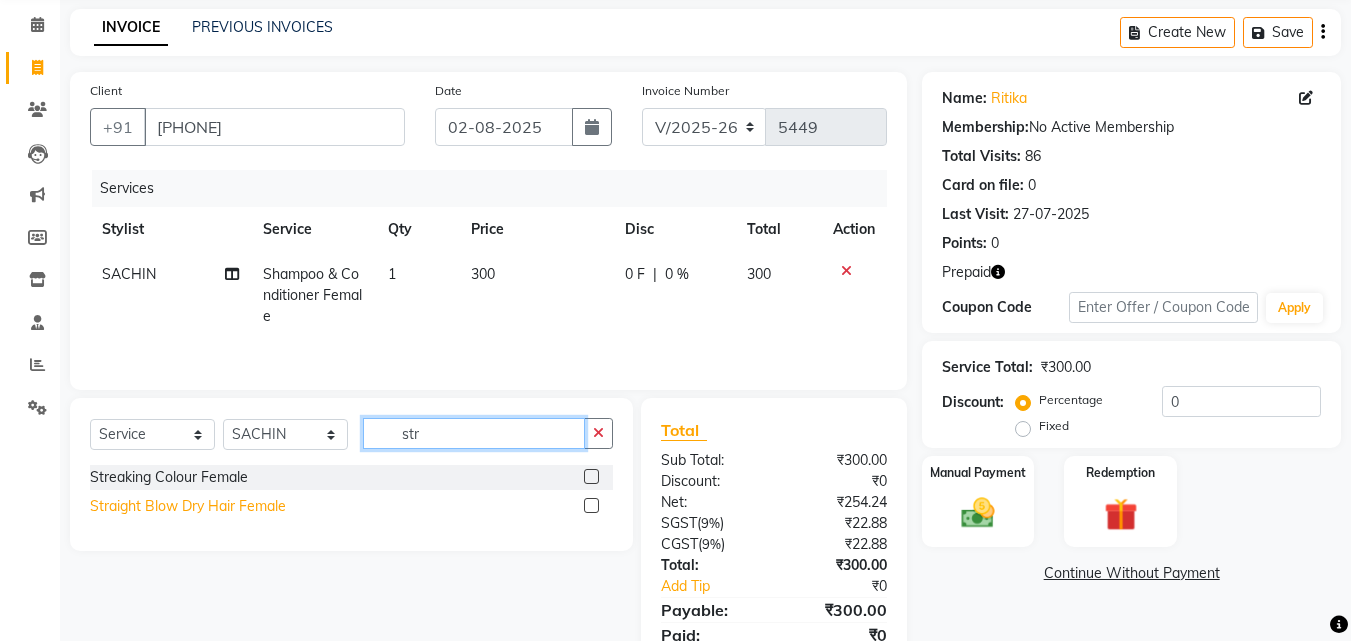 type on "str" 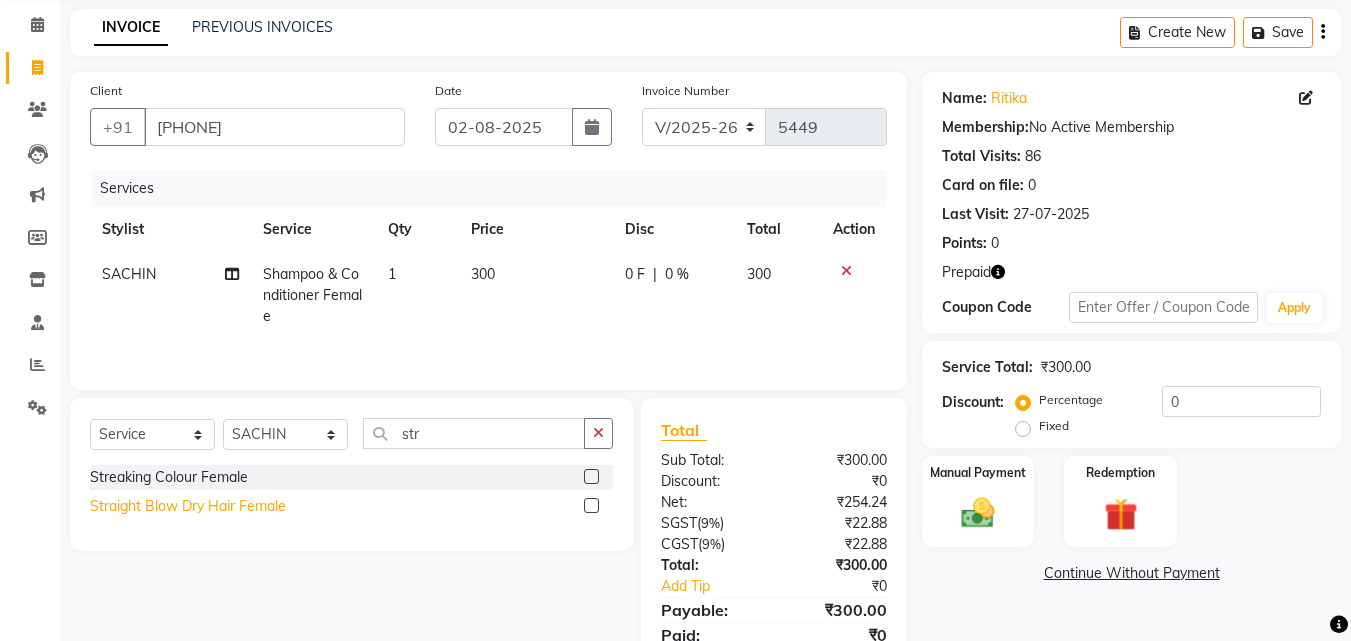 click on "Straight Blow Dry Hair Female" 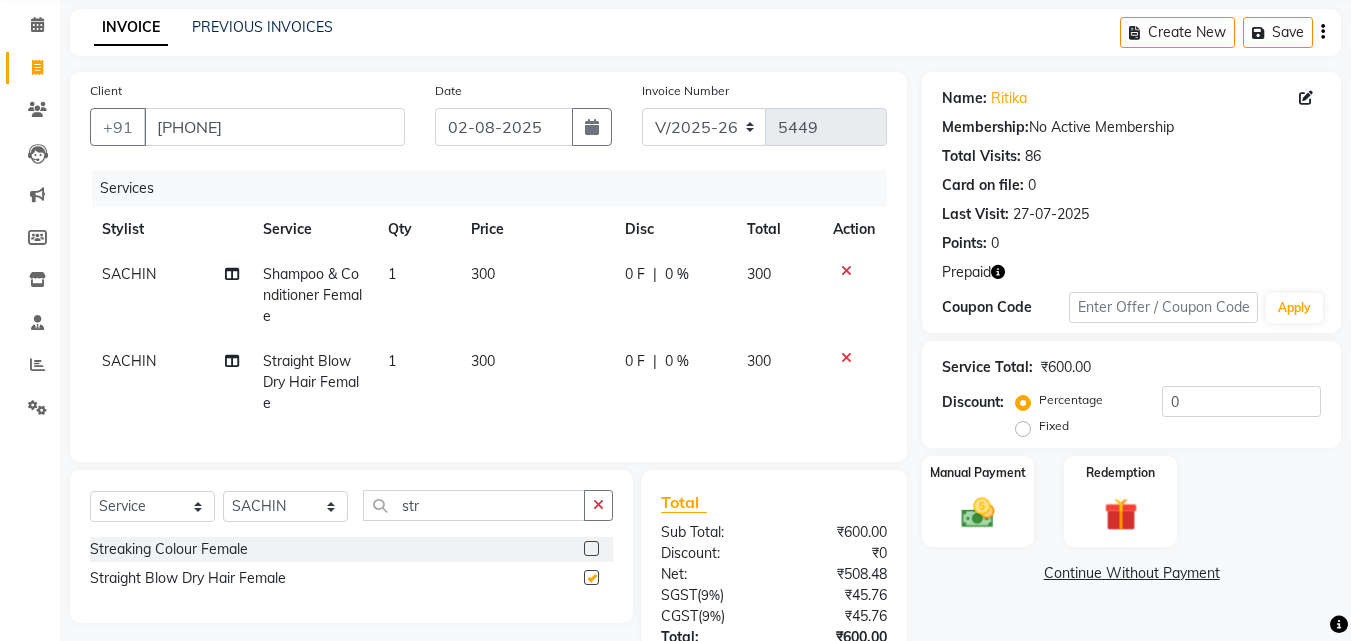checkbox on "false" 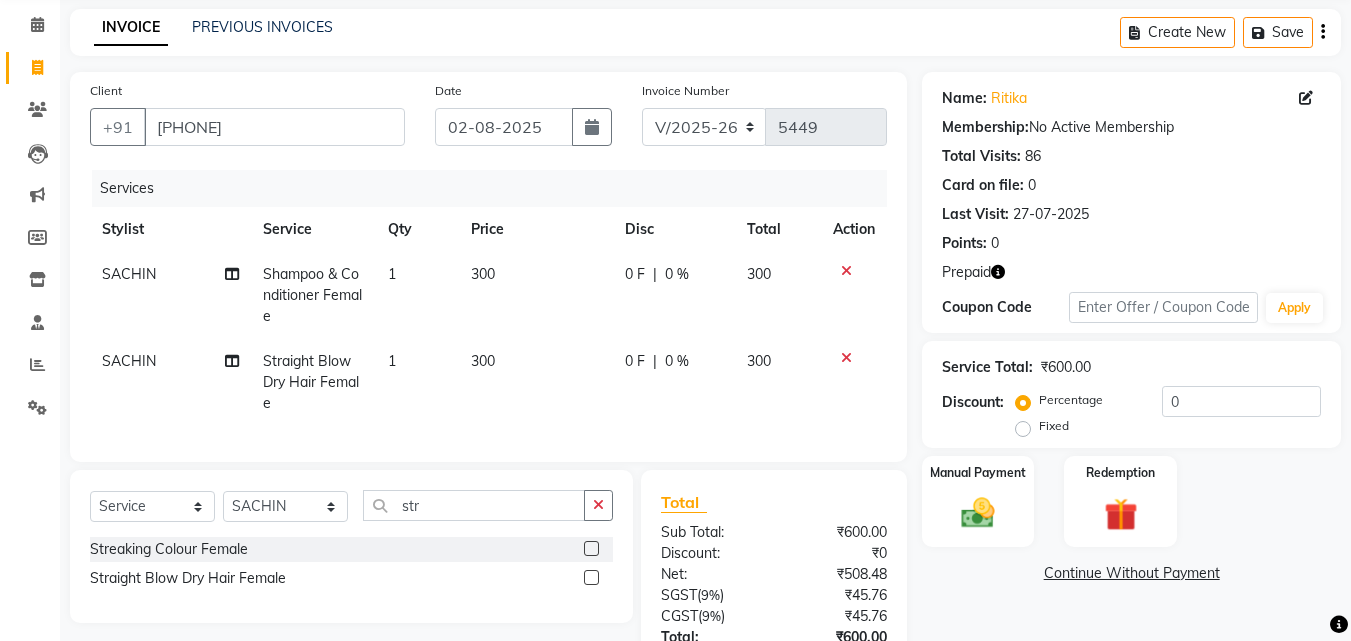 click on "Percentage   Fixed" 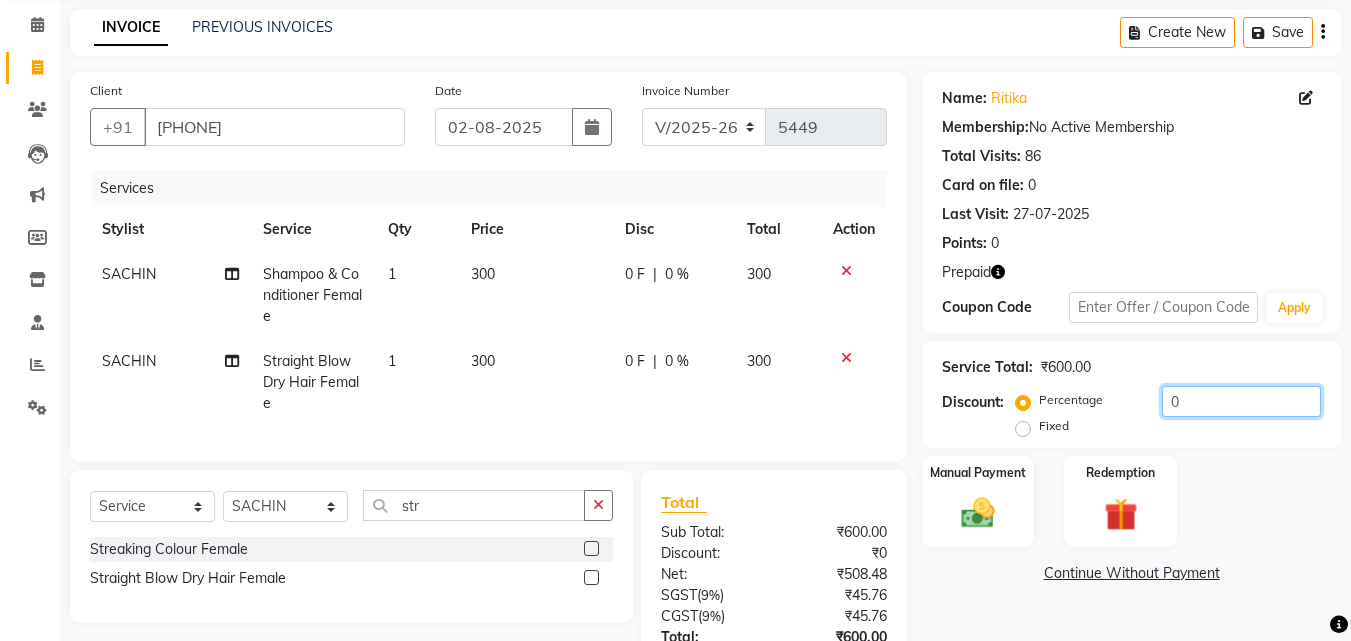 click on "0" 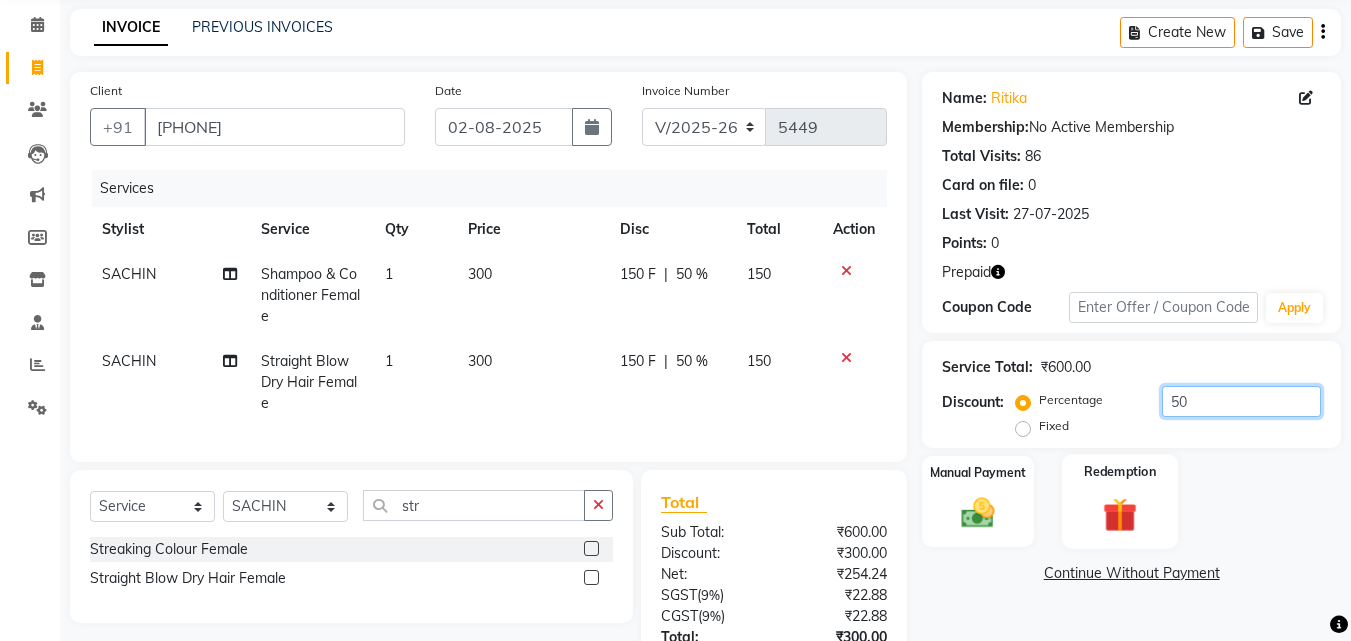 type on "50" 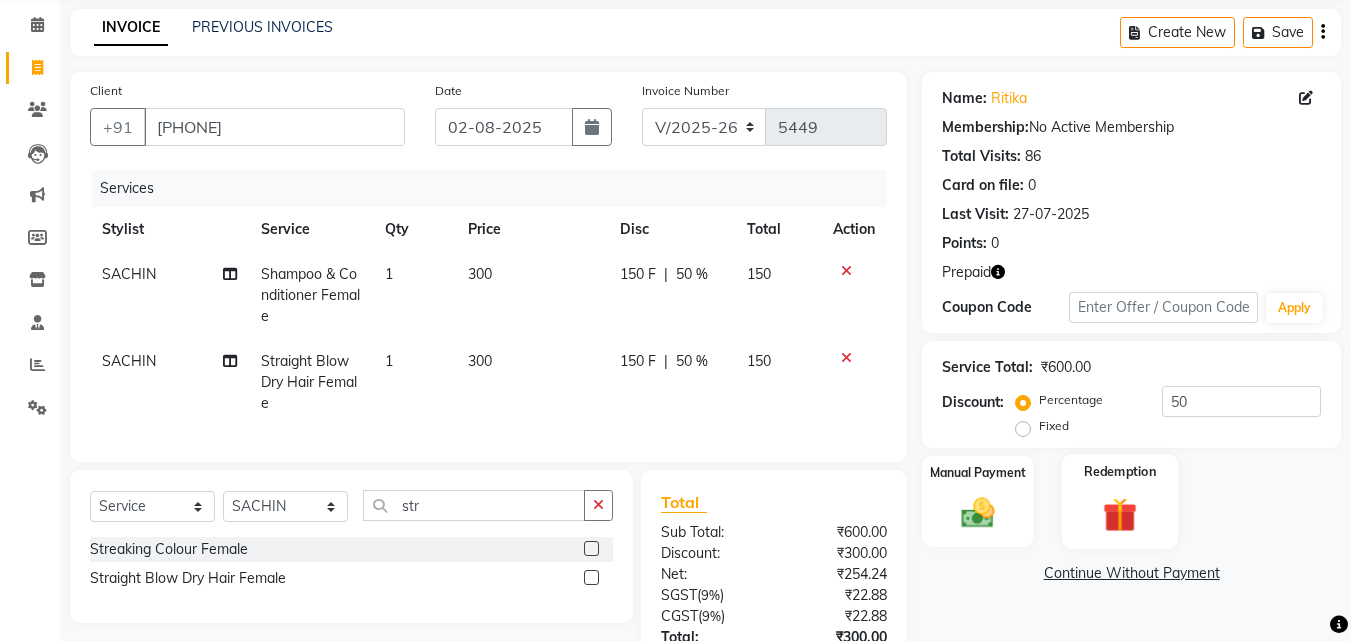 click on "Redemption" 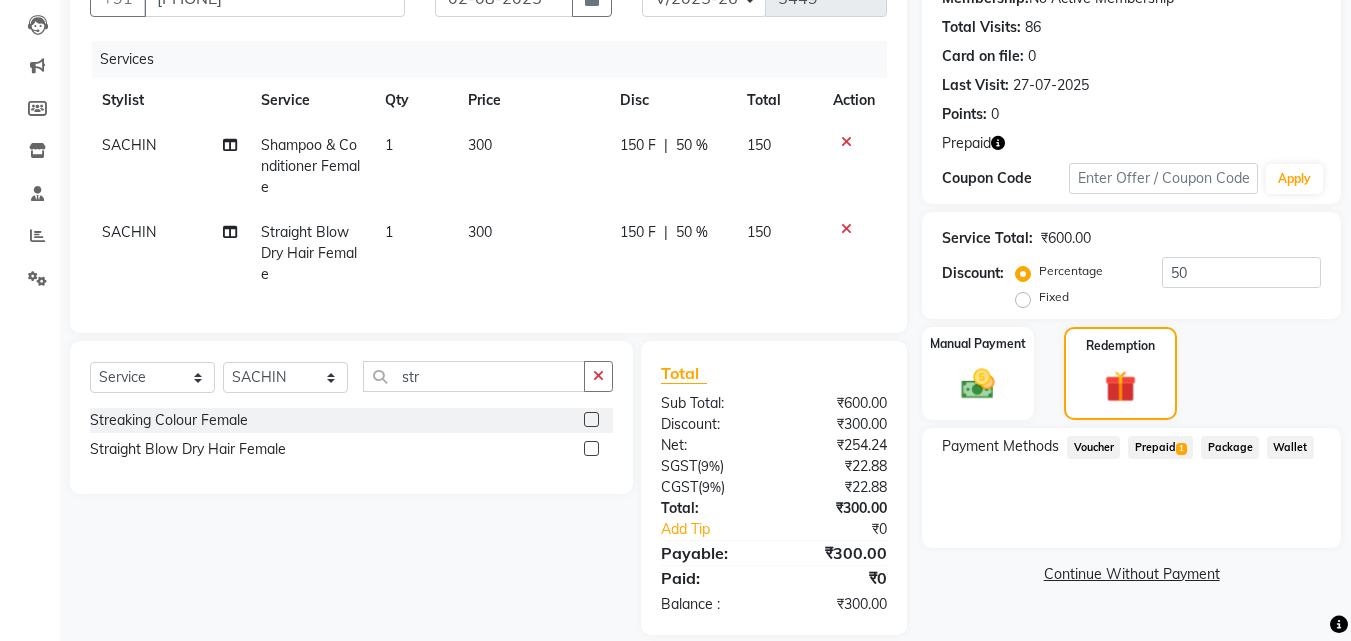 scroll, scrollTop: 242, scrollLeft: 0, axis: vertical 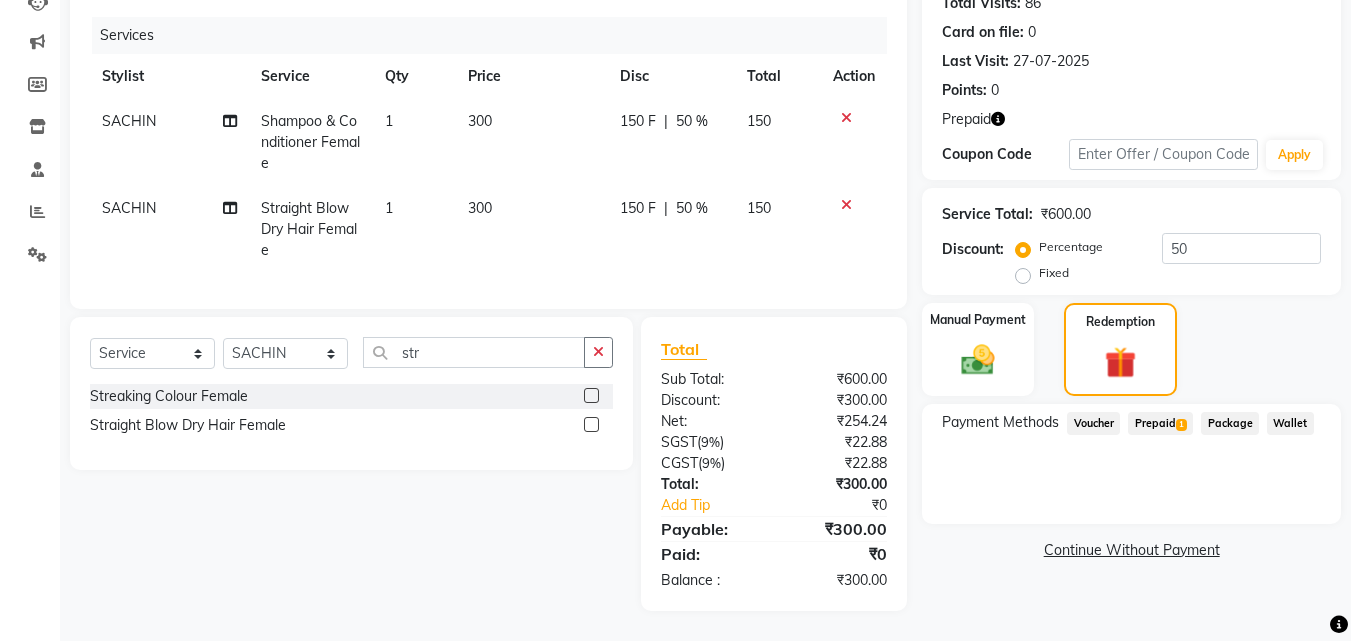 click on "Prepaid  1" 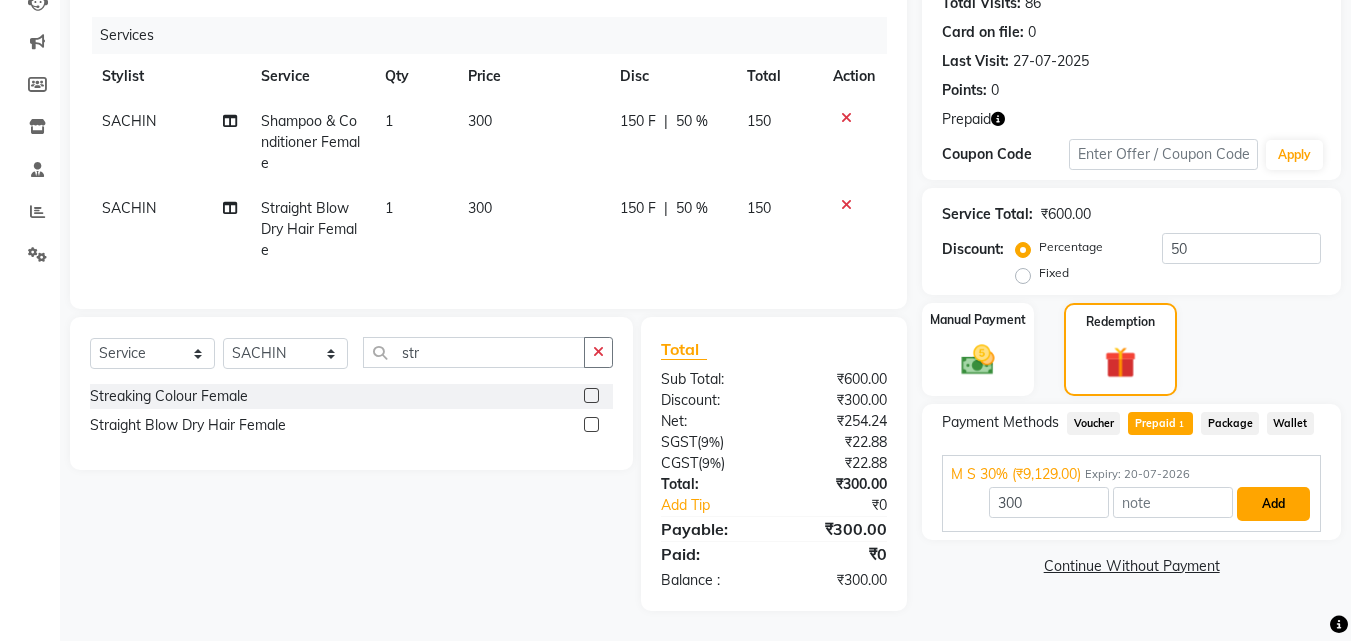 click on "Add" at bounding box center (1273, 504) 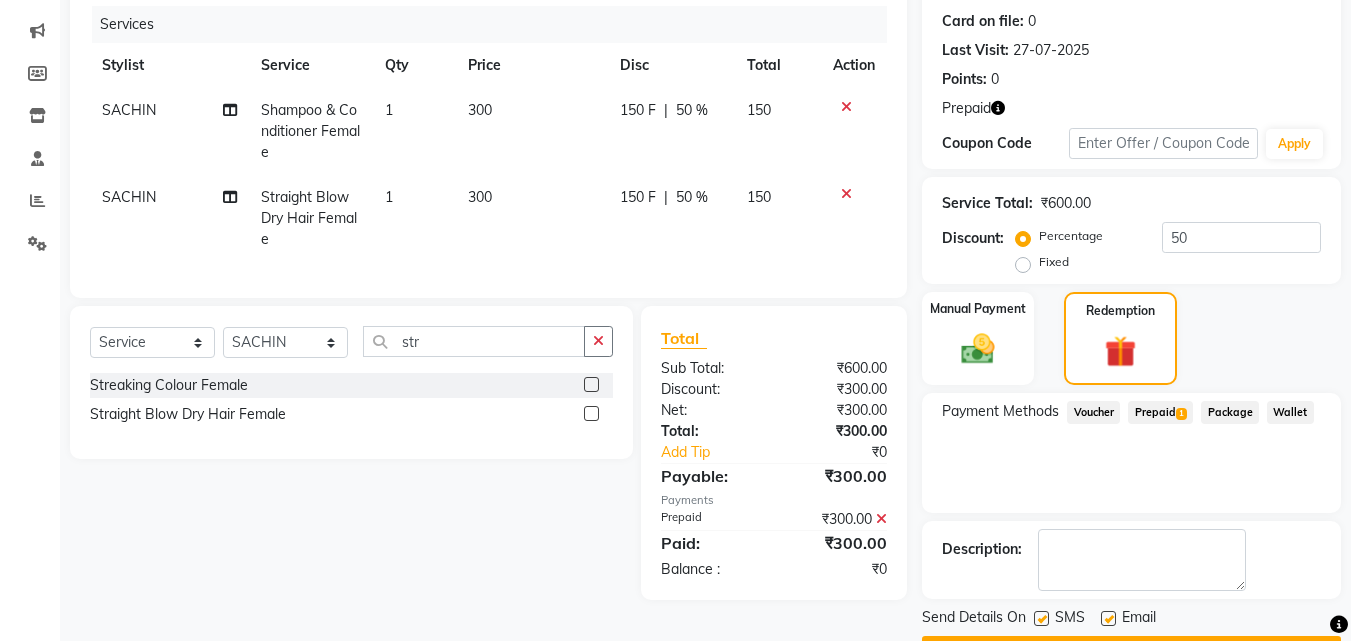 scroll, scrollTop: 298, scrollLeft: 0, axis: vertical 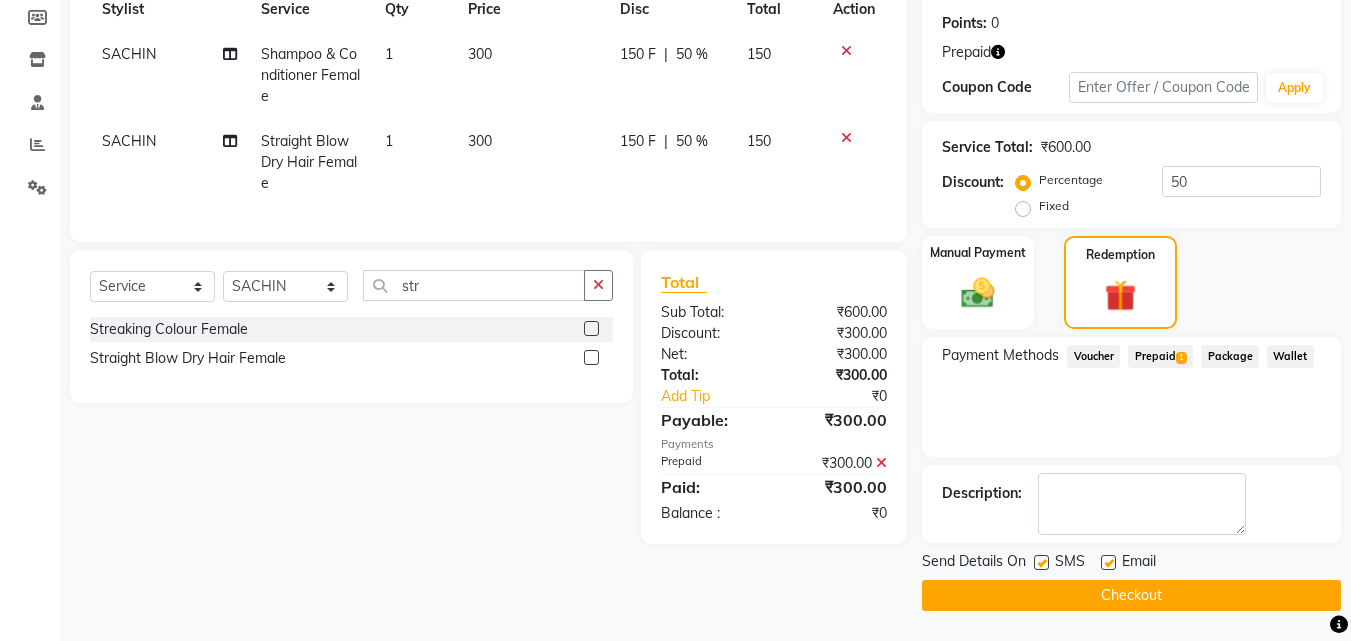 click on "Checkout" 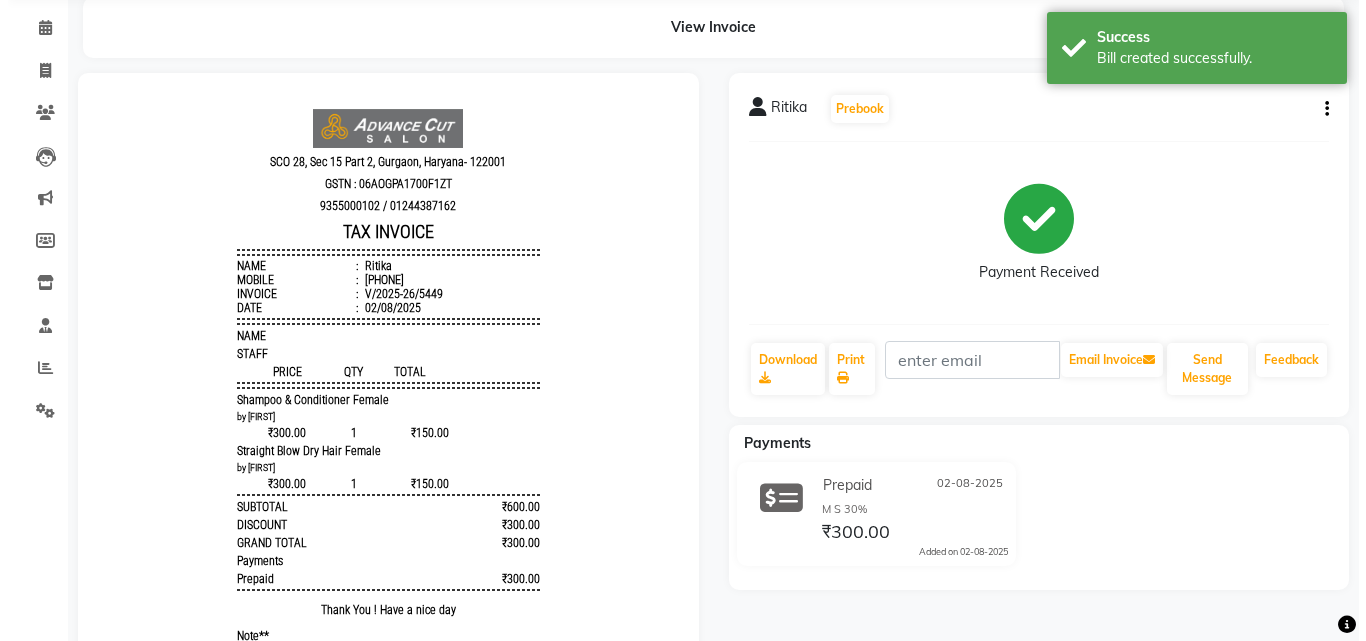 scroll, scrollTop: 0, scrollLeft: 0, axis: both 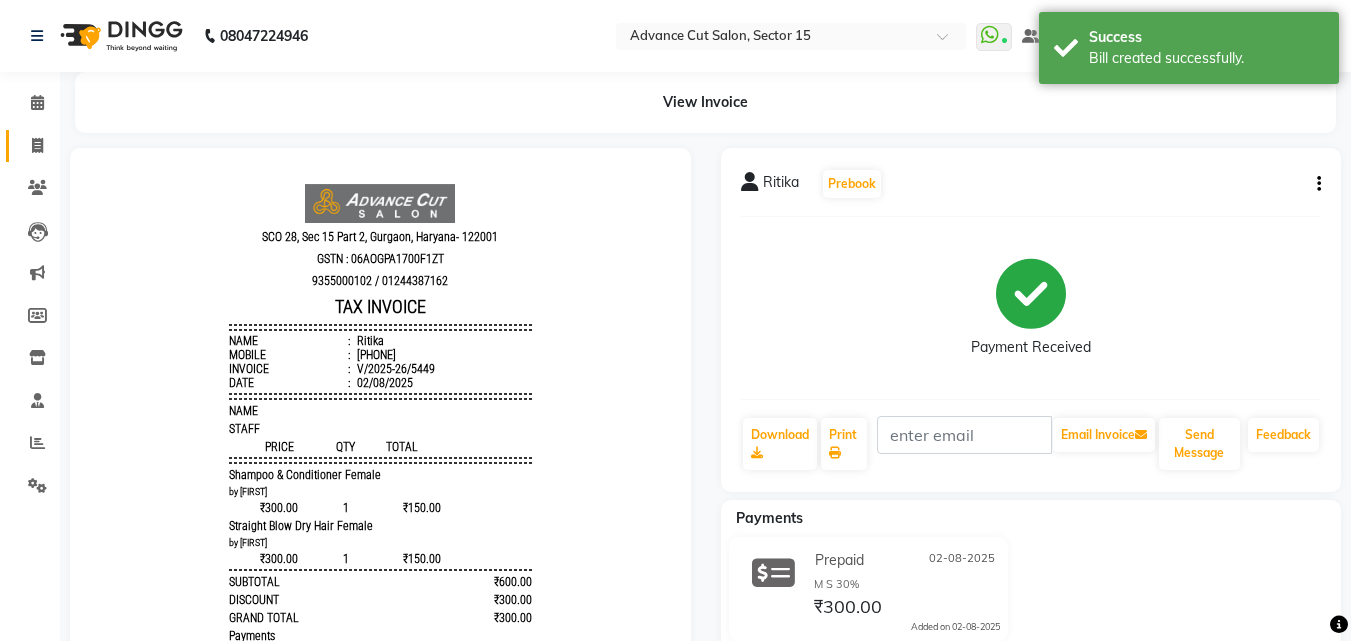 click on "Invoice" 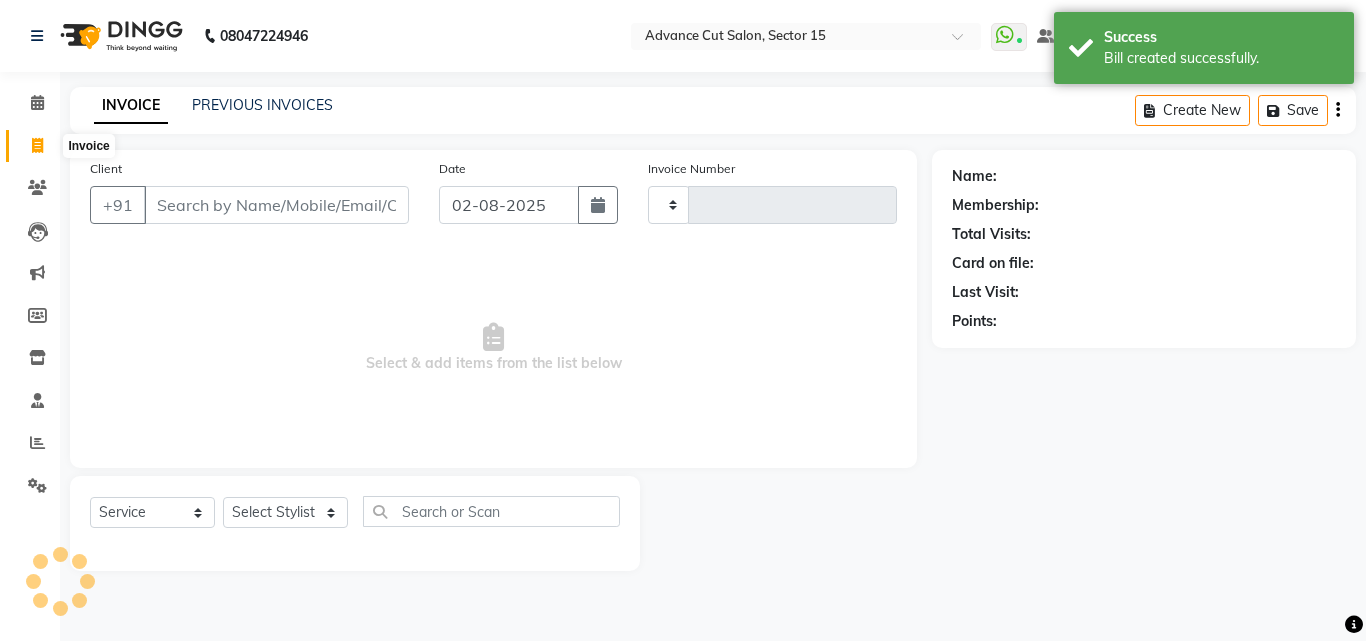 click 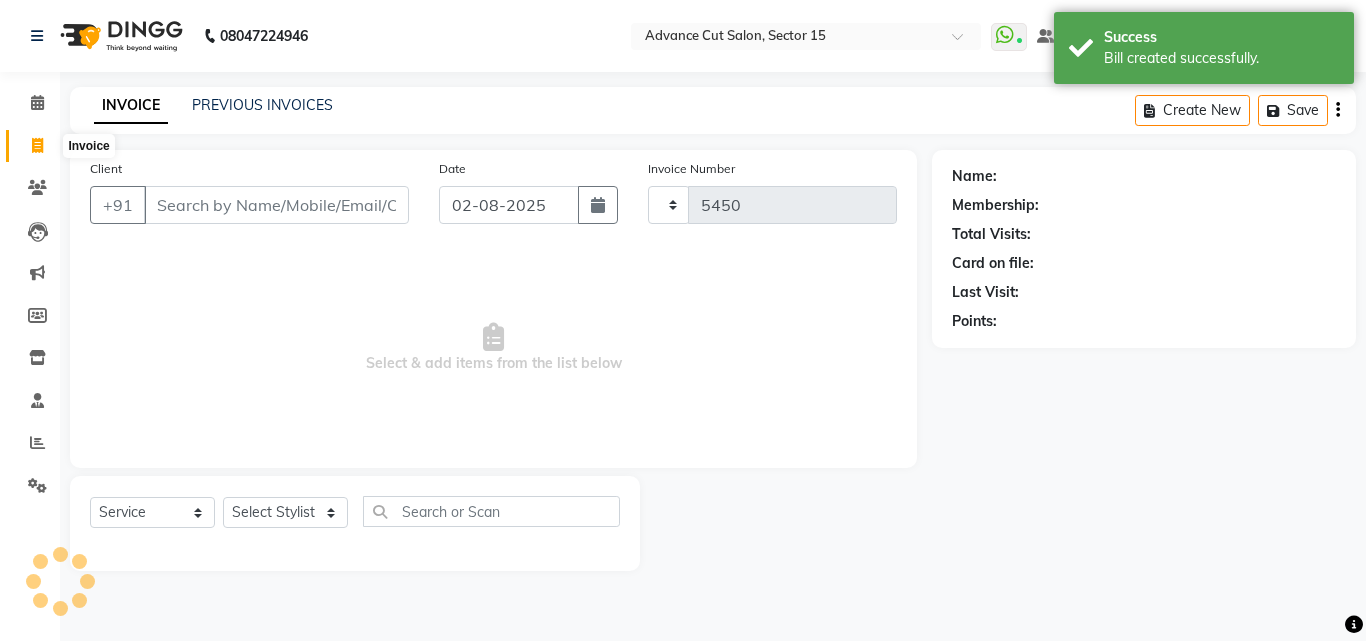 select on "6255" 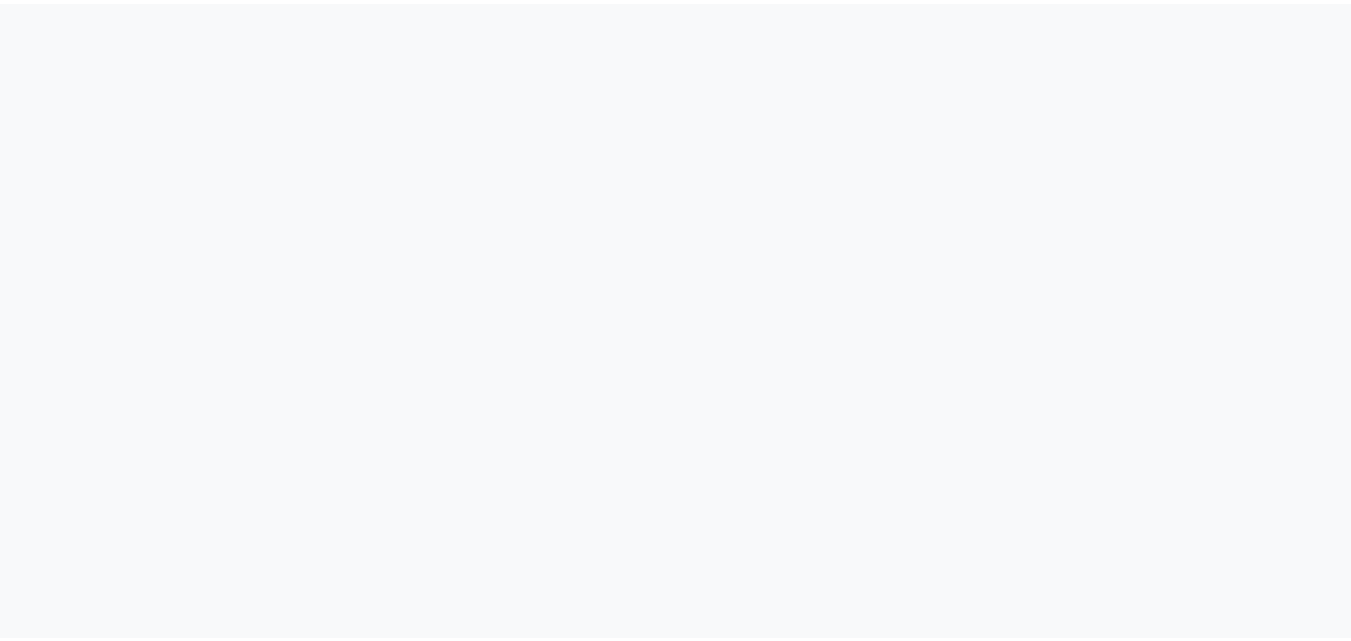 scroll, scrollTop: 0, scrollLeft: 0, axis: both 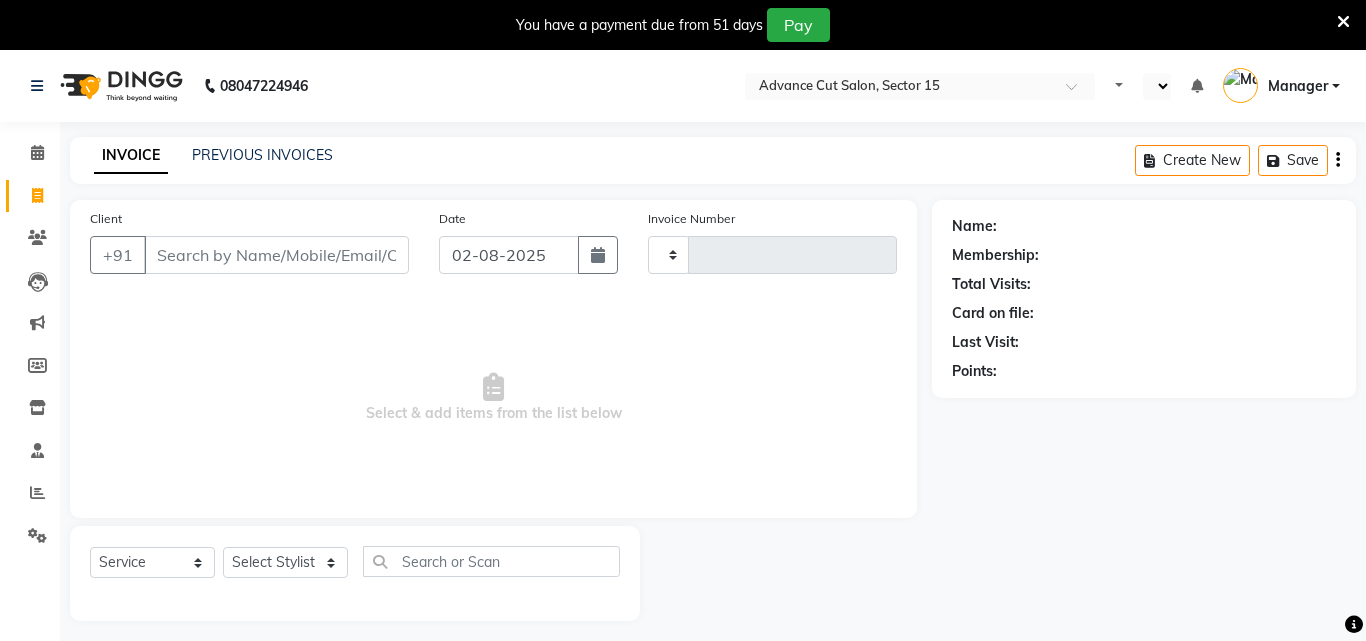 select on "service" 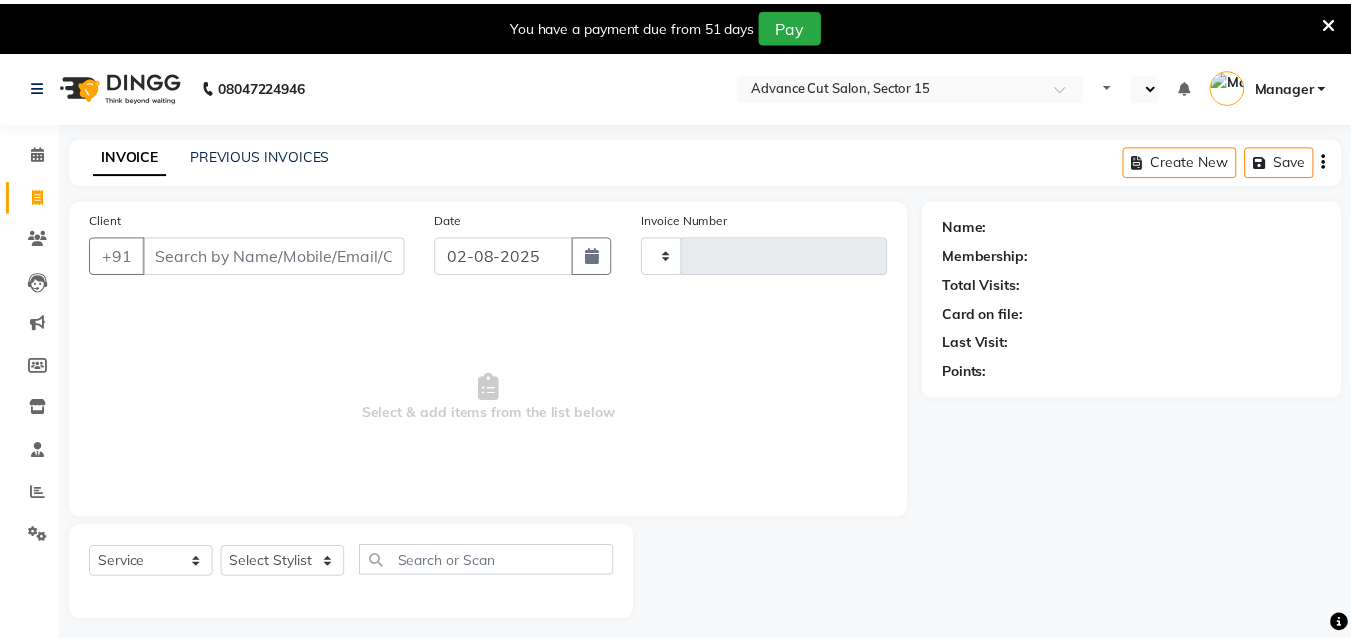 scroll, scrollTop: 0, scrollLeft: 0, axis: both 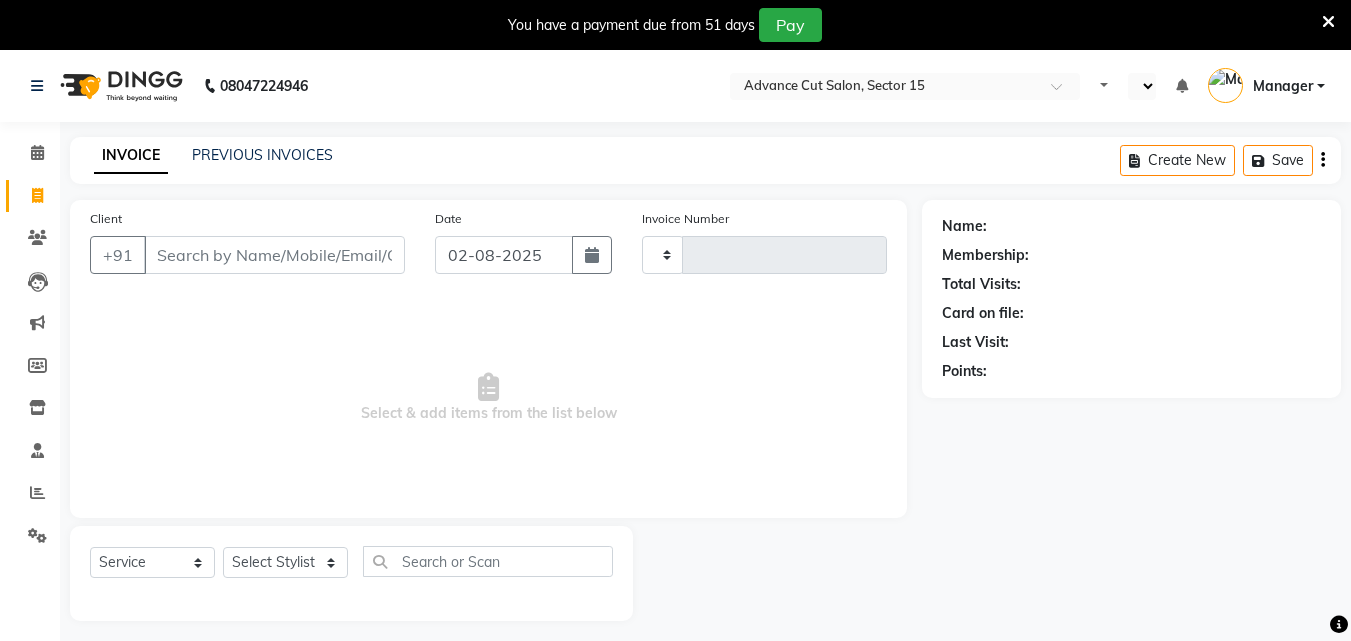 select on "en" 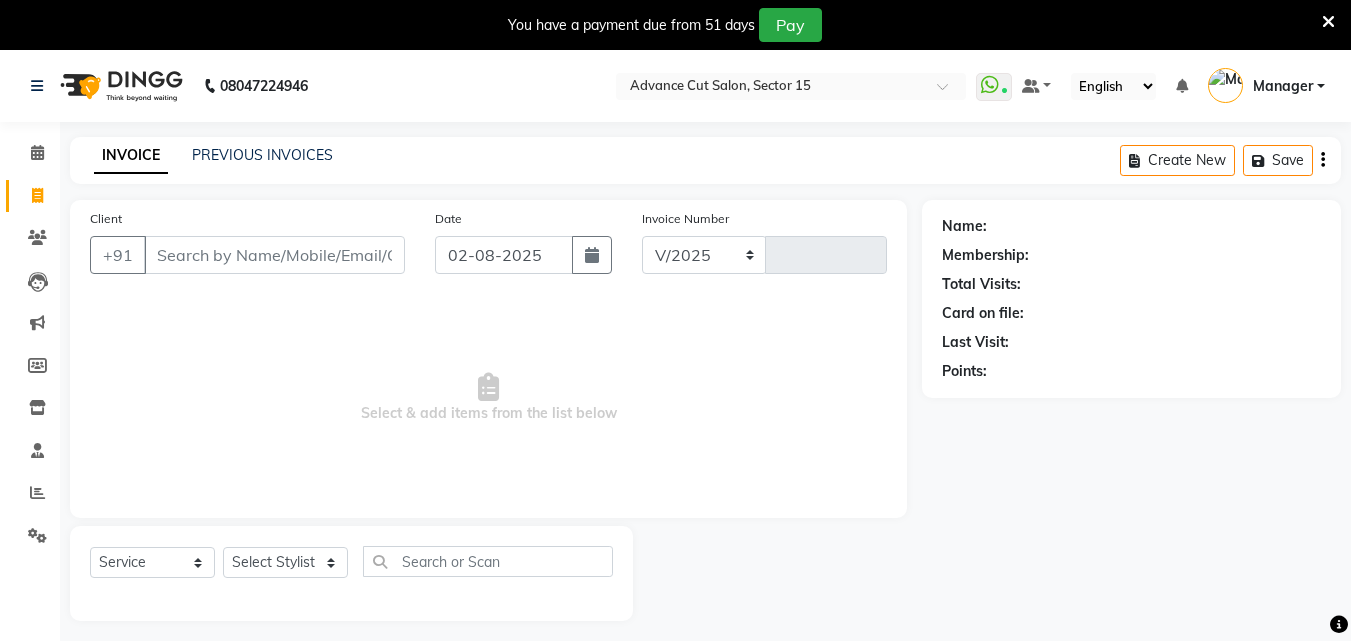 select on "6255" 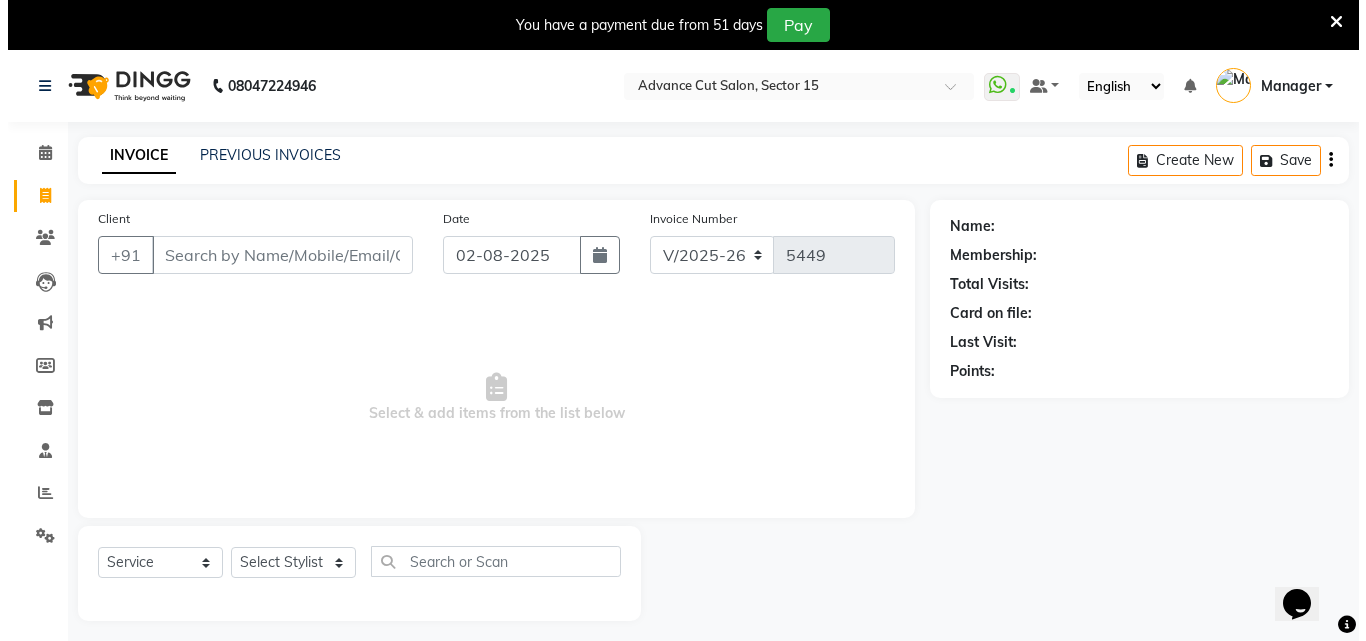 scroll, scrollTop: 0, scrollLeft: 0, axis: both 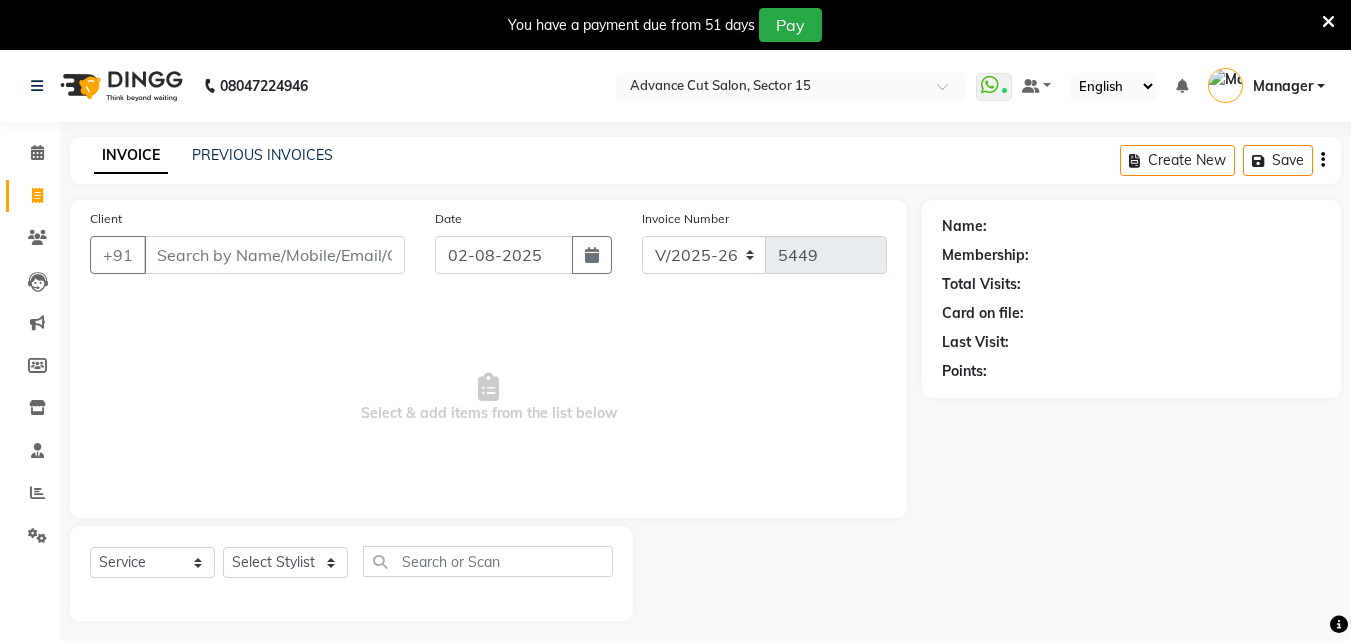 drag, startPoint x: 1331, startPoint y: 20, endPoint x: 1310, endPoint y: 18, distance: 21.095022 